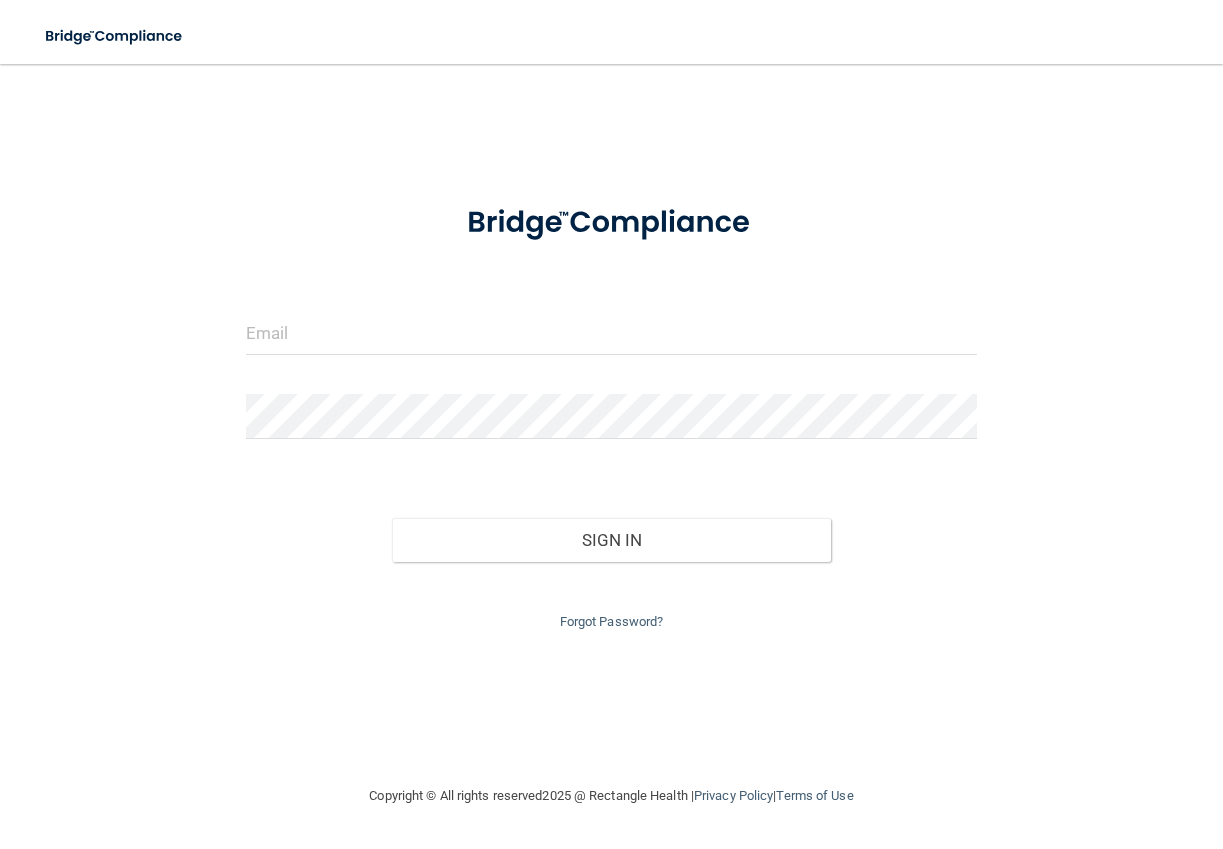 scroll, scrollTop: 0, scrollLeft: 0, axis: both 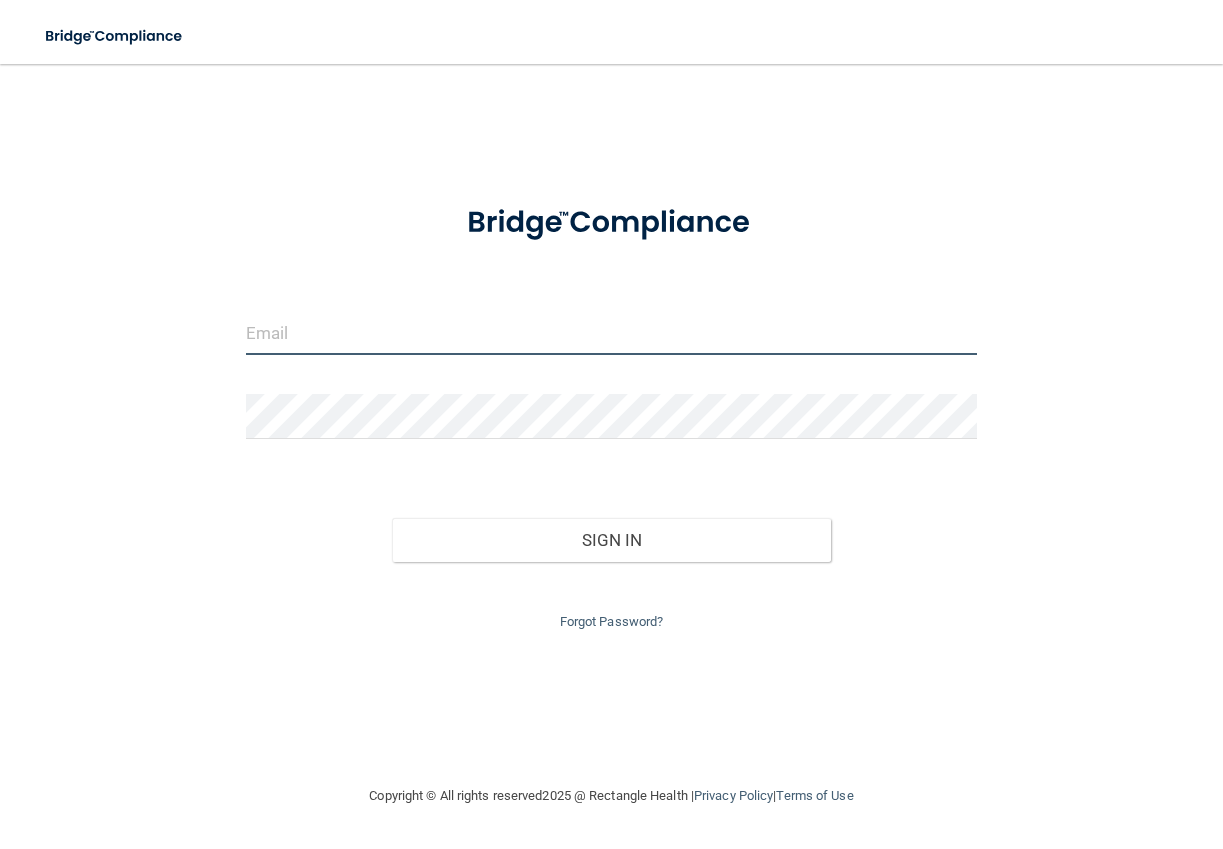 click at bounding box center (612, 332) 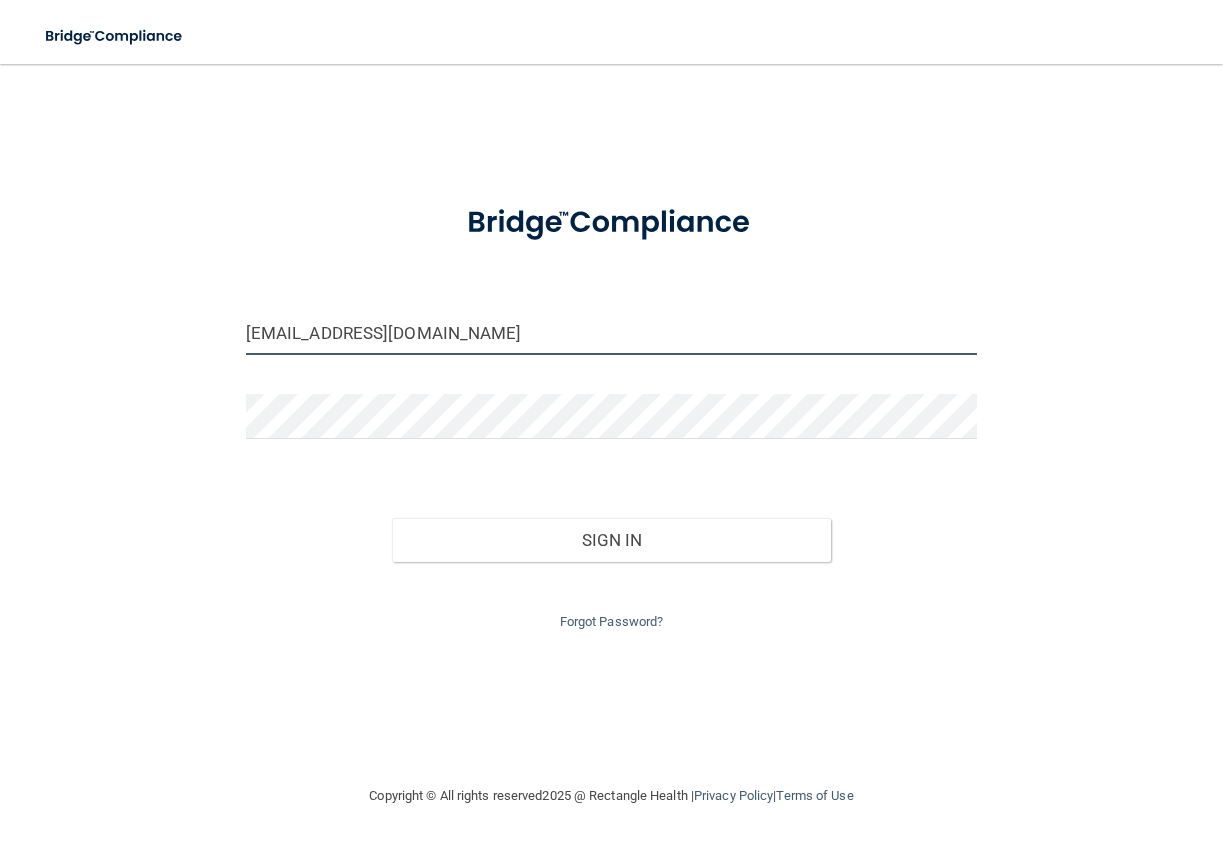 type on "[EMAIL_ADDRESS][DOMAIN_NAME]" 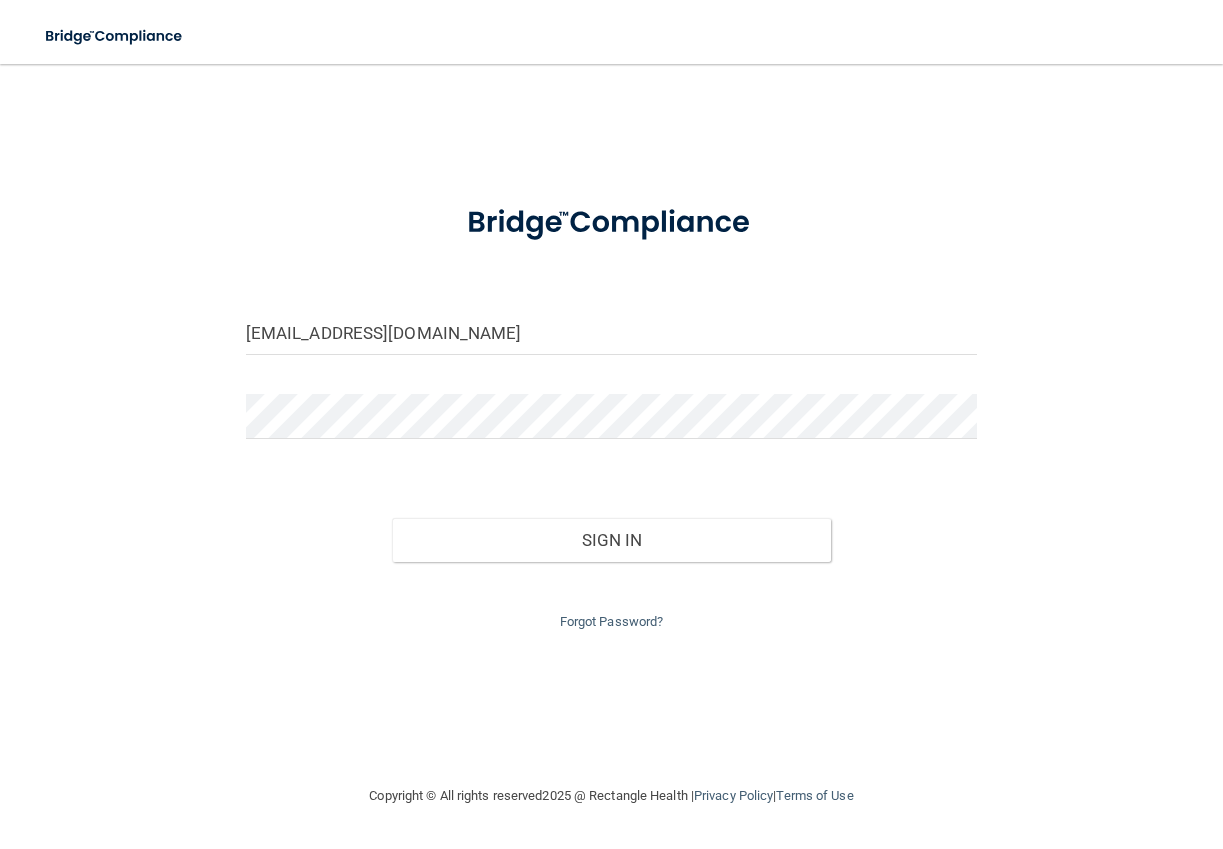drag, startPoint x: 254, startPoint y: 621, endPoint x: 283, endPoint y: 549, distance: 77.62087 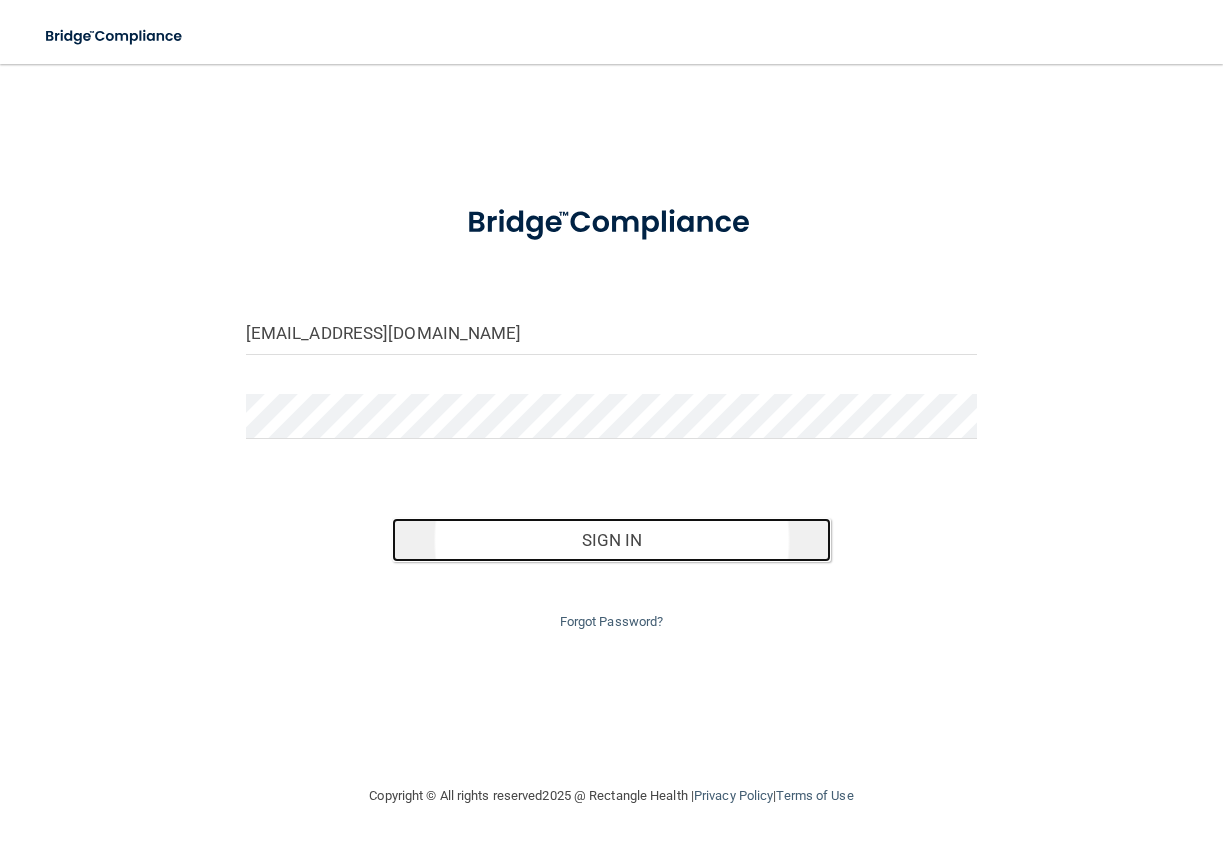 click on "Sign In" at bounding box center (611, 540) 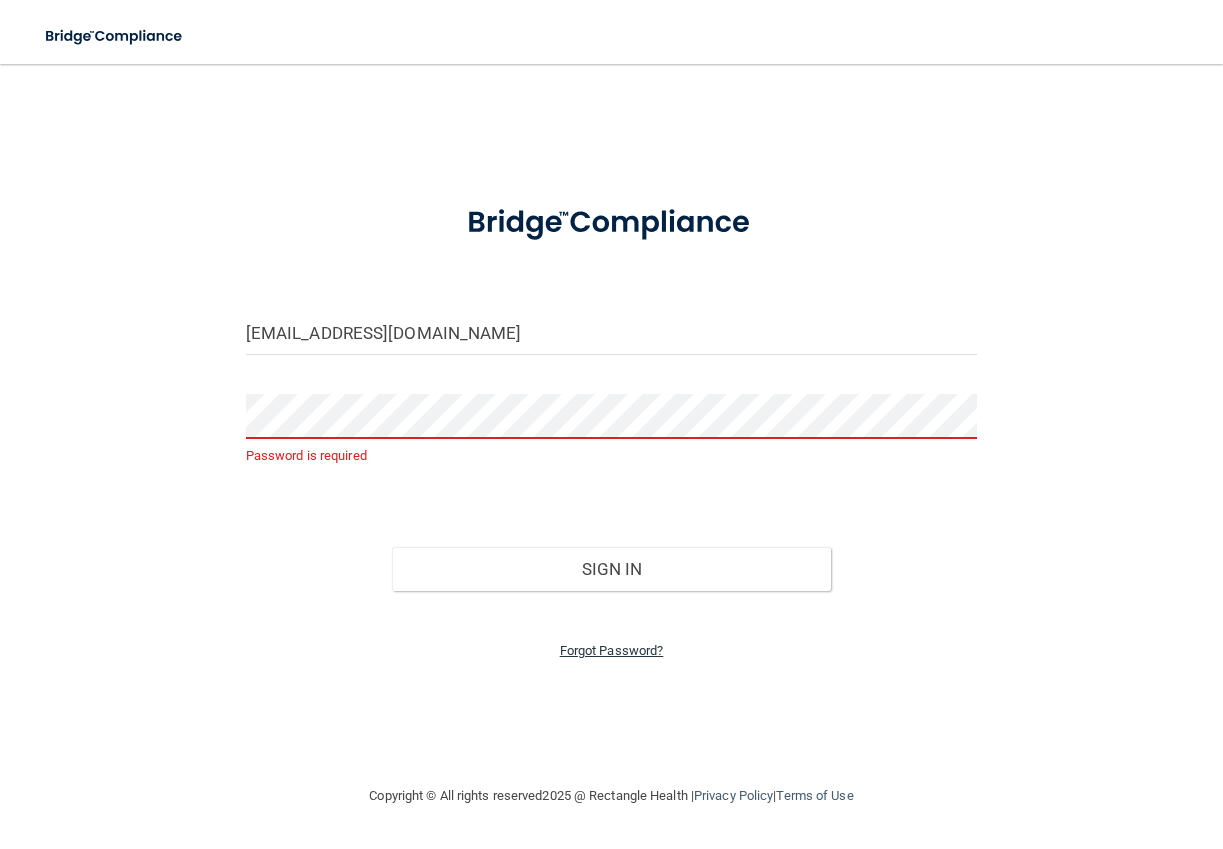 click on "Forgot Password?" at bounding box center (612, 650) 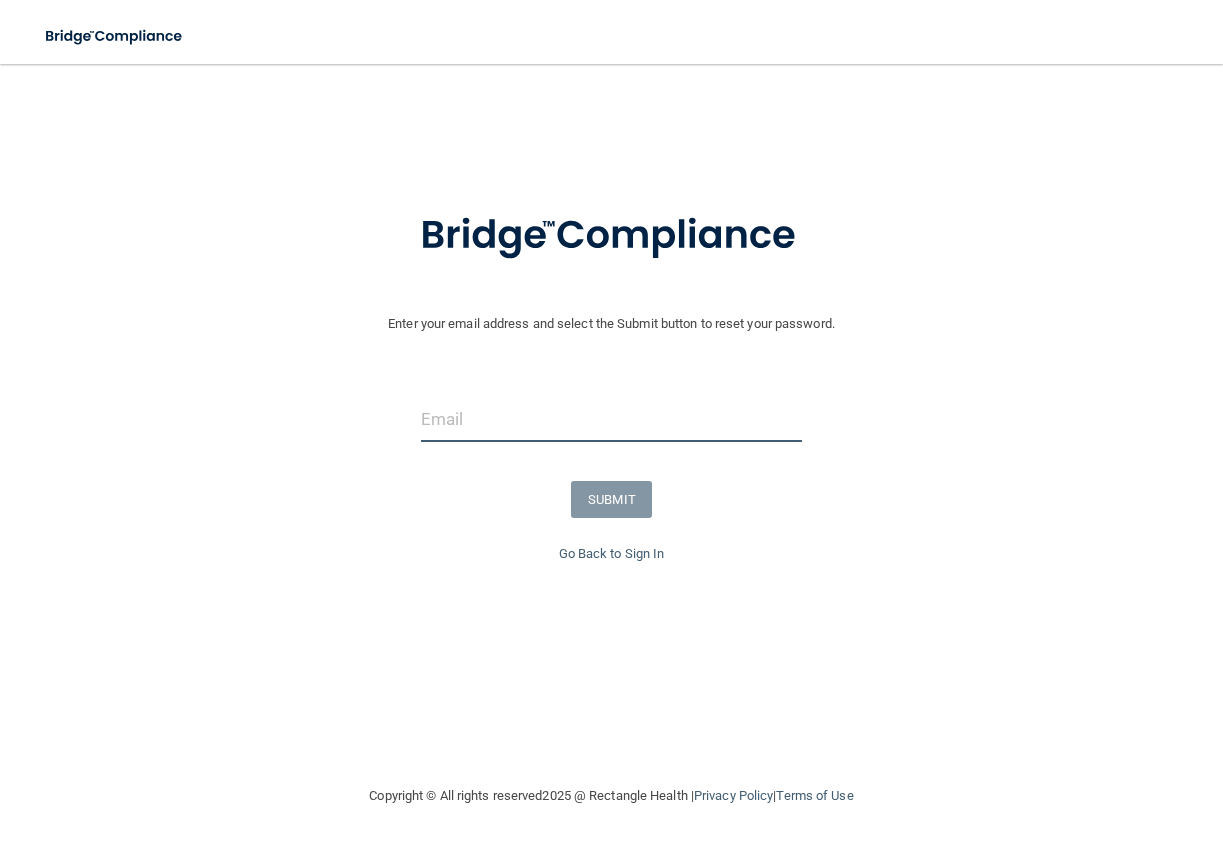click at bounding box center [611, 419] 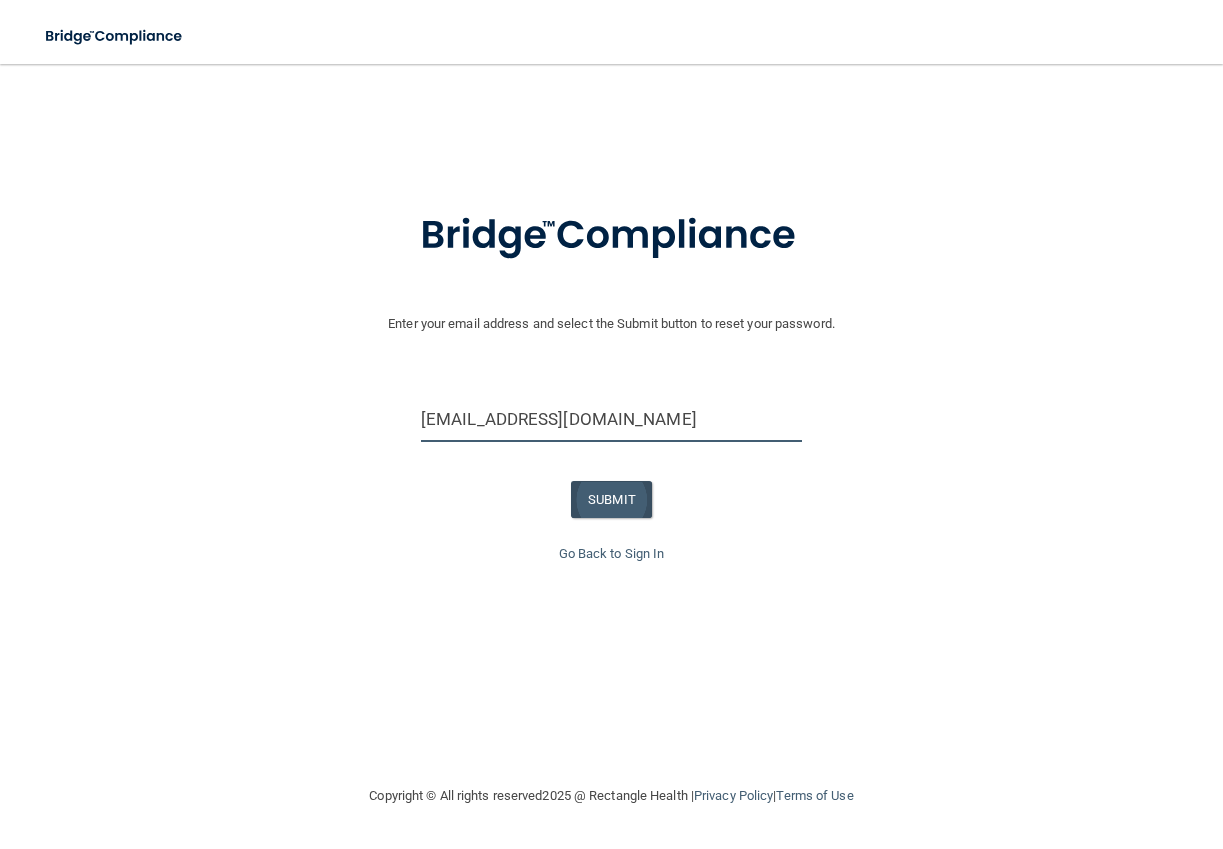 type on "[EMAIL_ADDRESS][DOMAIN_NAME]" 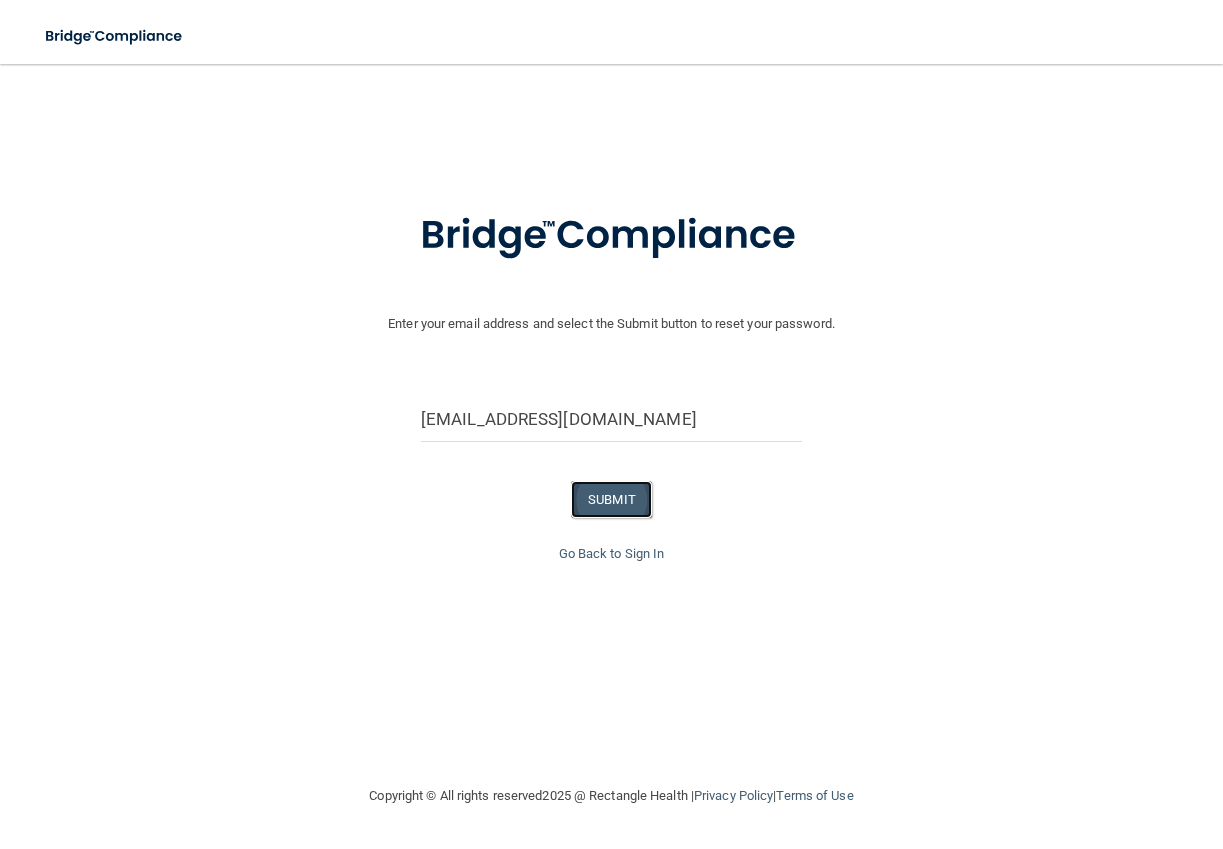 click on "SUBMIT" at bounding box center [611, 499] 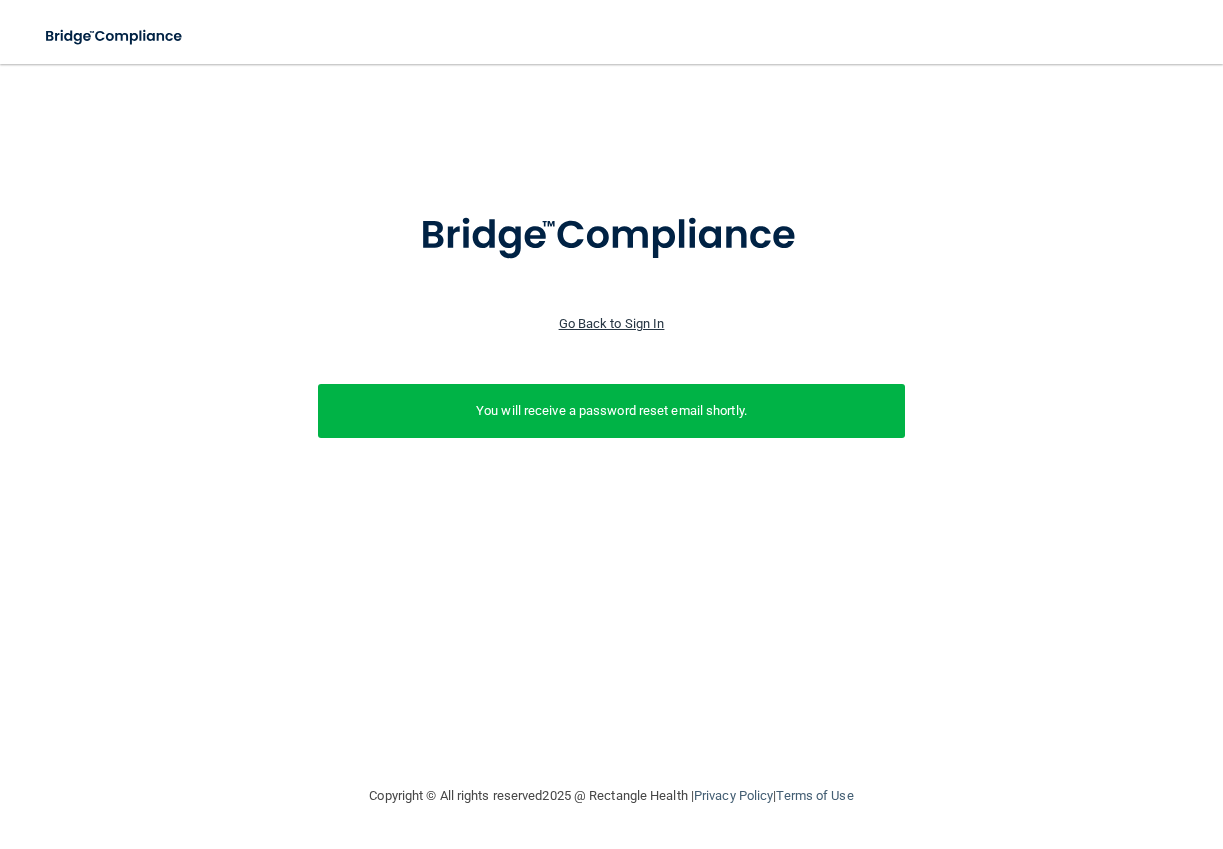 click on "Go Back to Sign In" at bounding box center [612, 323] 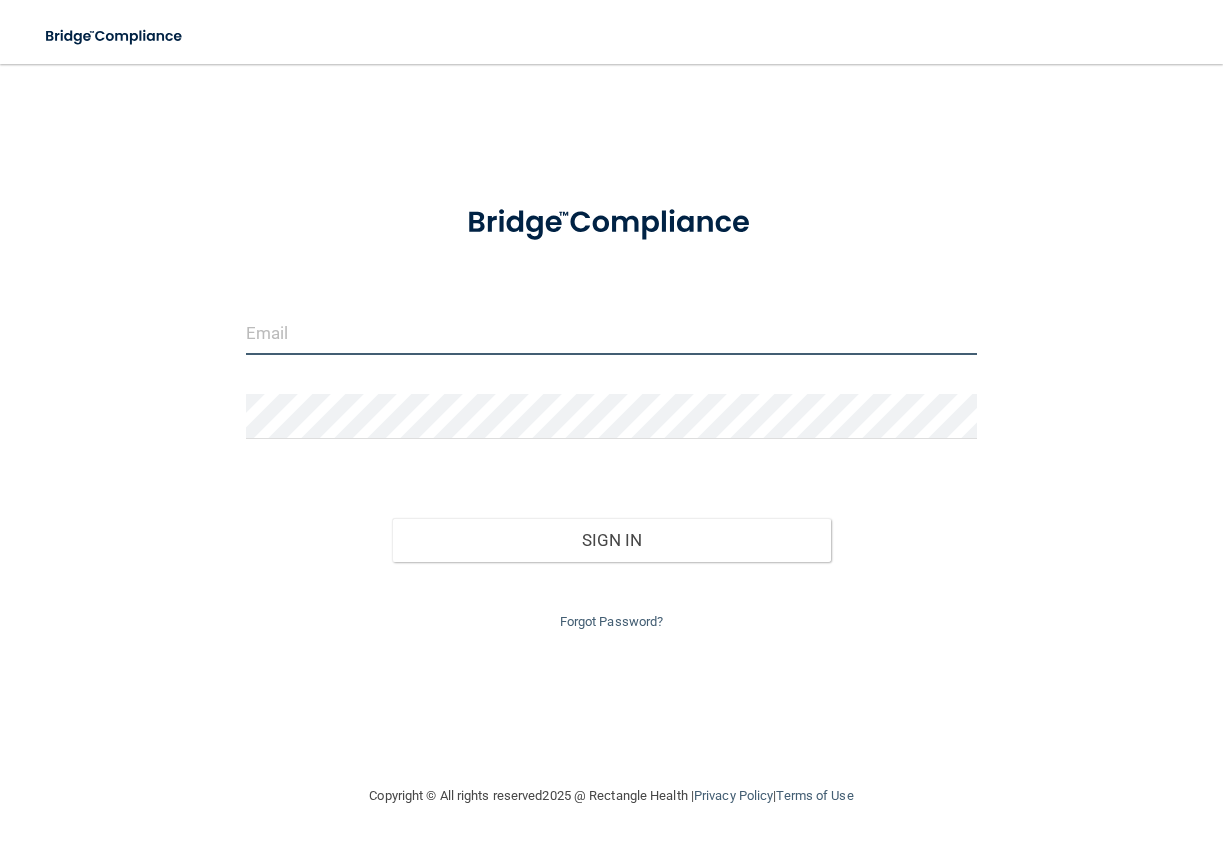 click at bounding box center [612, 332] 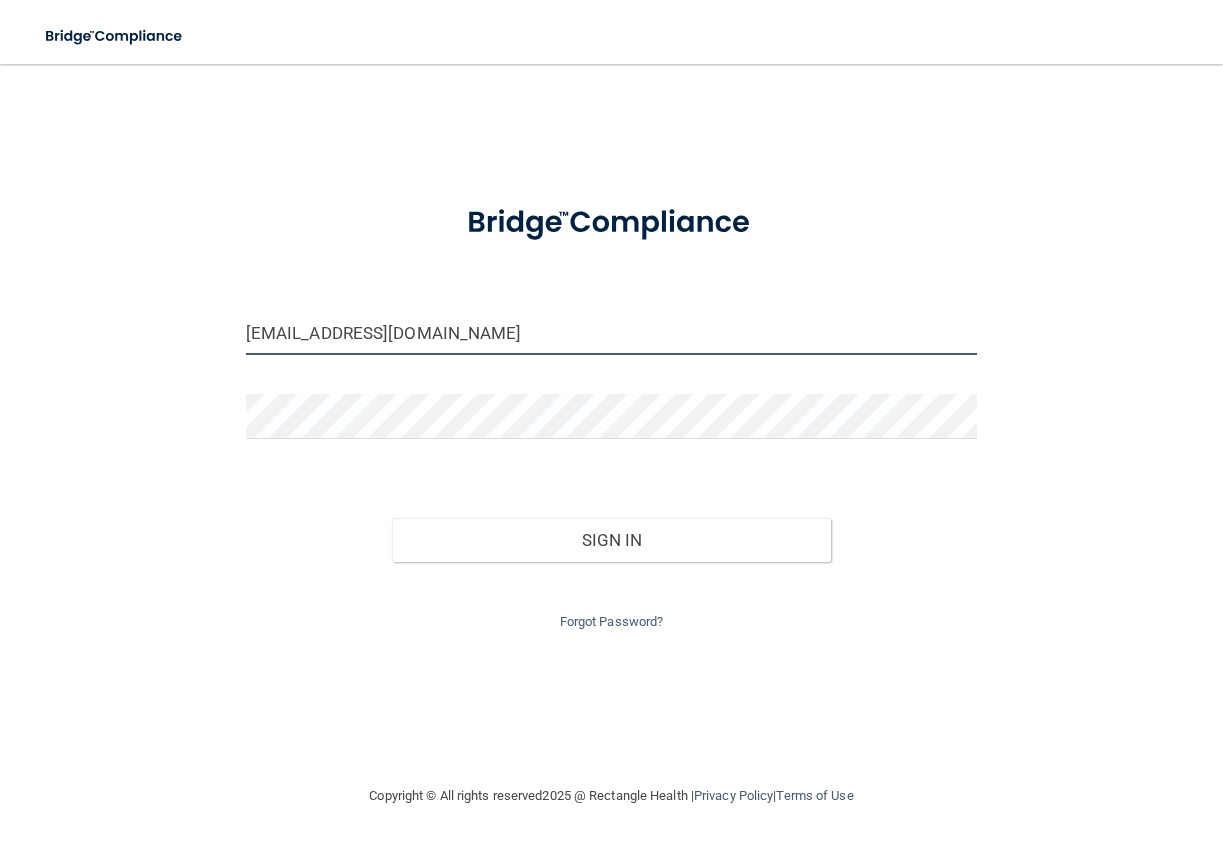 type on "[EMAIL_ADDRESS][DOMAIN_NAME]" 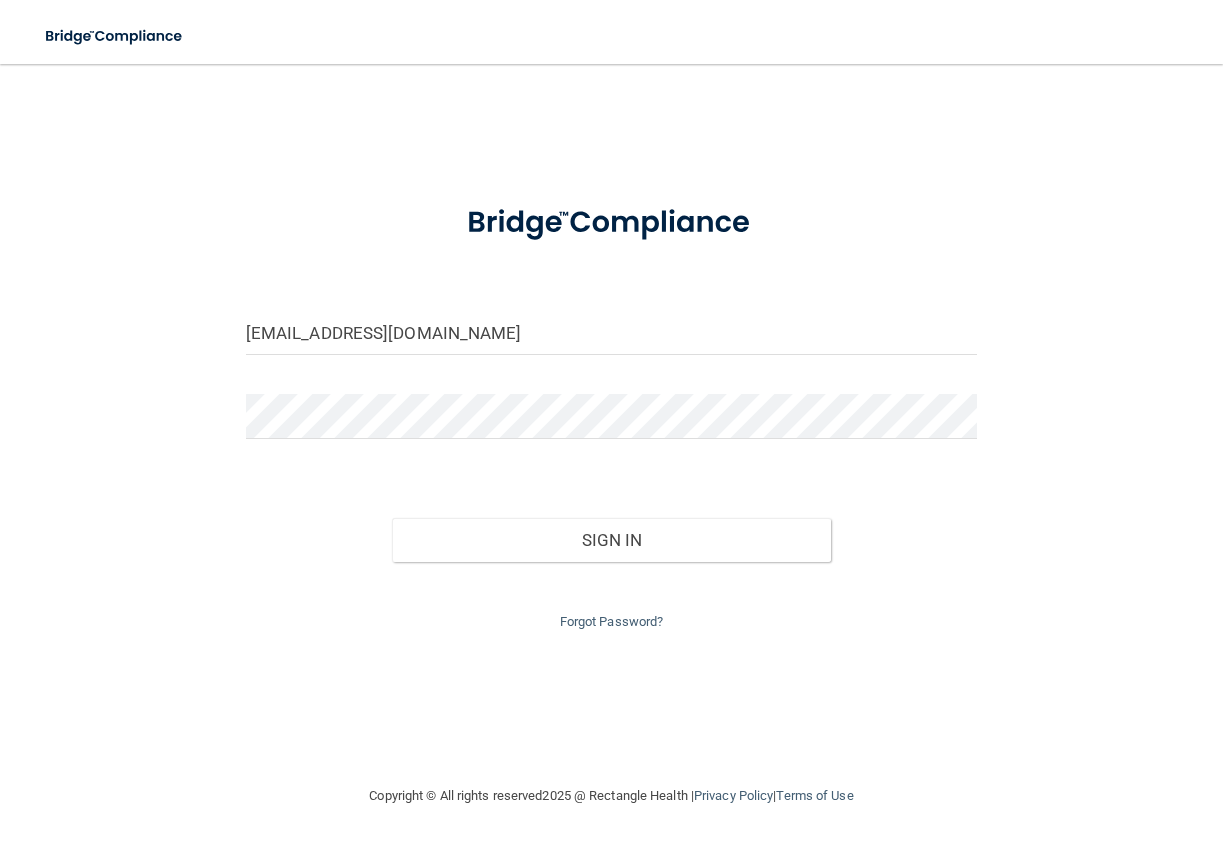 drag, startPoint x: 253, startPoint y: 662, endPoint x: 284, endPoint y: 551, distance: 115.24756 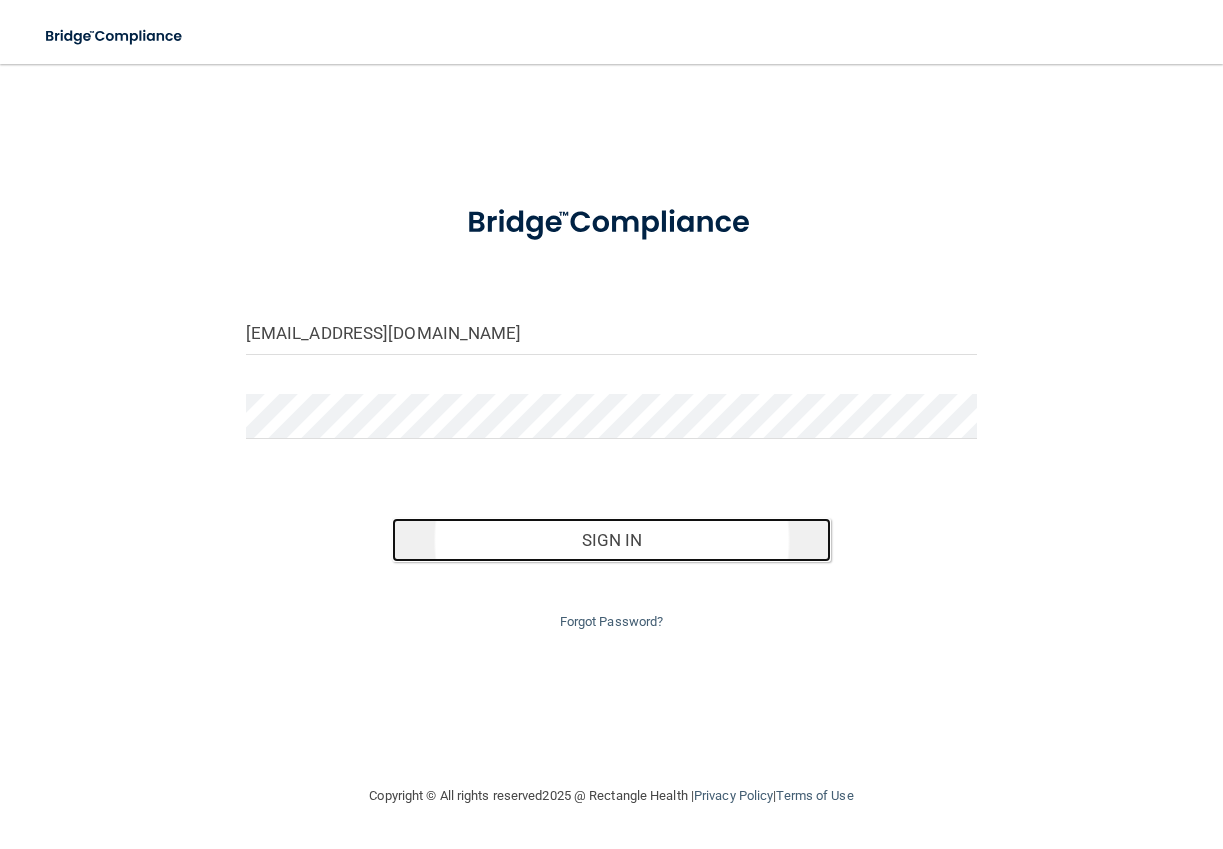 click on "Sign In" at bounding box center [611, 540] 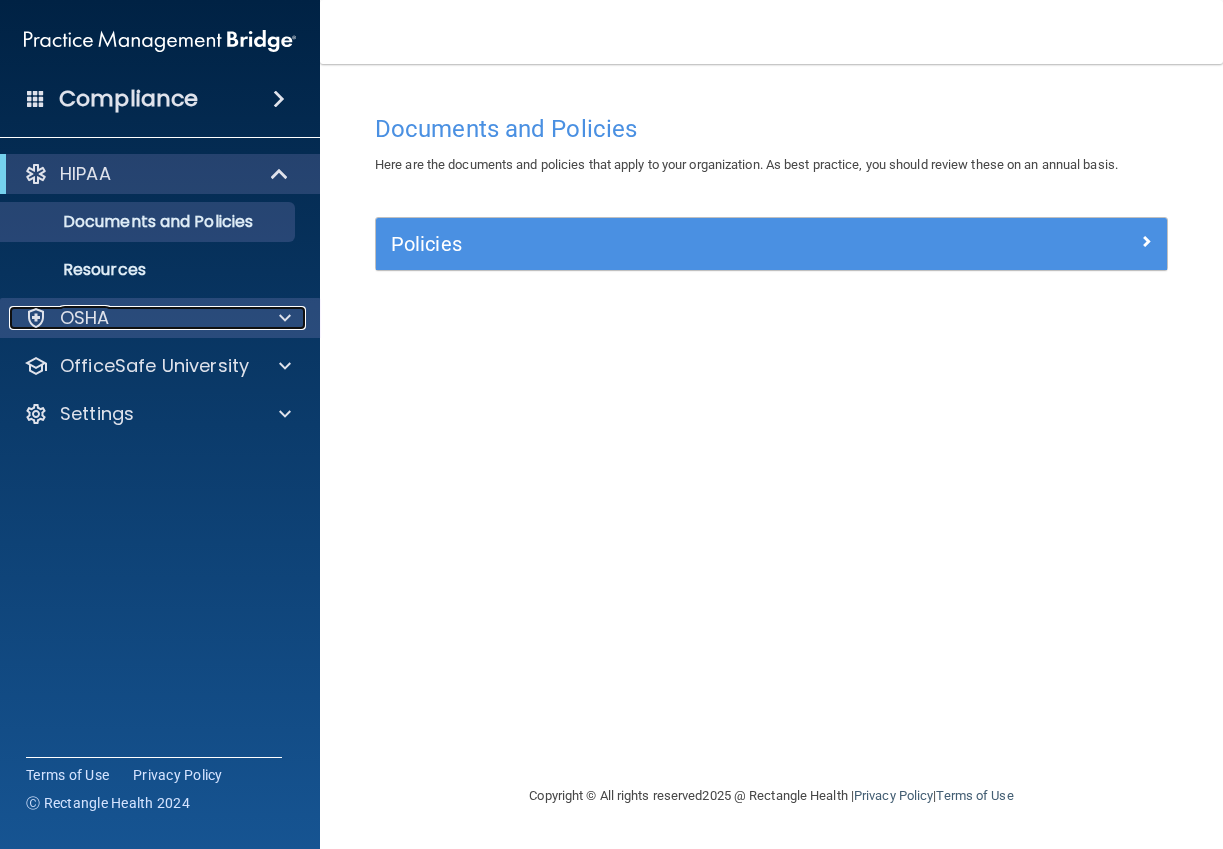 click at bounding box center (282, 318) 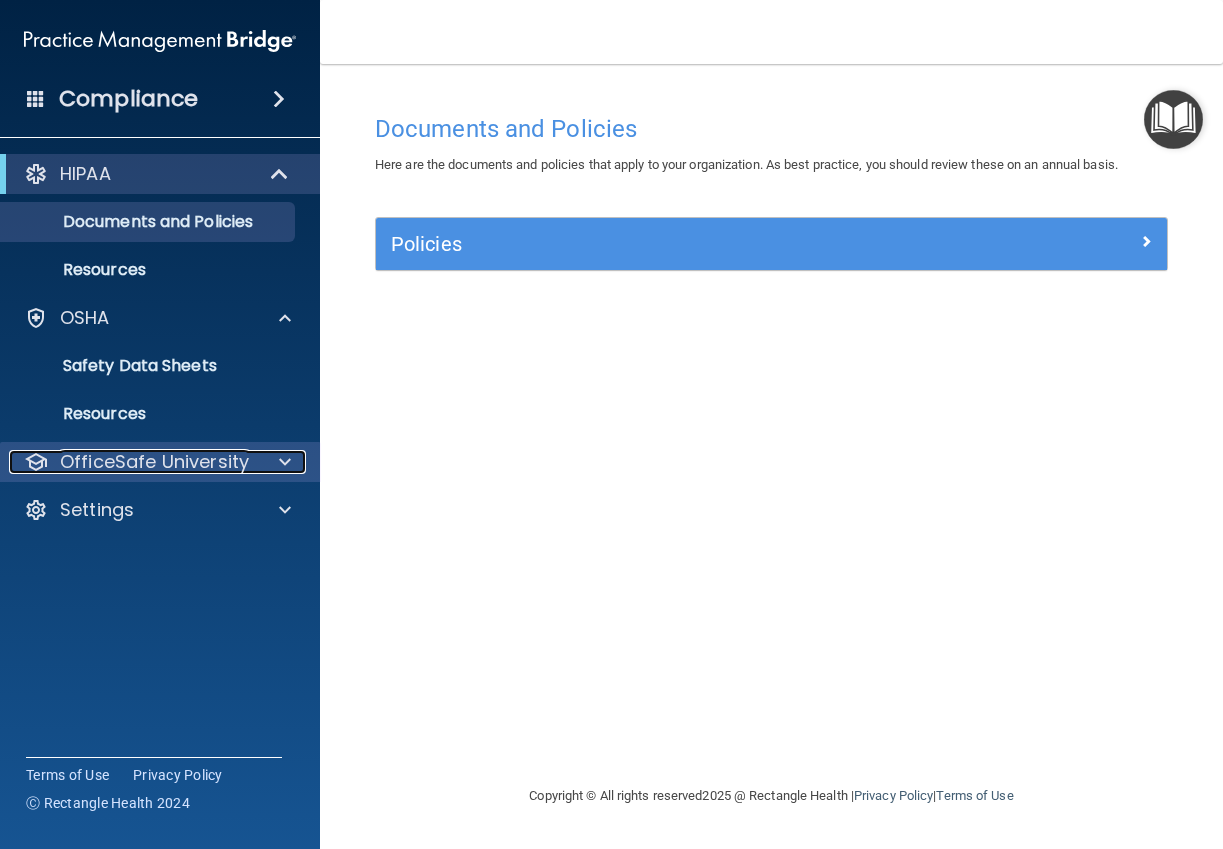 click at bounding box center (285, 462) 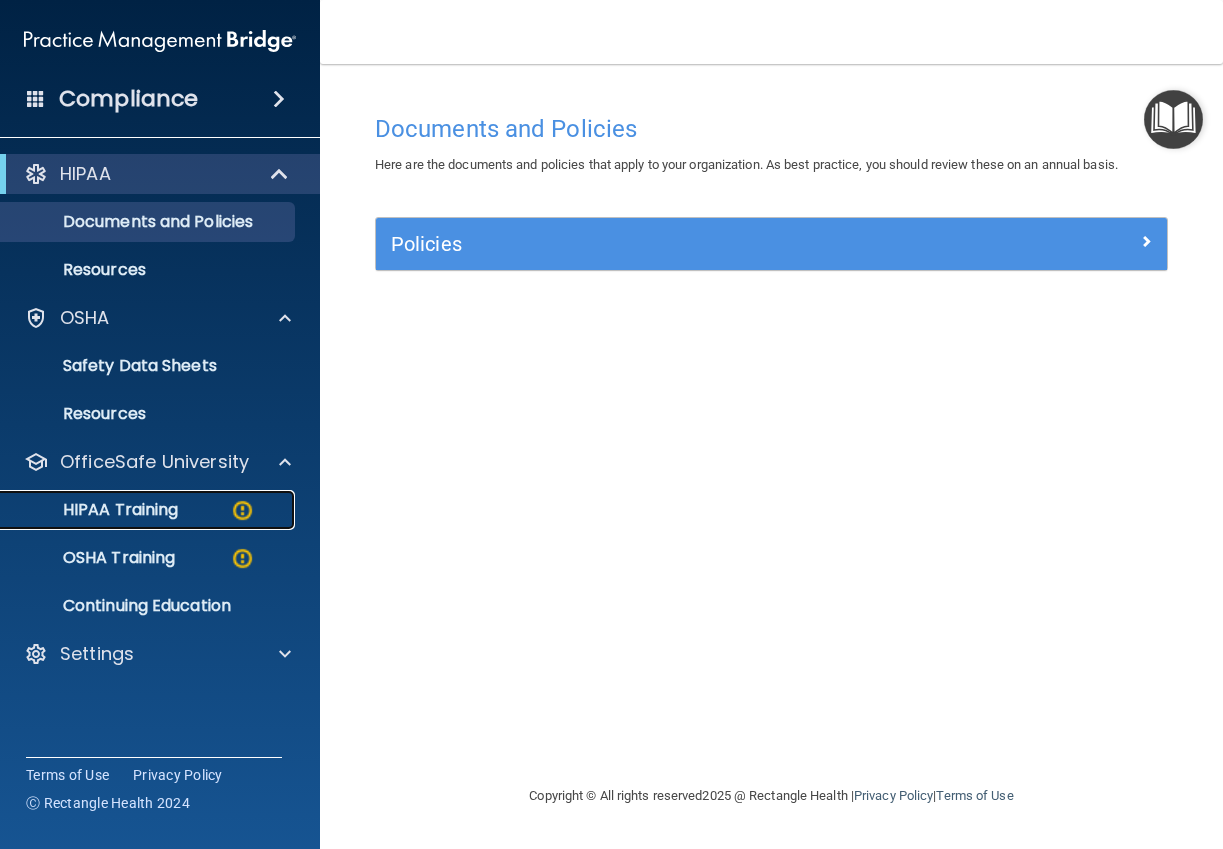 click on "HIPAA Training" at bounding box center [149, 510] 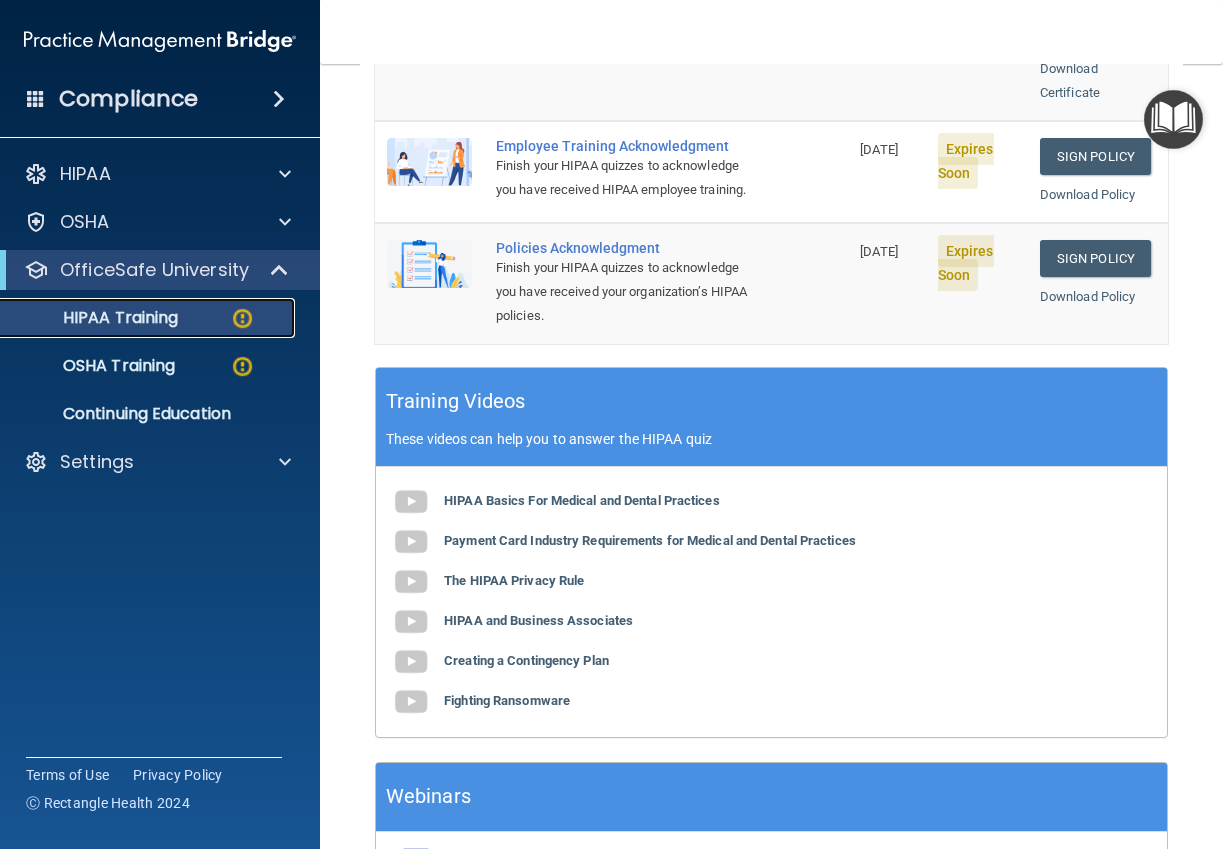 scroll, scrollTop: 720, scrollLeft: 0, axis: vertical 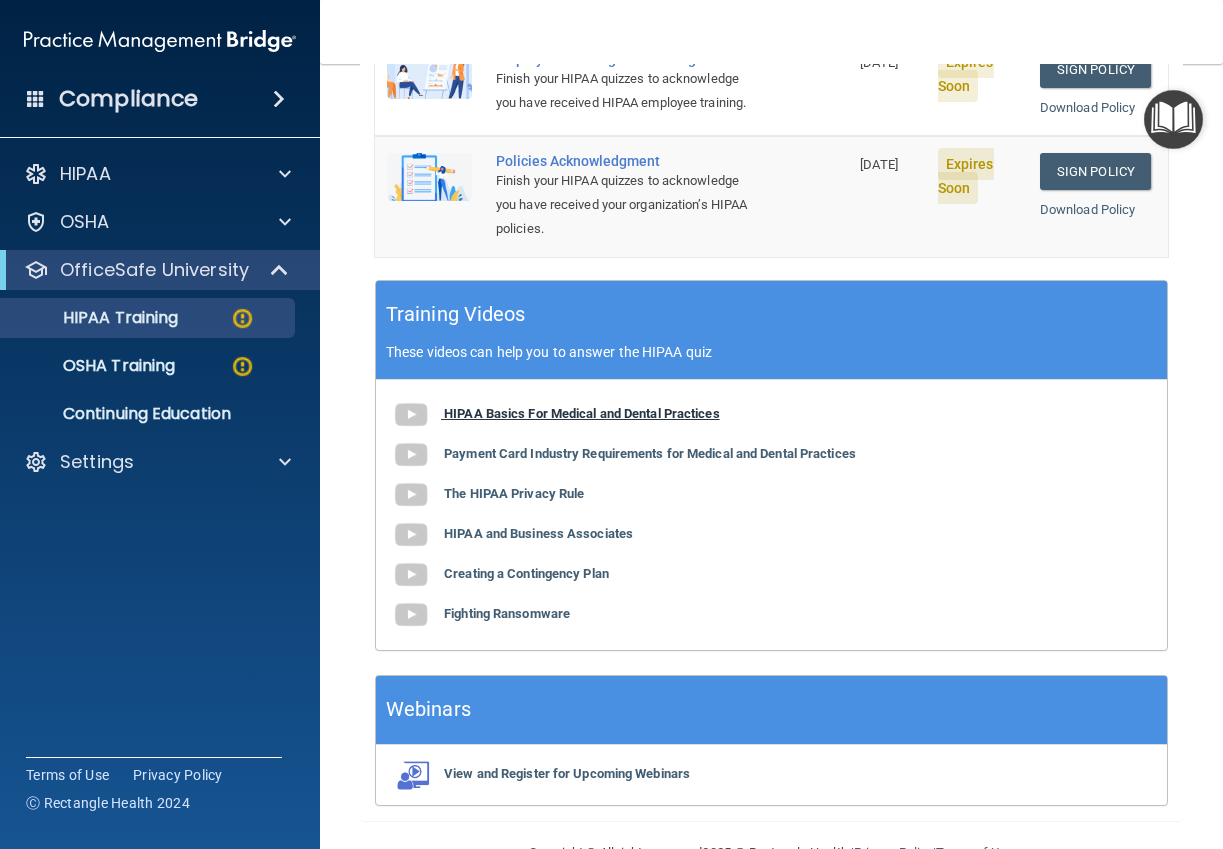 click on "HIPAA Basics For Medical and Dental Practices" at bounding box center (582, 413) 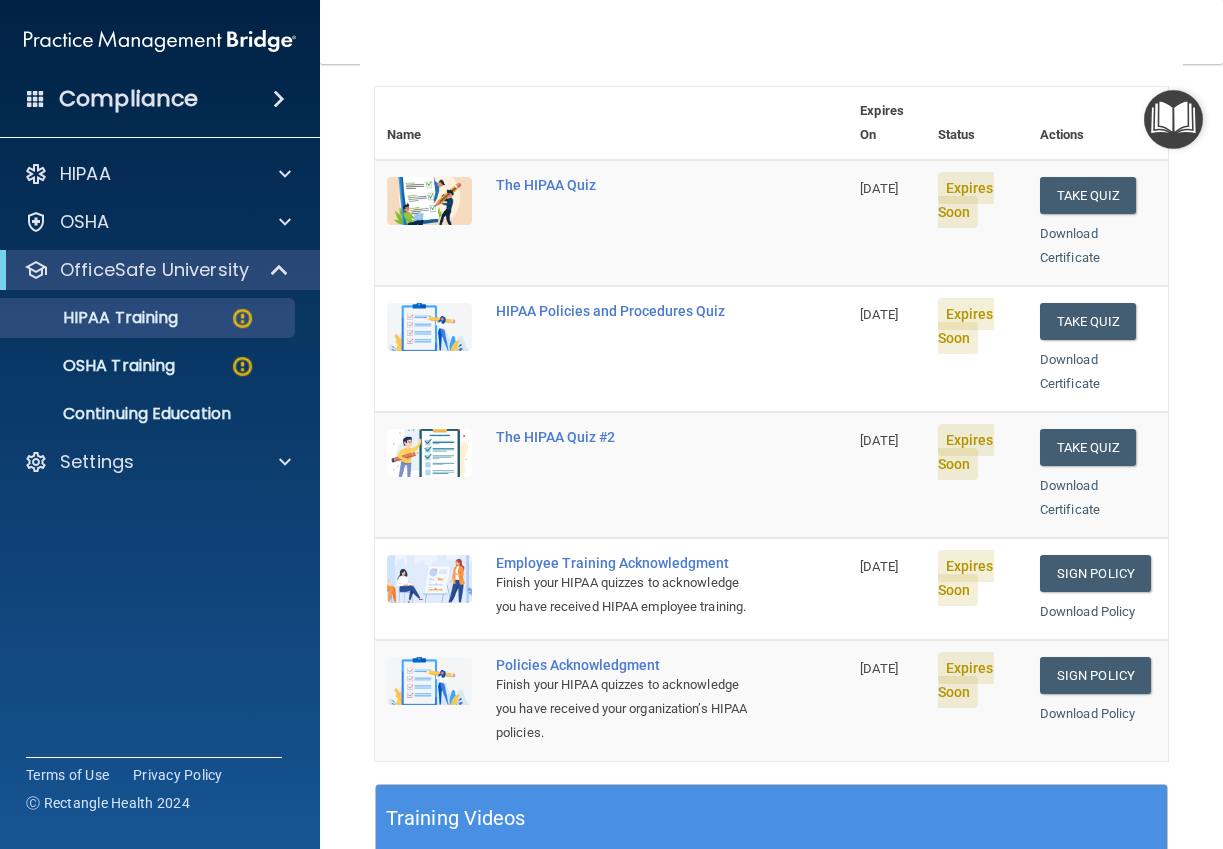 scroll, scrollTop: 180, scrollLeft: 0, axis: vertical 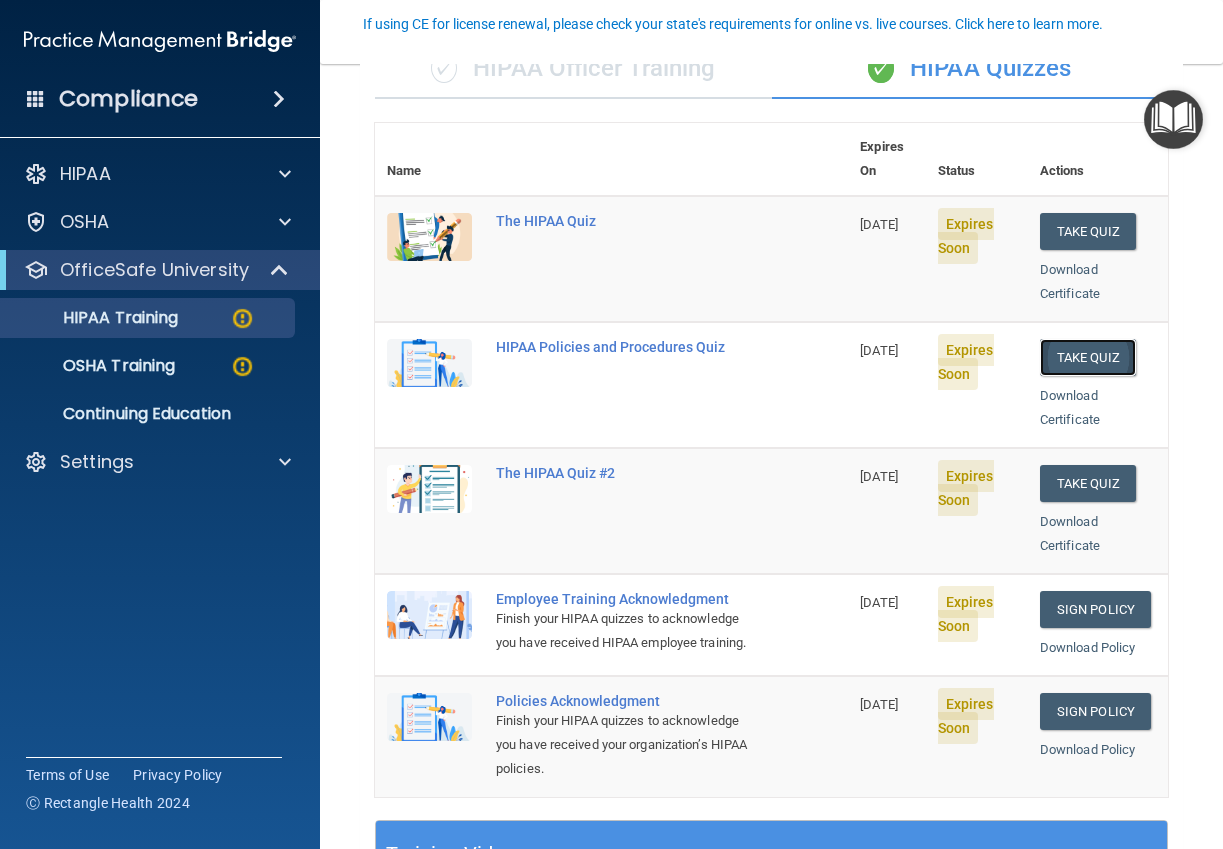 click on "Take Quiz" at bounding box center (1088, 357) 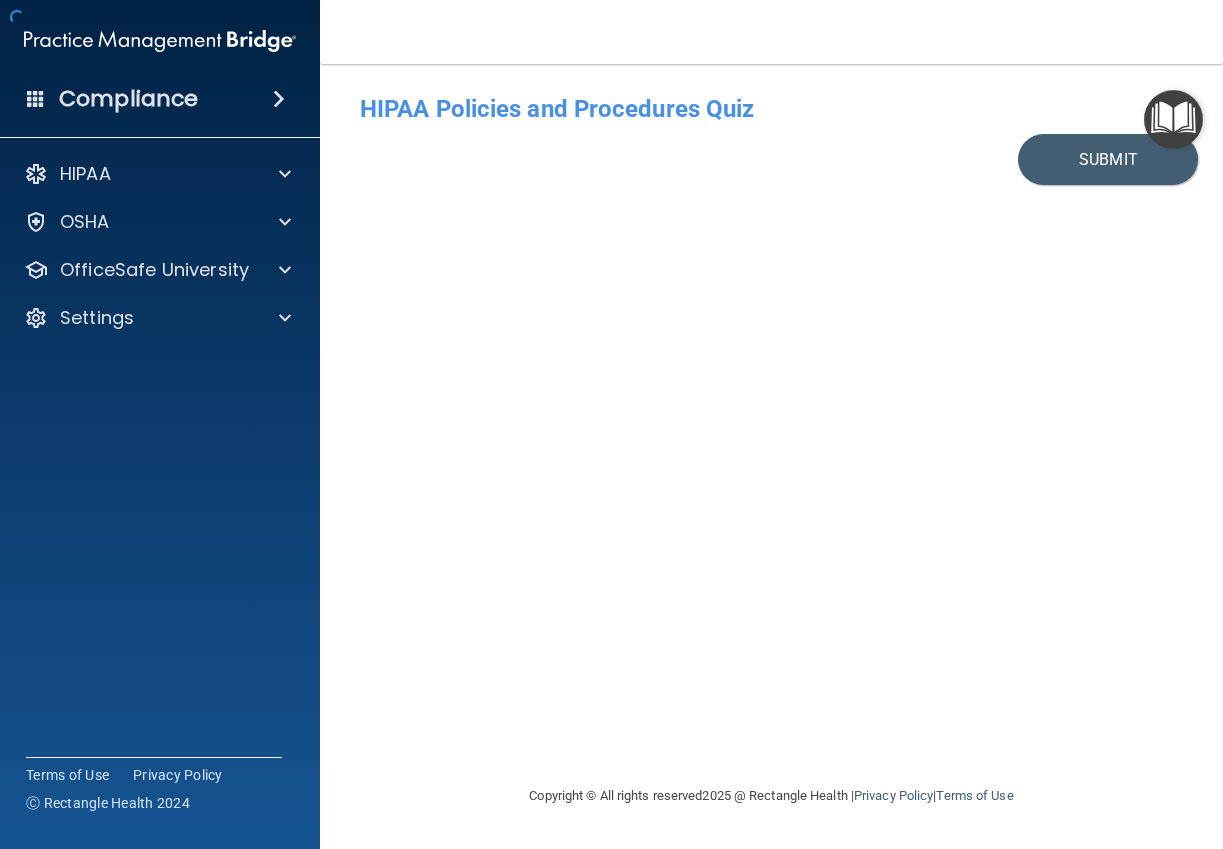 scroll, scrollTop: 0, scrollLeft: 0, axis: both 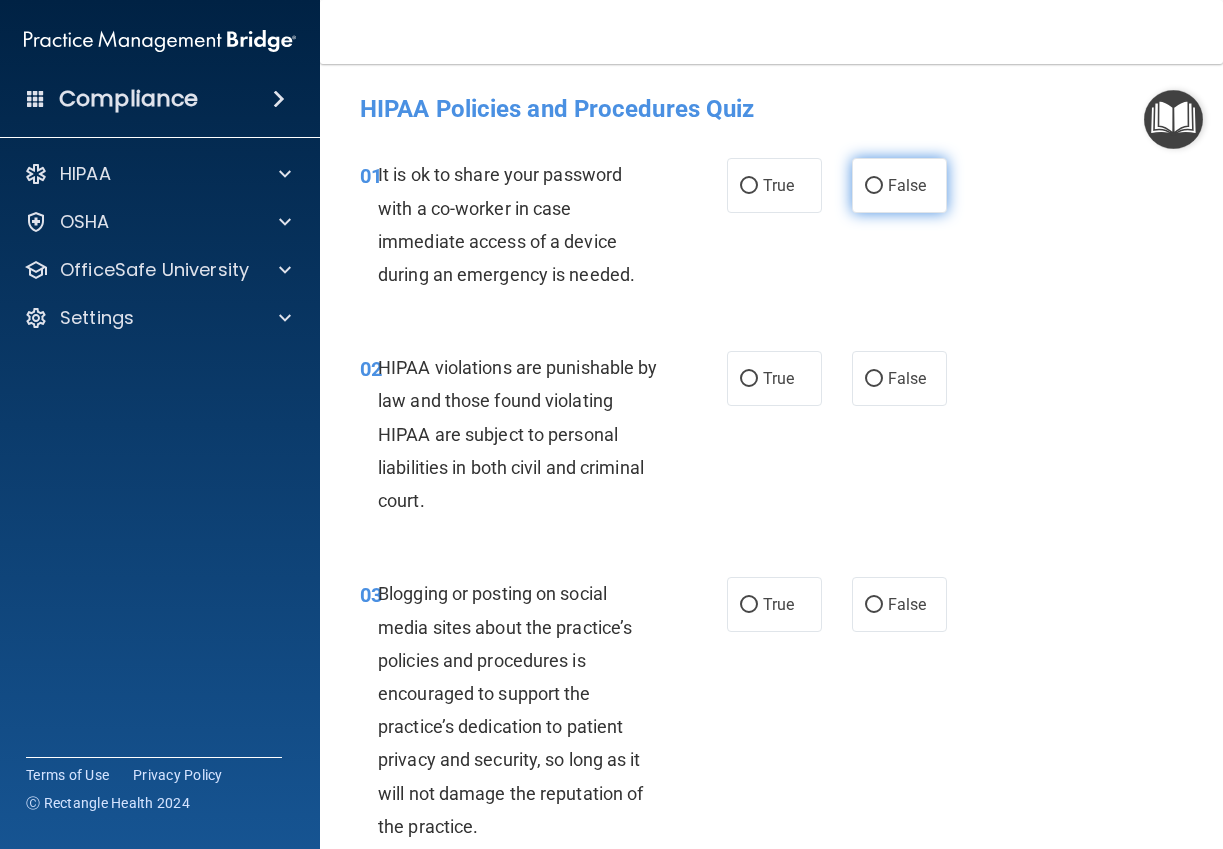 click on "False" at bounding box center [874, 186] 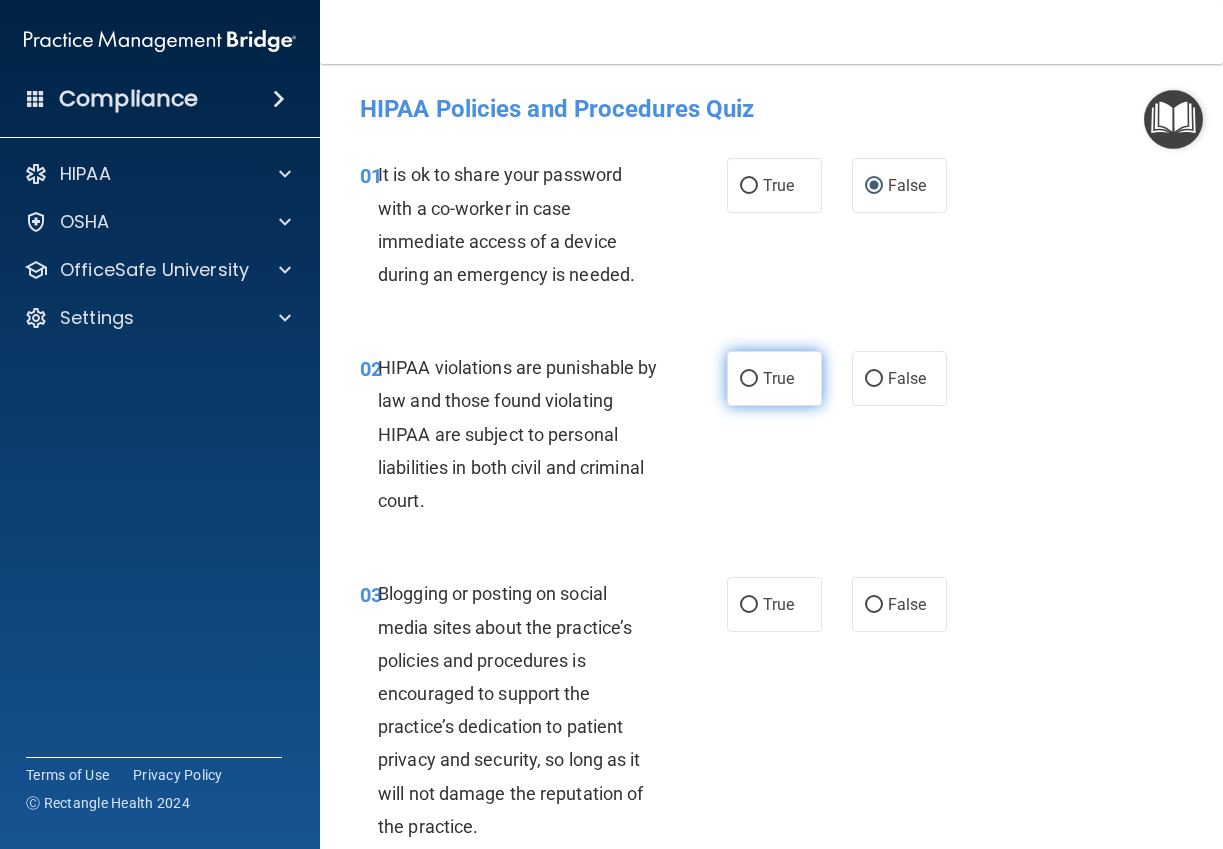 click on "True" at bounding box center [749, 379] 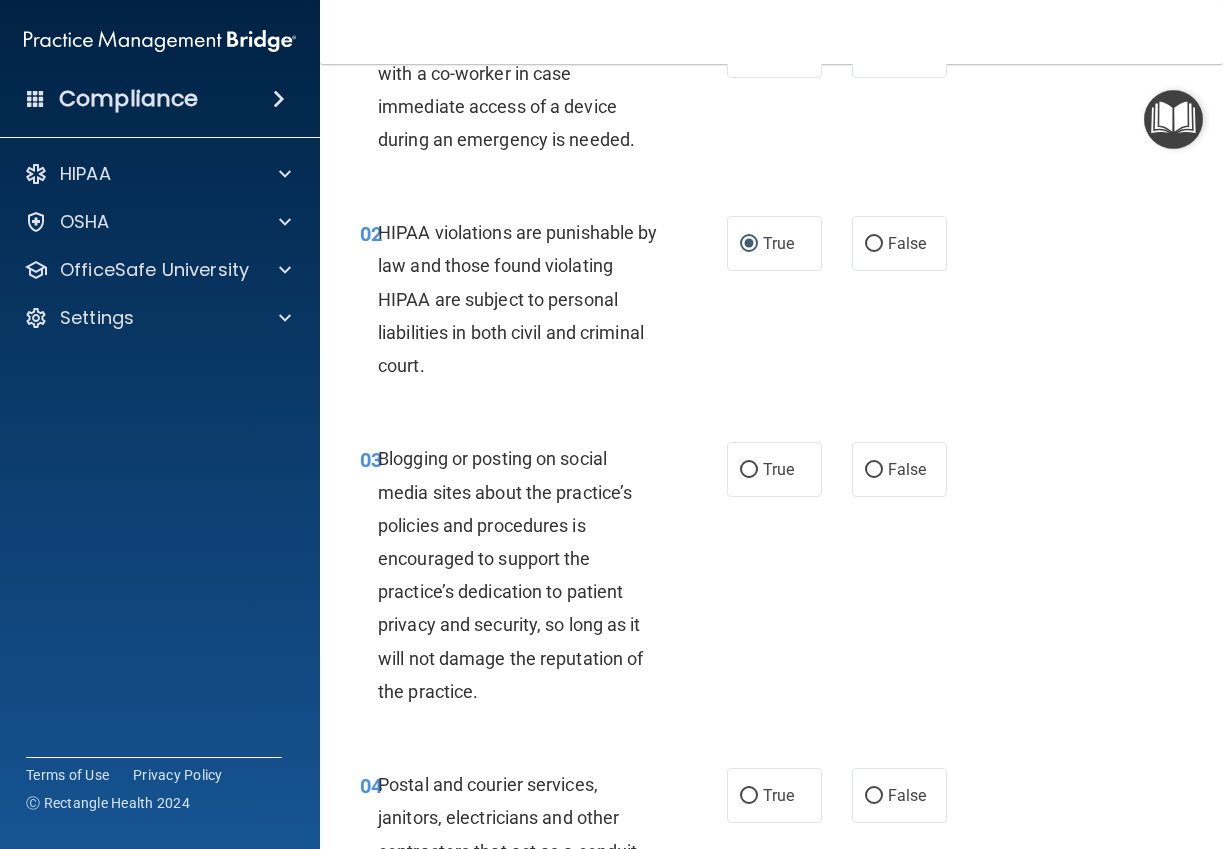 scroll, scrollTop: 180, scrollLeft: 0, axis: vertical 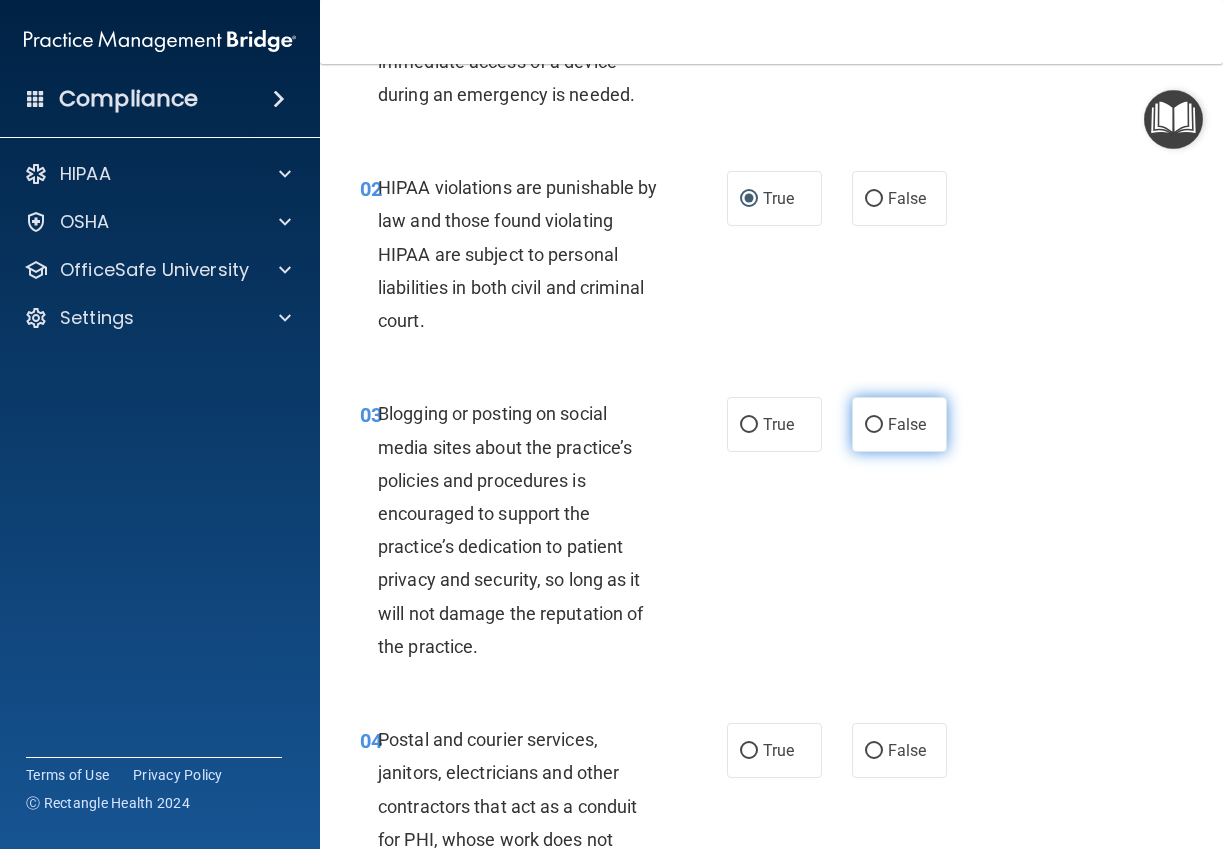 click on "False" at bounding box center [874, 425] 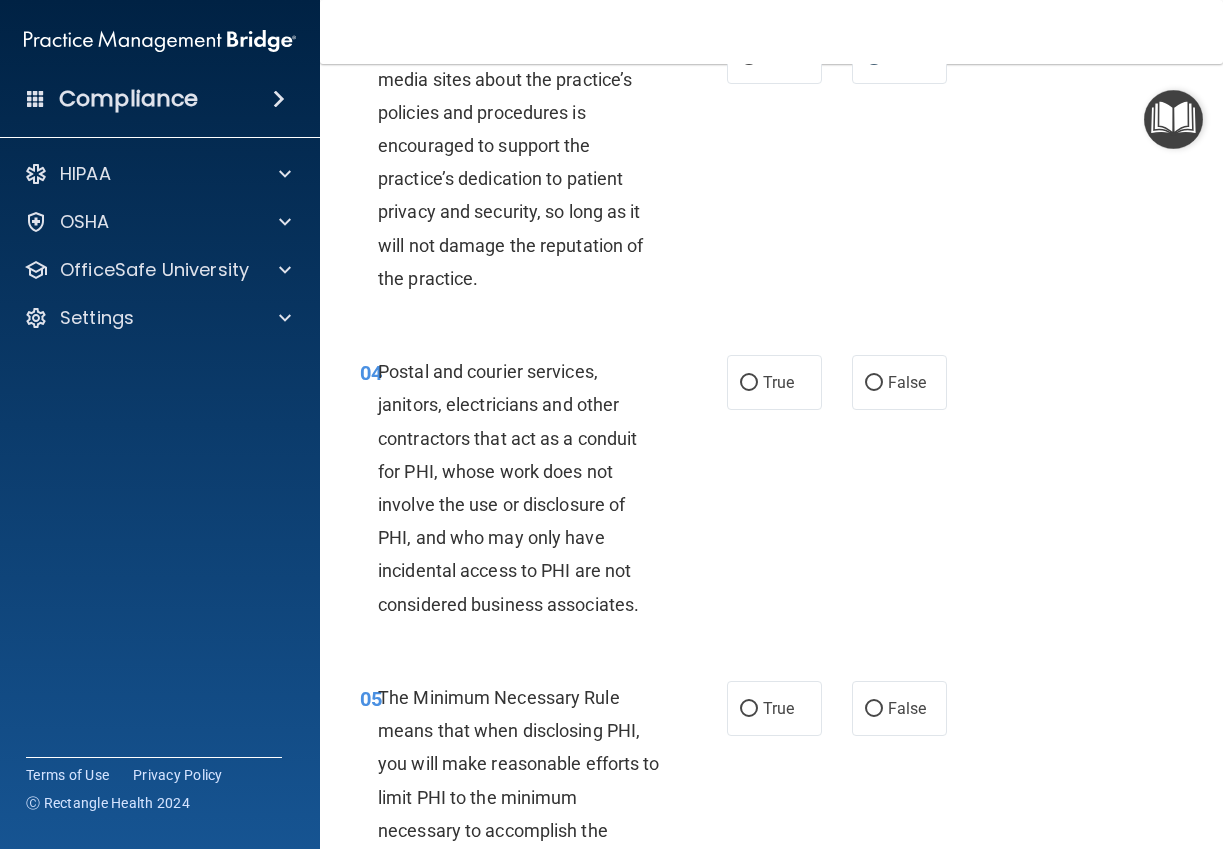 scroll, scrollTop: 630, scrollLeft: 0, axis: vertical 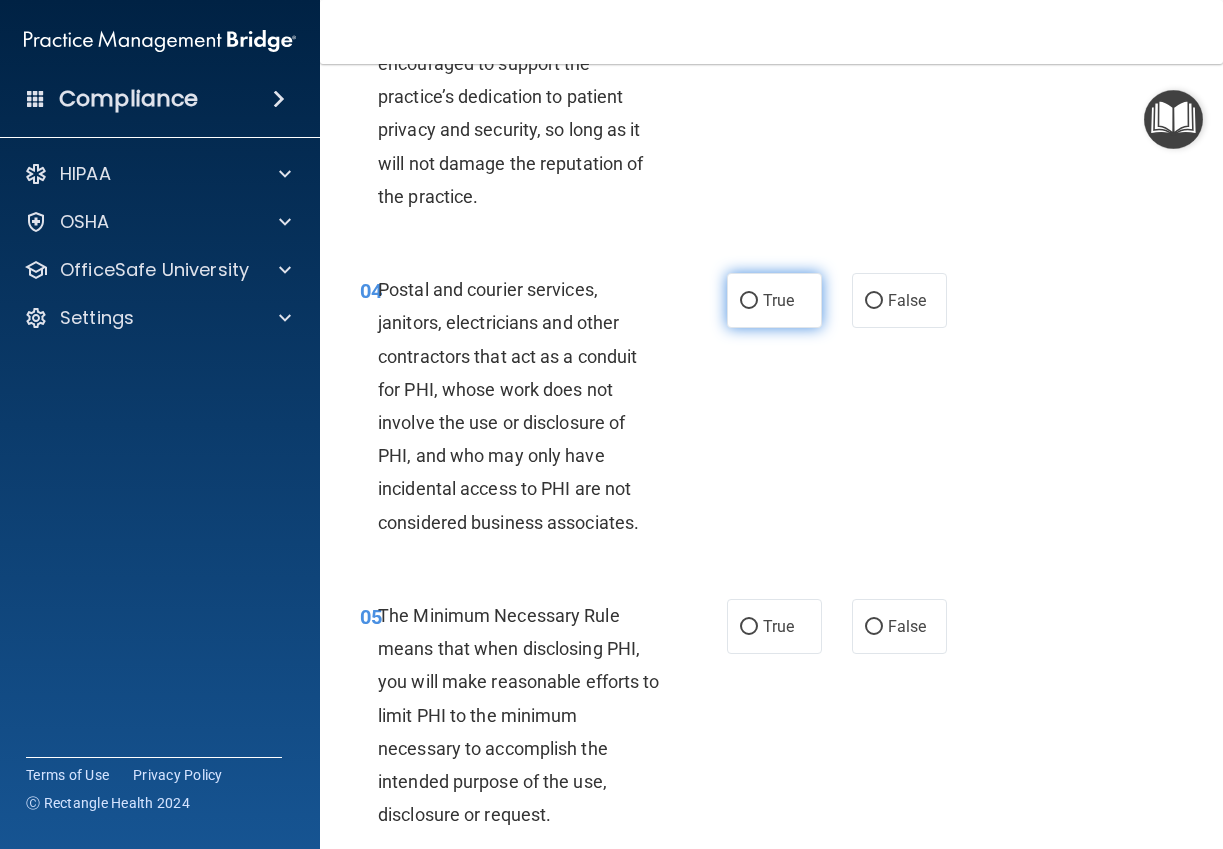 click on "True" at bounding box center [774, 300] 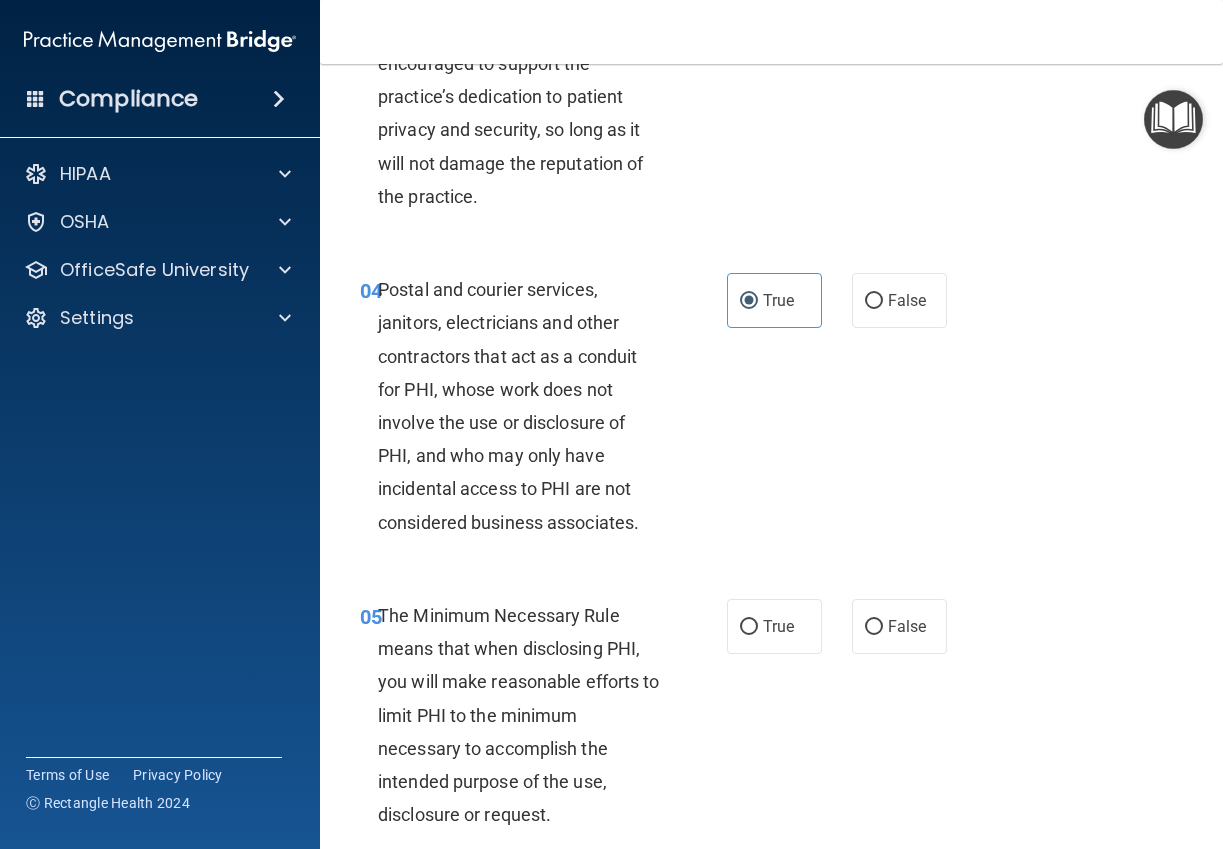 scroll, scrollTop: 810, scrollLeft: 0, axis: vertical 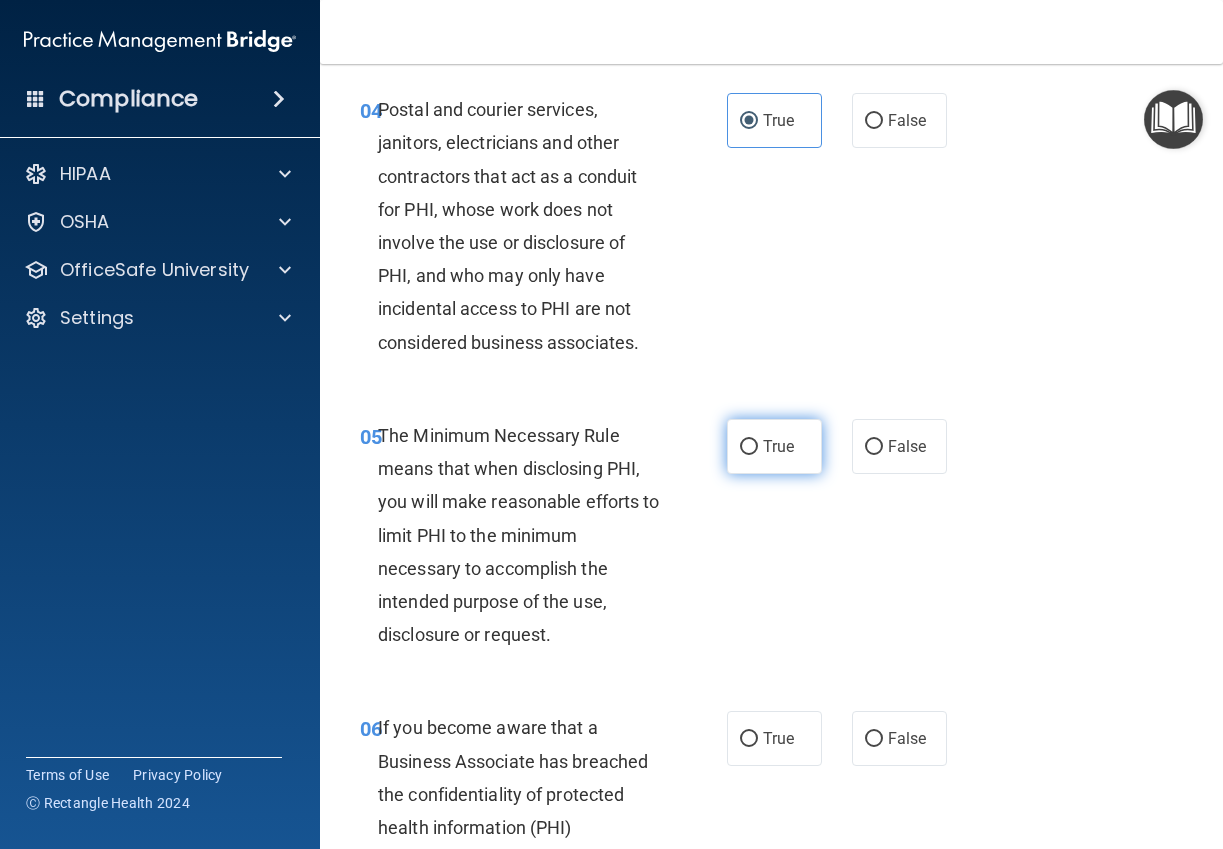 click on "True" at bounding box center (749, 447) 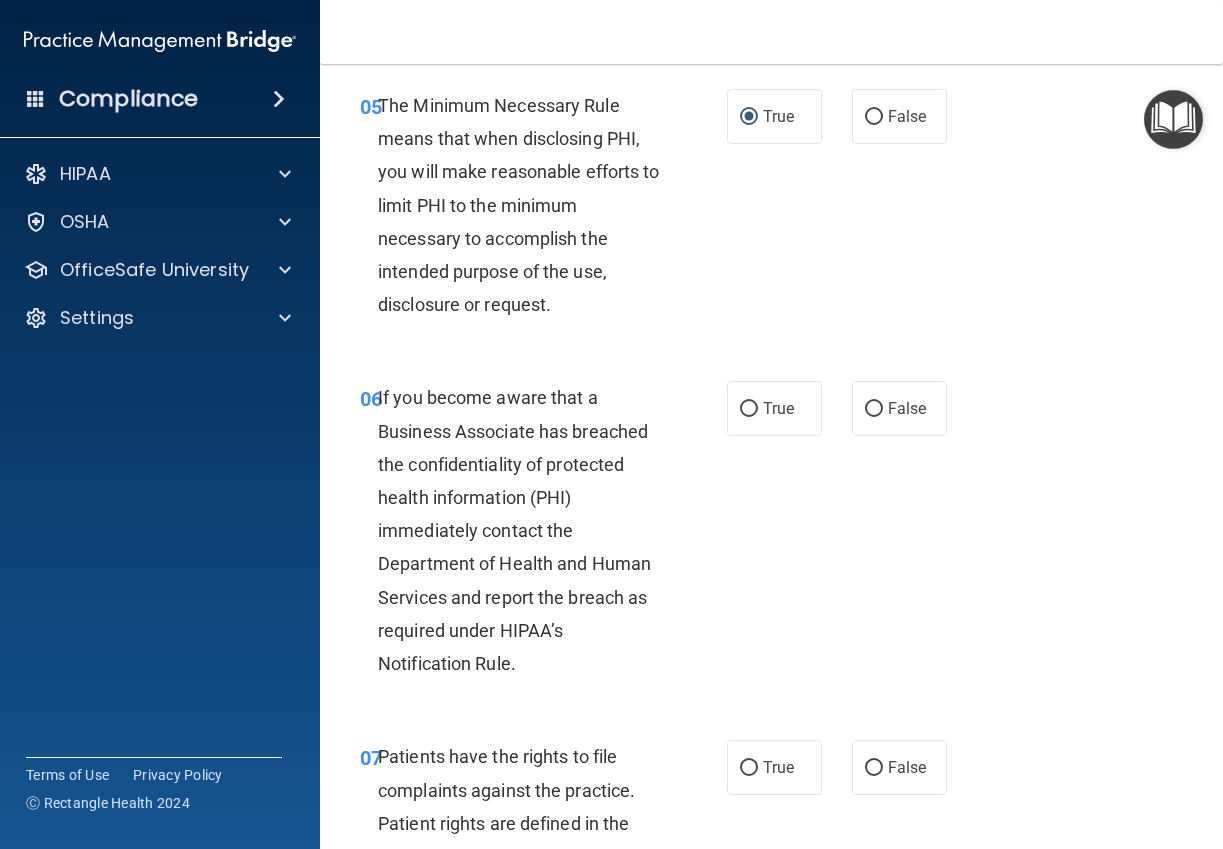 scroll, scrollTop: 1170, scrollLeft: 0, axis: vertical 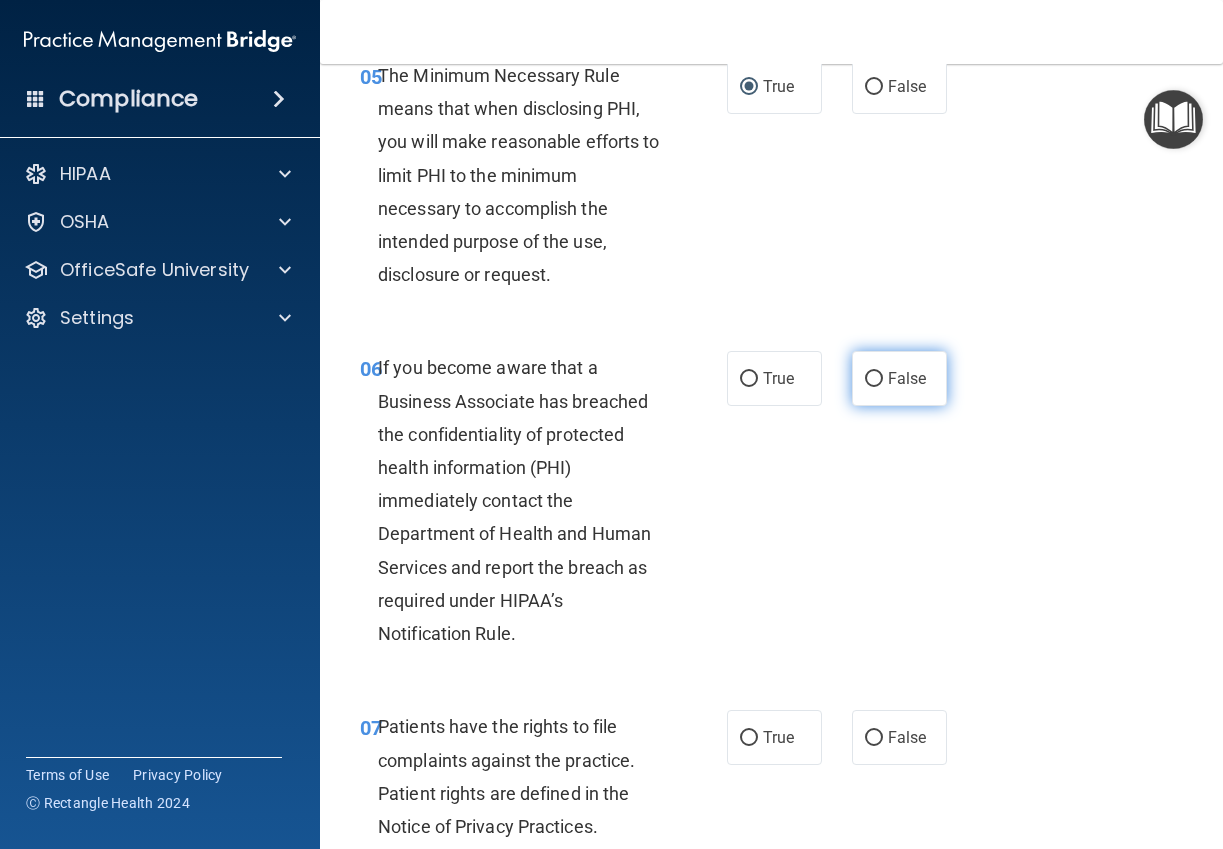 click on "False" at bounding box center [874, 379] 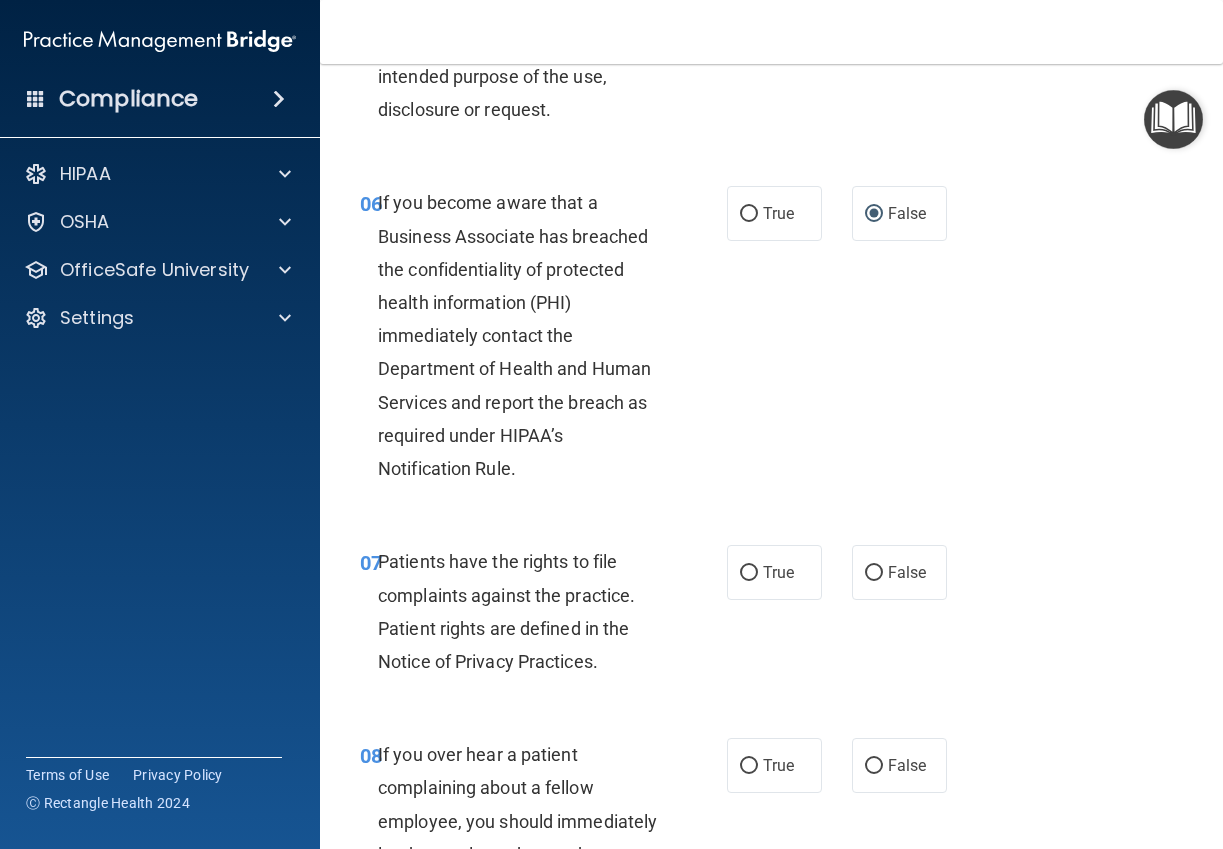 scroll, scrollTop: 1440, scrollLeft: 0, axis: vertical 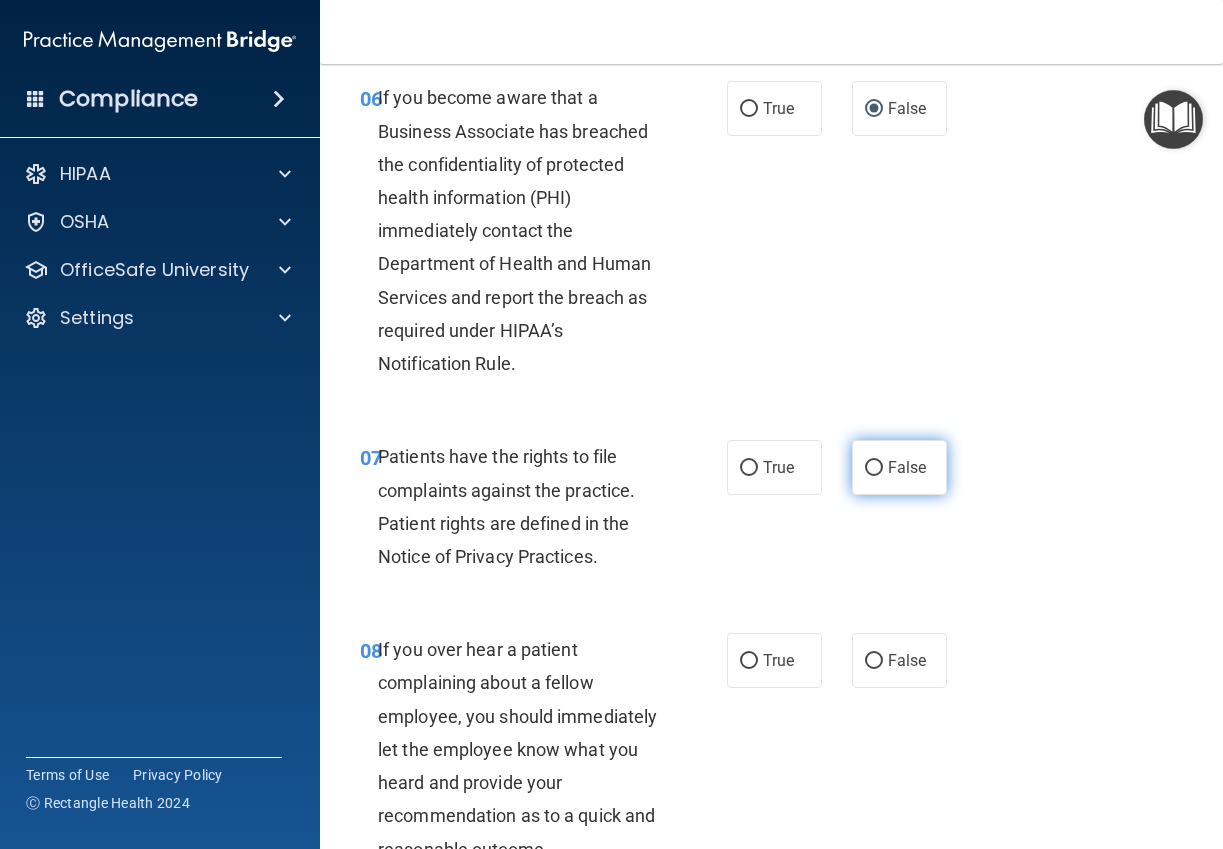 click on "False" at bounding box center [874, 468] 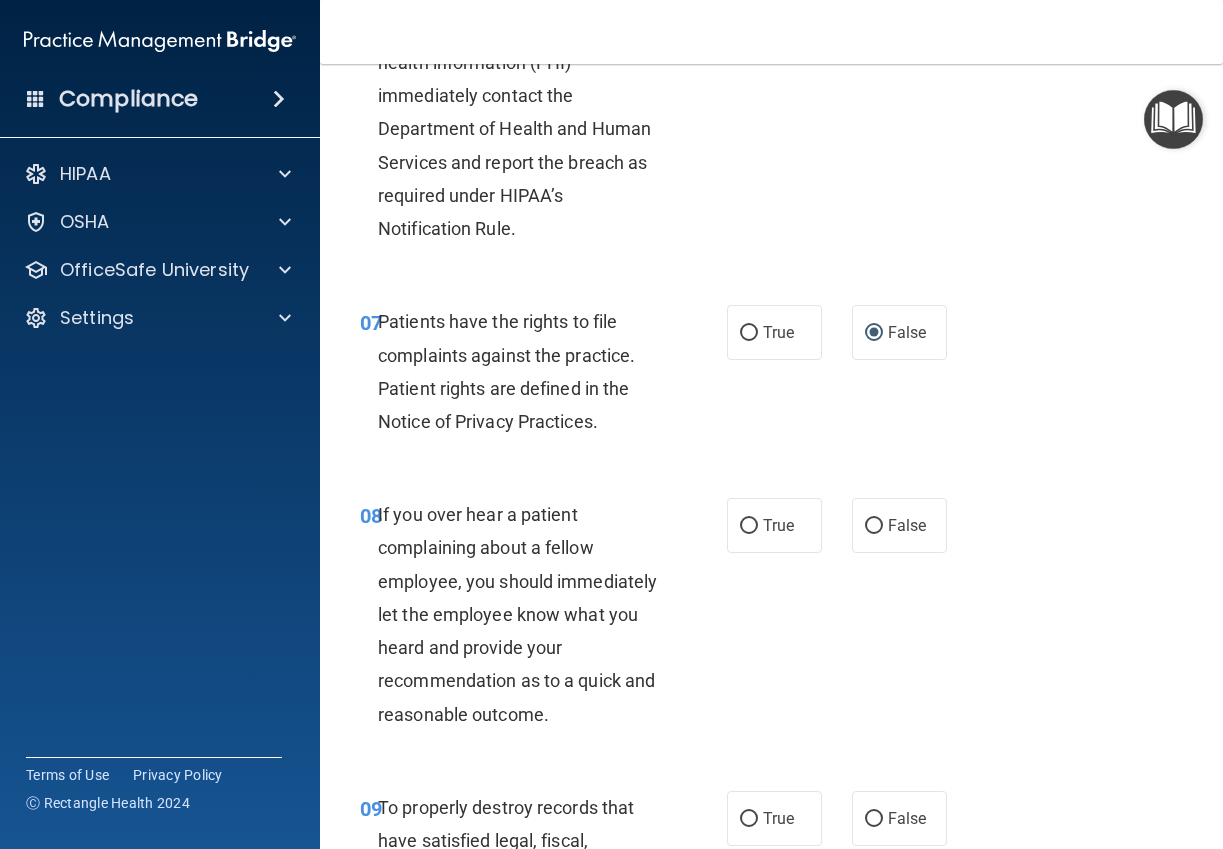 scroll, scrollTop: 1620, scrollLeft: 0, axis: vertical 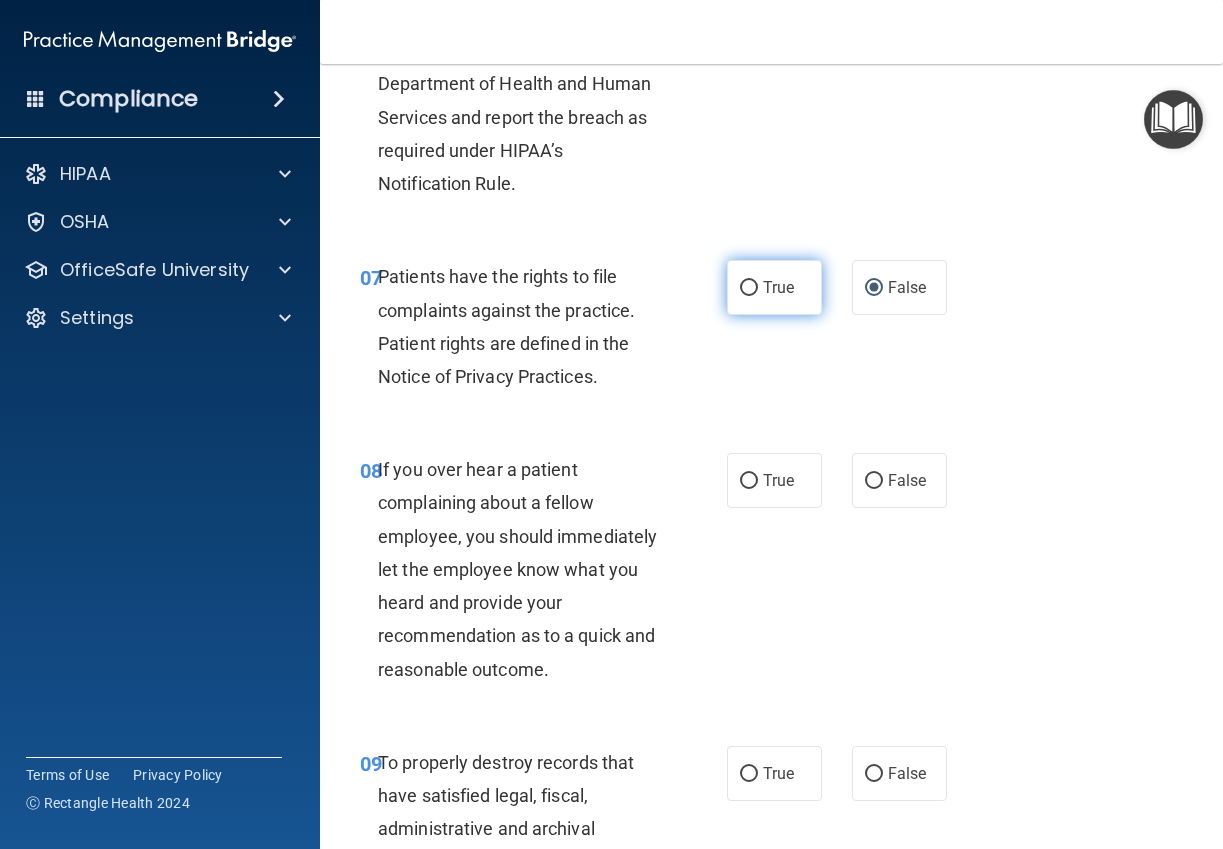 click on "True" at bounding box center (774, 287) 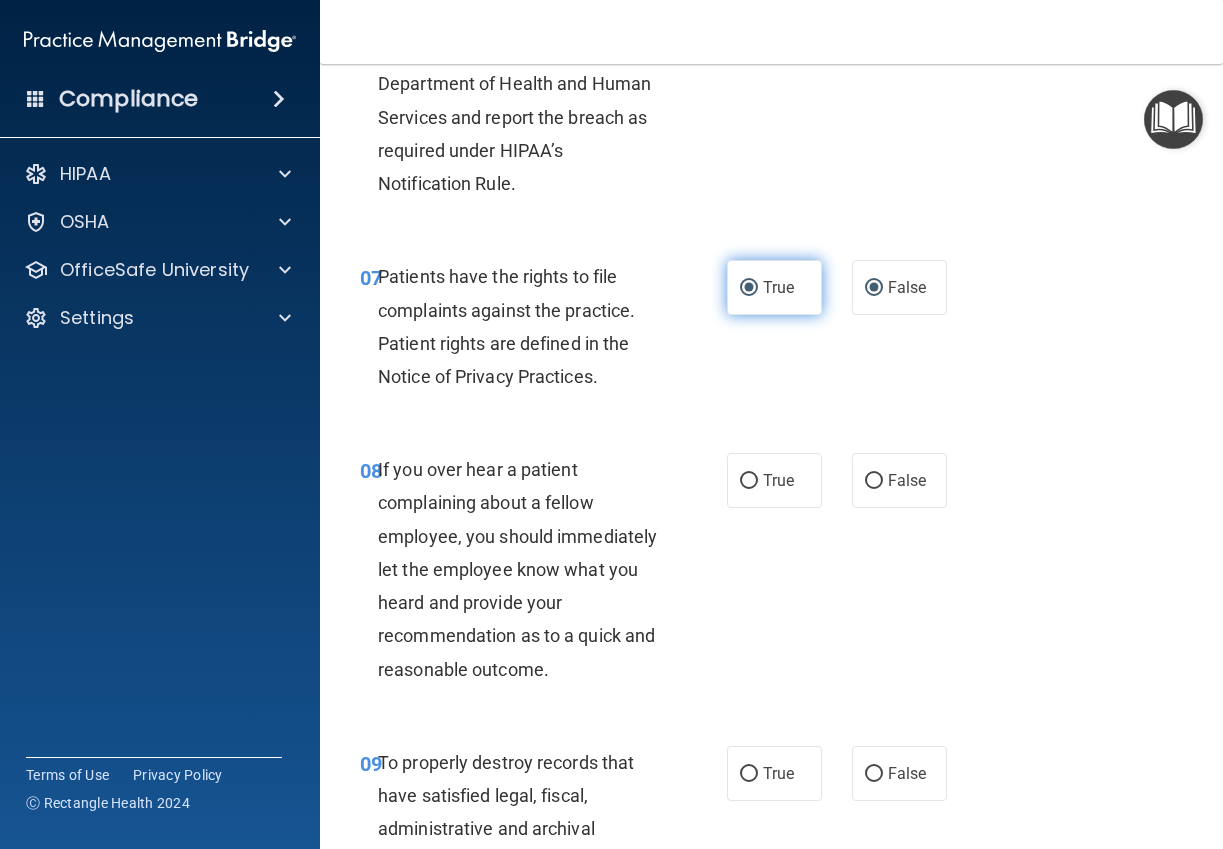 radio on "false" 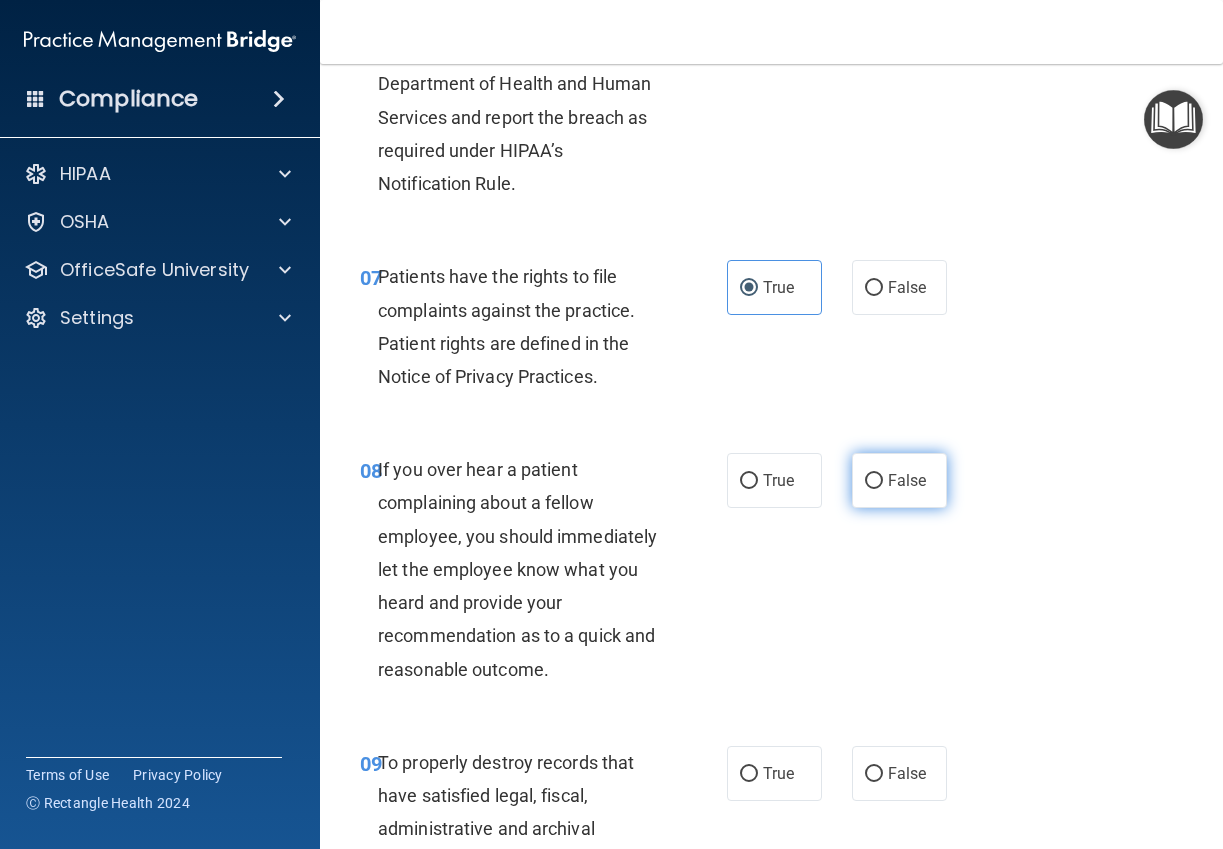 click on "False" at bounding box center (874, 481) 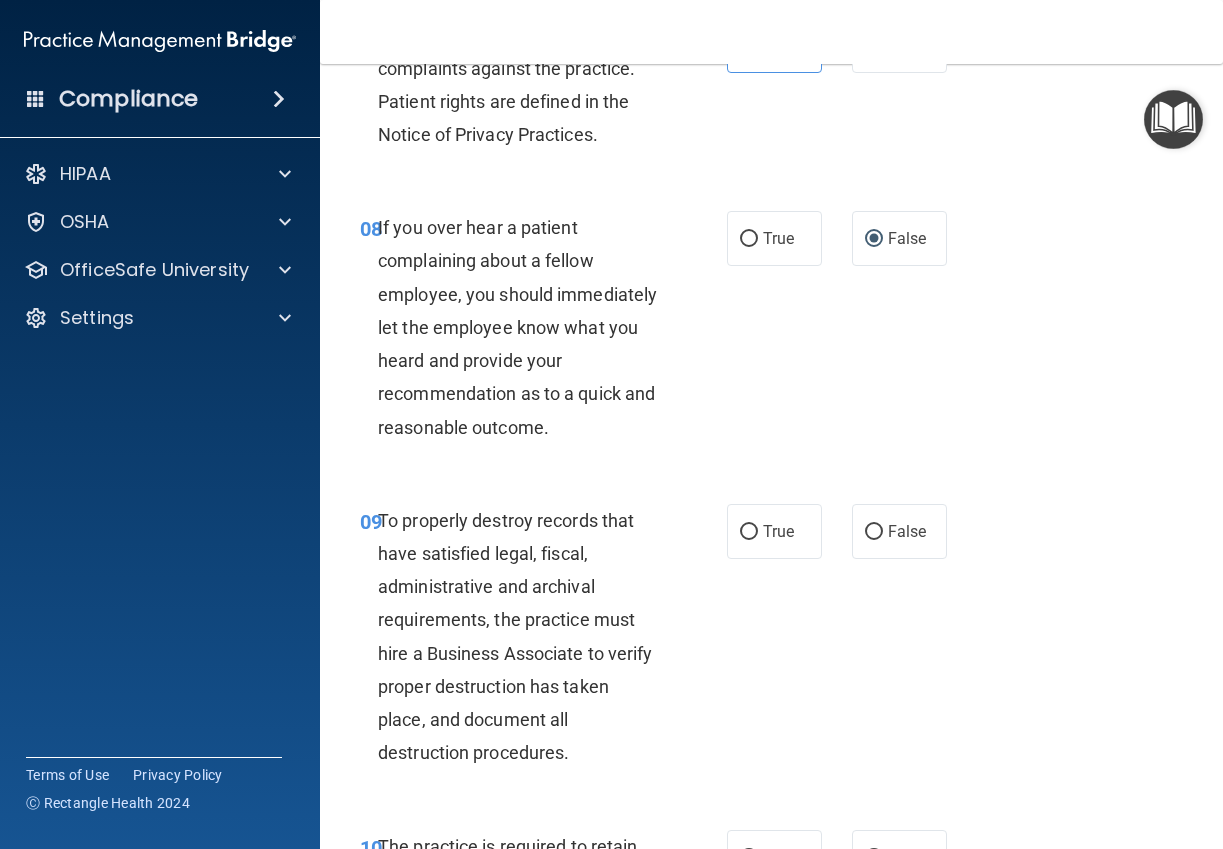 scroll, scrollTop: 1980, scrollLeft: 0, axis: vertical 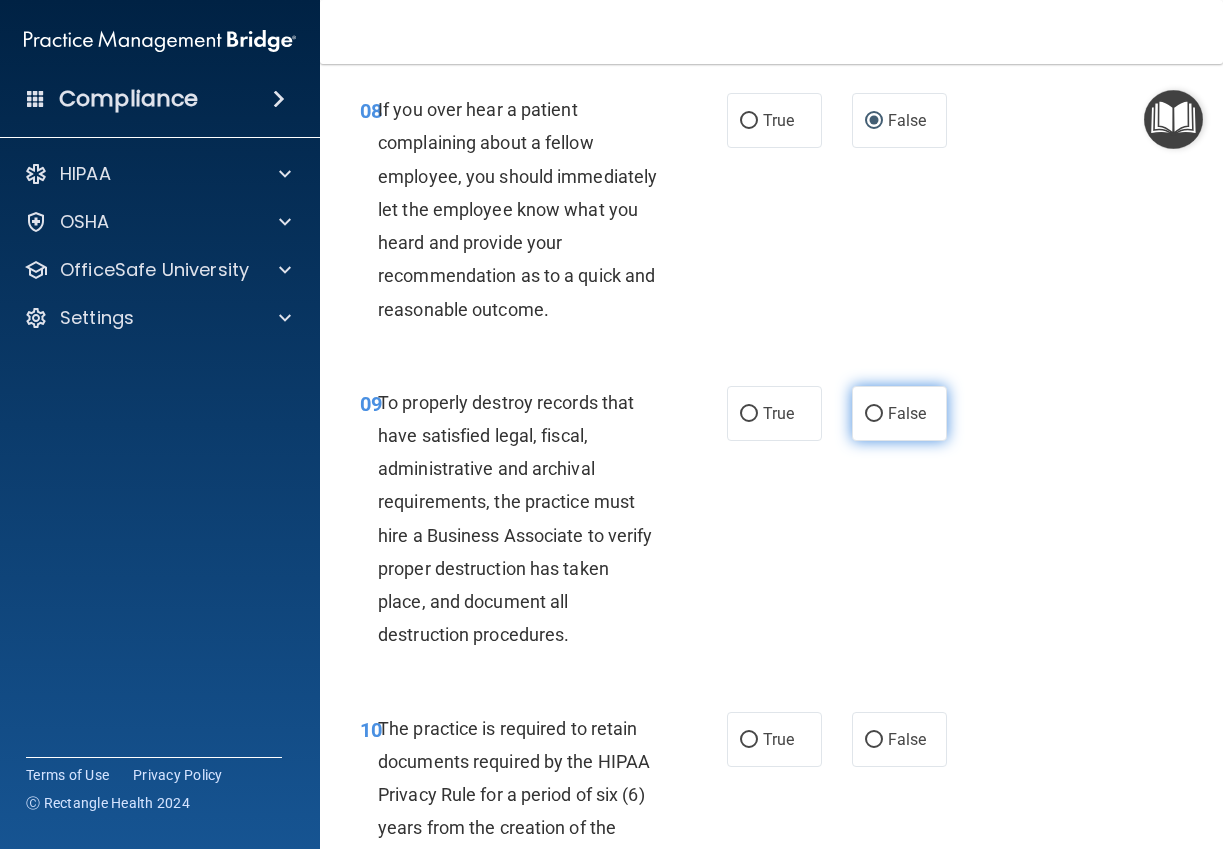 click on "False" at bounding box center [874, 414] 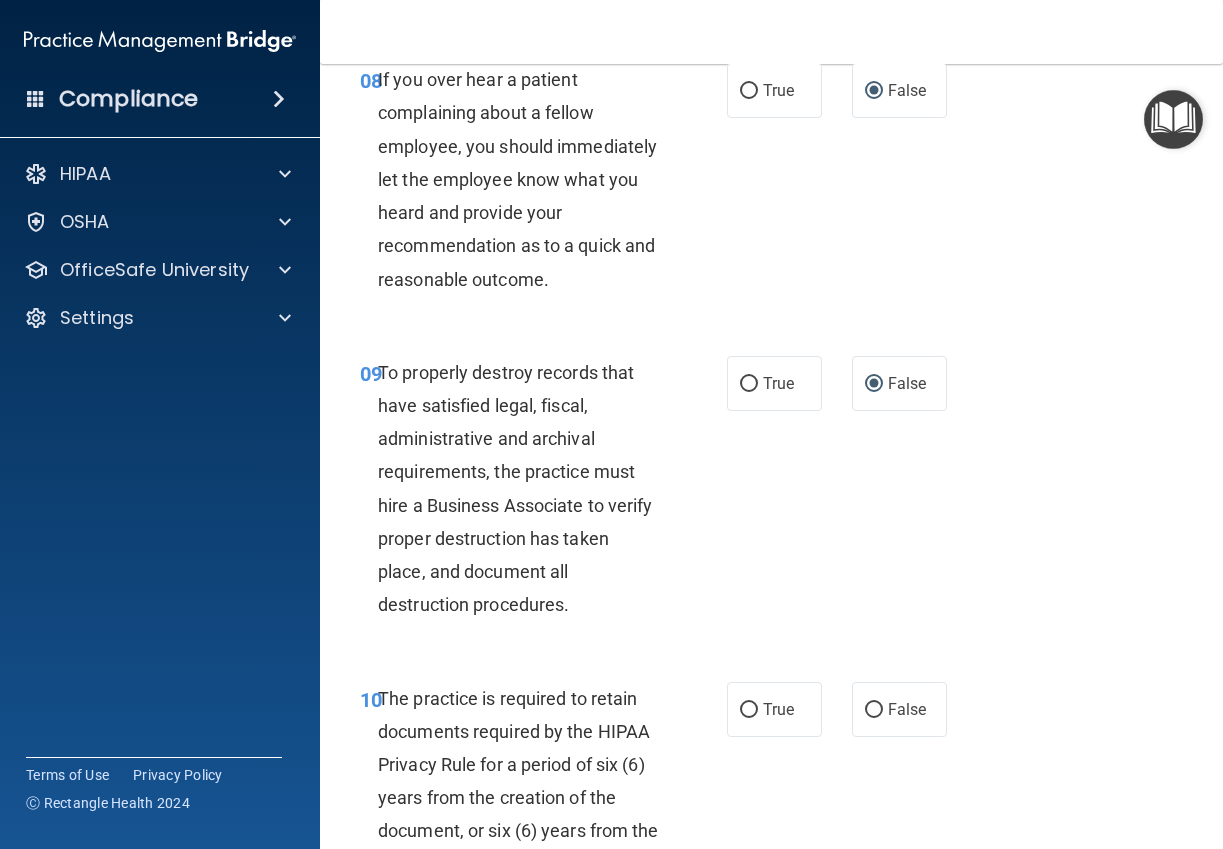 scroll, scrollTop: 1980, scrollLeft: 0, axis: vertical 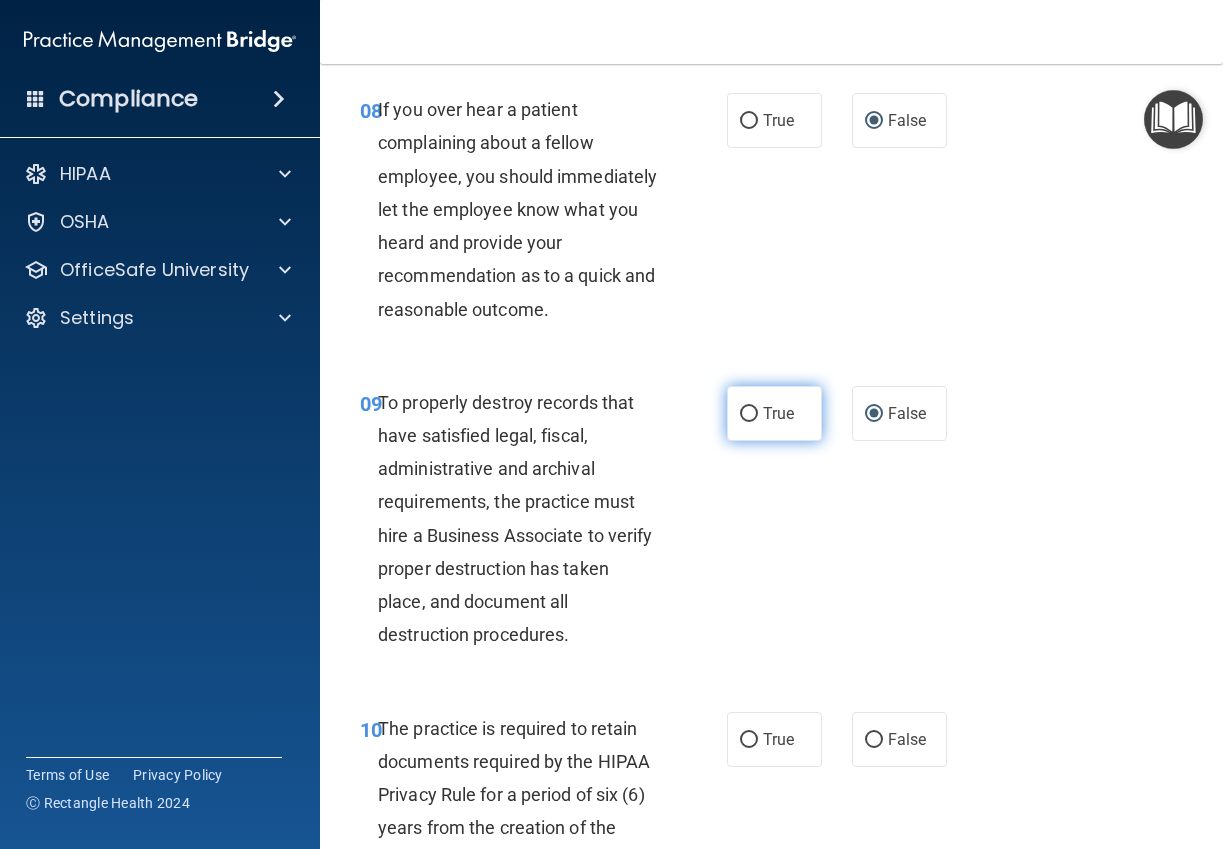 click on "True" at bounding box center [749, 414] 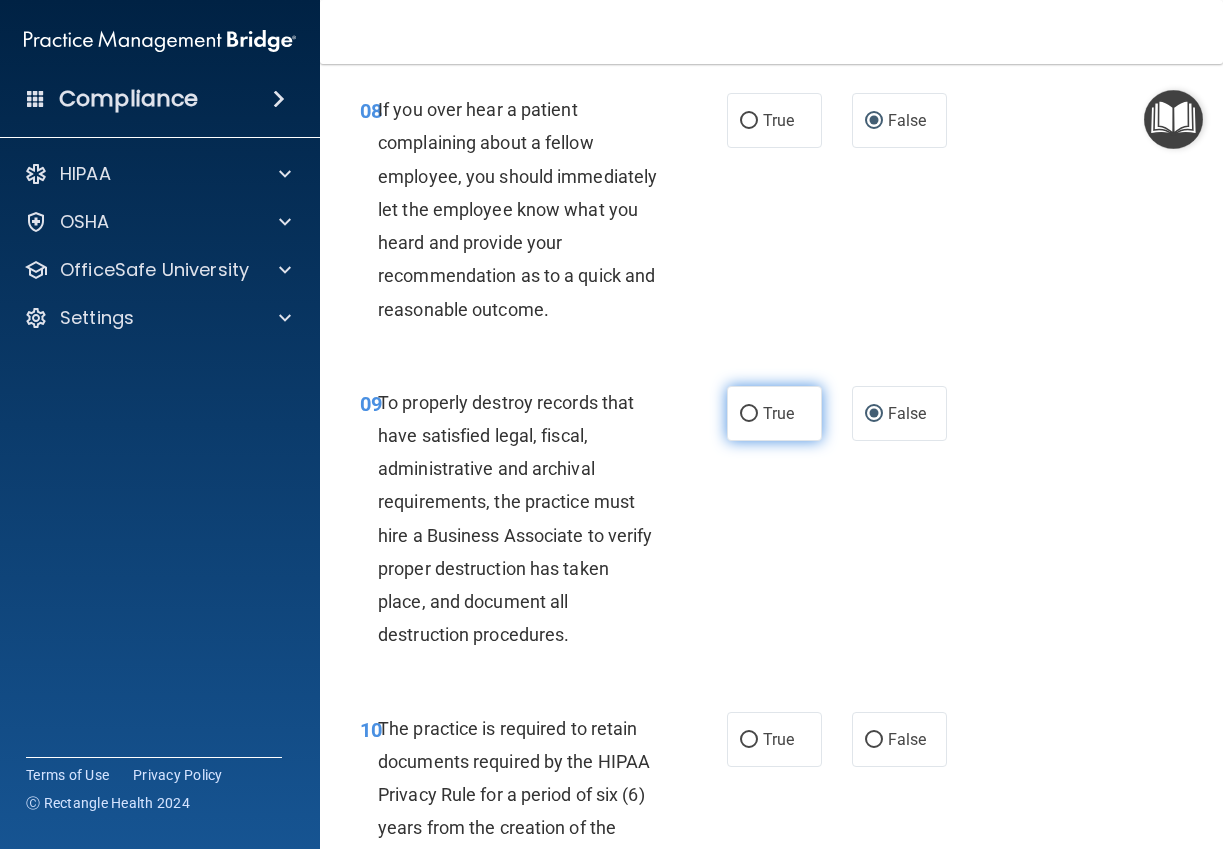 radio on "true" 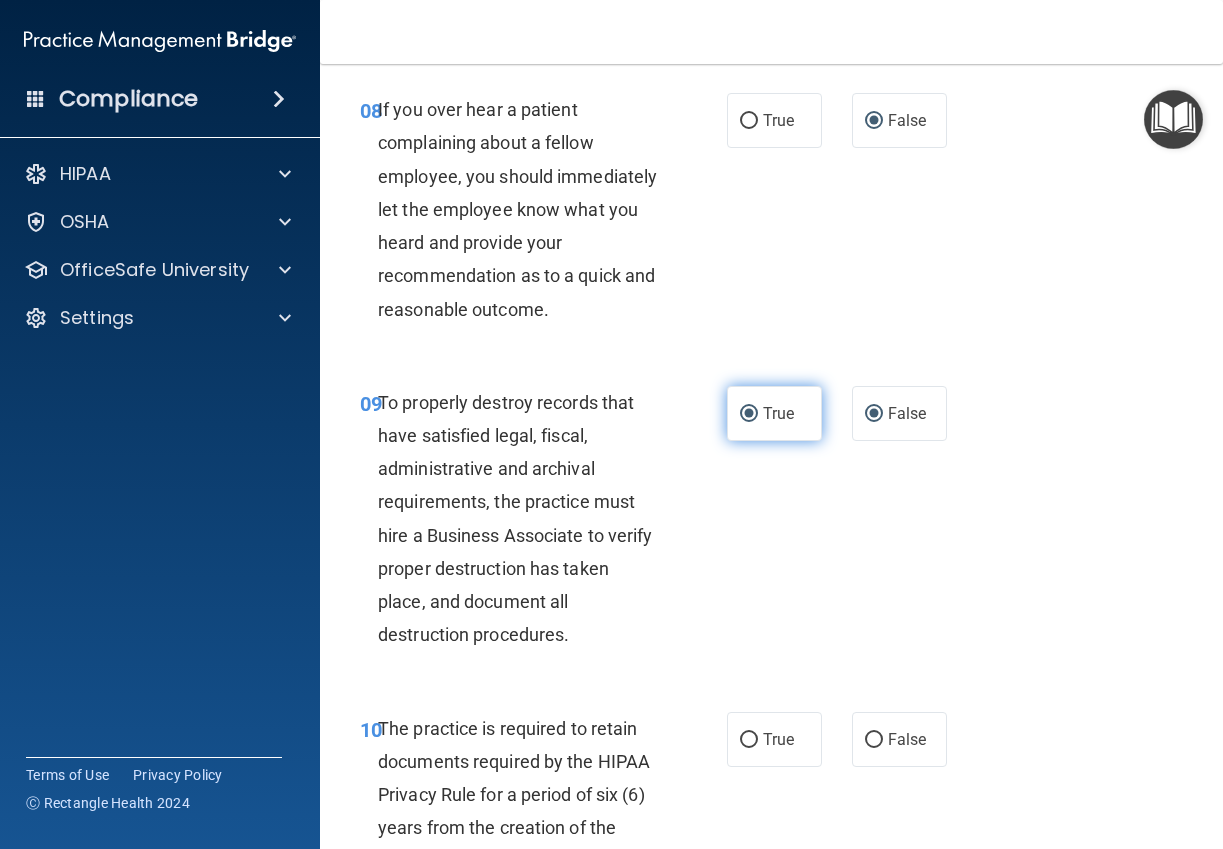 radio on "false" 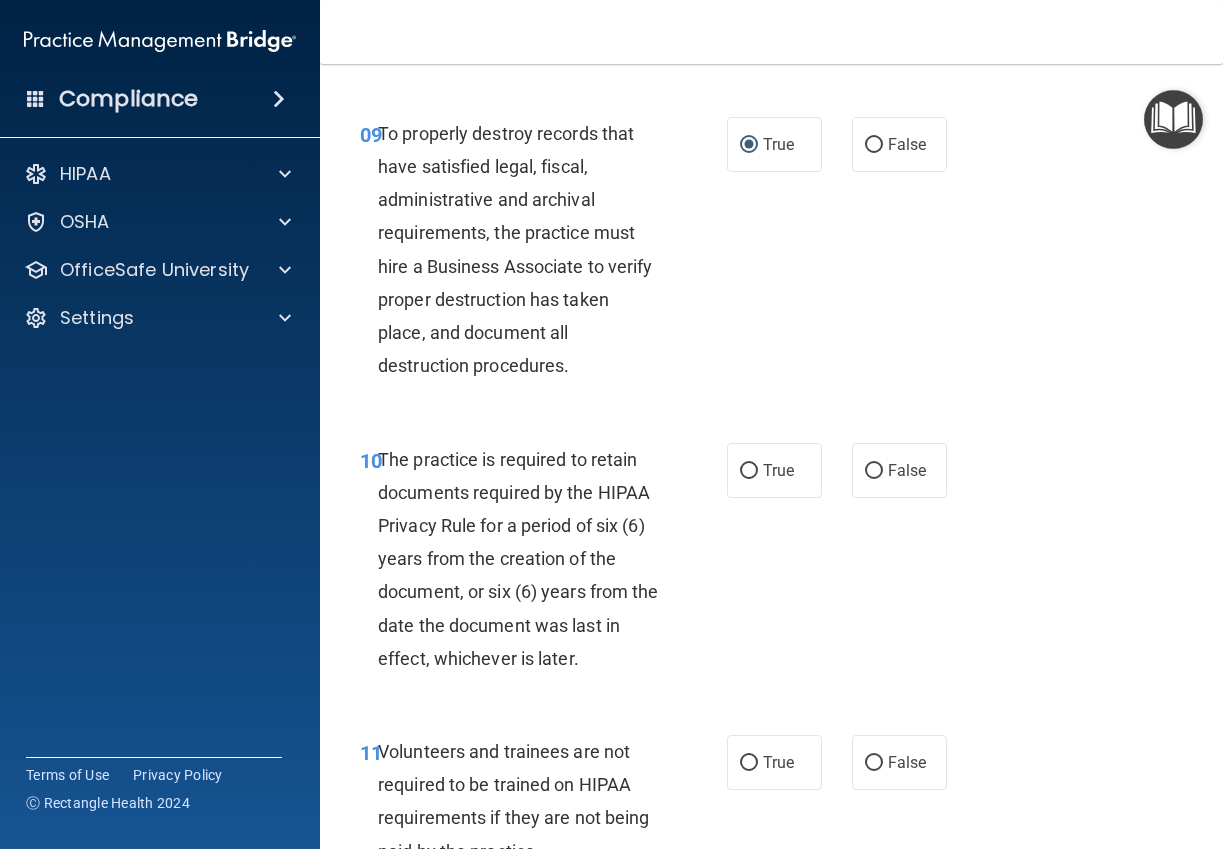 scroll, scrollTop: 2250, scrollLeft: 0, axis: vertical 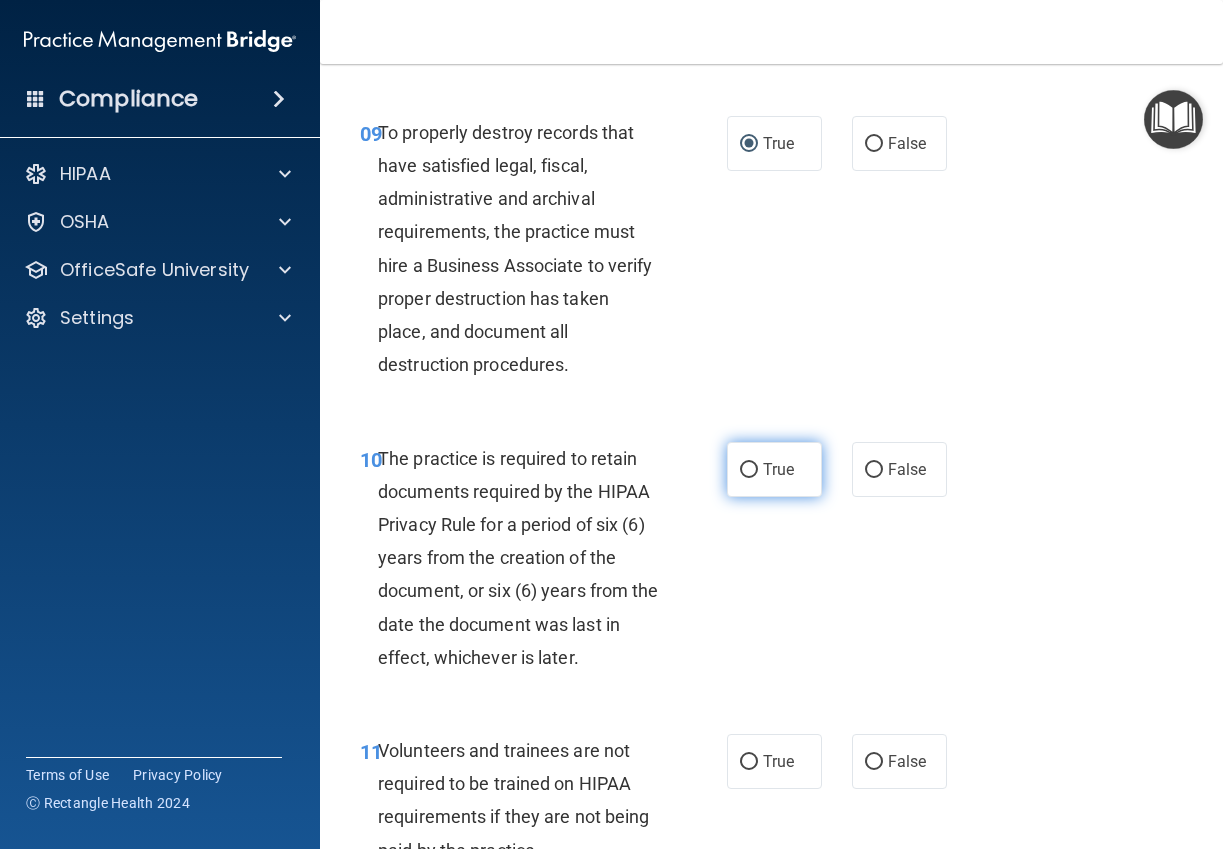 drag, startPoint x: 739, startPoint y: 461, endPoint x: 749, endPoint y: 468, distance: 12.206555 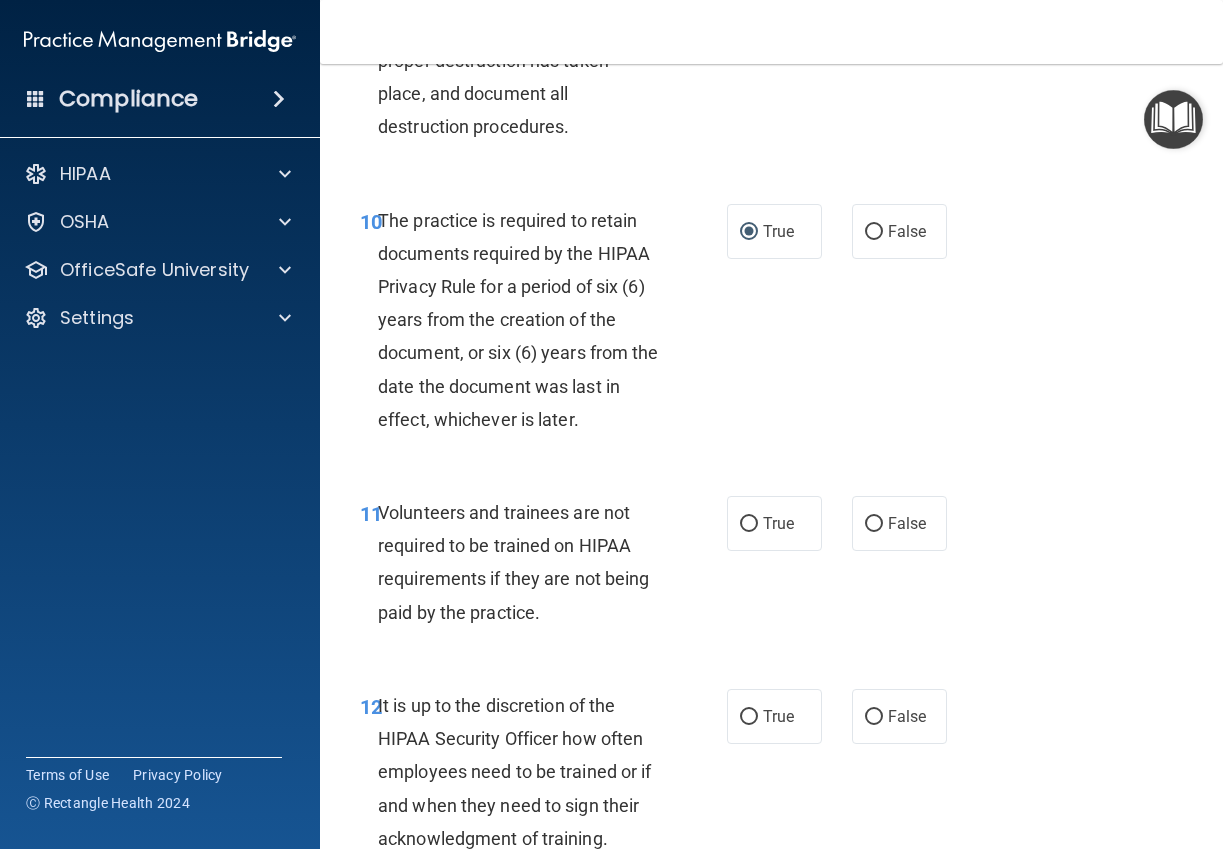 scroll, scrollTop: 2520, scrollLeft: 0, axis: vertical 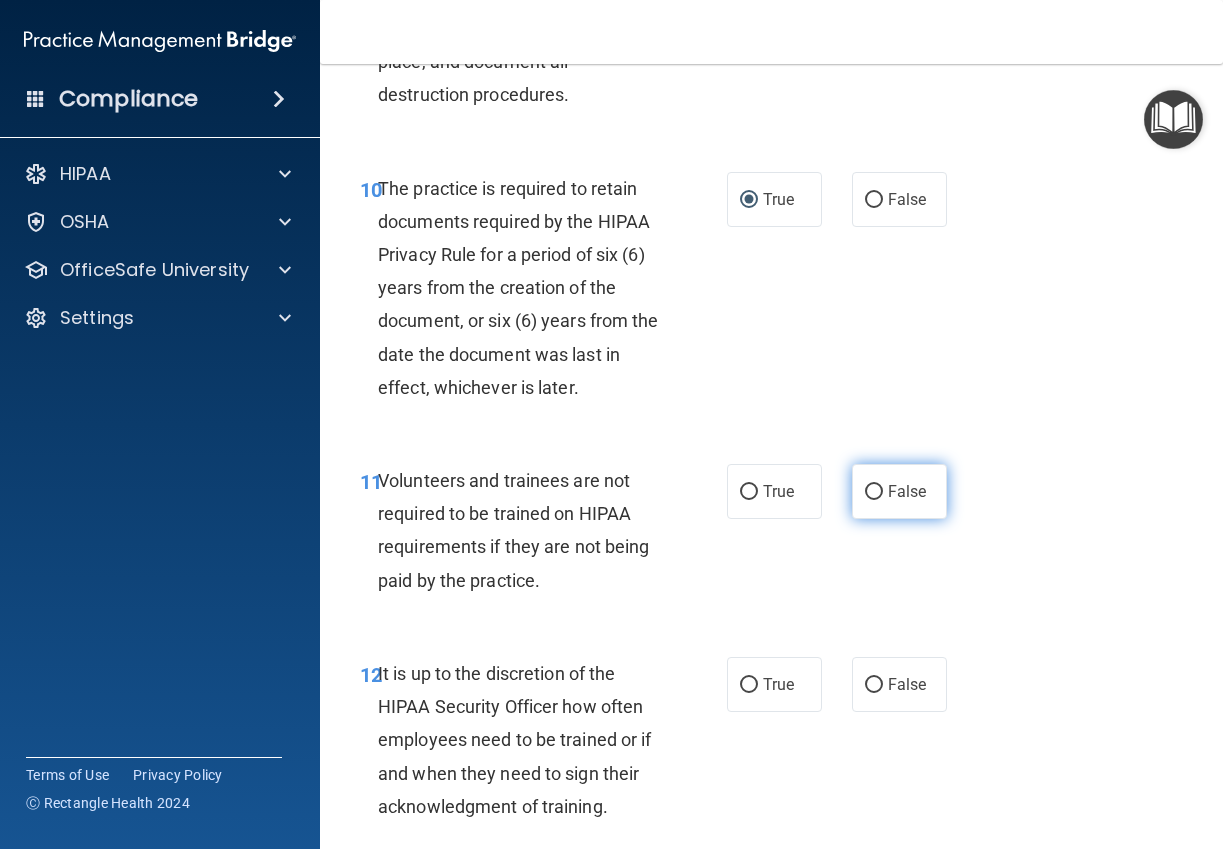 click on "False" at bounding box center (899, 491) 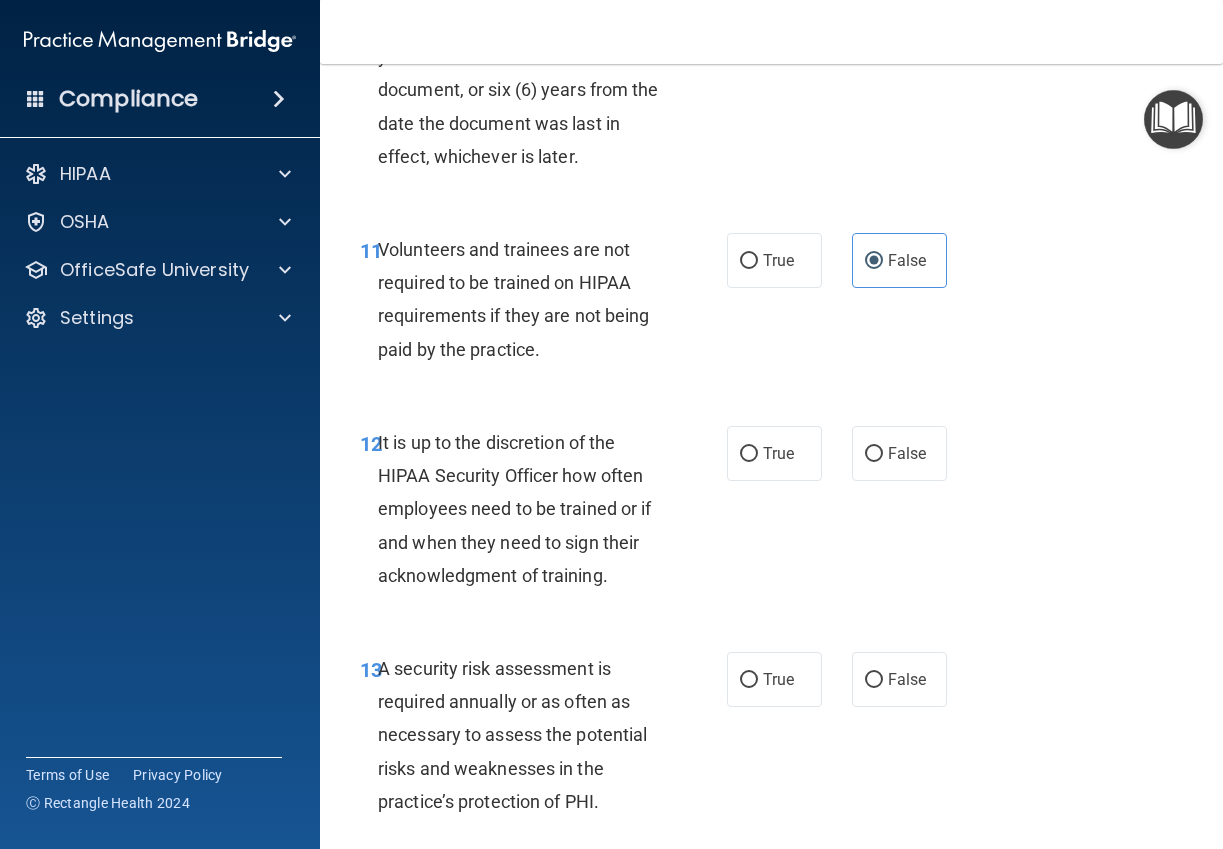 scroll, scrollTop: 2790, scrollLeft: 0, axis: vertical 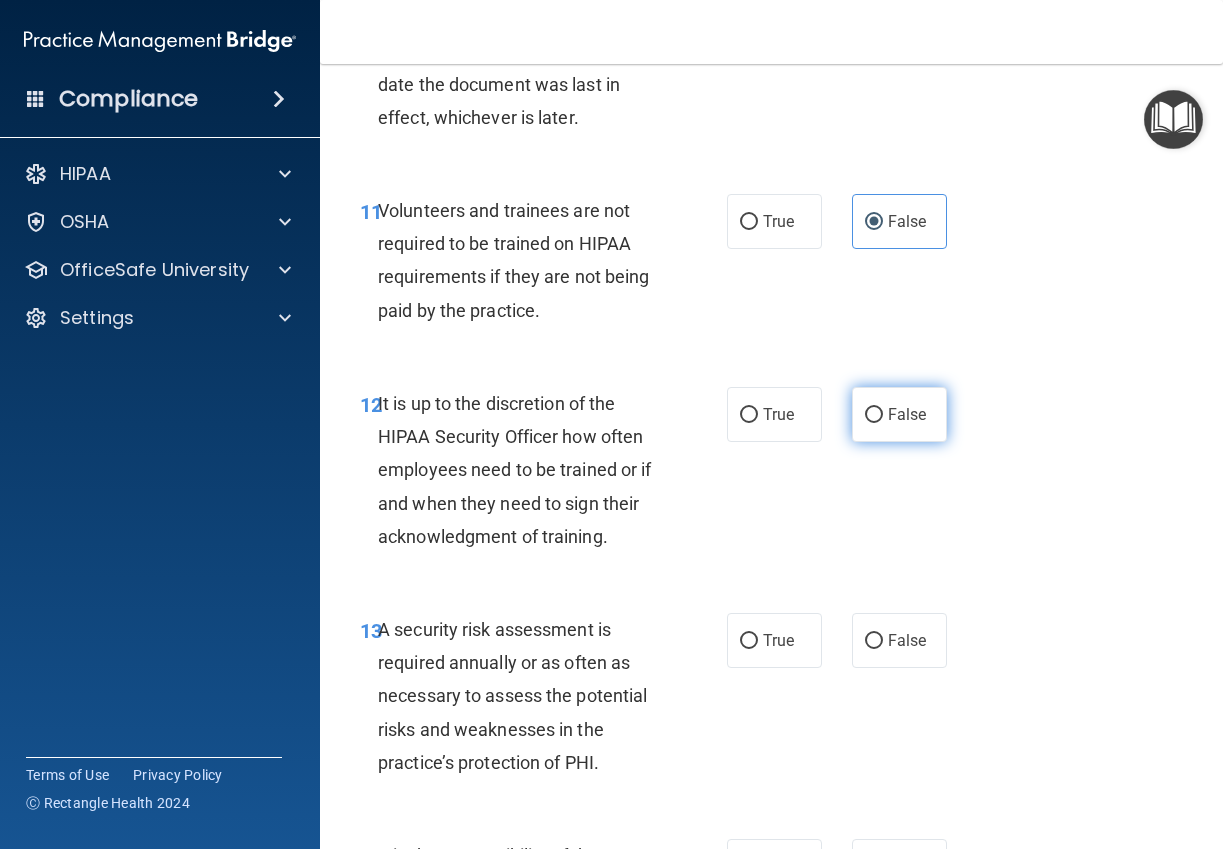 click on "False" at bounding box center [874, 415] 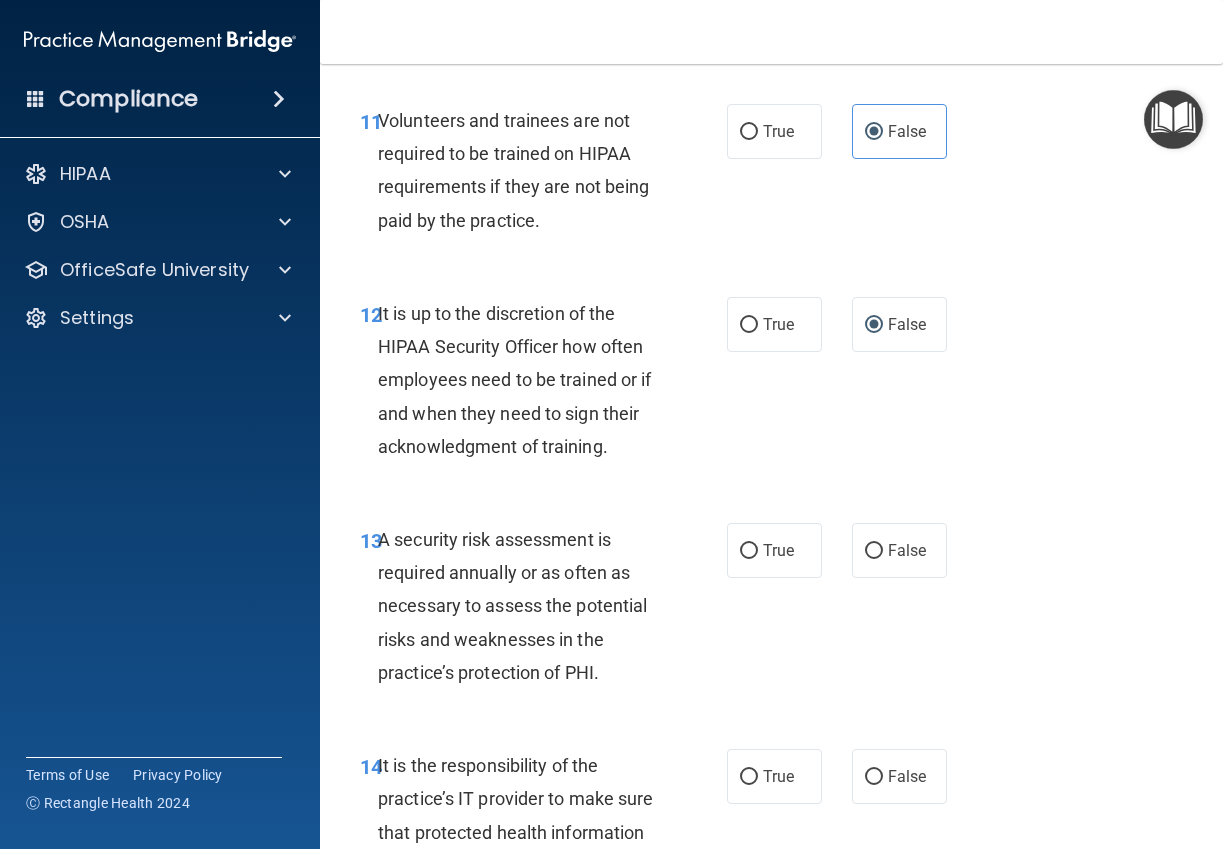 scroll, scrollTop: 2970, scrollLeft: 0, axis: vertical 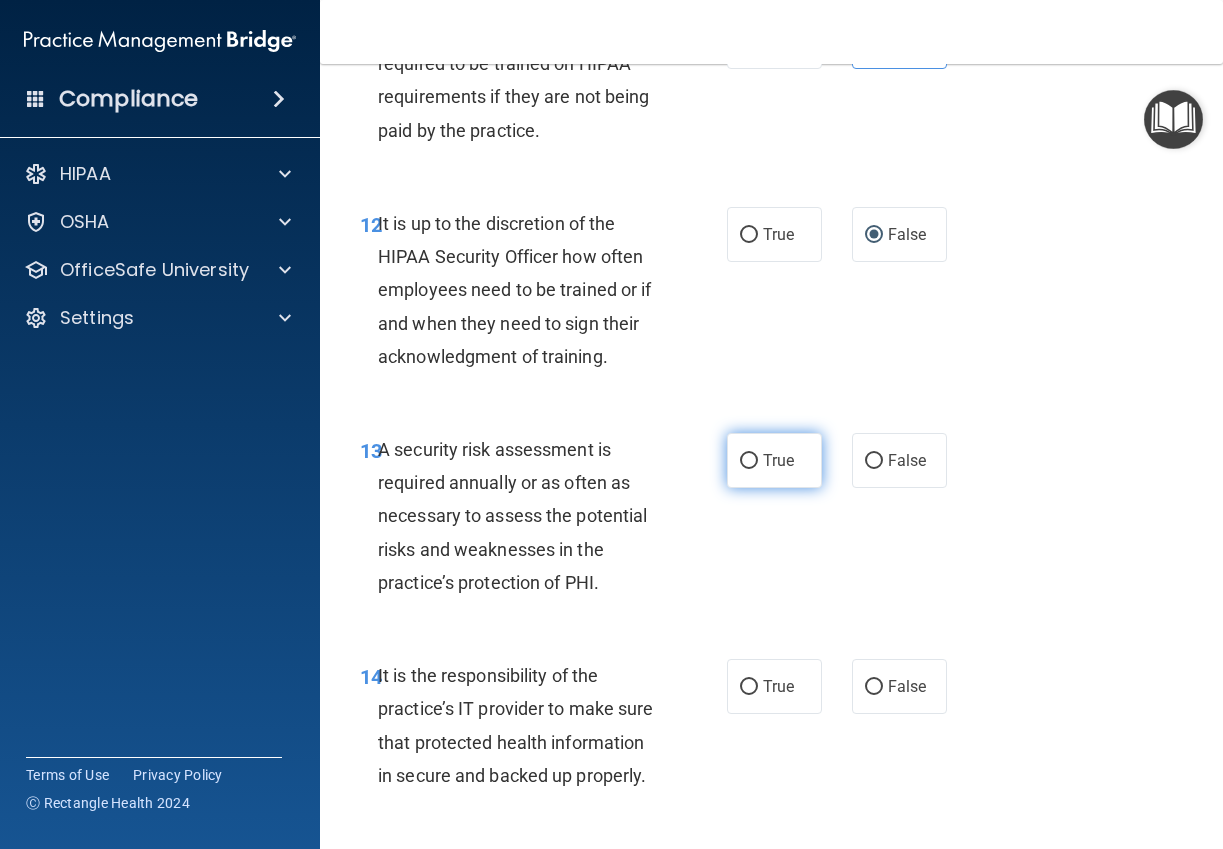click on "True" at bounding box center (778, 460) 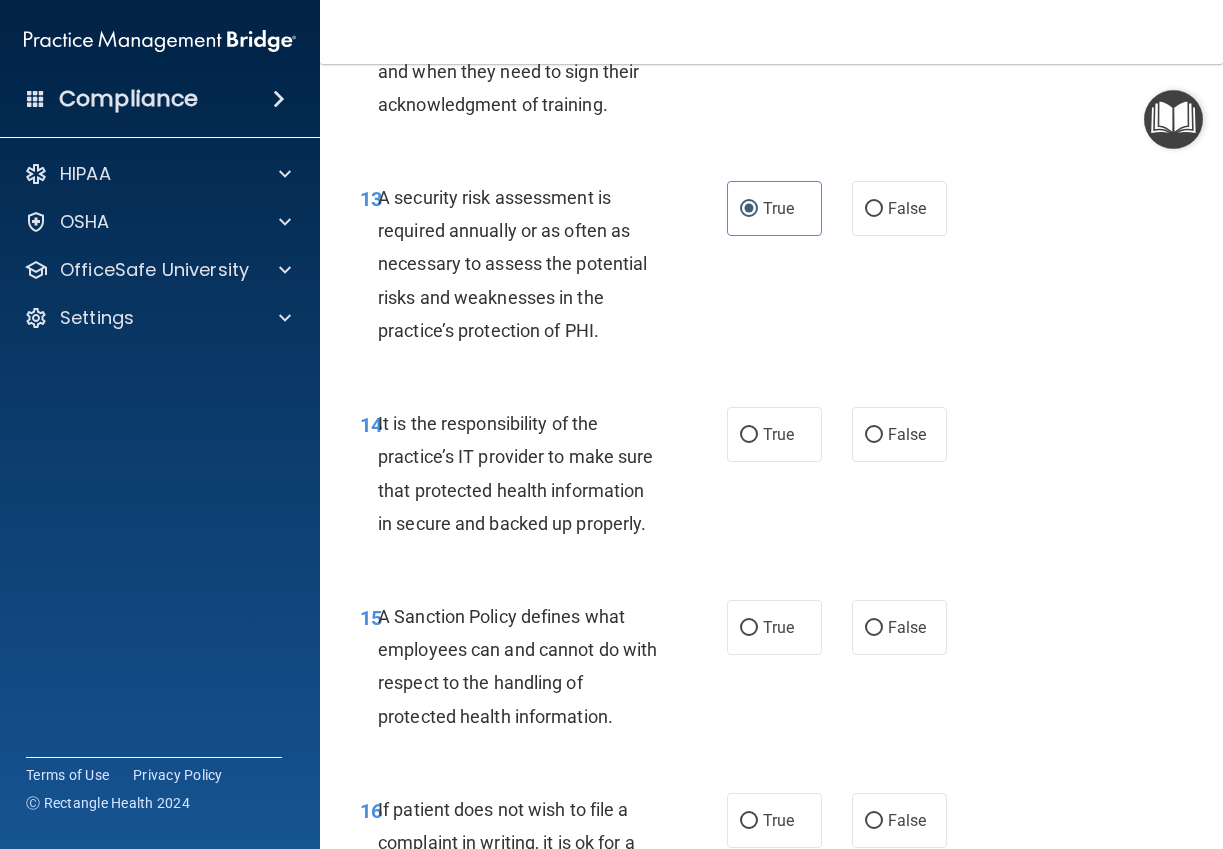 scroll, scrollTop: 3240, scrollLeft: 0, axis: vertical 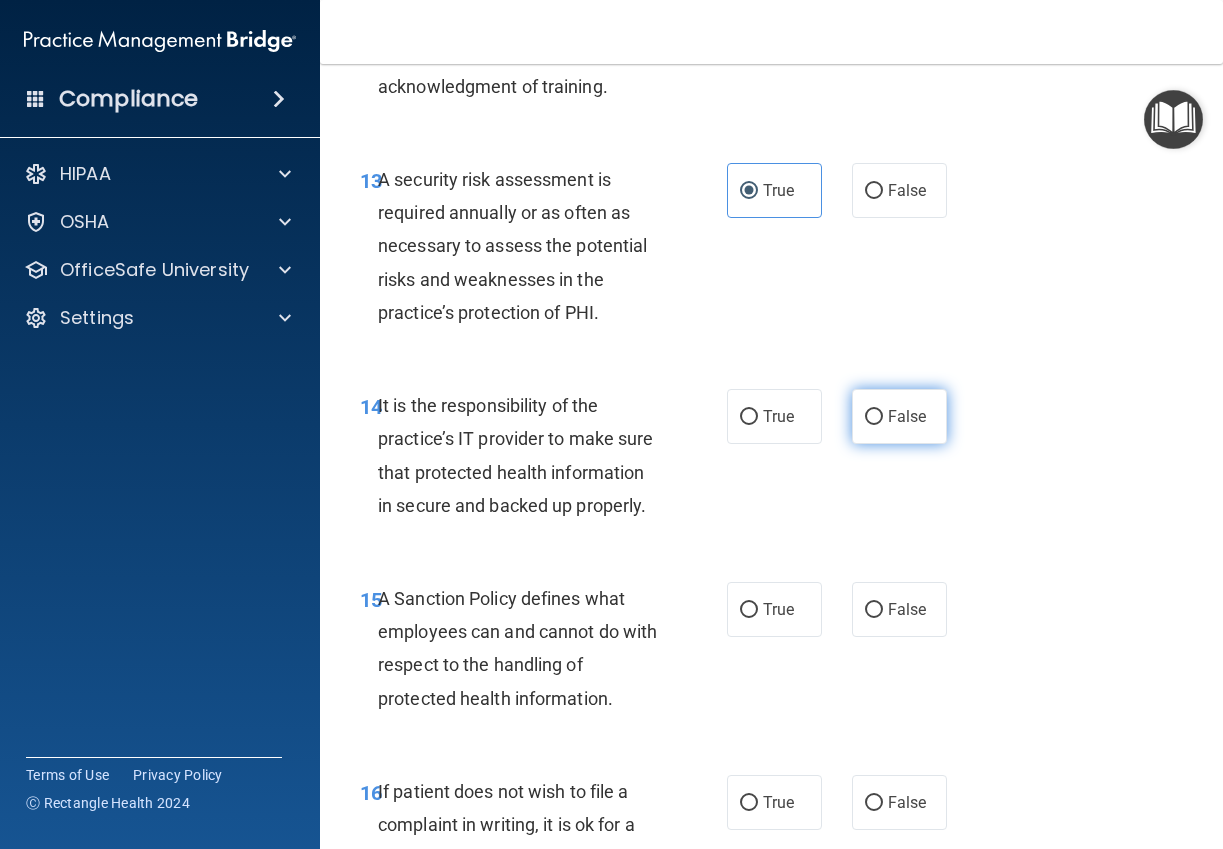 click on "False" at bounding box center (907, 416) 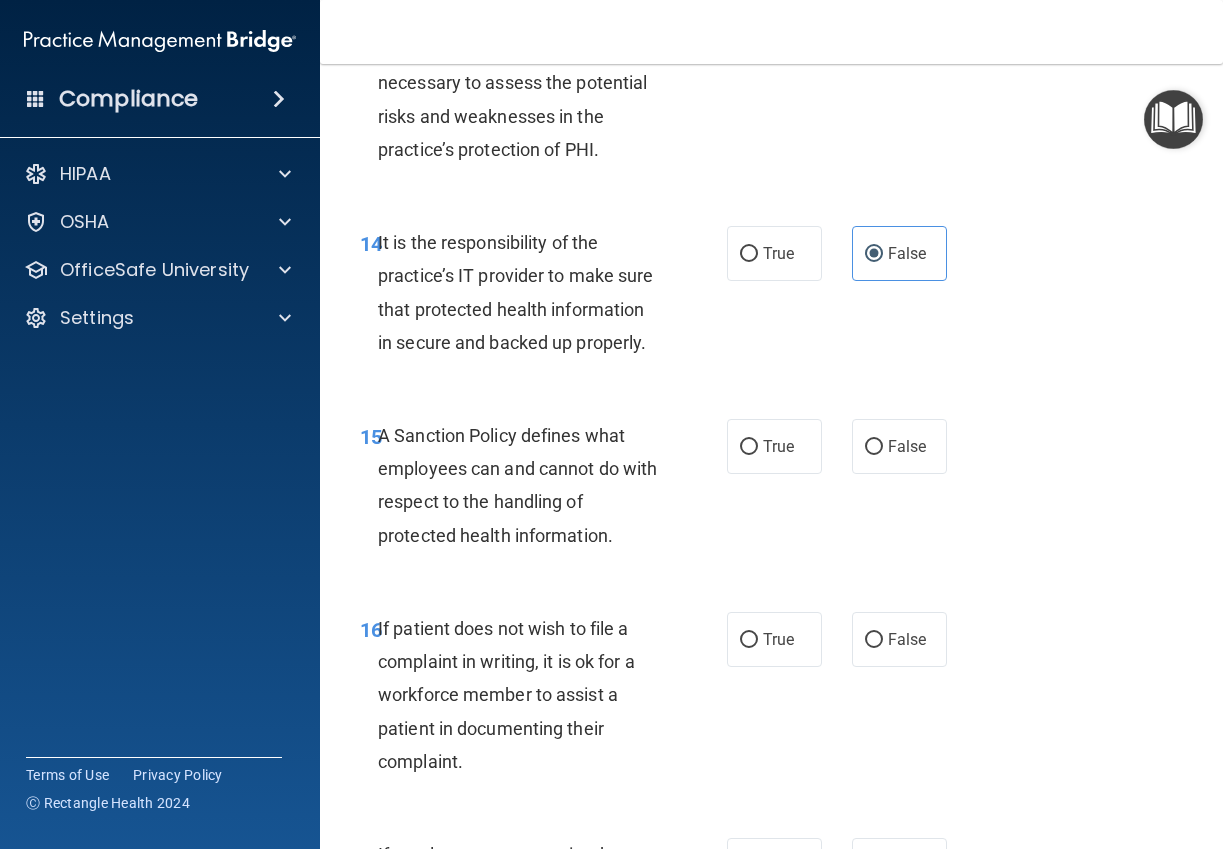 scroll, scrollTop: 3420, scrollLeft: 0, axis: vertical 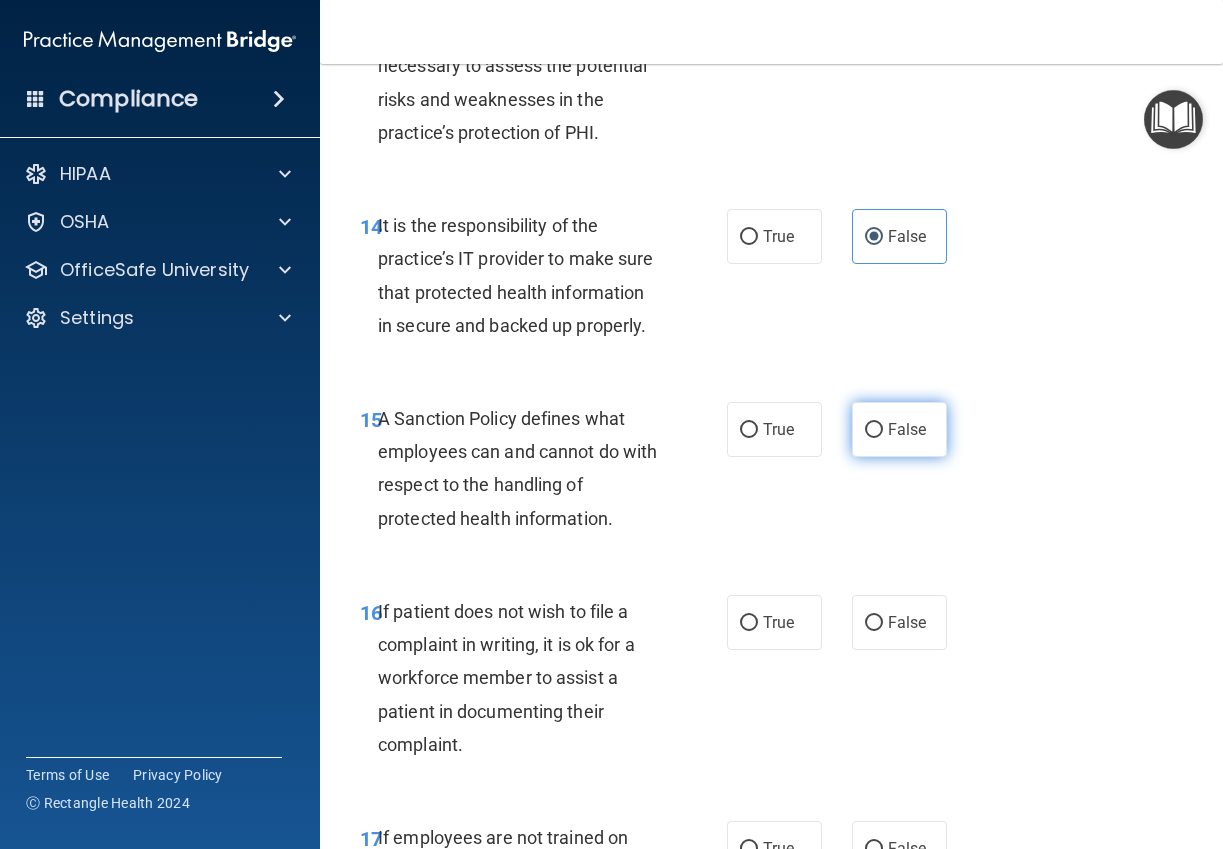 click on "False" at bounding box center [899, 429] 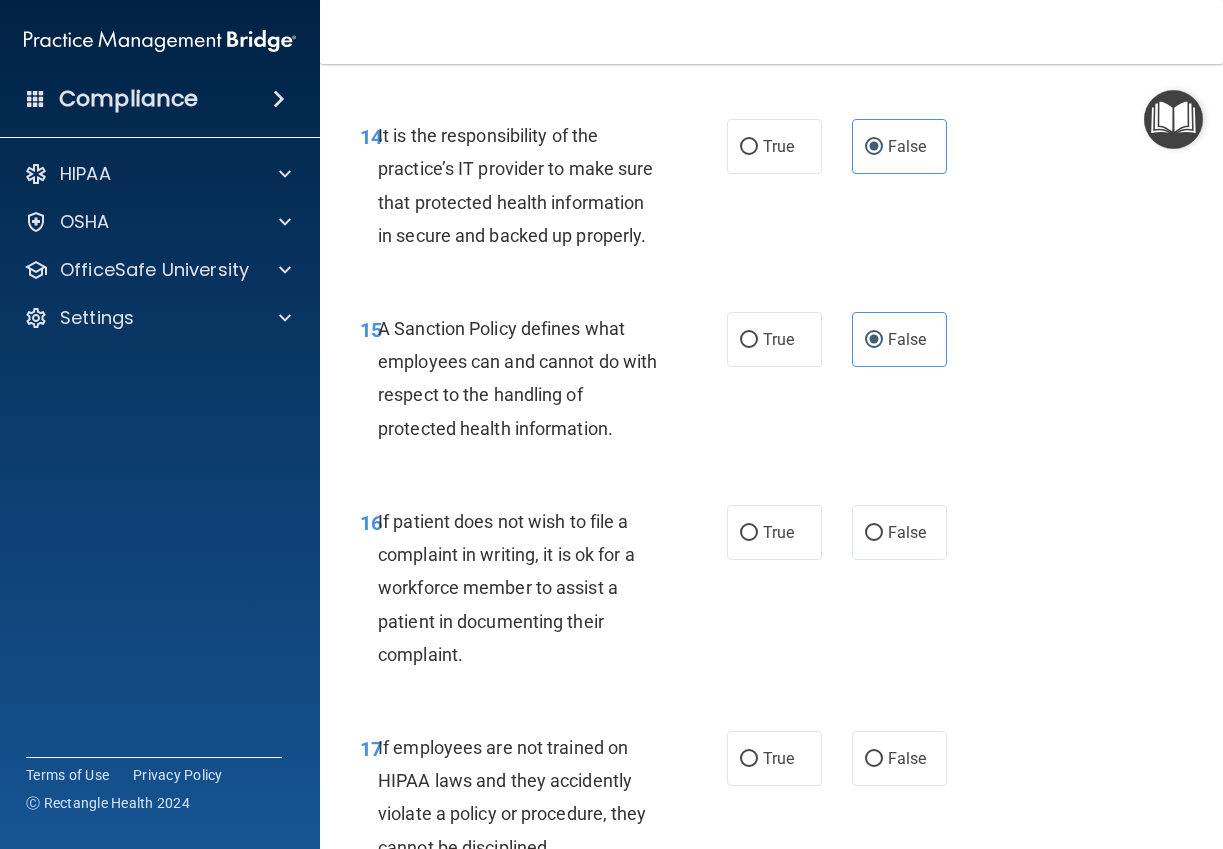 scroll, scrollTop: 3600, scrollLeft: 0, axis: vertical 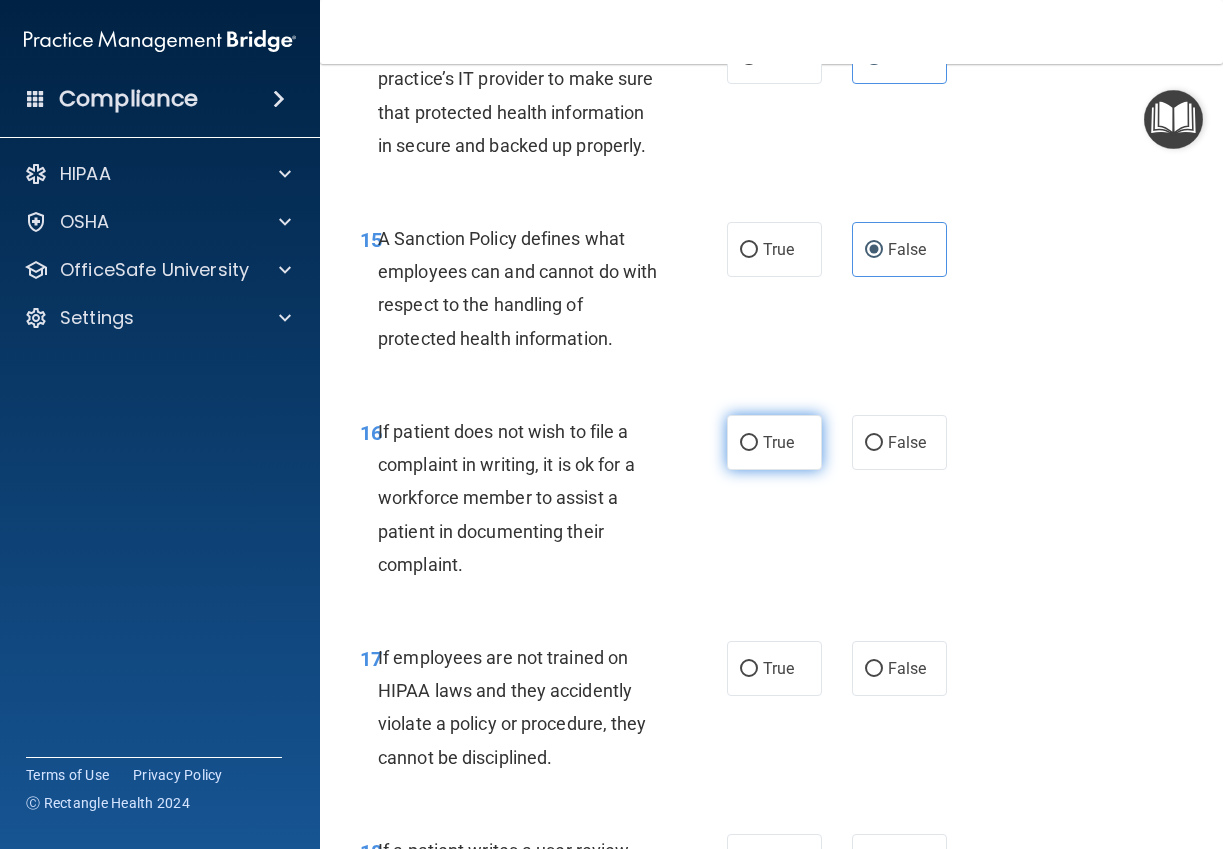click on "True" at bounding box center [778, 442] 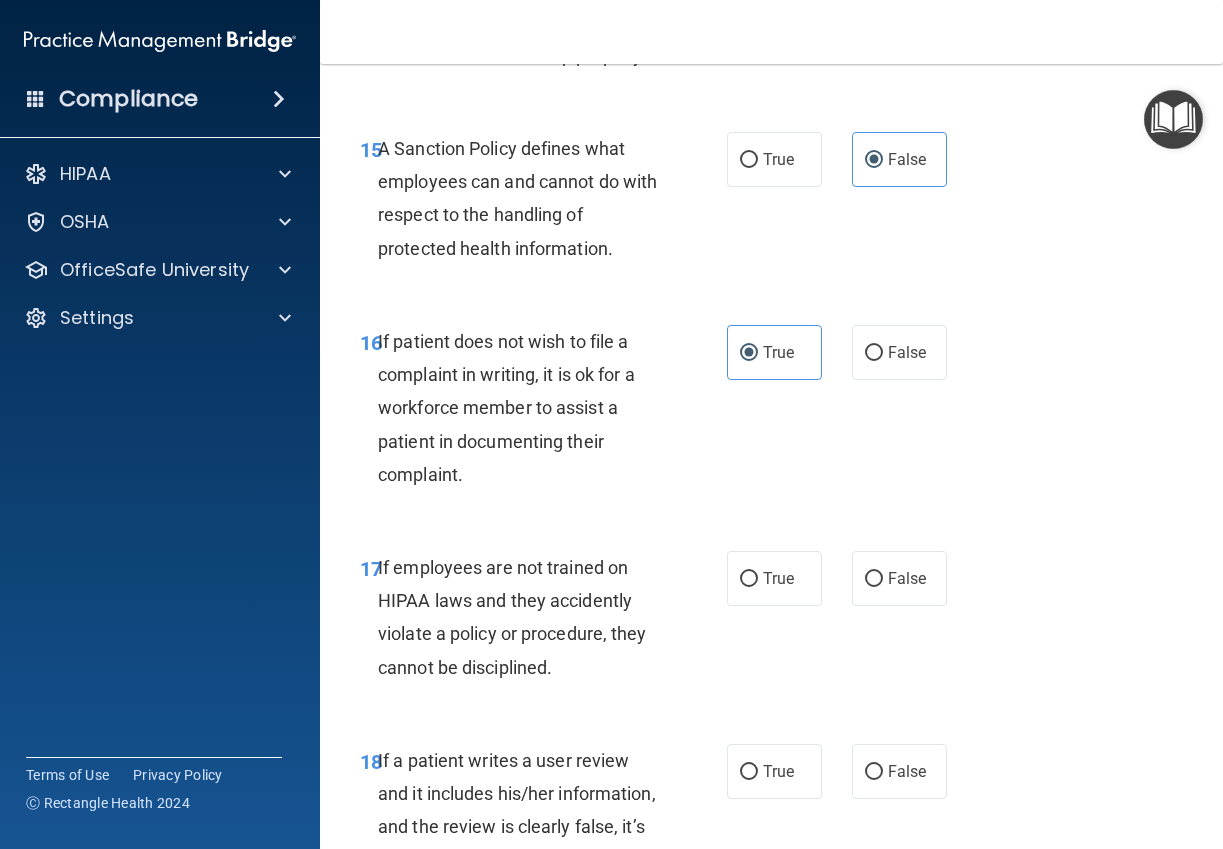 scroll, scrollTop: 3780, scrollLeft: 0, axis: vertical 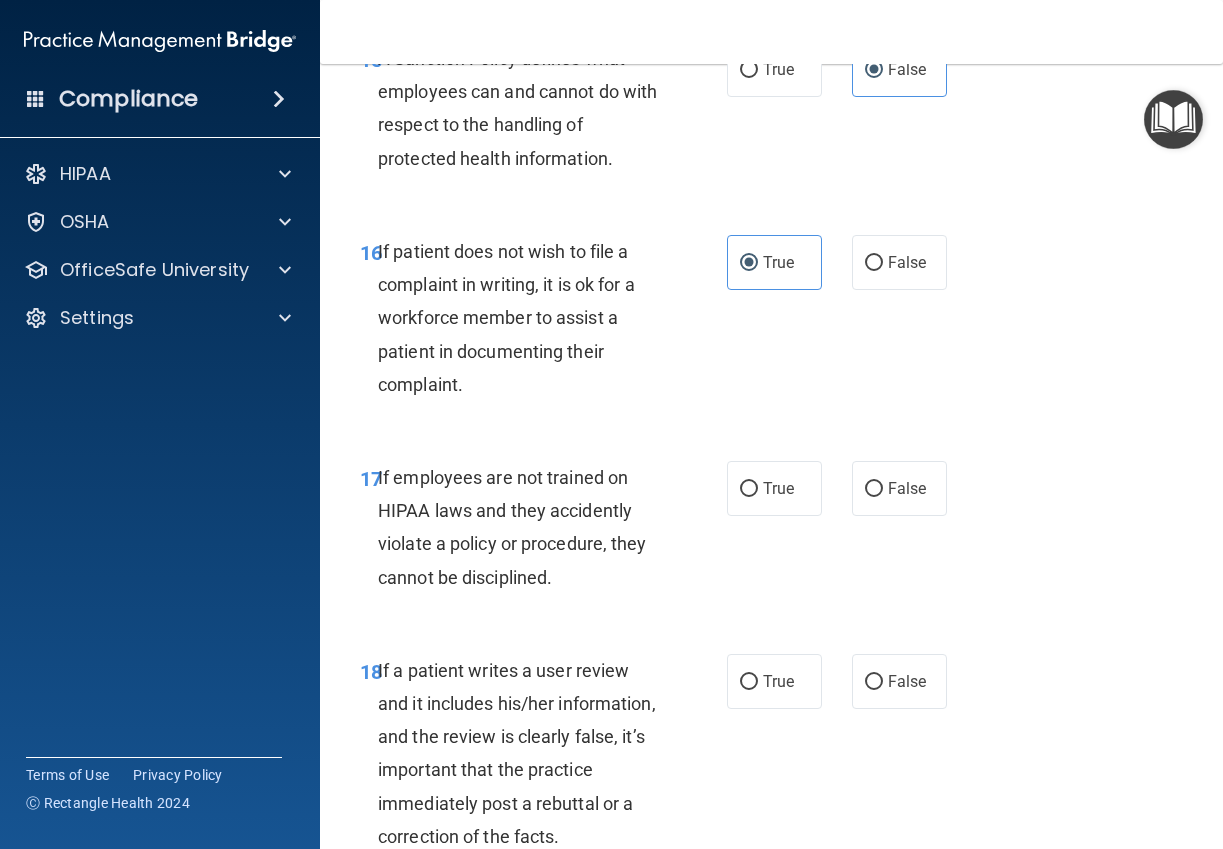 drag, startPoint x: 789, startPoint y: 530, endPoint x: 967, endPoint y: 552, distance: 179.3544 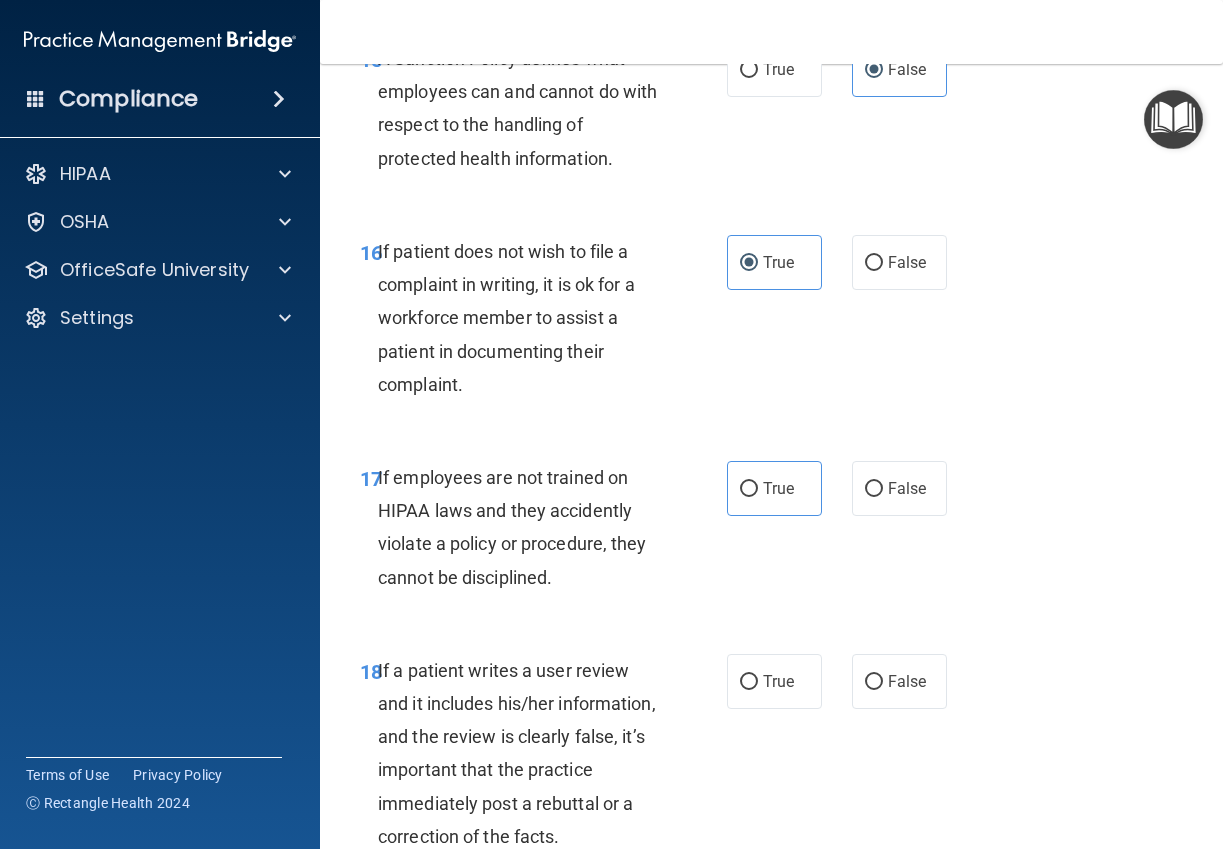 drag, startPoint x: 753, startPoint y: 521, endPoint x: 879, endPoint y: 551, distance: 129.5222 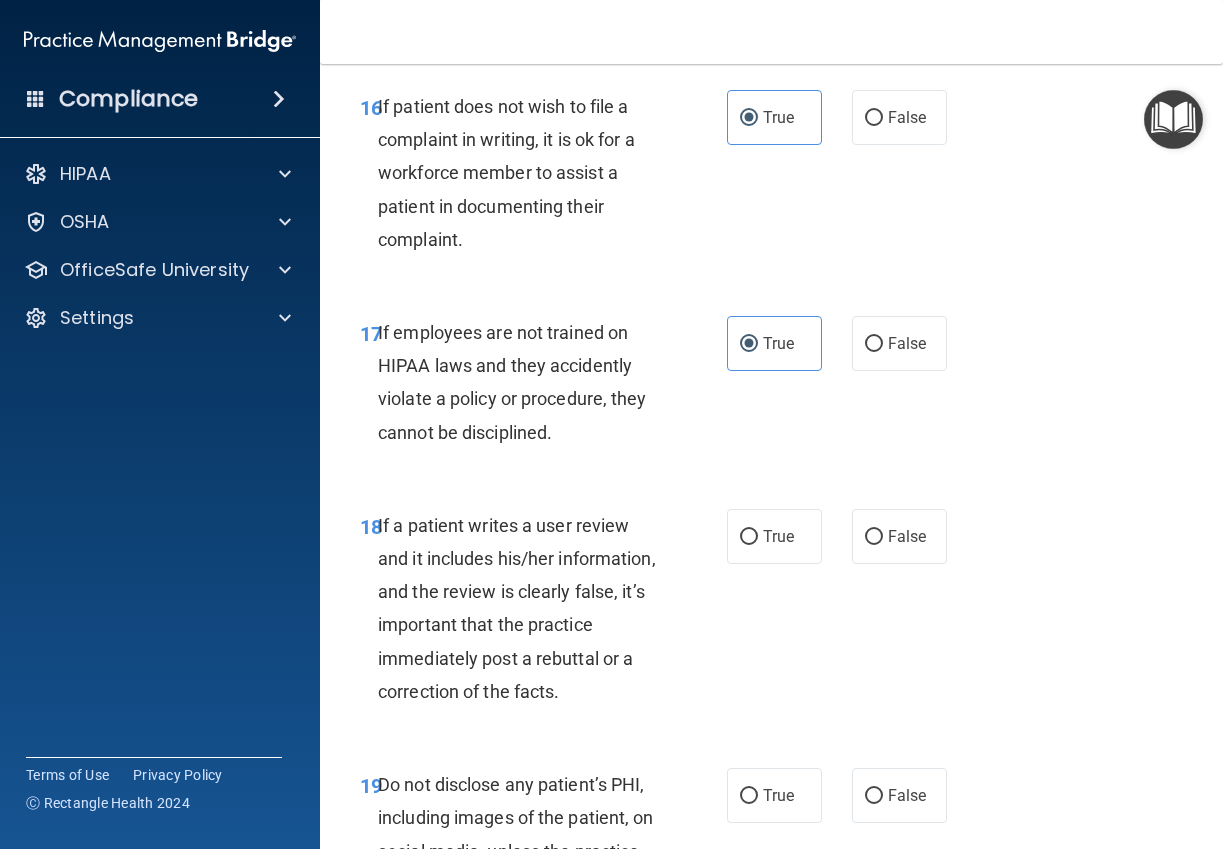 scroll, scrollTop: 3960, scrollLeft: 0, axis: vertical 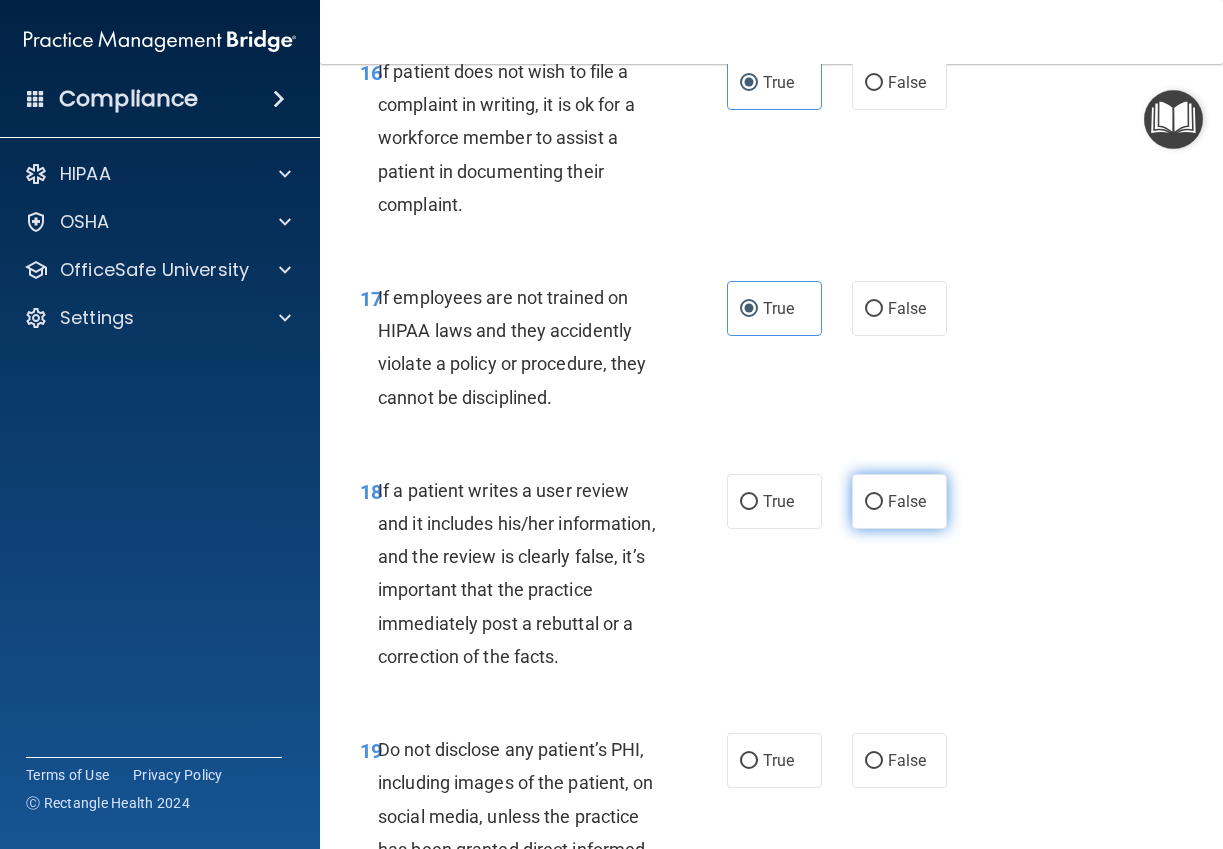 click on "False" at bounding box center (907, 501) 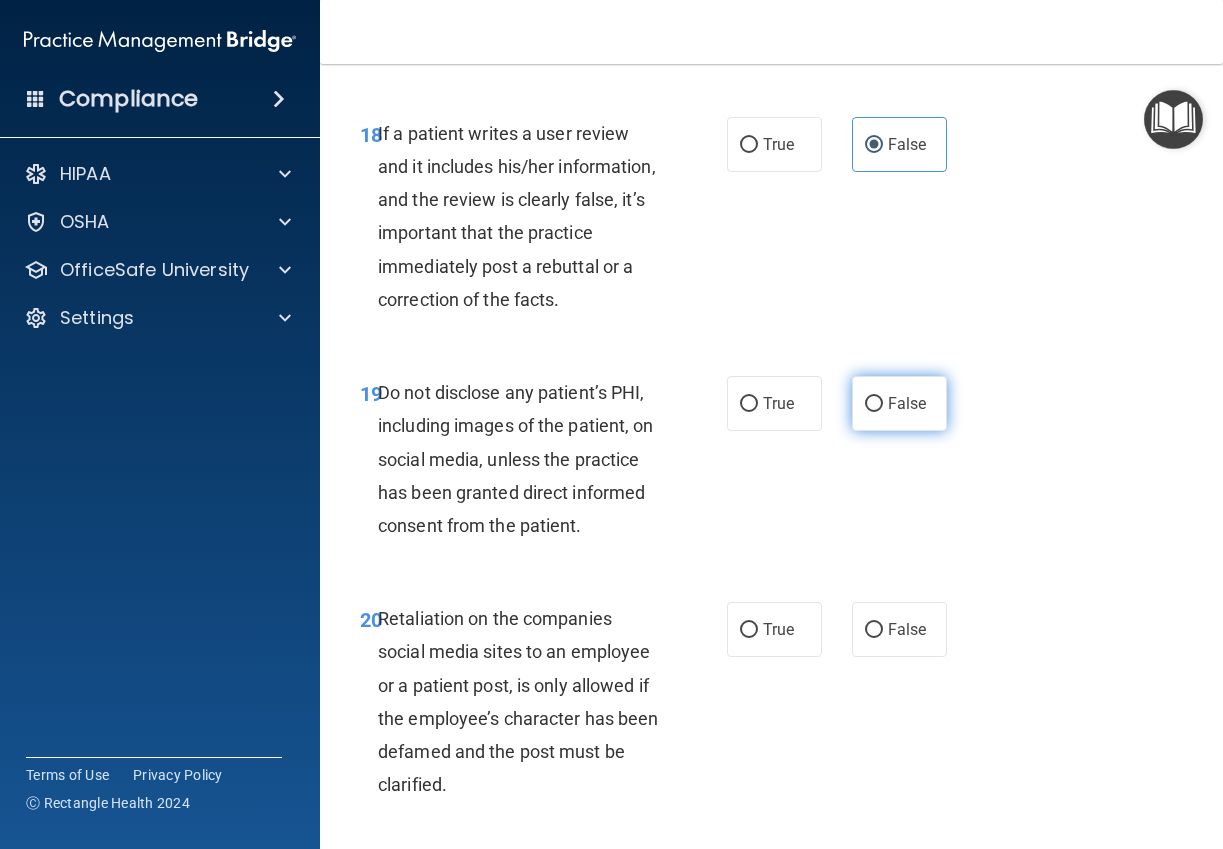 scroll, scrollTop: 4320, scrollLeft: 0, axis: vertical 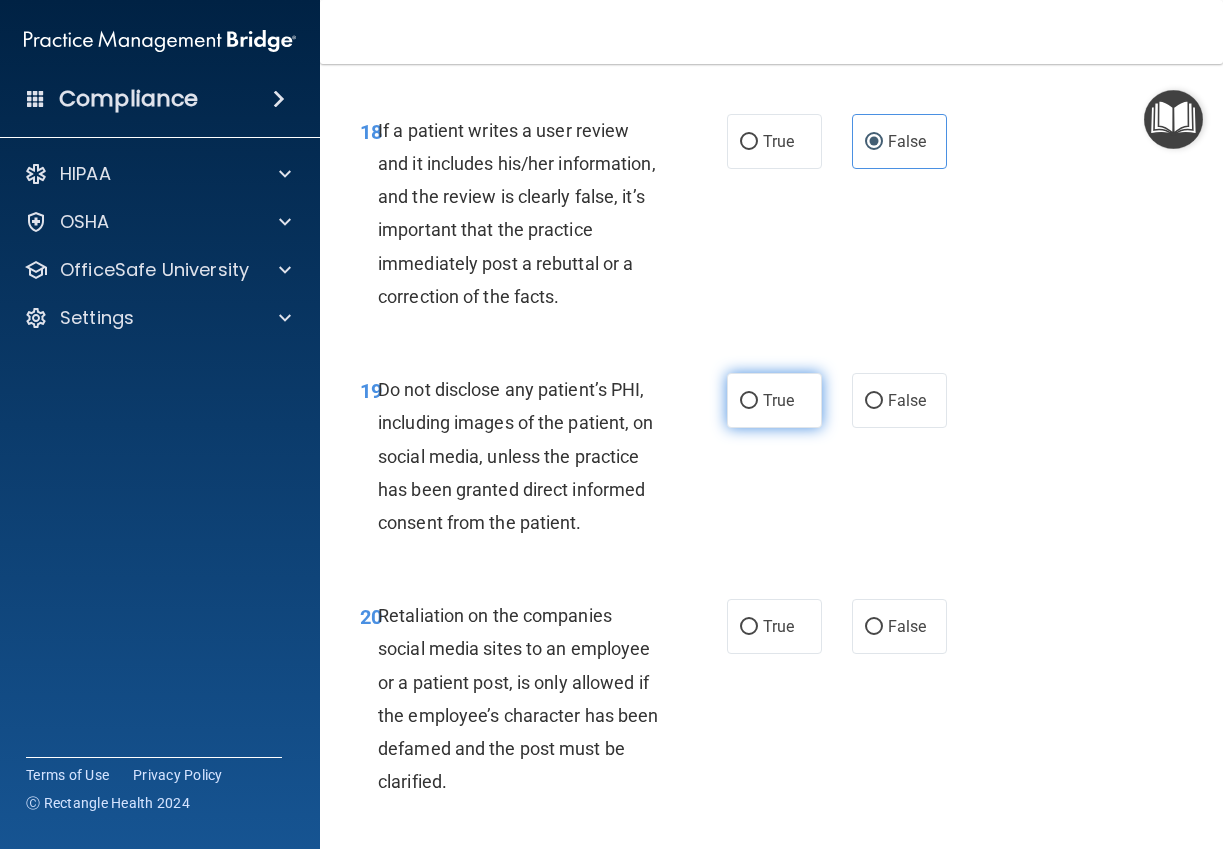 click on "True" at bounding box center [778, 400] 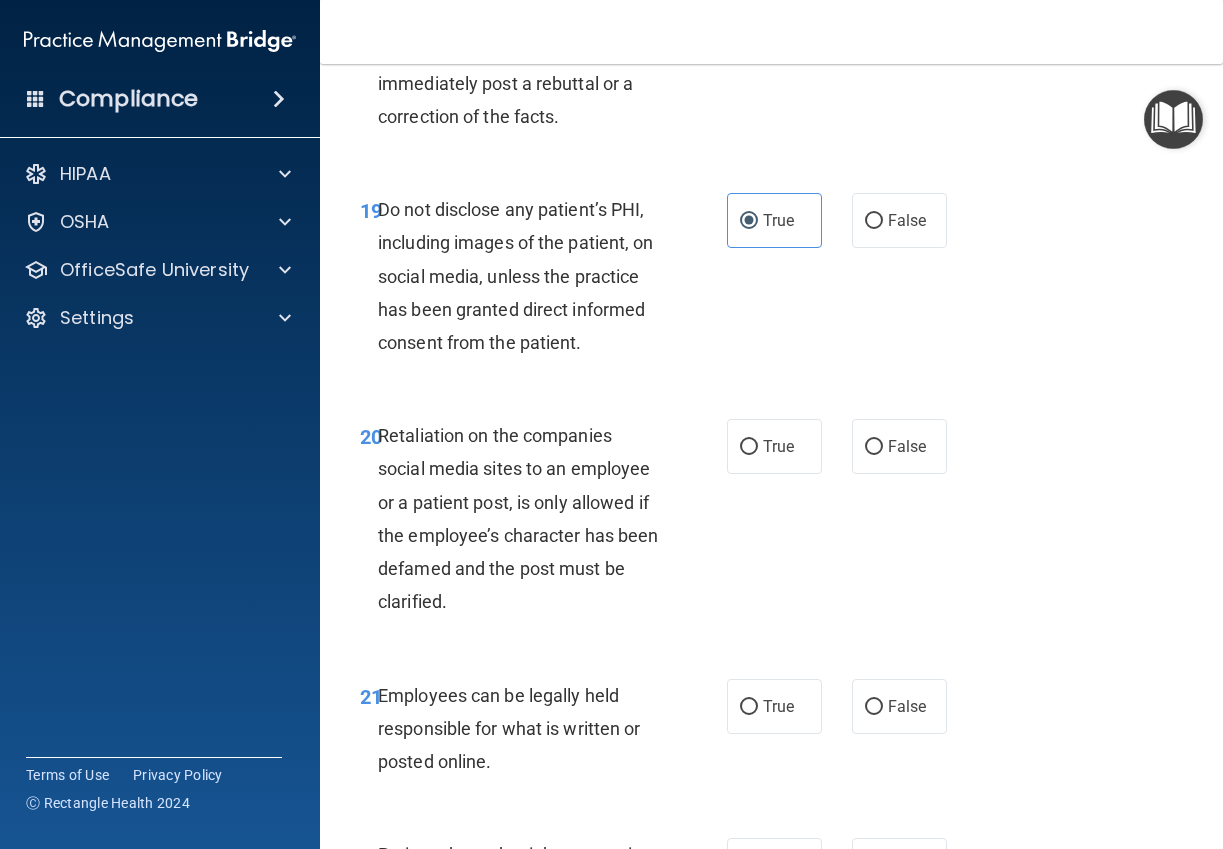scroll, scrollTop: 4590, scrollLeft: 0, axis: vertical 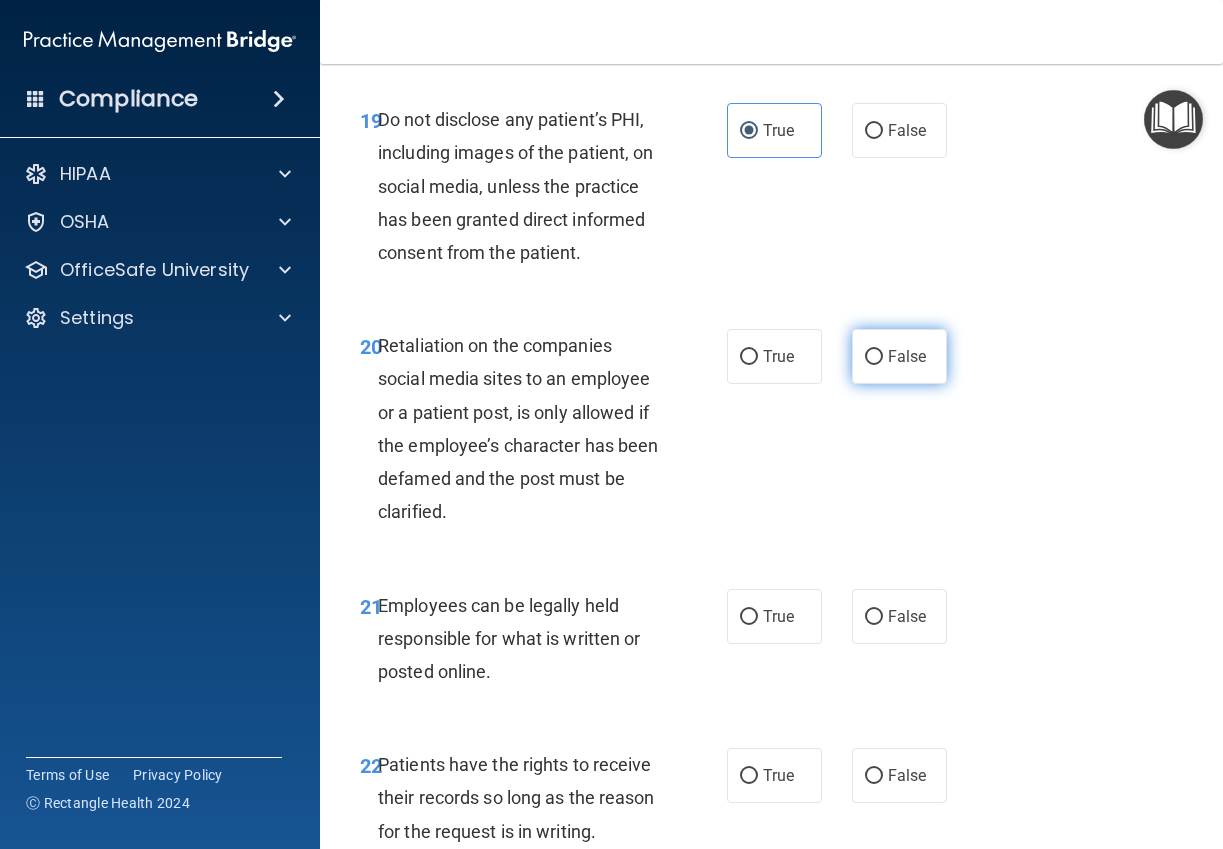click on "False" at bounding box center [874, 357] 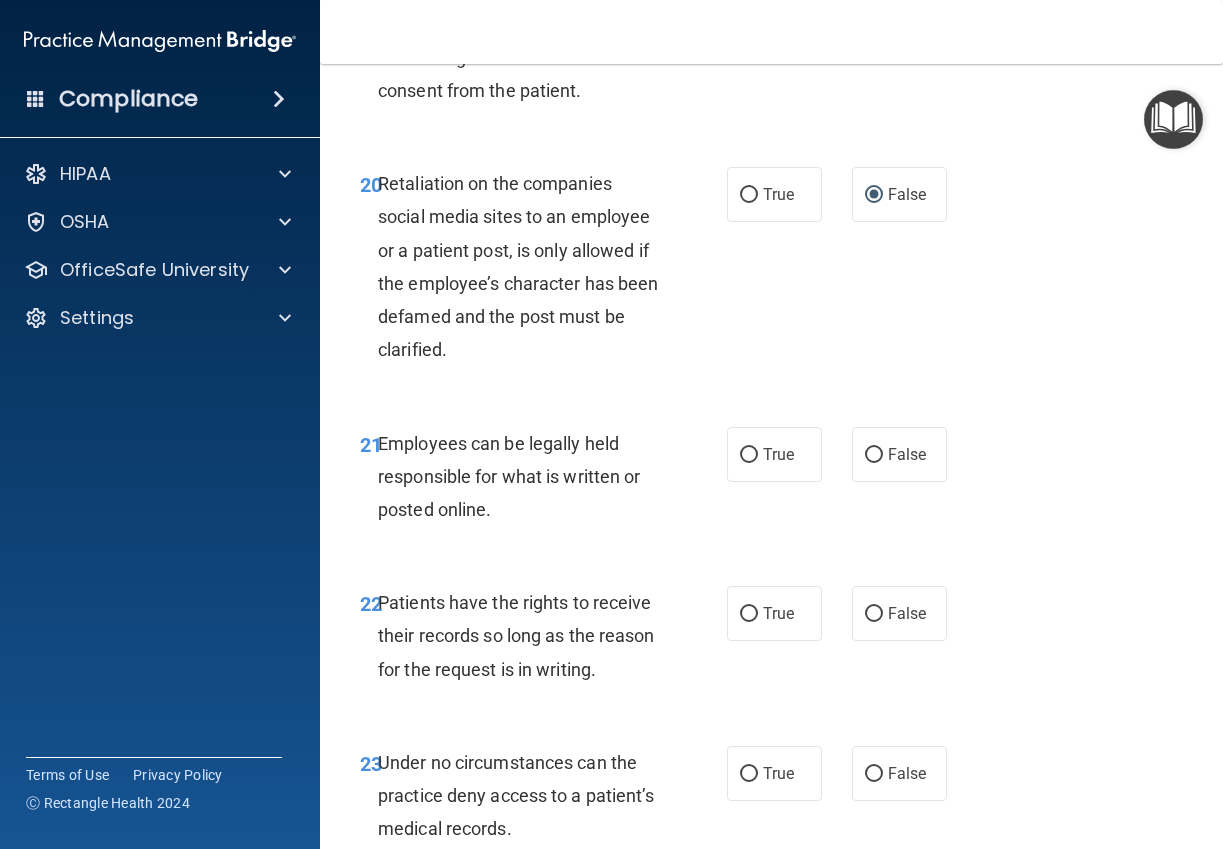 scroll, scrollTop: 4770, scrollLeft: 0, axis: vertical 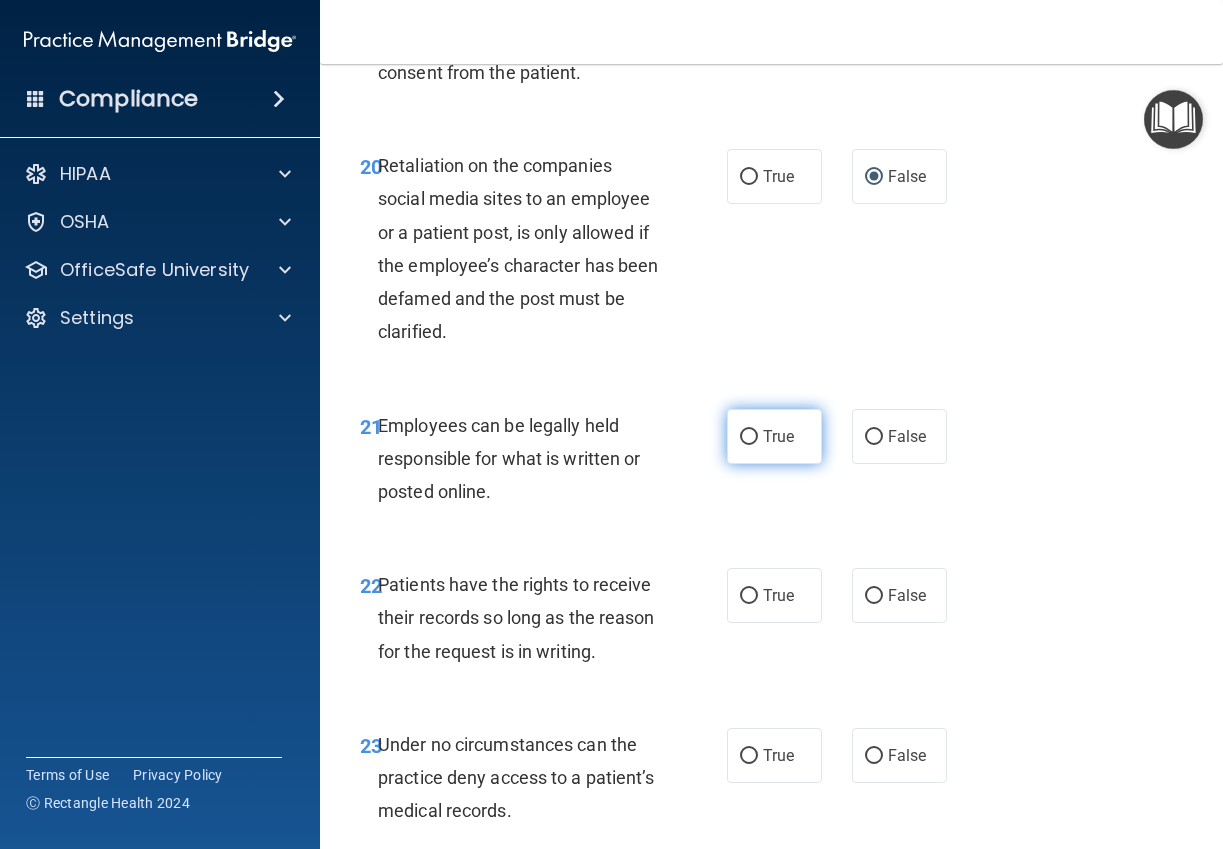 click on "True" at bounding box center [778, 436] 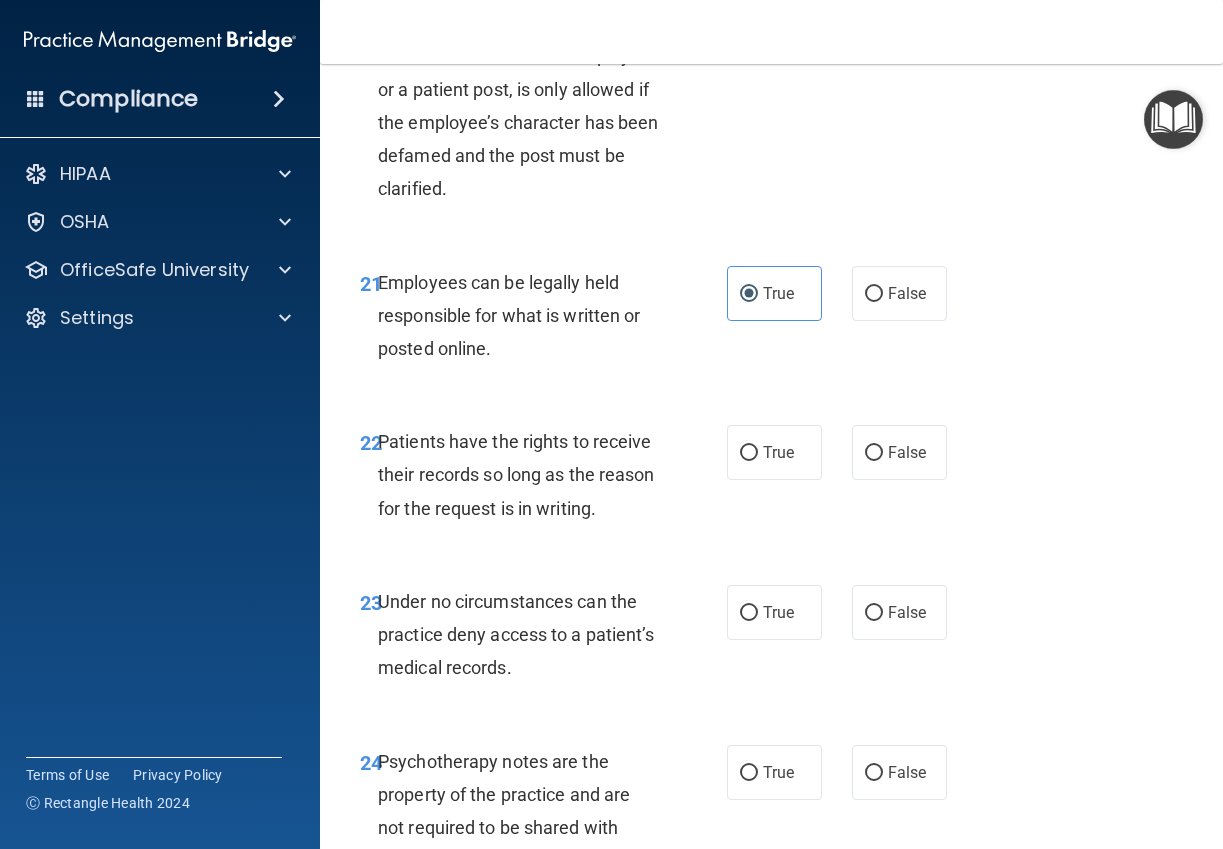 scroll, scrollTop: 4950, scrollLeft: 0, axis: vertical 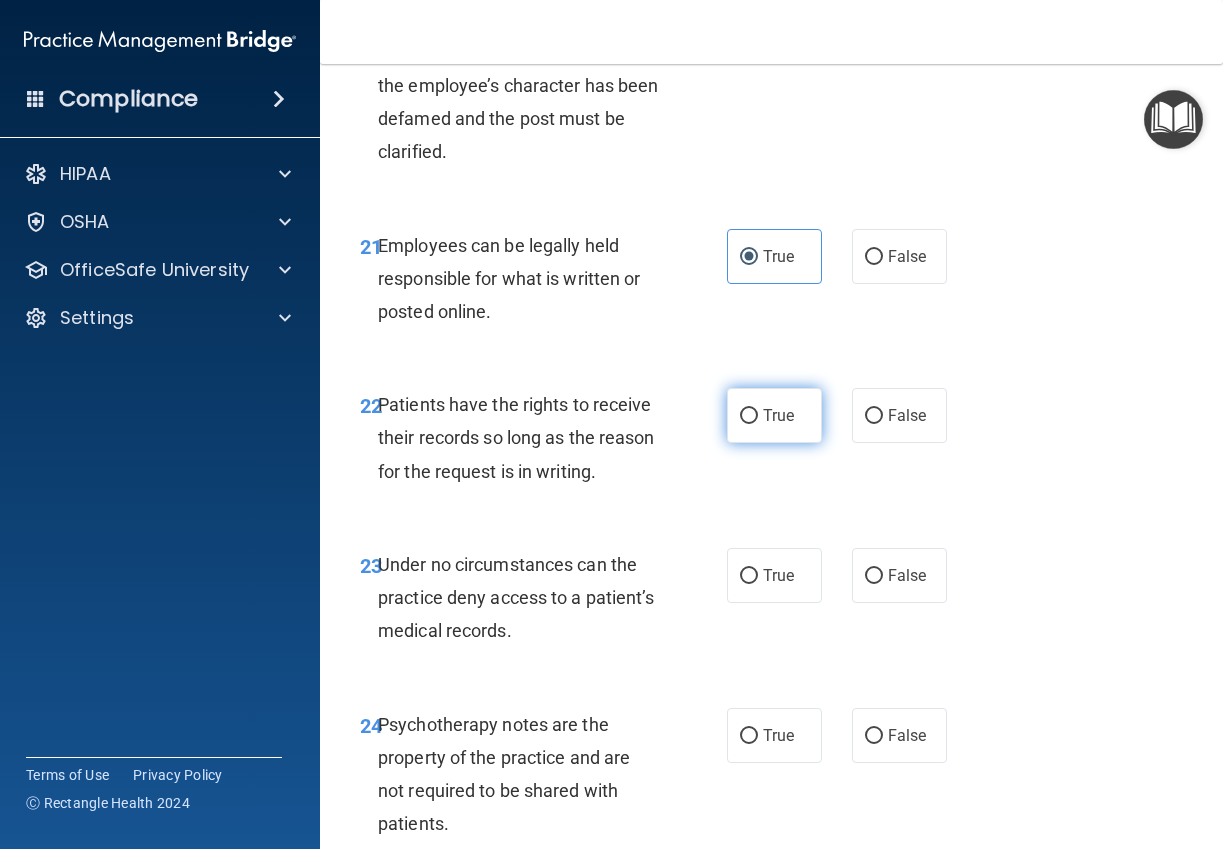 click on "True" at bounding box center (749, 416) 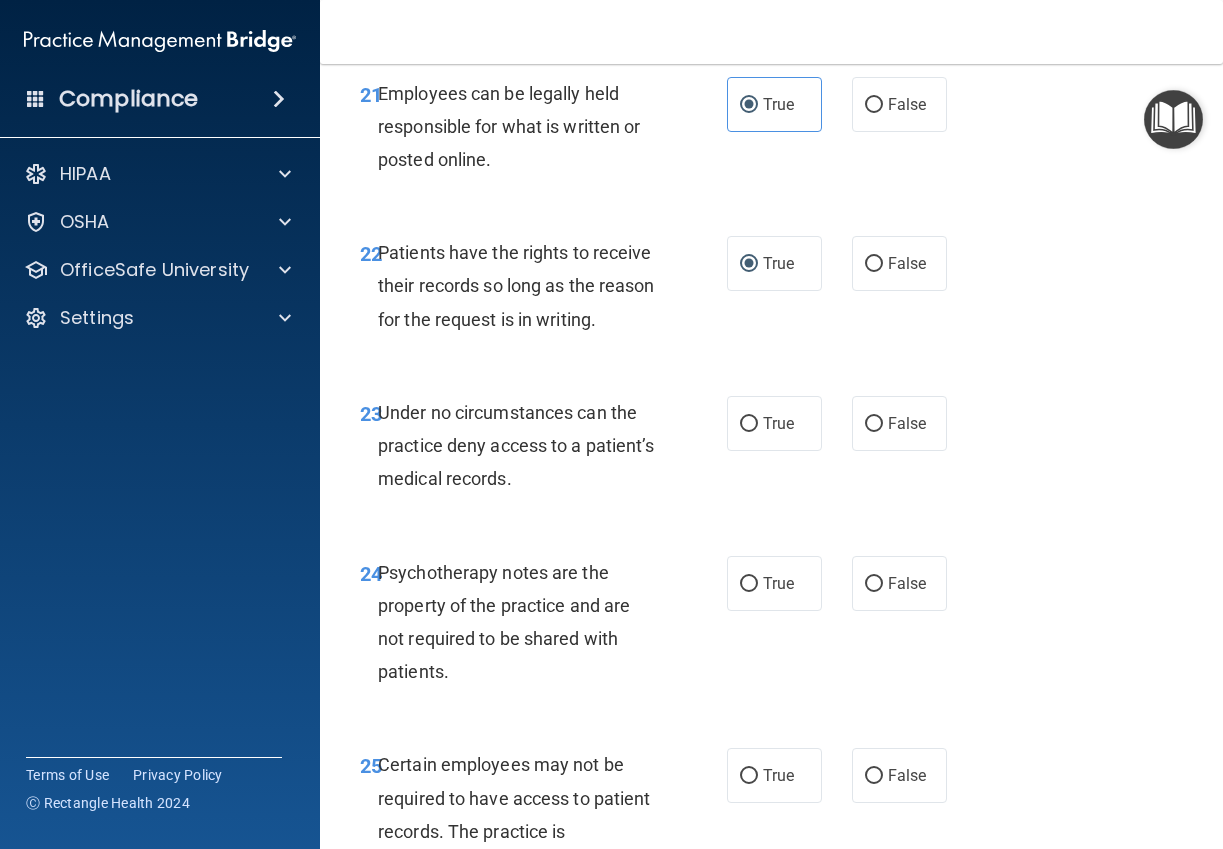 scroll, scrollTop: 5130, scrollLeft: 0, axis: vertical 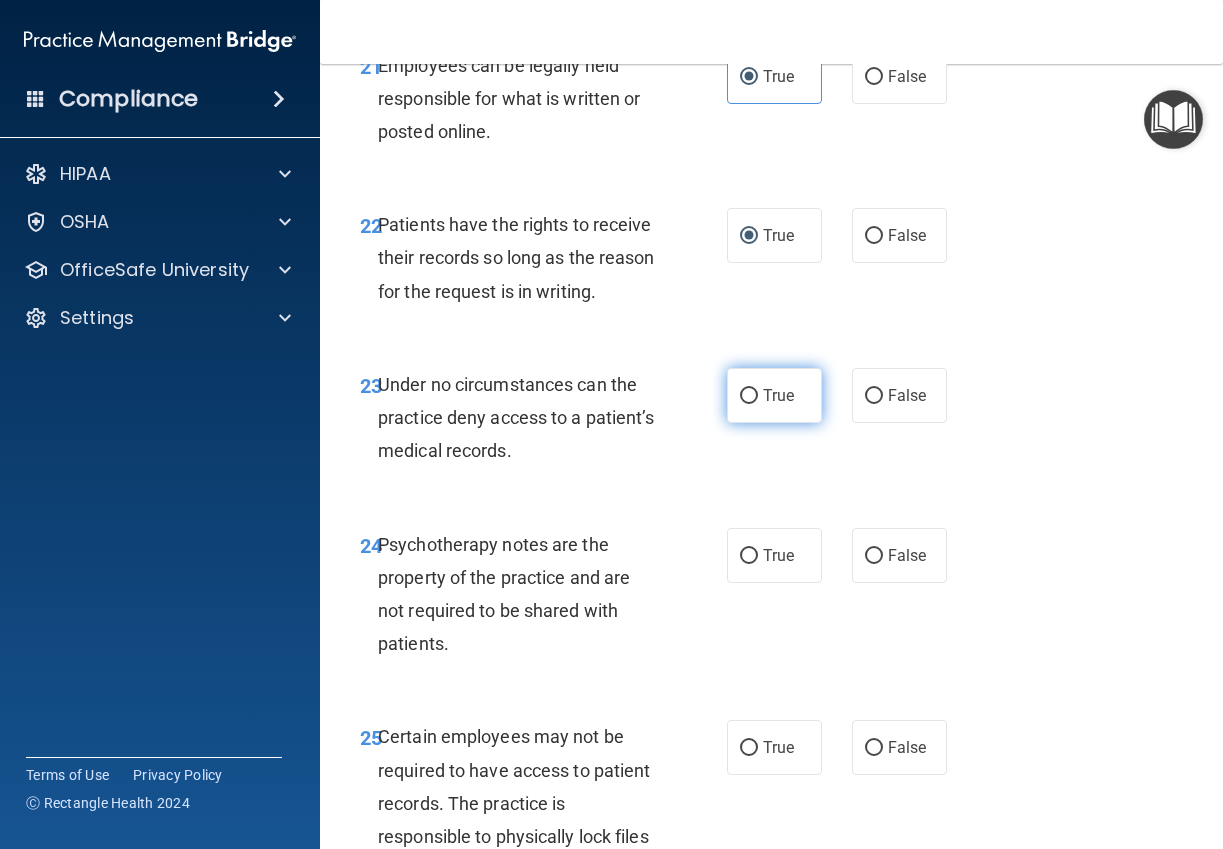 click on "True" at bounding box center (774, 395) 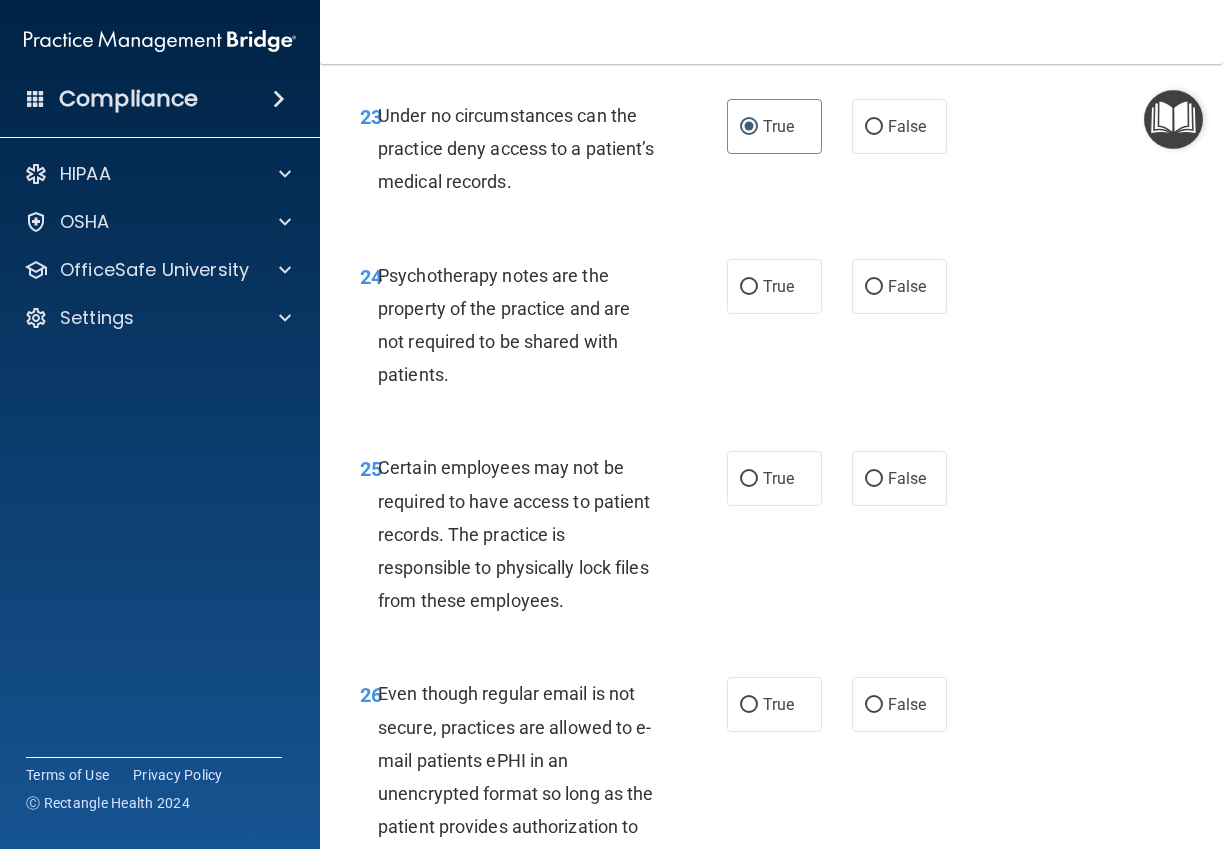 scroll, scrollTop: 5400, scrollLeft: 0, axis: vertical 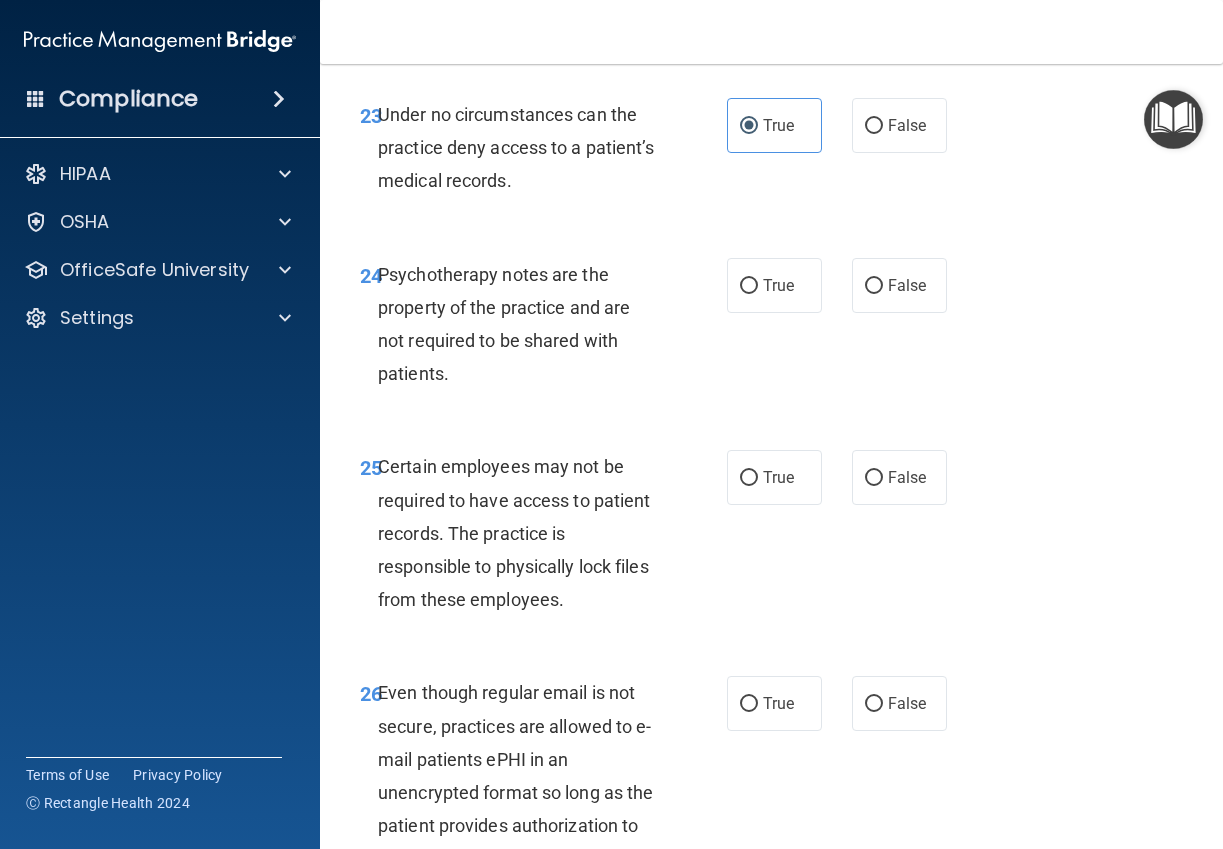 drag, startPoint x: 773, startPoint y: 415, endPoint x: 823, endPoint y: 415, distance: 50 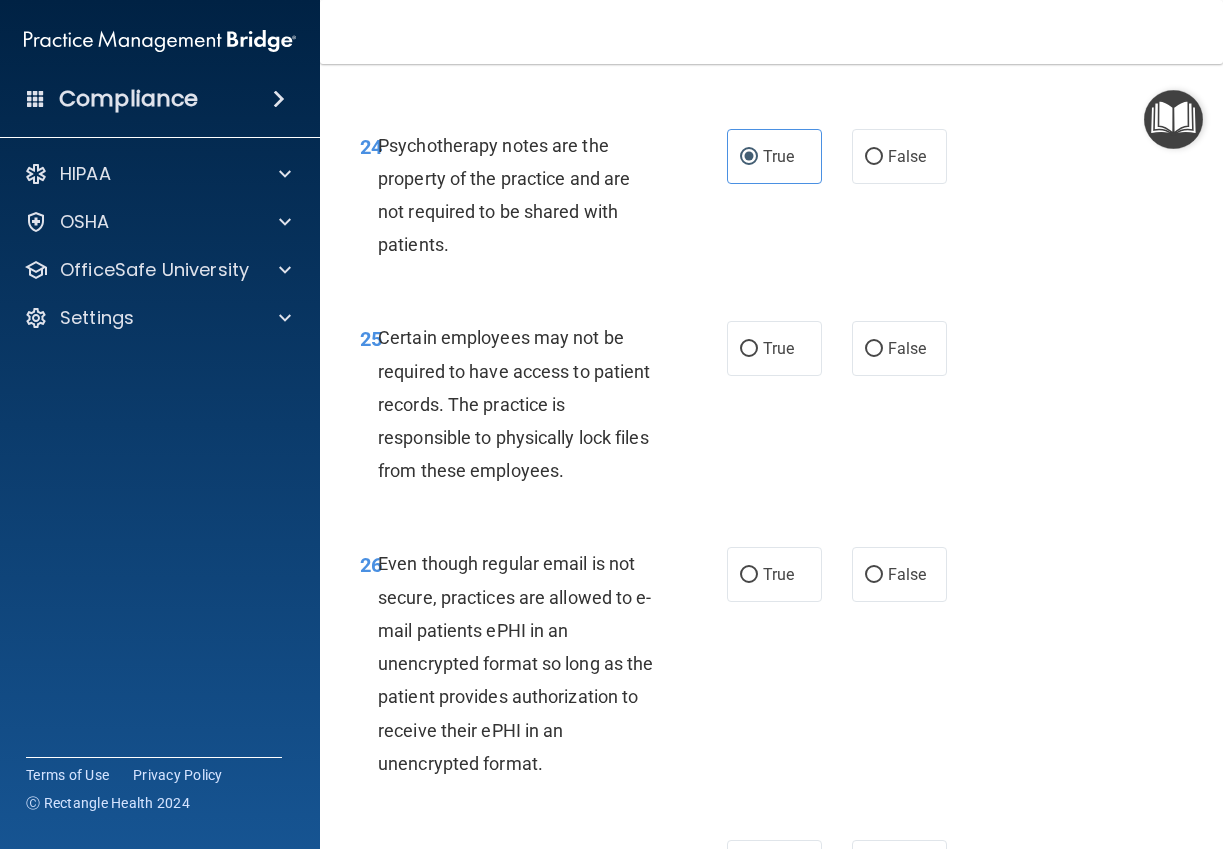 scroll, scrollTop: 5580, scrollLeft: 0, axis: vertical 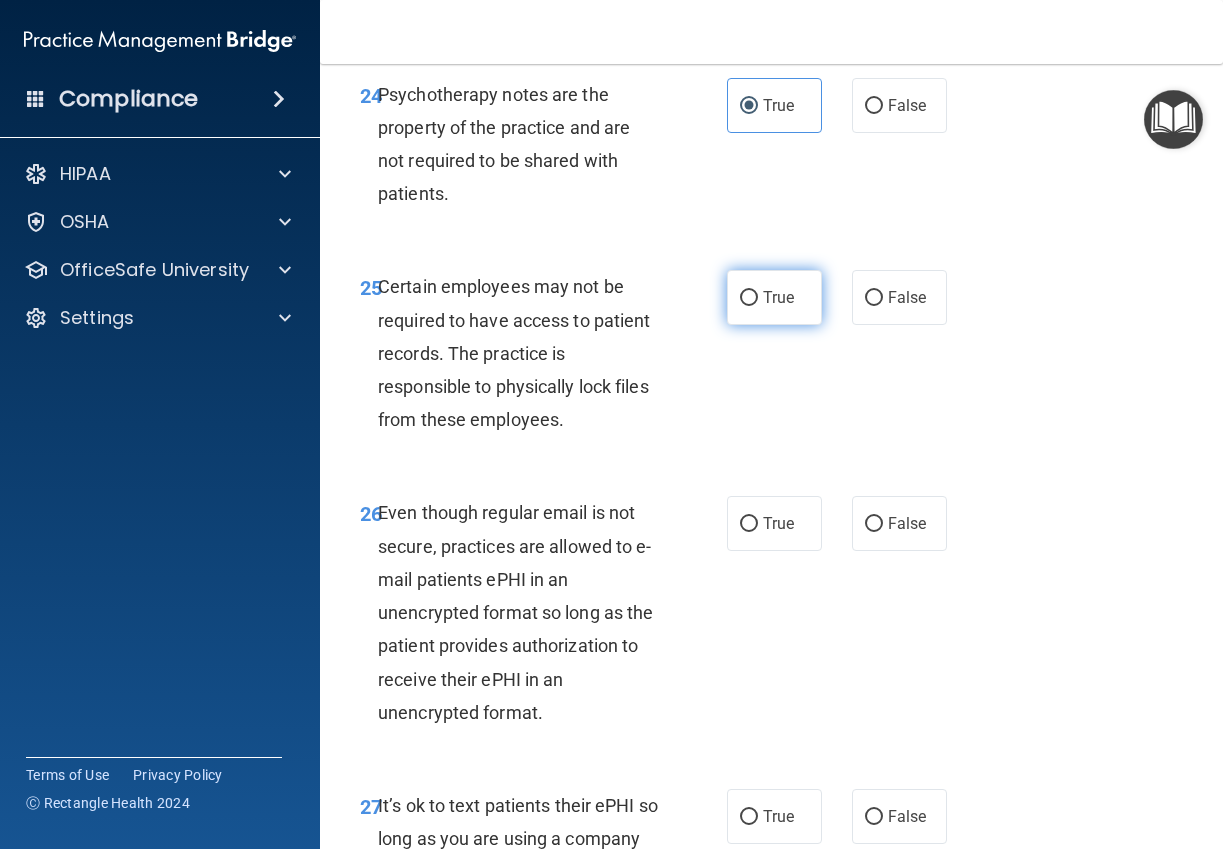 click on "True" at bounding box center (774, 297) 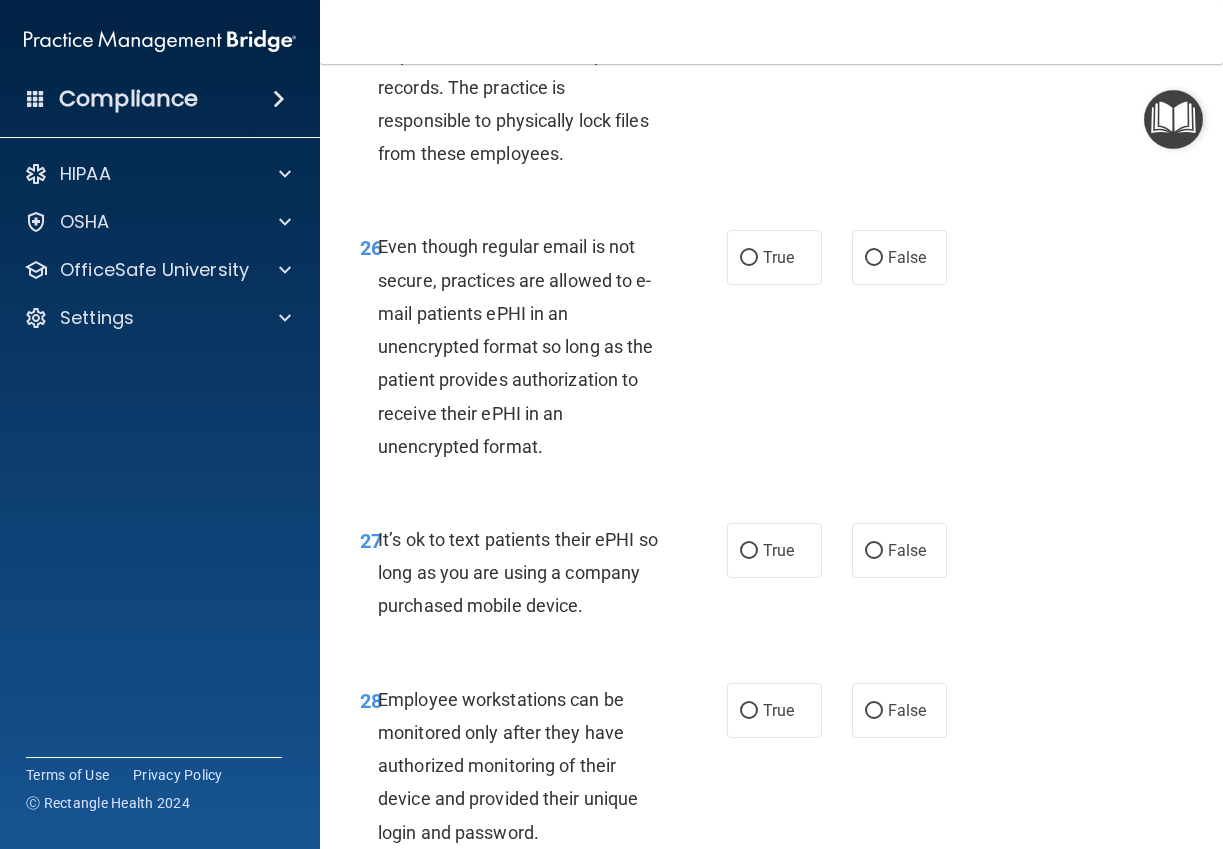 scroll, scrollTop: 5850, scrollLeft: 0, axis: vertical 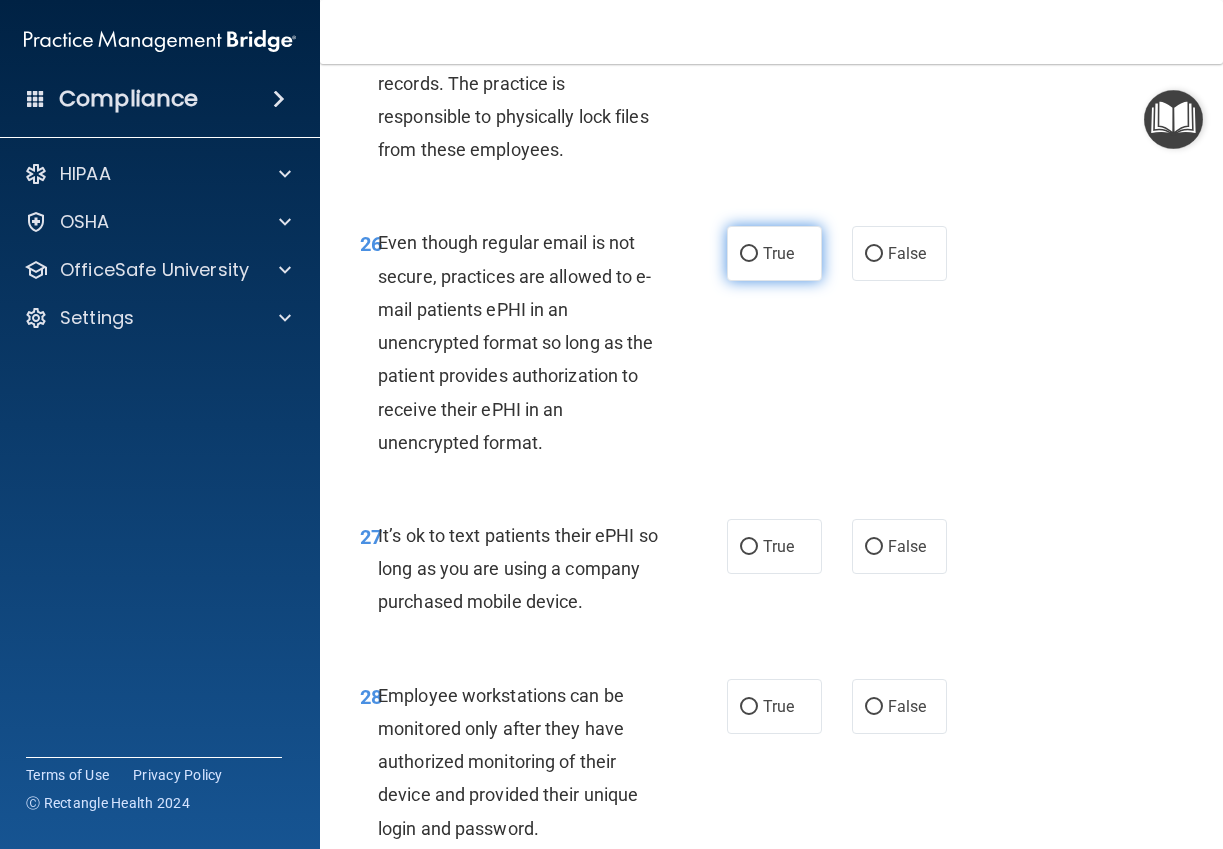 click on "True" at bounding box center (749, 254) 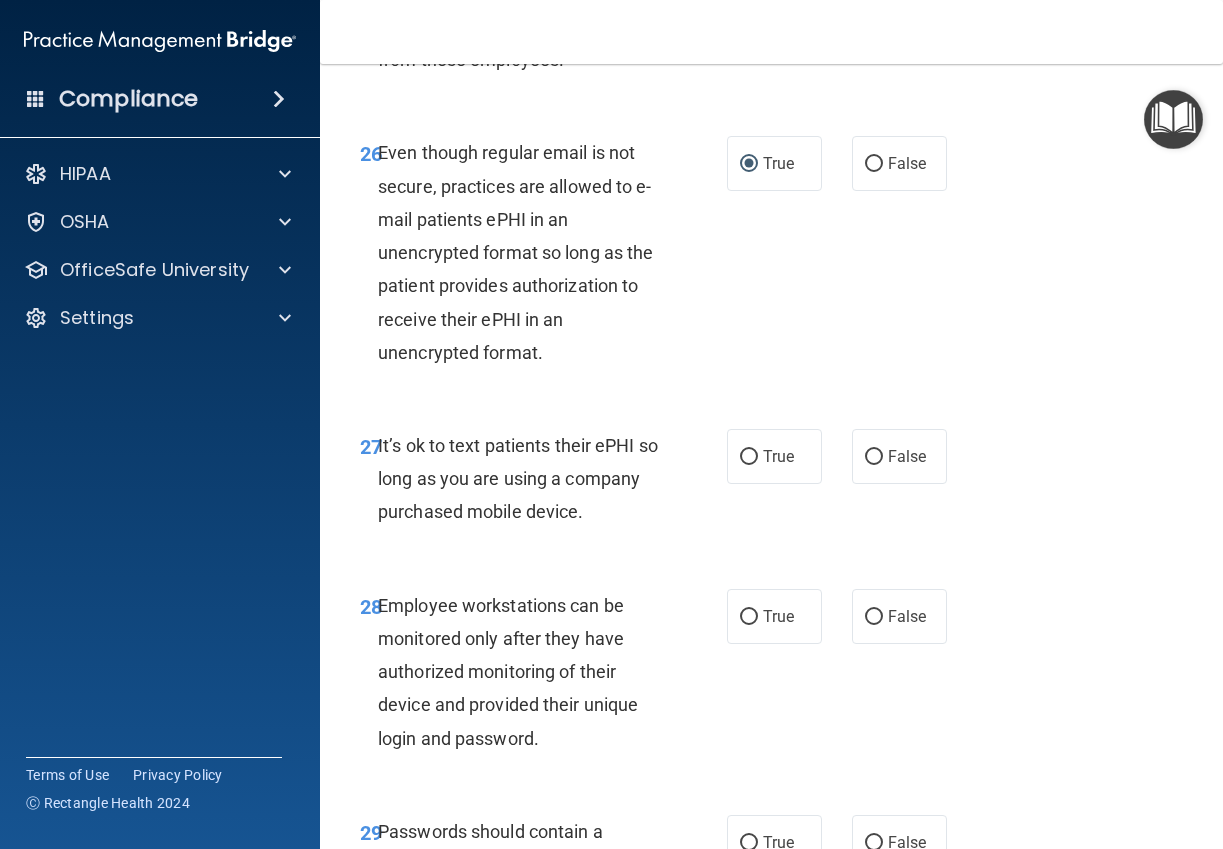 scroll, scrollTop: 6030, scrollLeft: 0, axis: vertical 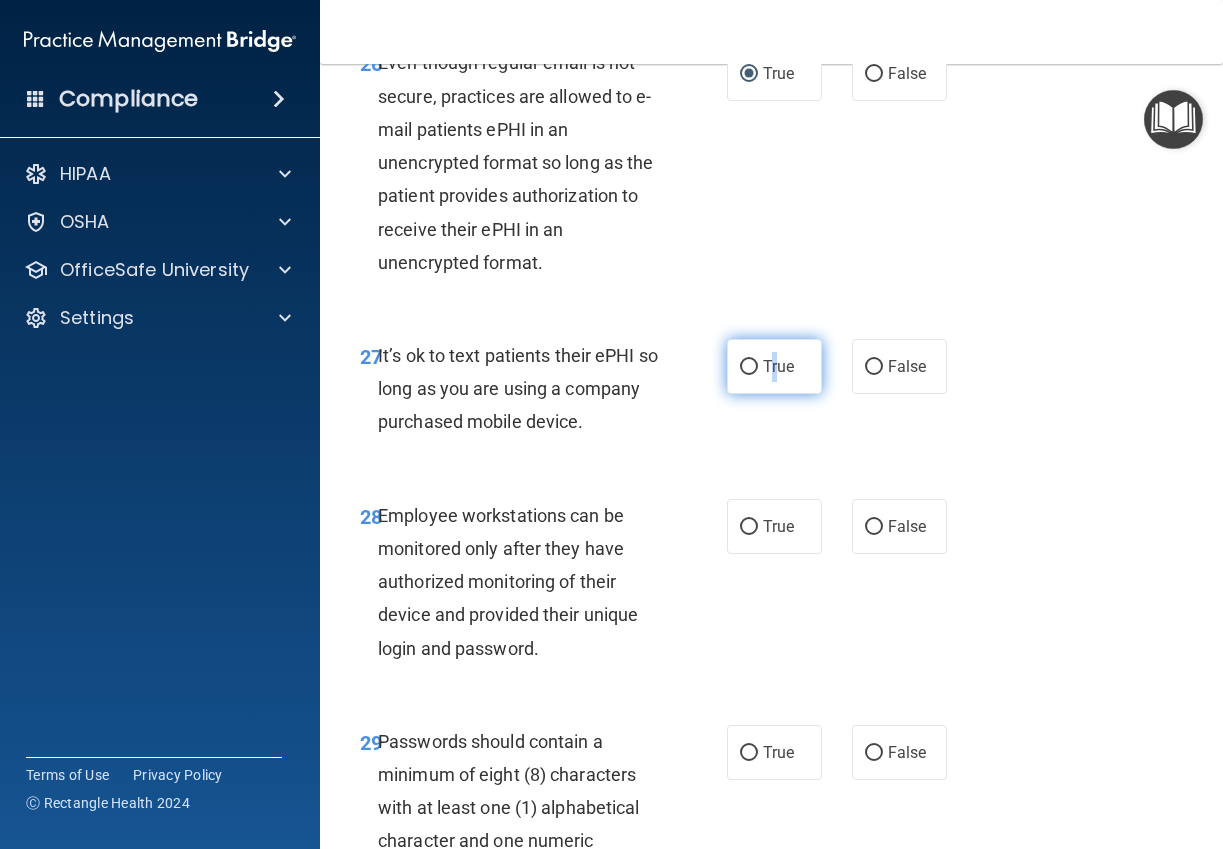 drag, startPoint x: 766, startPoint y: 513, endPoint x: 807, endPoint y: 523, distance: 42.201897 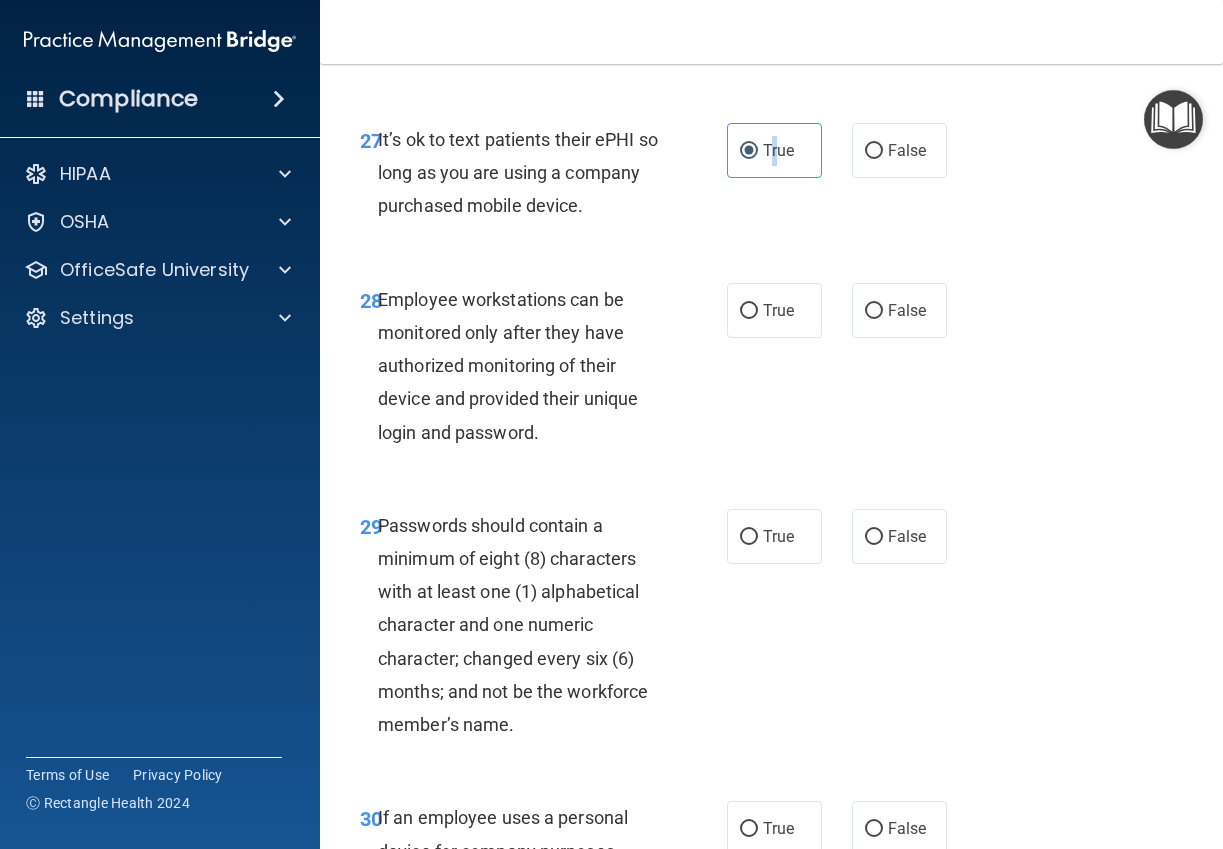 scroll, scrollTop: 6300, scrollLeft: 0, axis: vertical 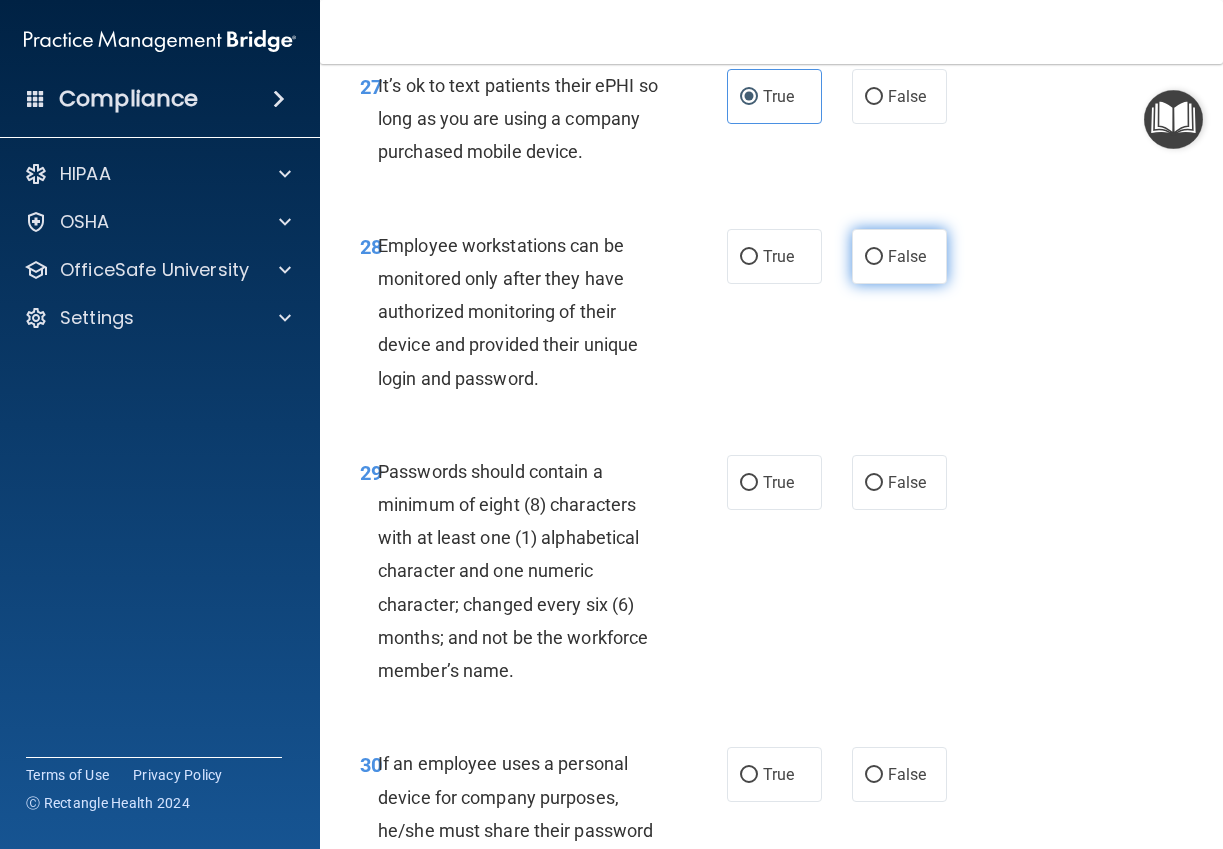 click on "False" at bounding box center [907, 256] 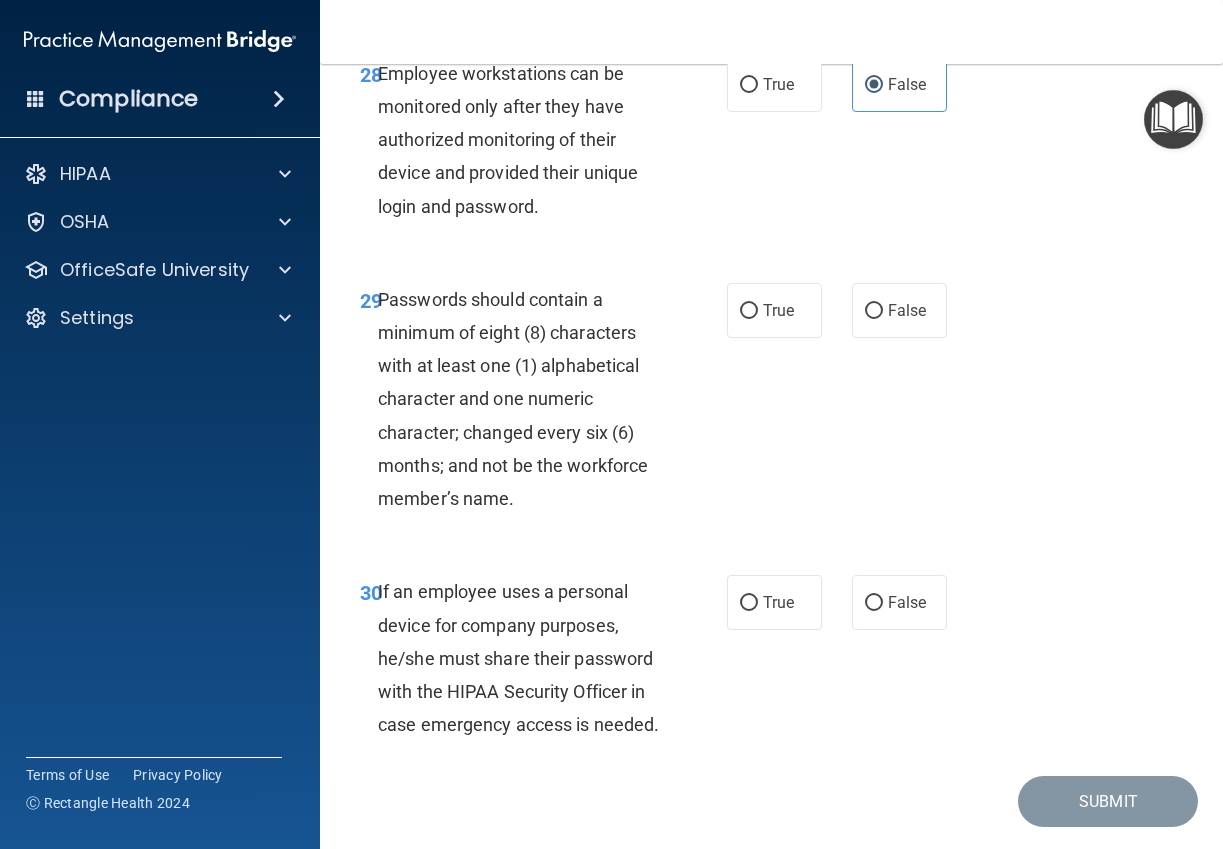 scroll, scrollTop: 6480, scrollLeft: 0, axis: vertical 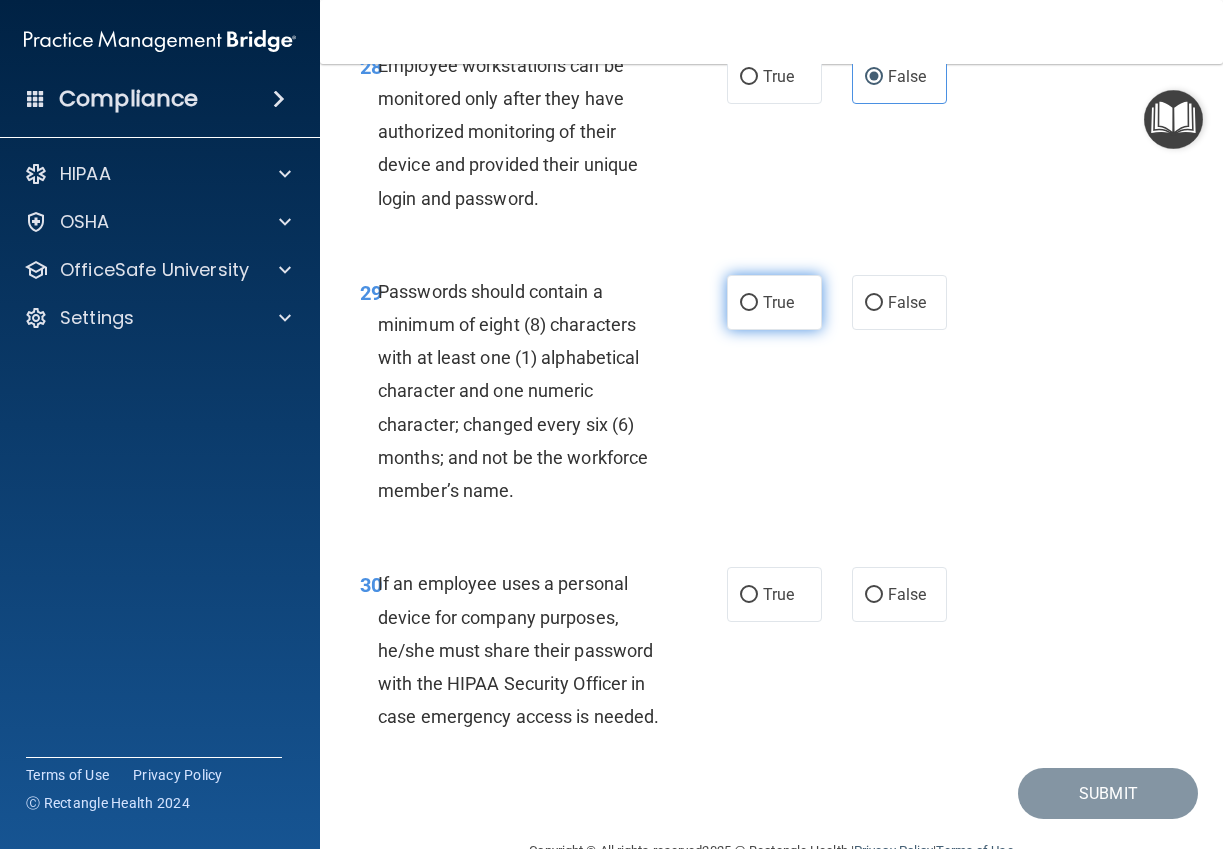 click on "True" at bounding box center (778, 302) 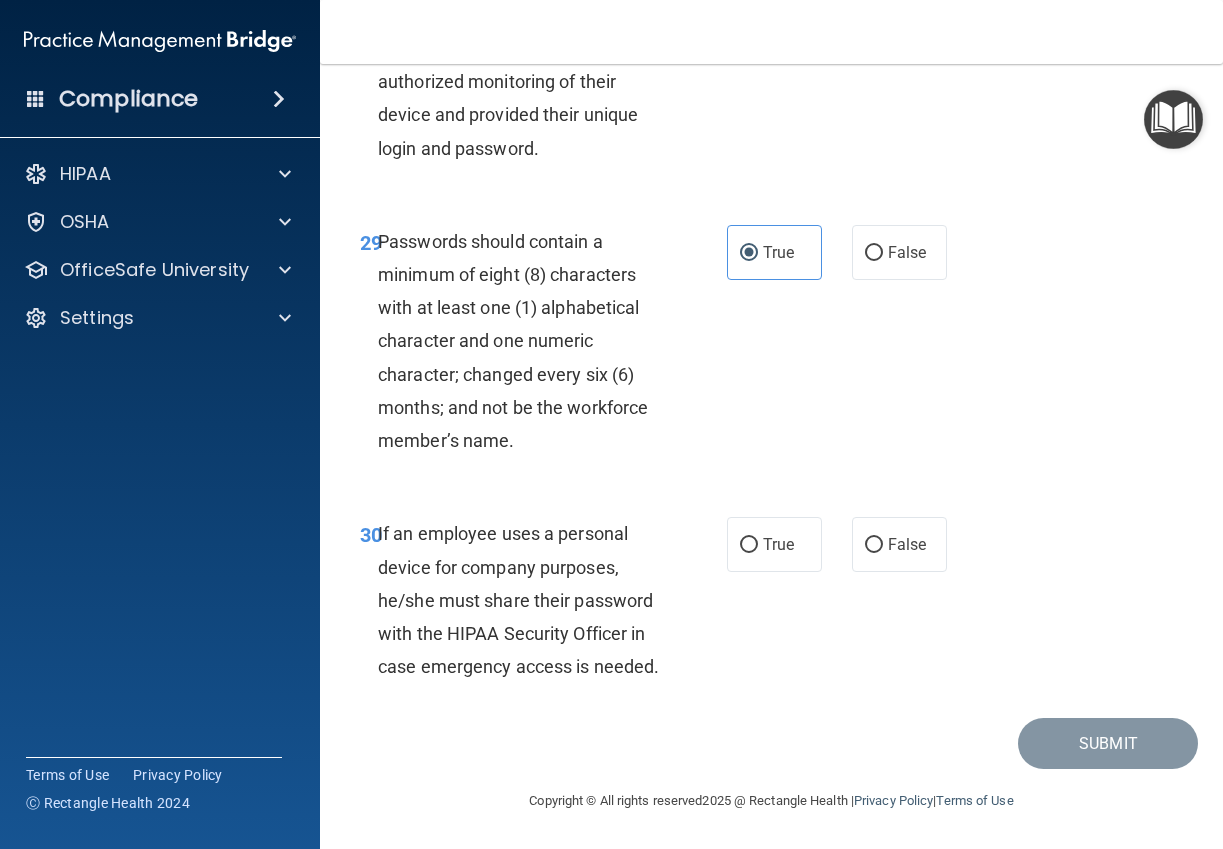 scroll, scrollTop: 6732, scrollLeft: 0, axis: vertical 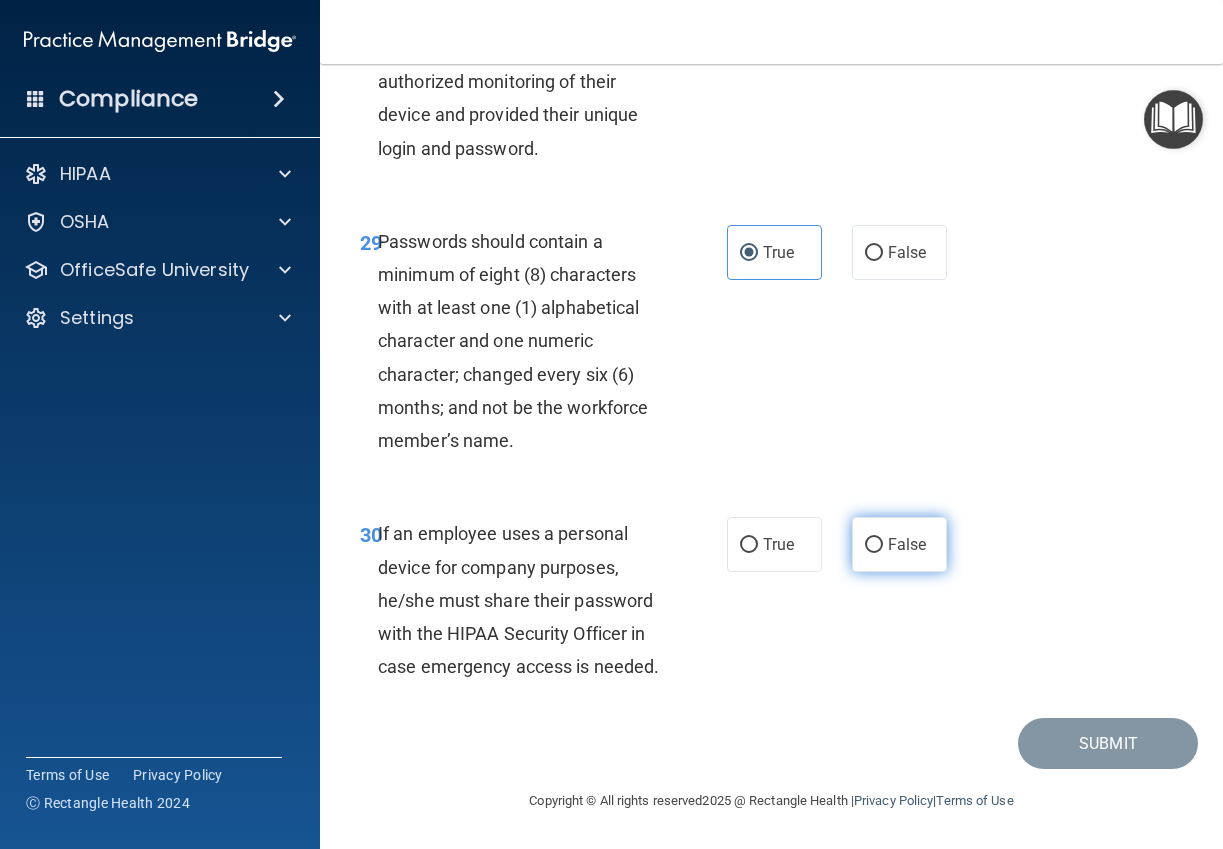 click on "False" at bounding box center [907, 544] 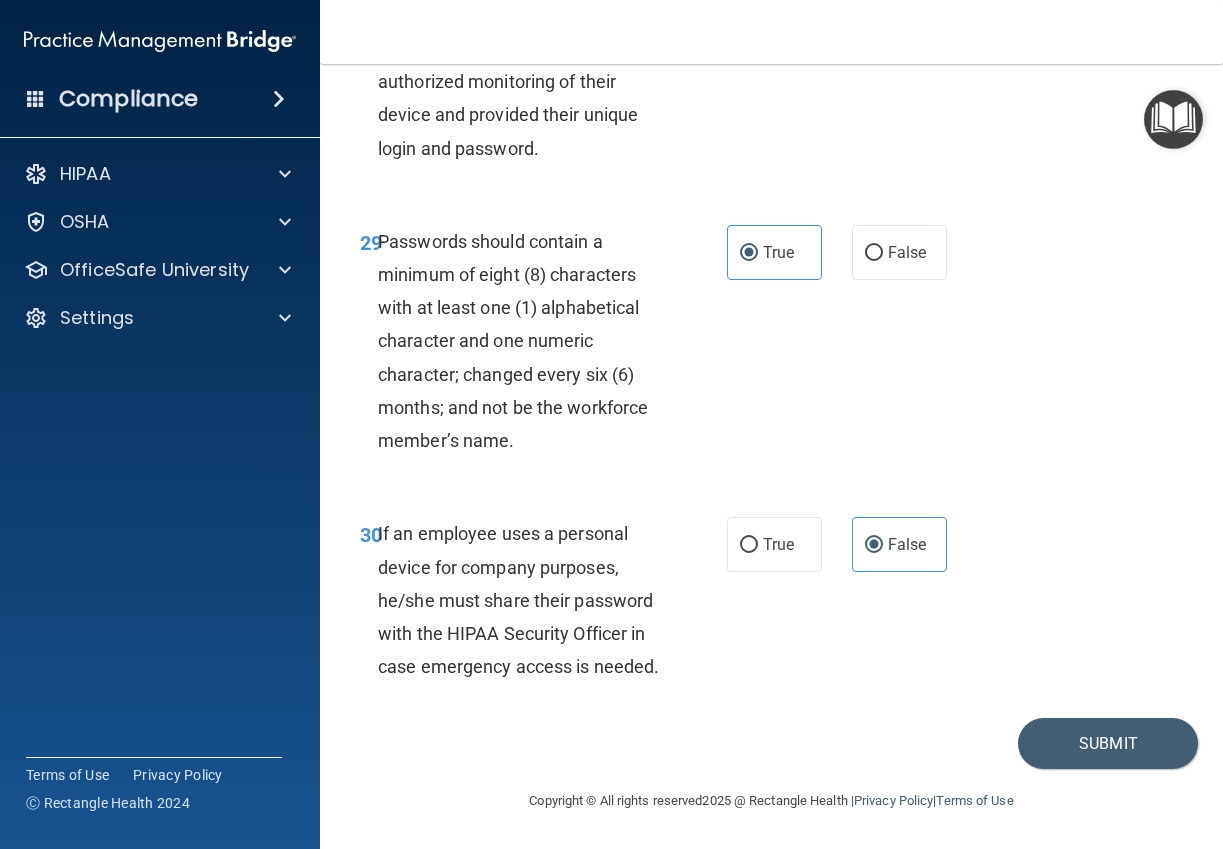 scroll, scrollTop: 6732, scrollLeft: 0, axis: vertical 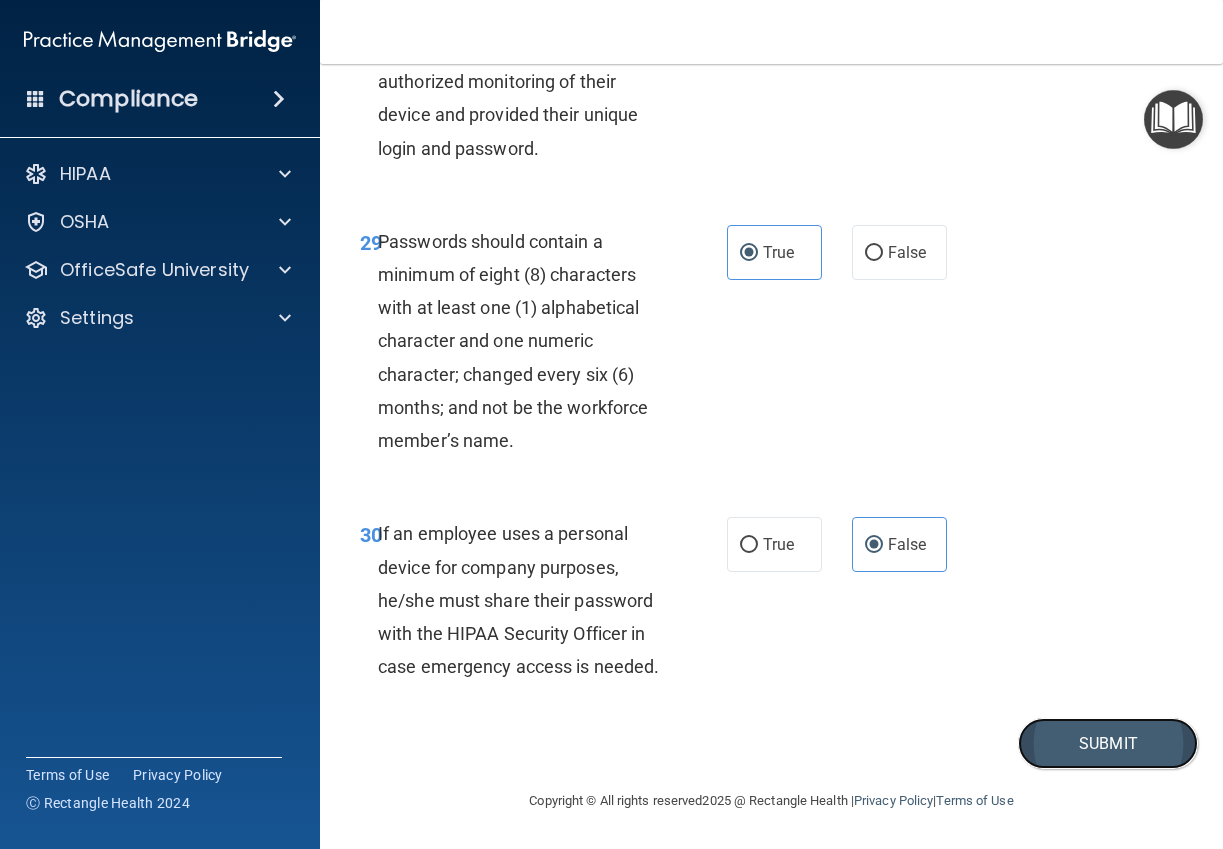 click on "Submit" at bounding box center [1108, 743] 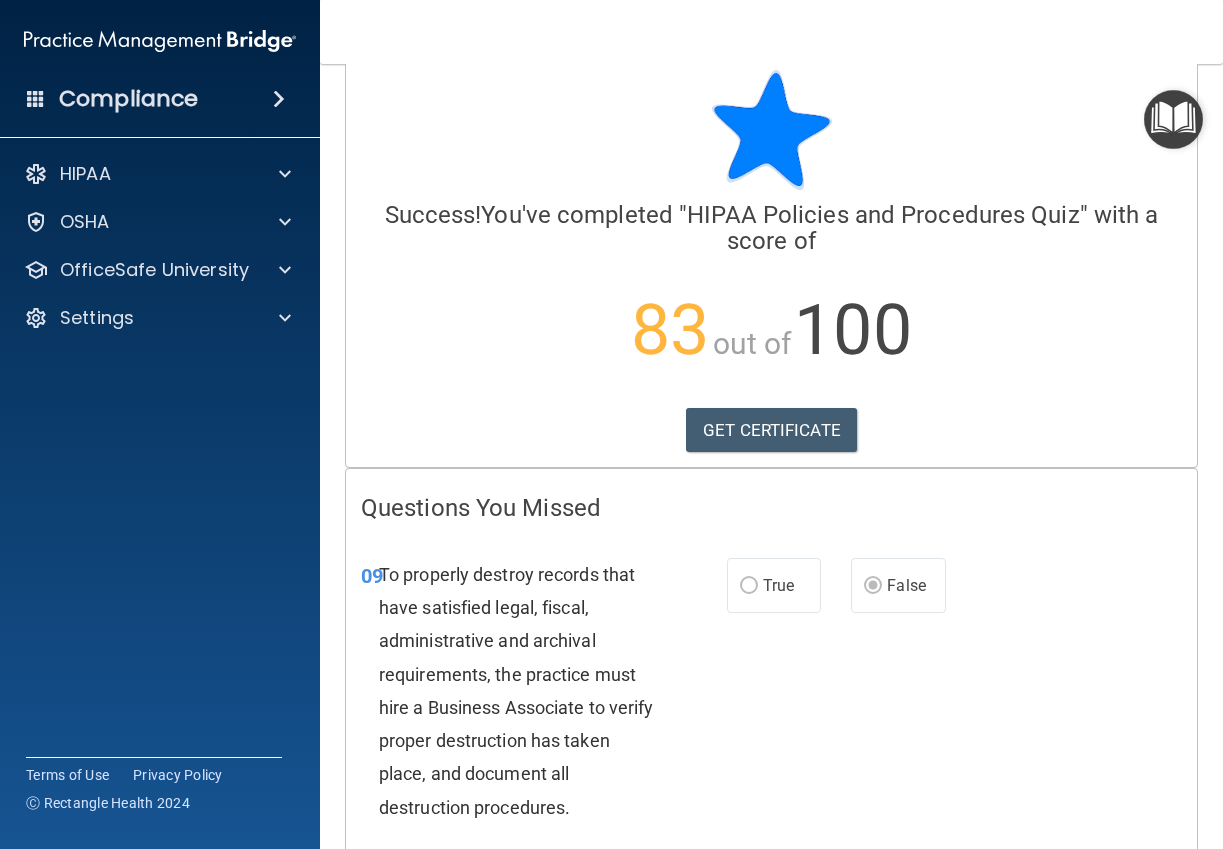 scroll, scrollTop: 5, scrollLeft: 0, axis: vertical 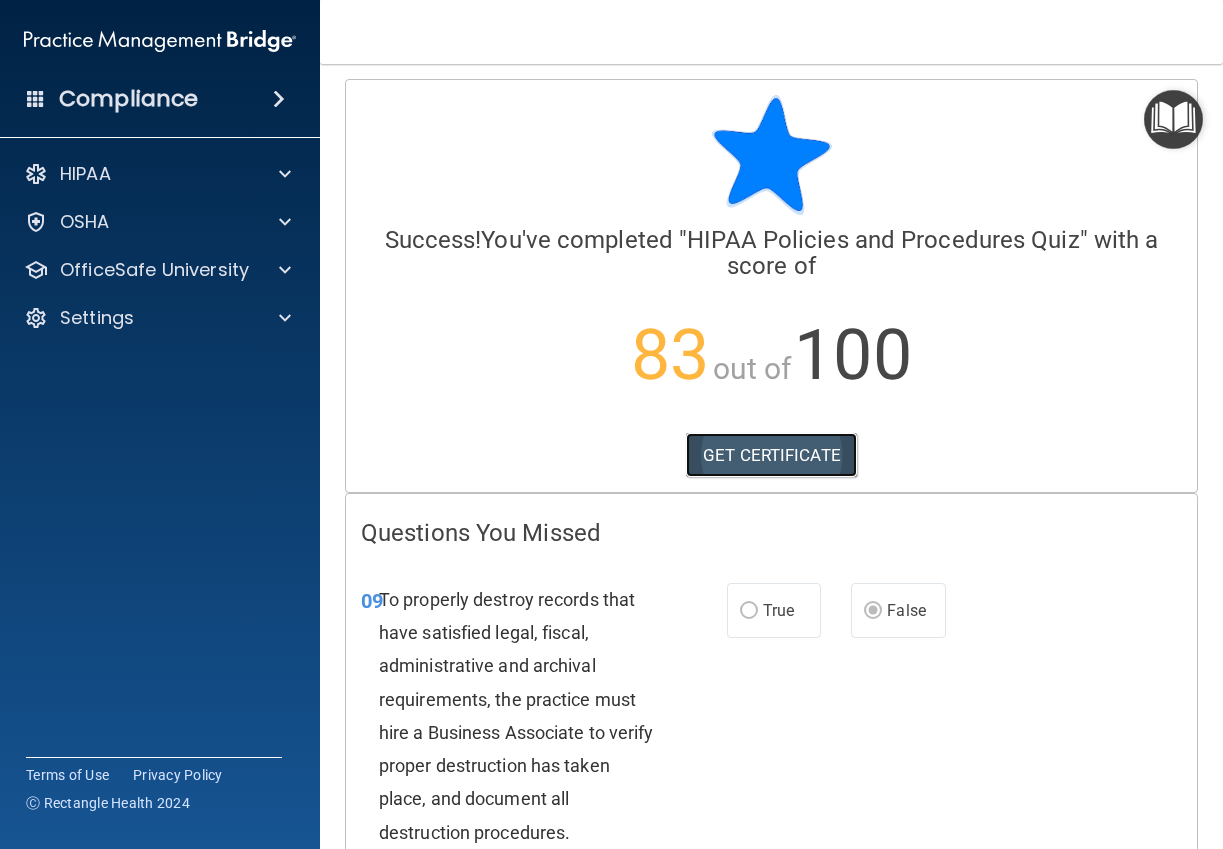 click on "GET CERTIFICATE" at bounding box center [771, 455] 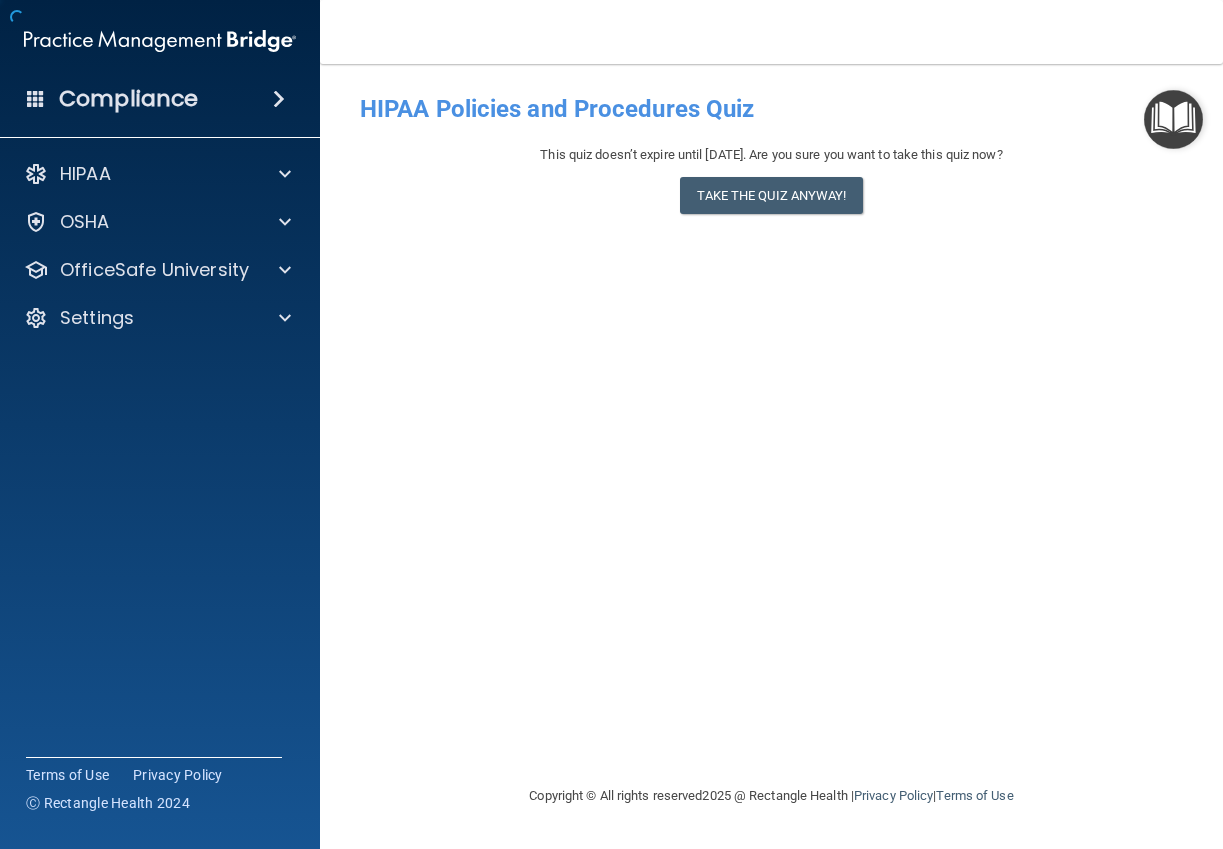 scroll, scrollTop: 0, scrollLeft: 0, axis: both 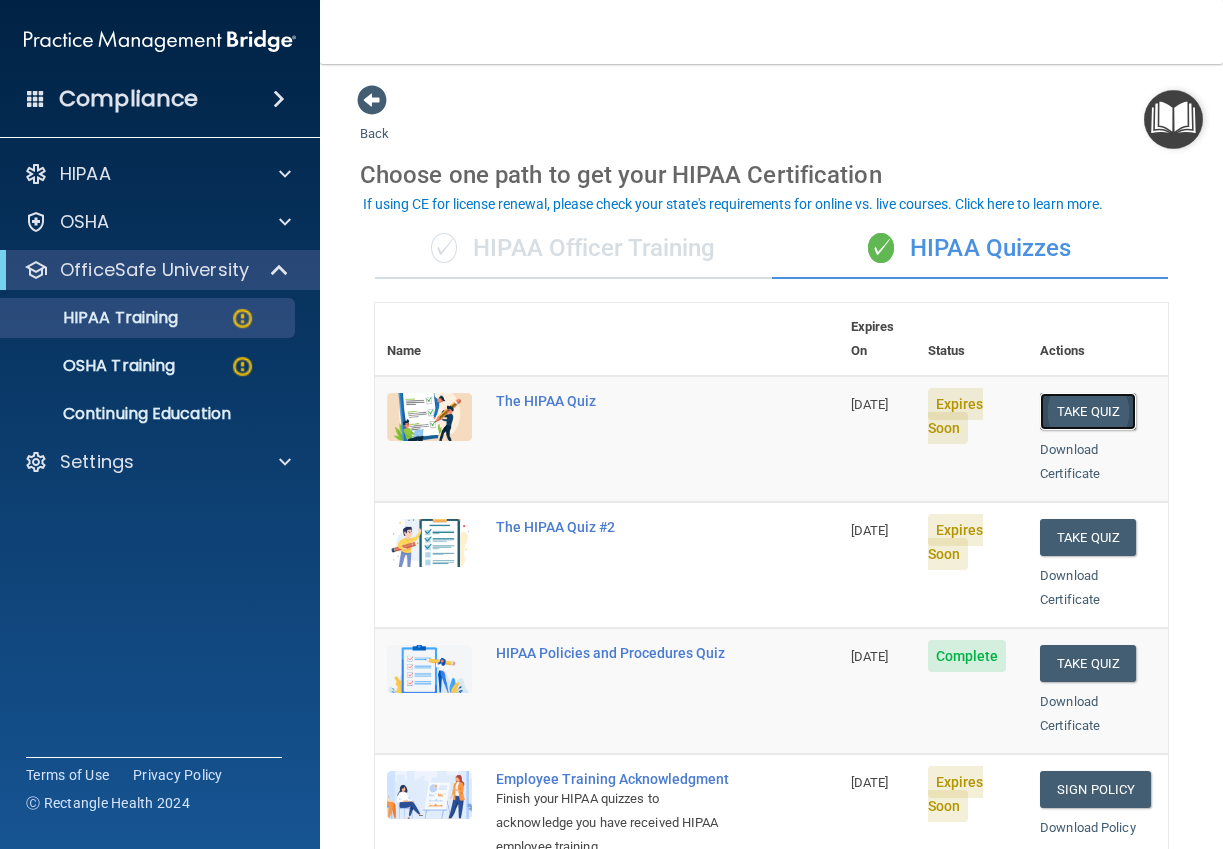 click on "Take Quiz" at bounding box center (1088, 411) 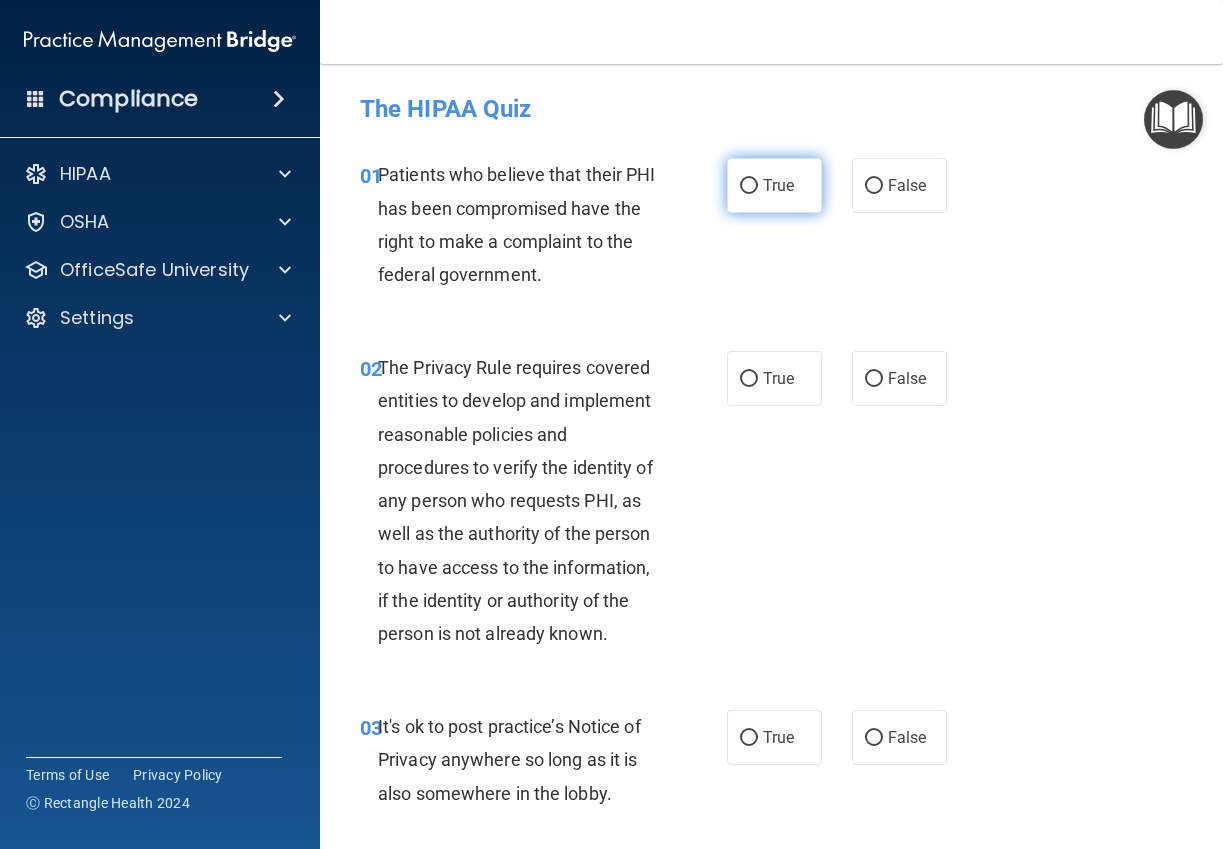 click on "True" at bounding box center [778, 185] 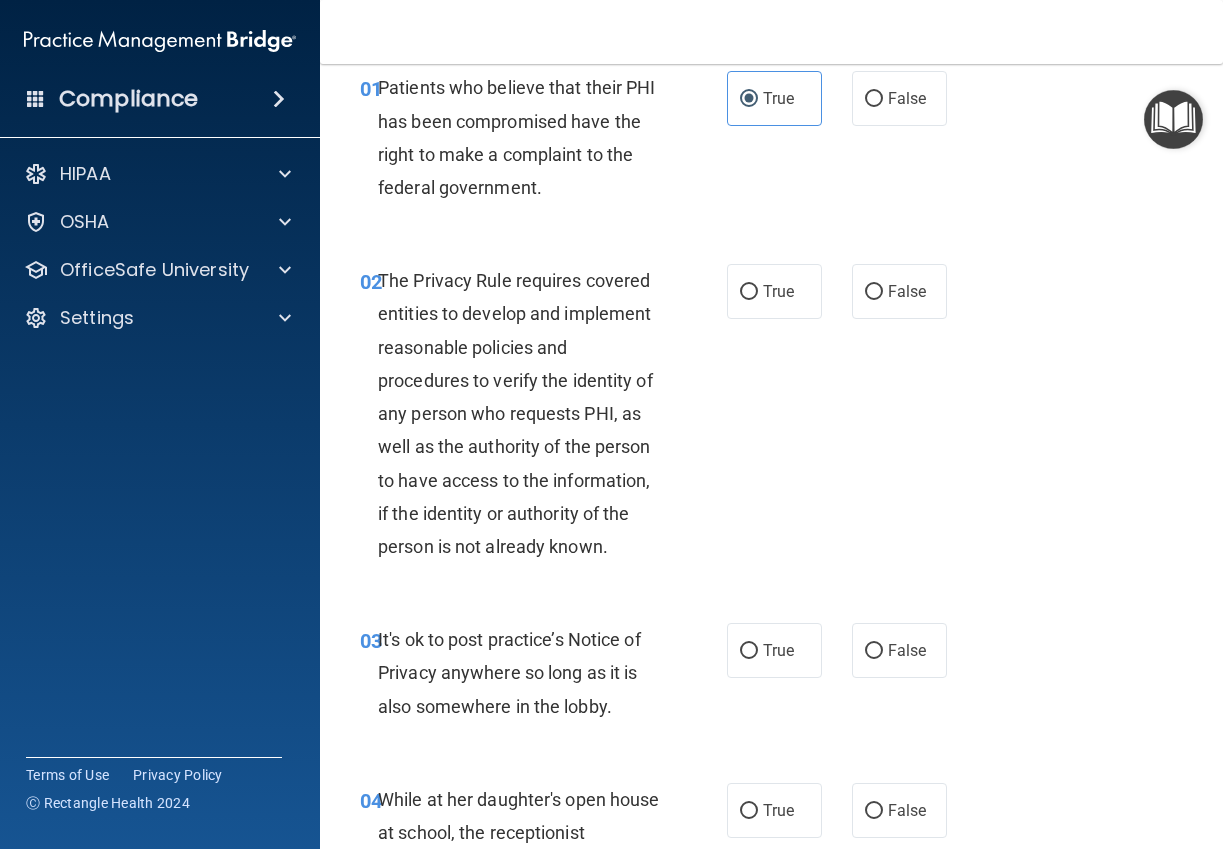 scroll, scrollTop: 90, scrollLeft: 0, axis: vertical 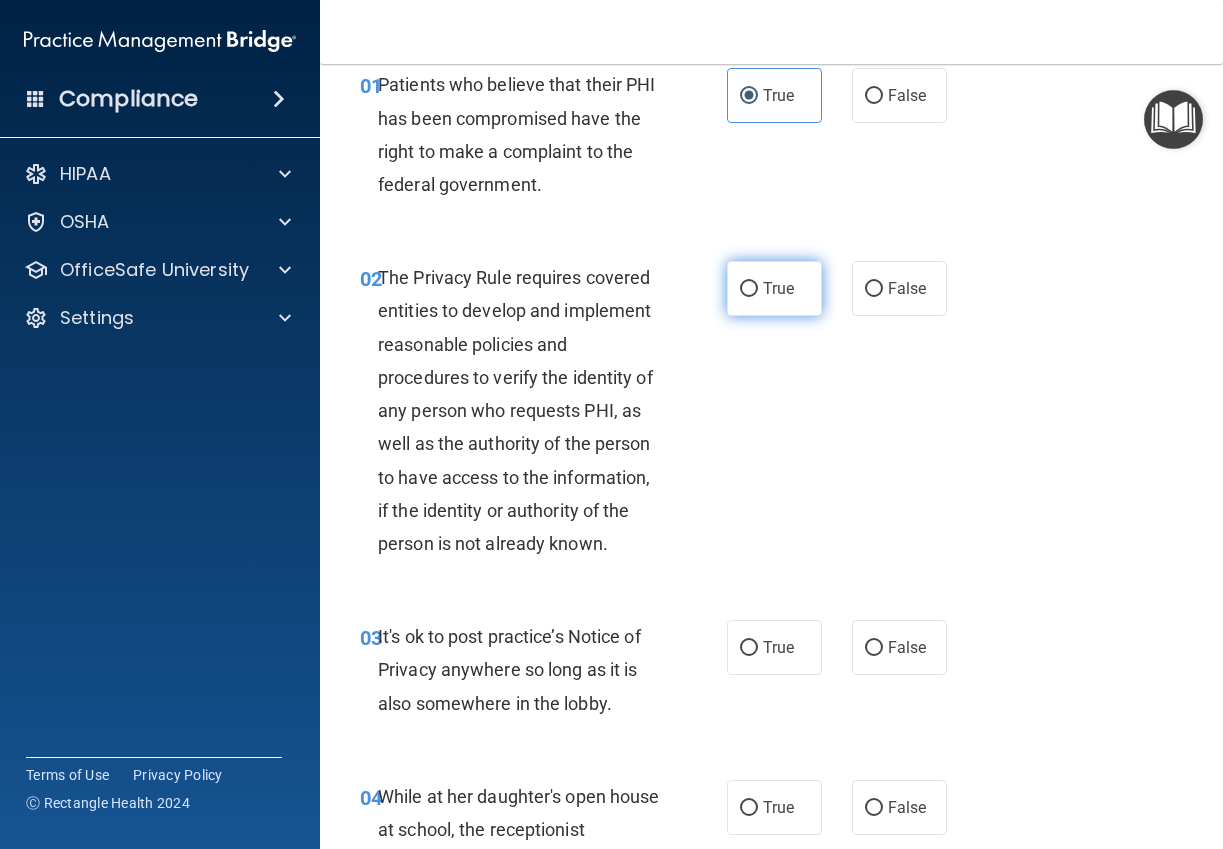 click on "True" at bounding box center [749, 289] 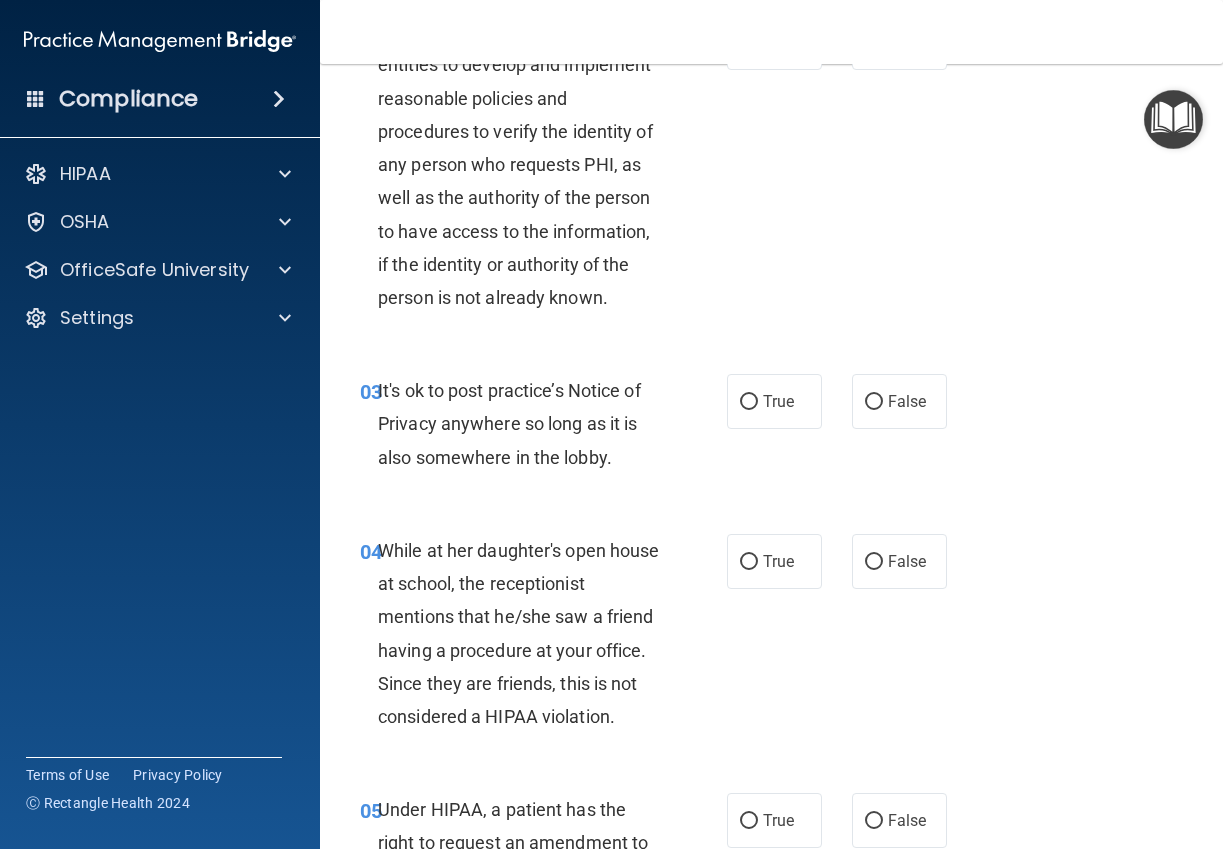 scroll, scrollTop: 360, scrollLeft: 0, axis: vertical 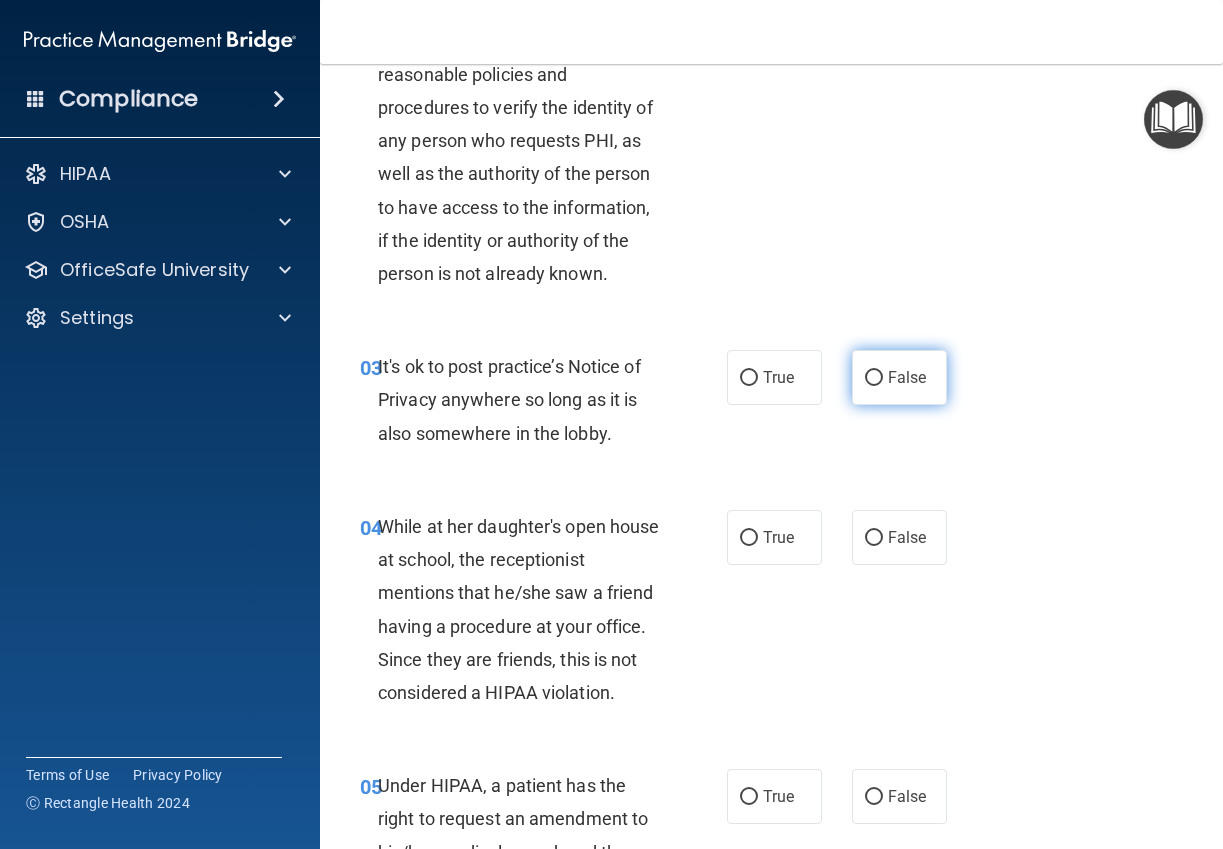 click on "False" at bounding box center (874, 378) 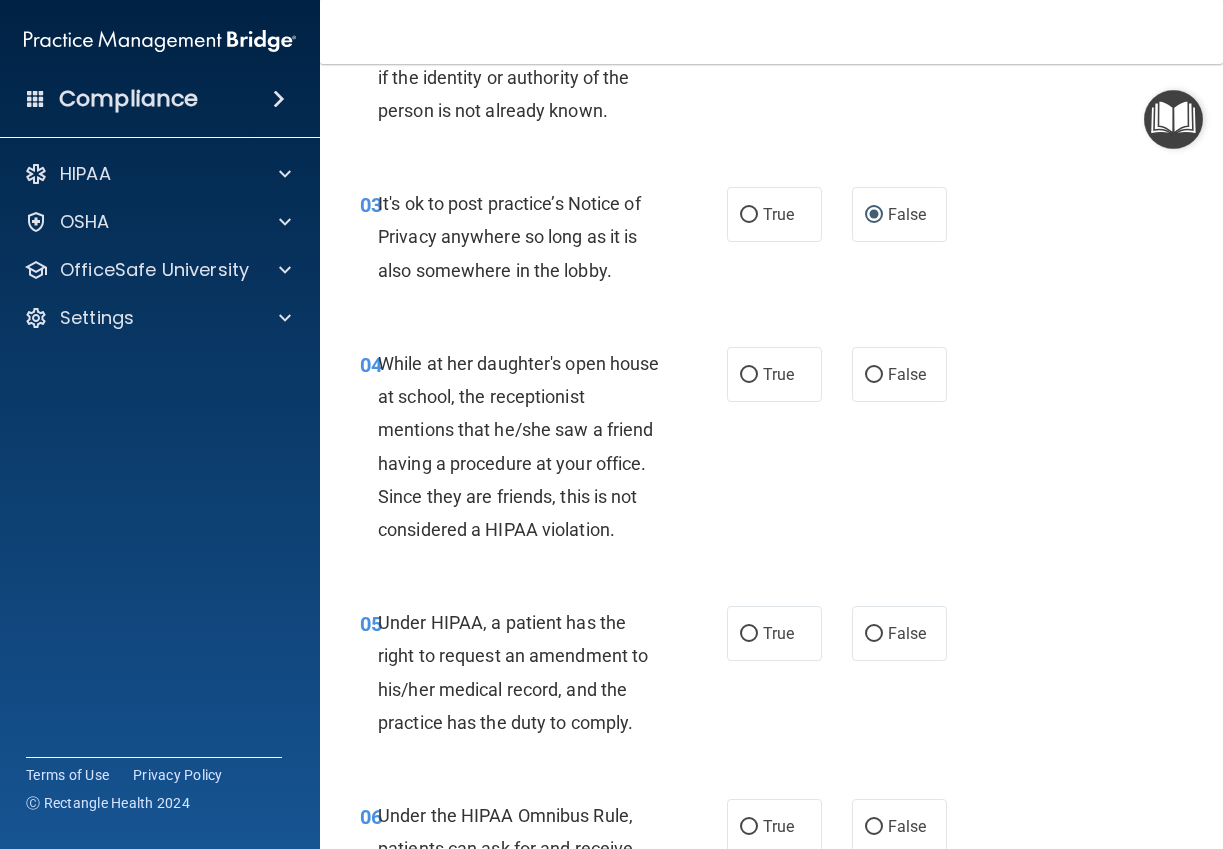 scroll, scrollTop: 540, scrollLeft: 0, axis: vertical 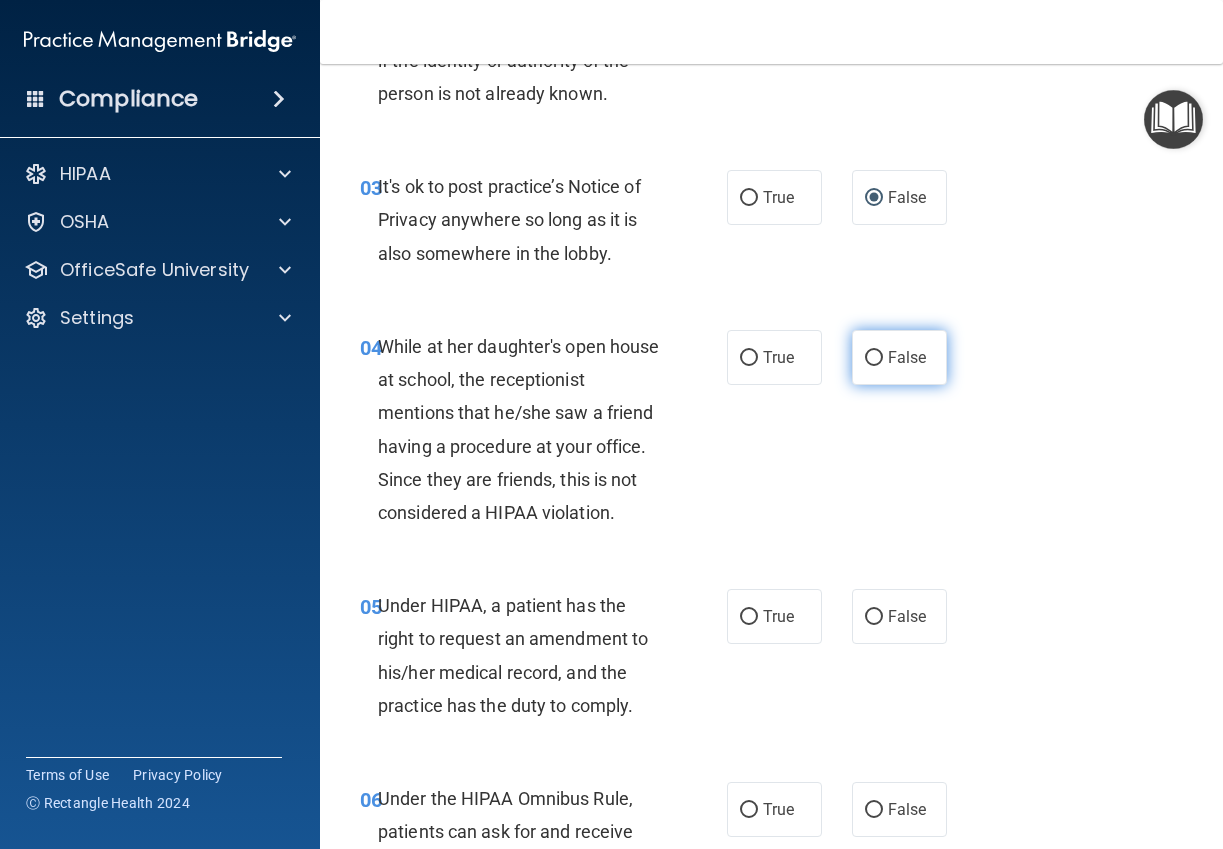 click on "False" at bounding box center [899, 357] 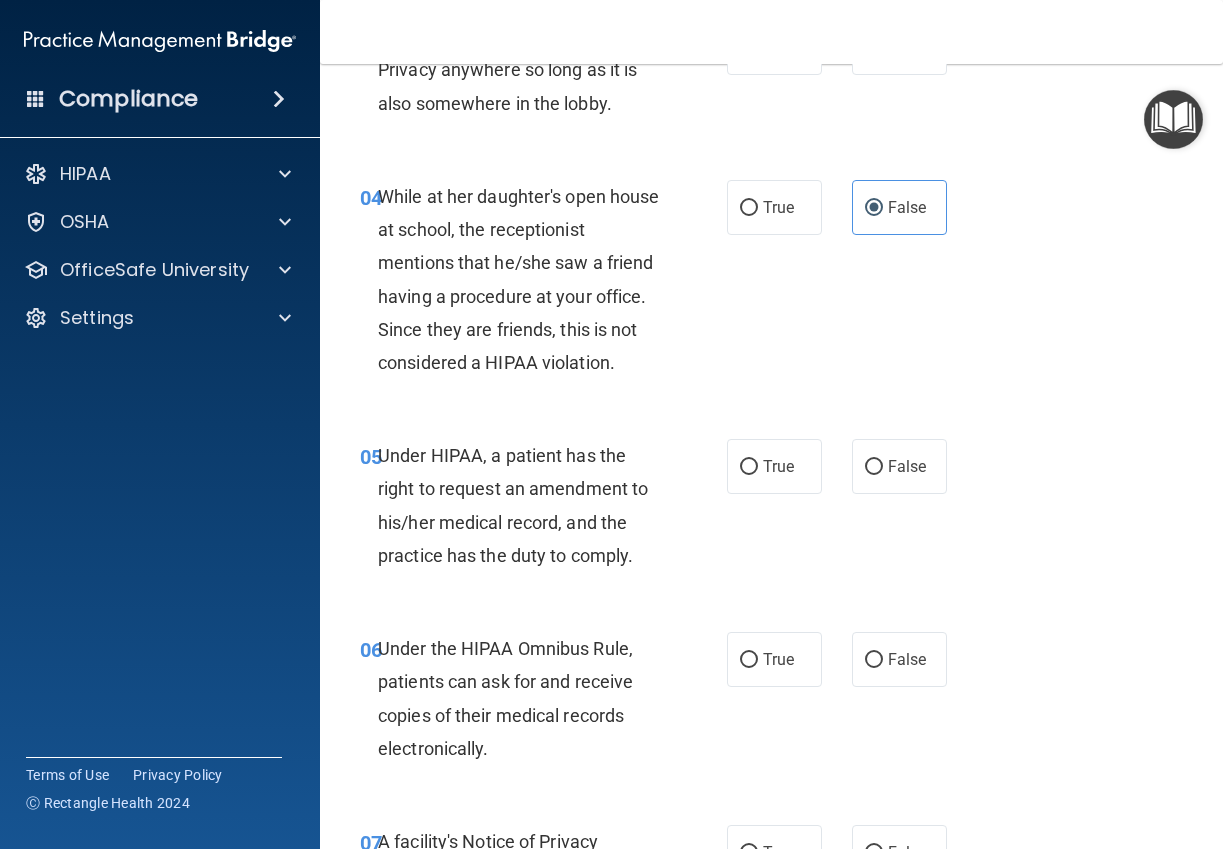 scroll, scrollTop: 810, scrollLeft: 0, axis: vertical 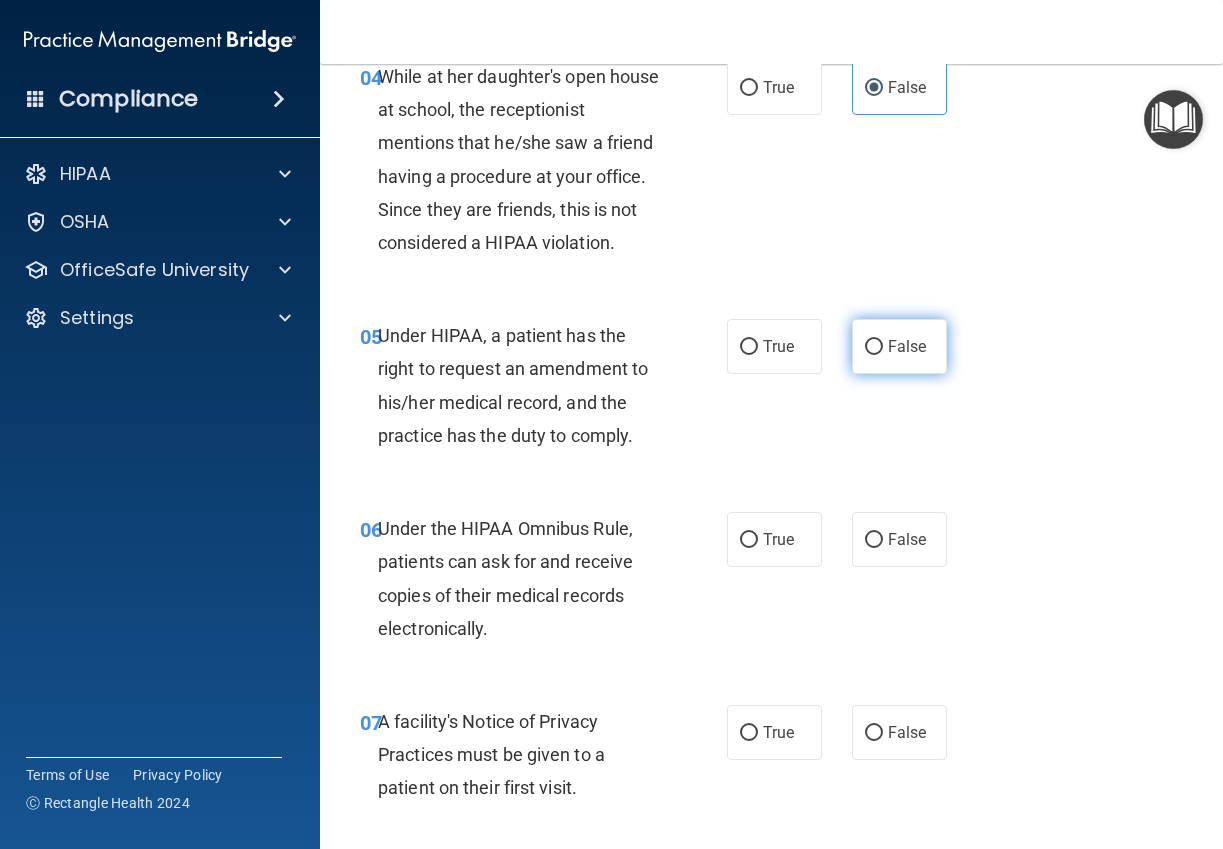 click on "False" at bounding box center (874, 347) 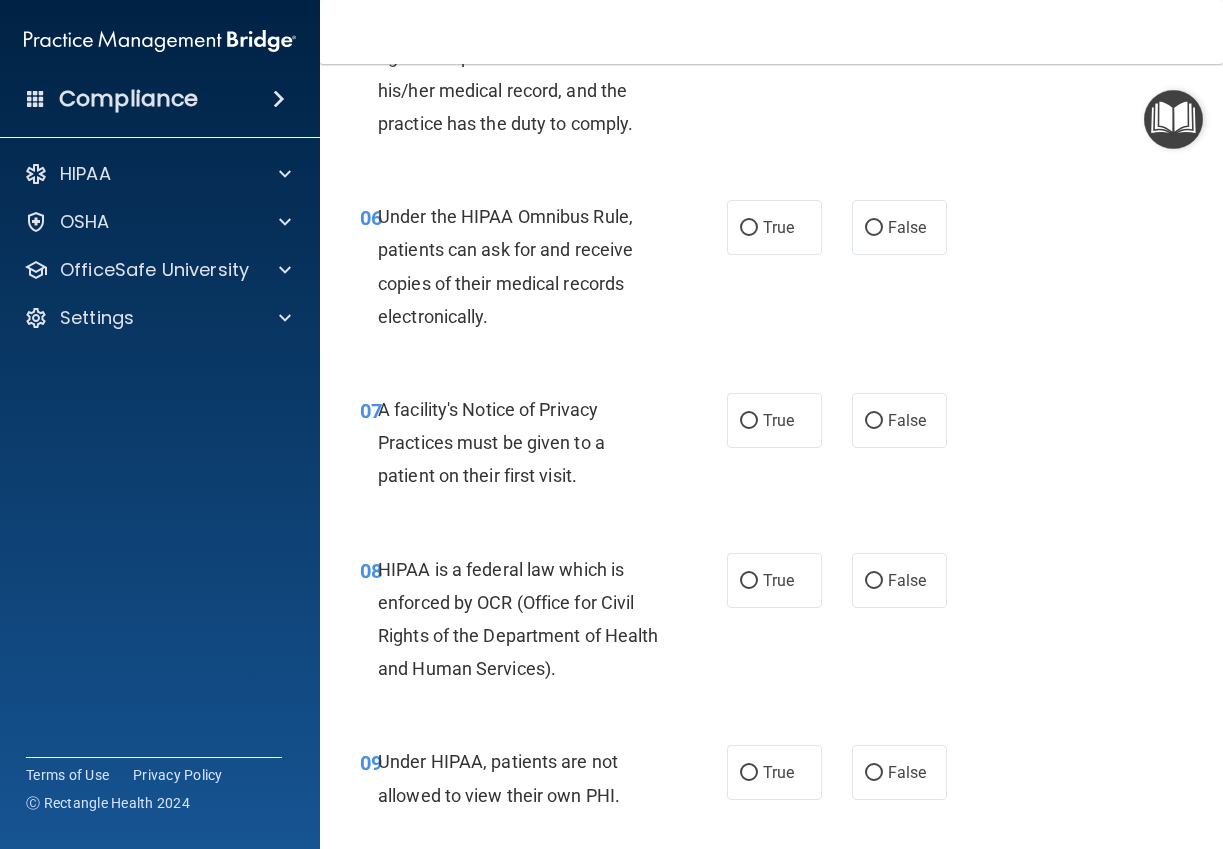 scroll, scrollTop: 1170, scrollLeft: 0, axis: vertical 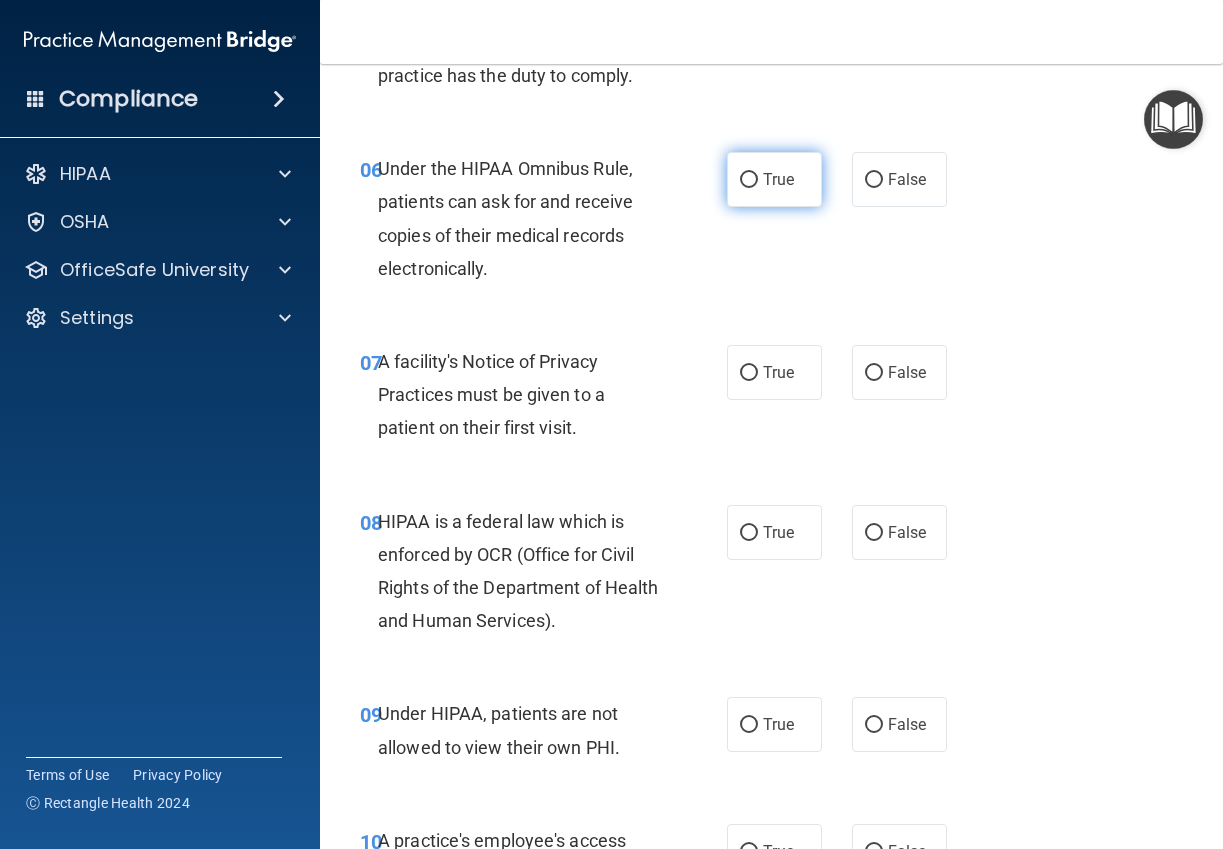 click on "True" at bounding box center (778, 179) 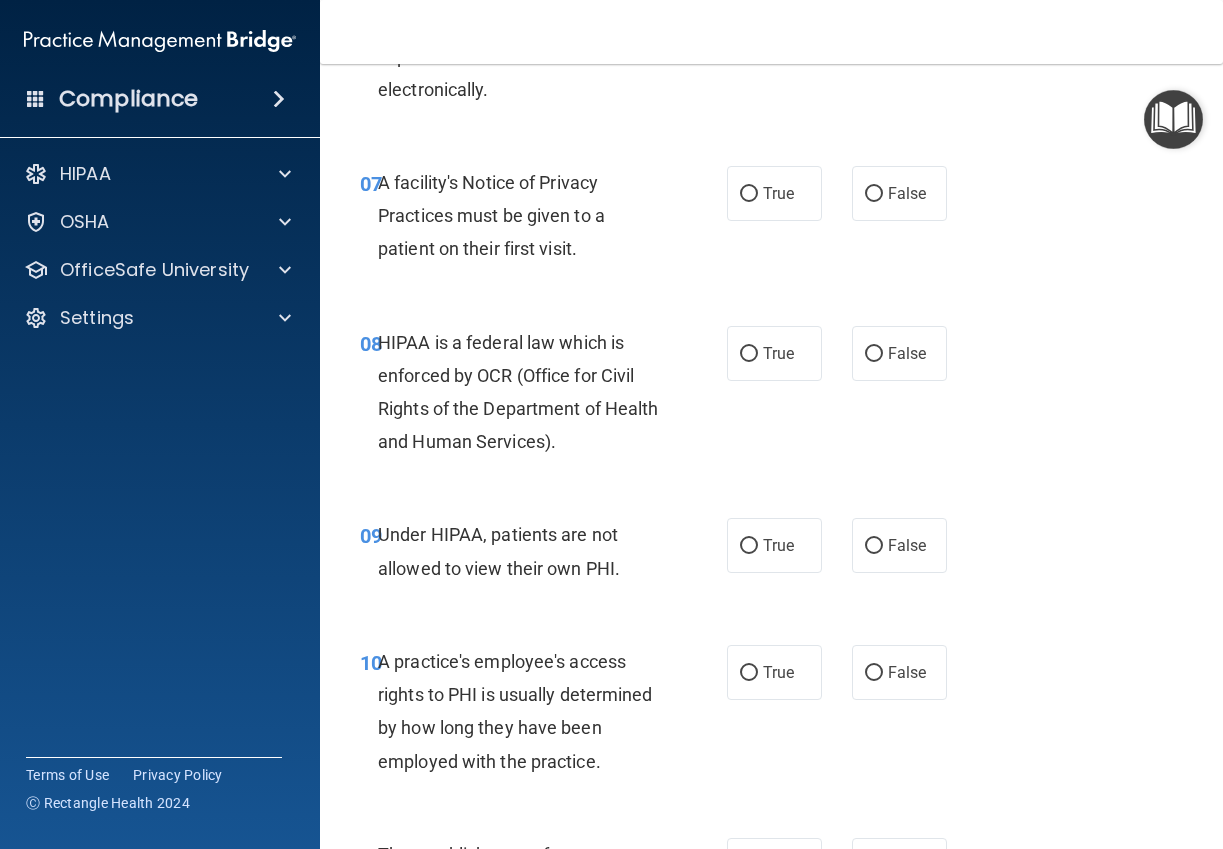 scroll, scrollTop: 1350, scrollLeft: 0, axis: vertical 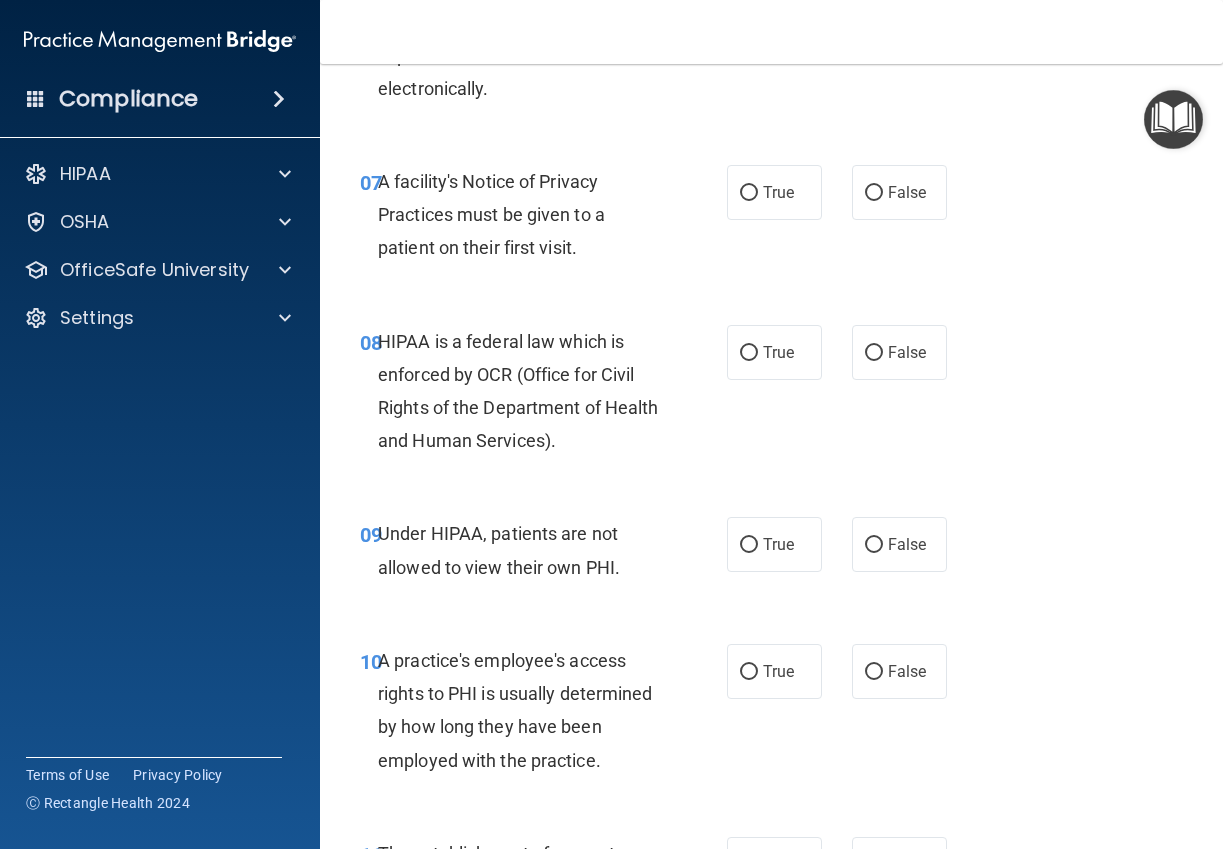 drag, startPoint x: 769, startPoint y: 224, endPoint x: 877, endPoint y: 258, distance: 113.22544 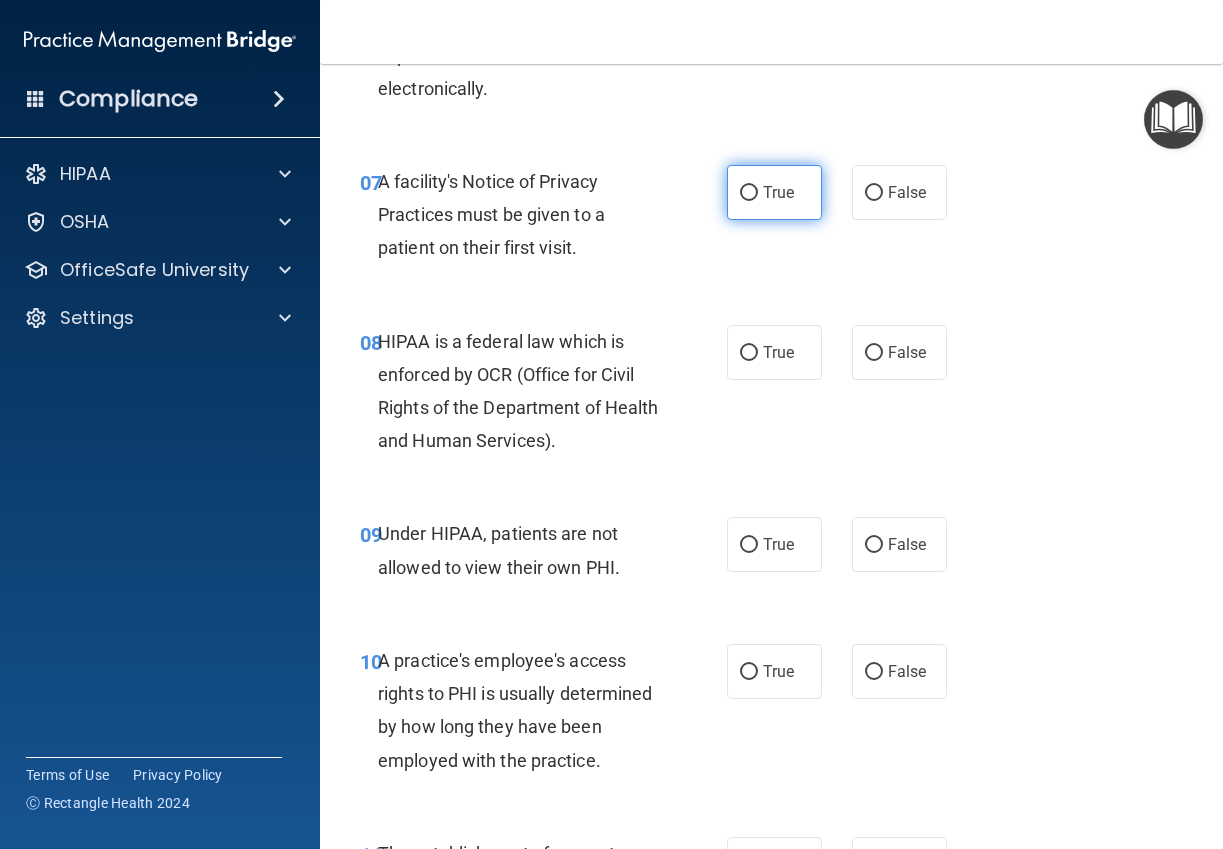 click on "True" at bounding box center (749, 193) 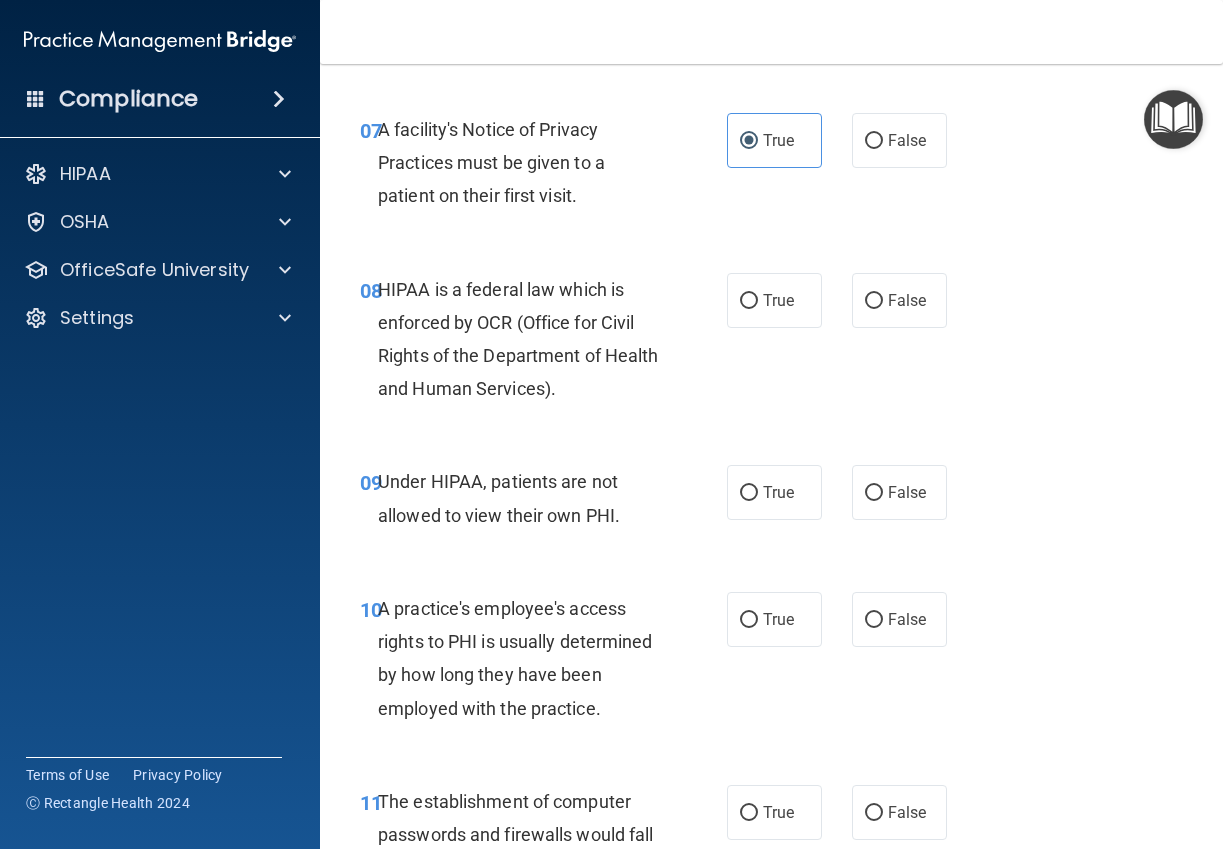 scroll, scrollTop: 1440, scrollLeft: 0, axis: vertical 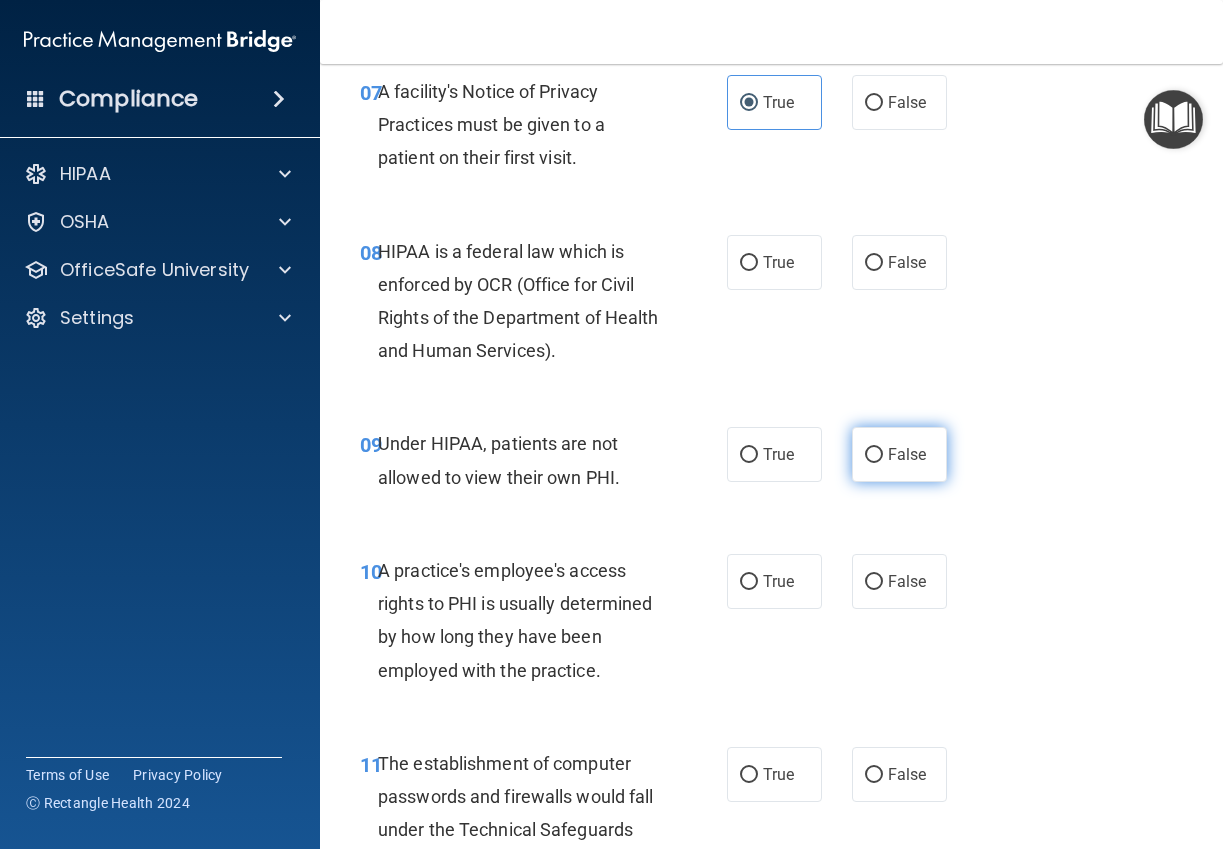 click on "False" at bounding box center [874, 455] 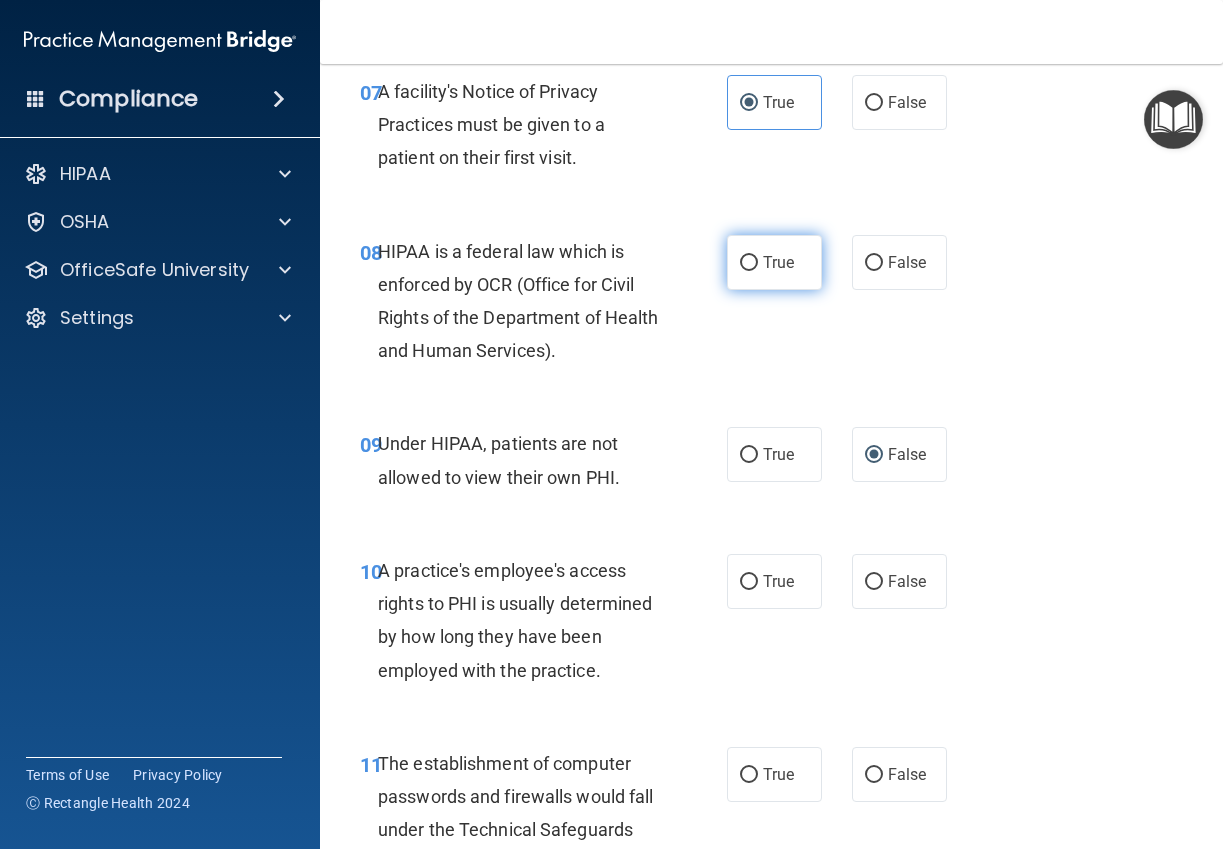 click on "True" at bounding box center [774, 262] 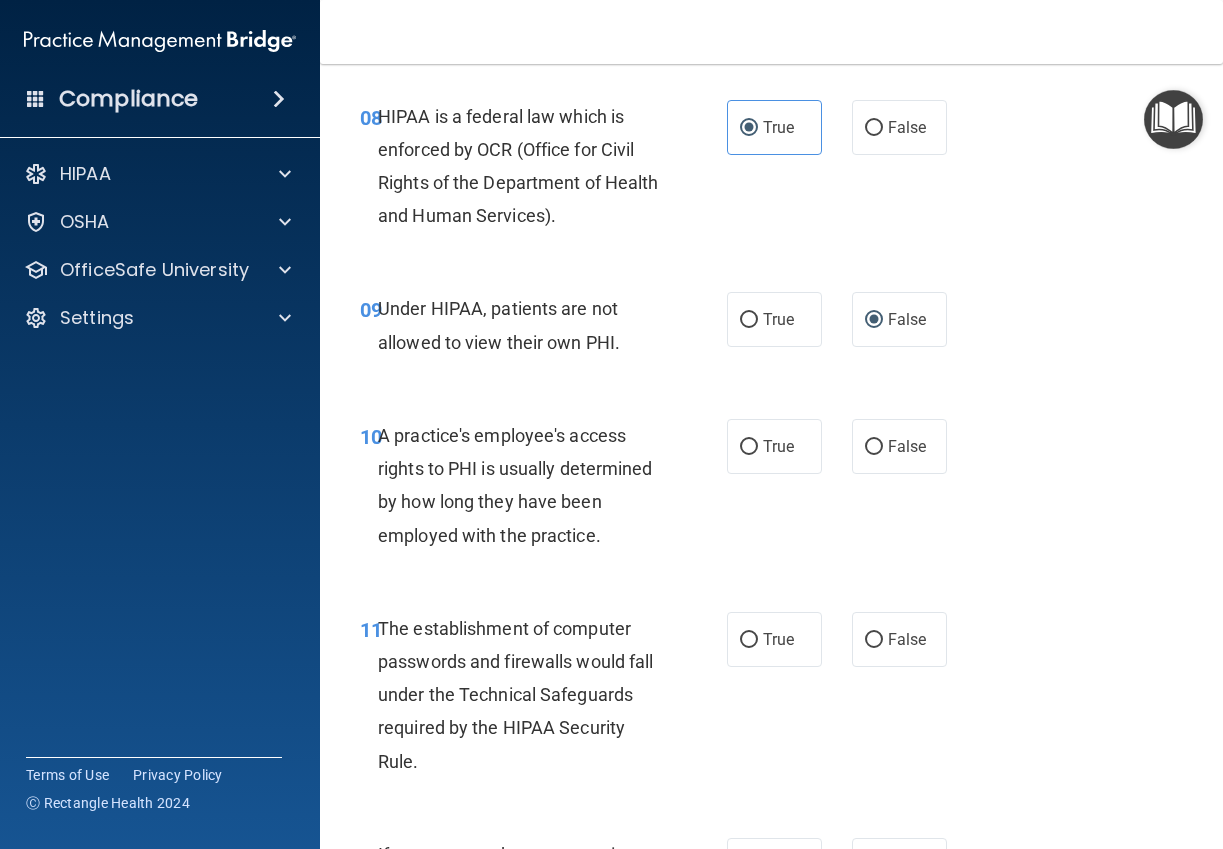 scroll, scrollTop: 1620, scrollLeft: 0, axis: vertical 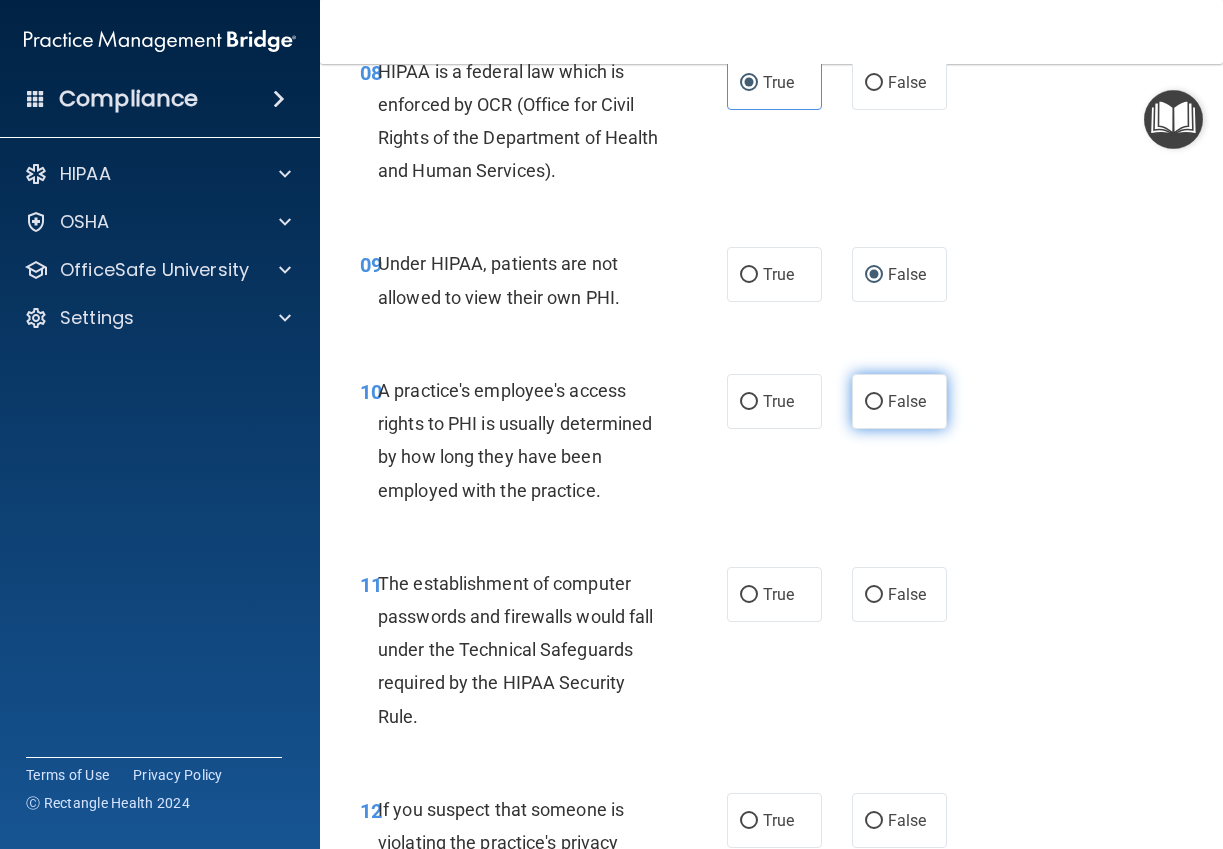 click on "False" at bounding box center (899, 401) 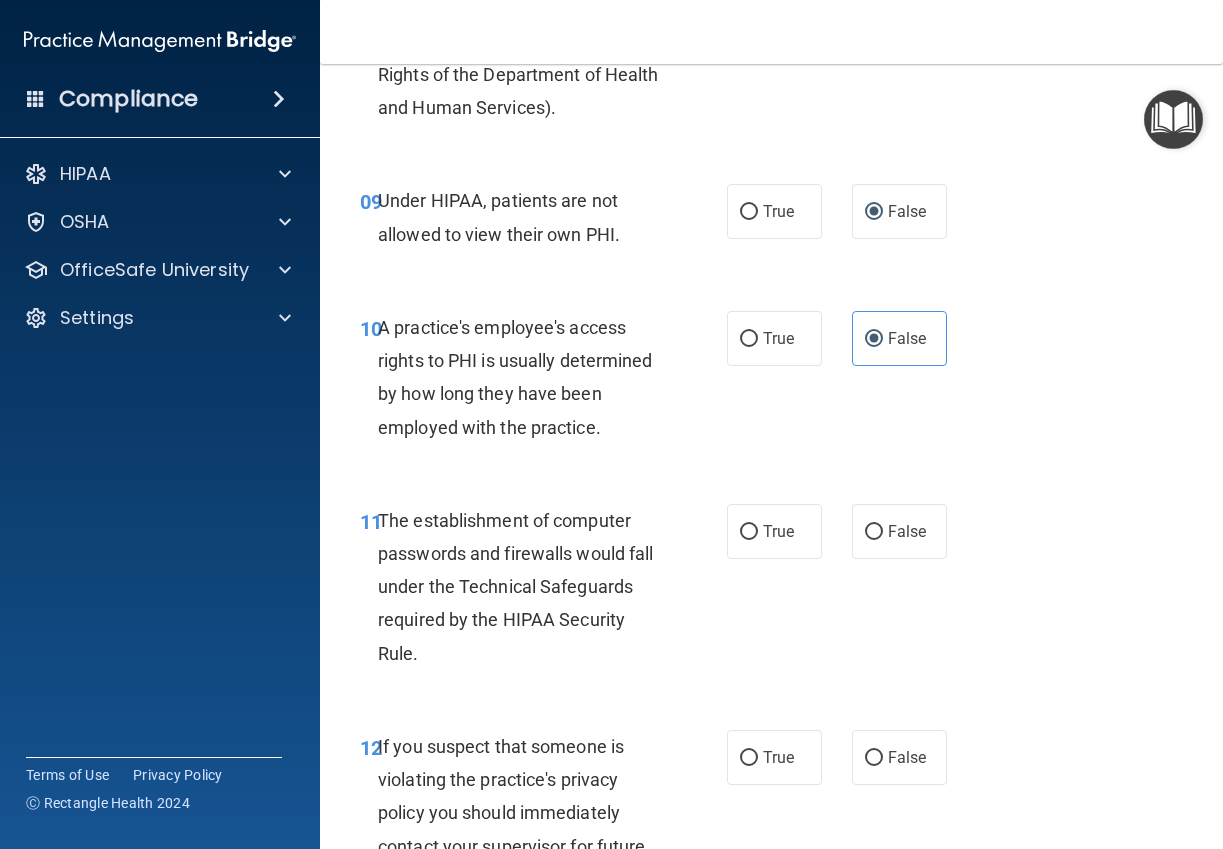 scroll, scrollTop: 1710, scrollLeft: 0, axis: vertical 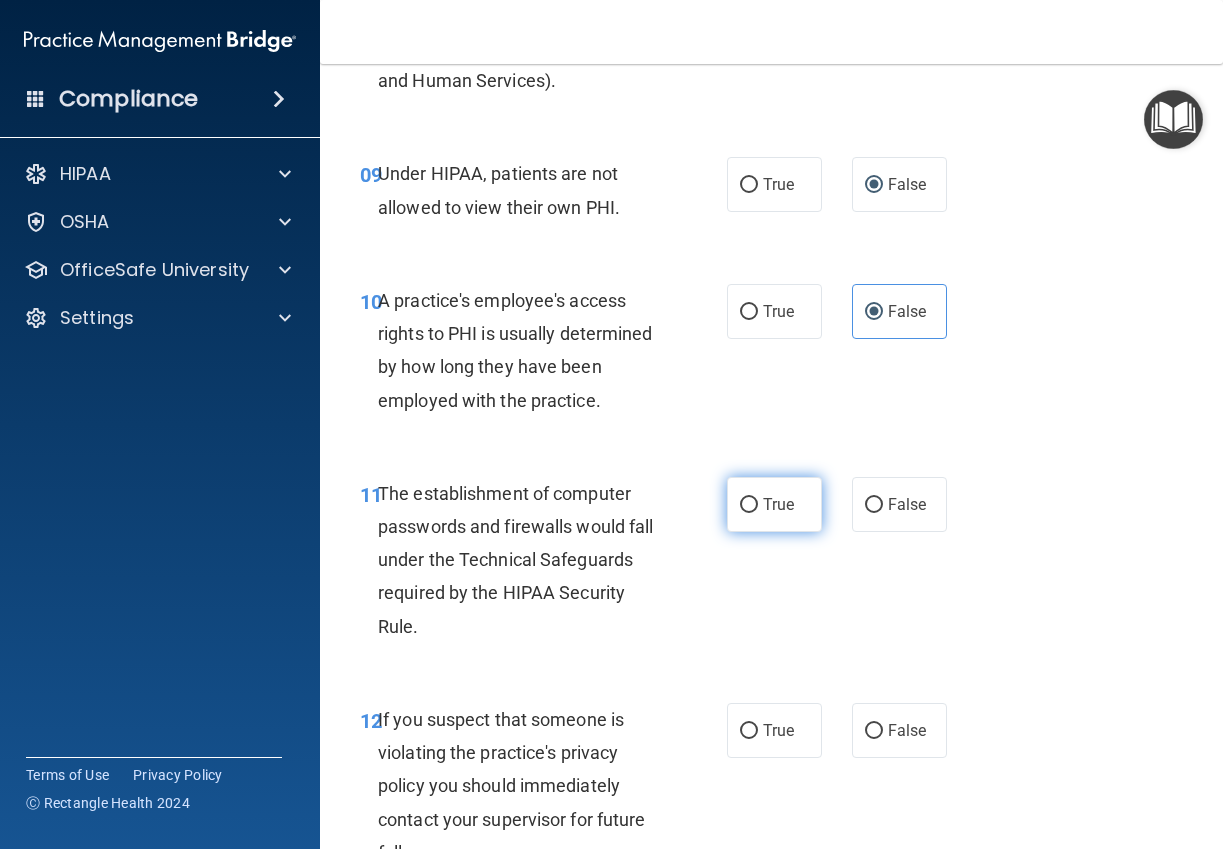 drag, startPoint x: 738, startPoint y: 539, endPoint x: 789, endPoint y: 558, distance: 54.42426 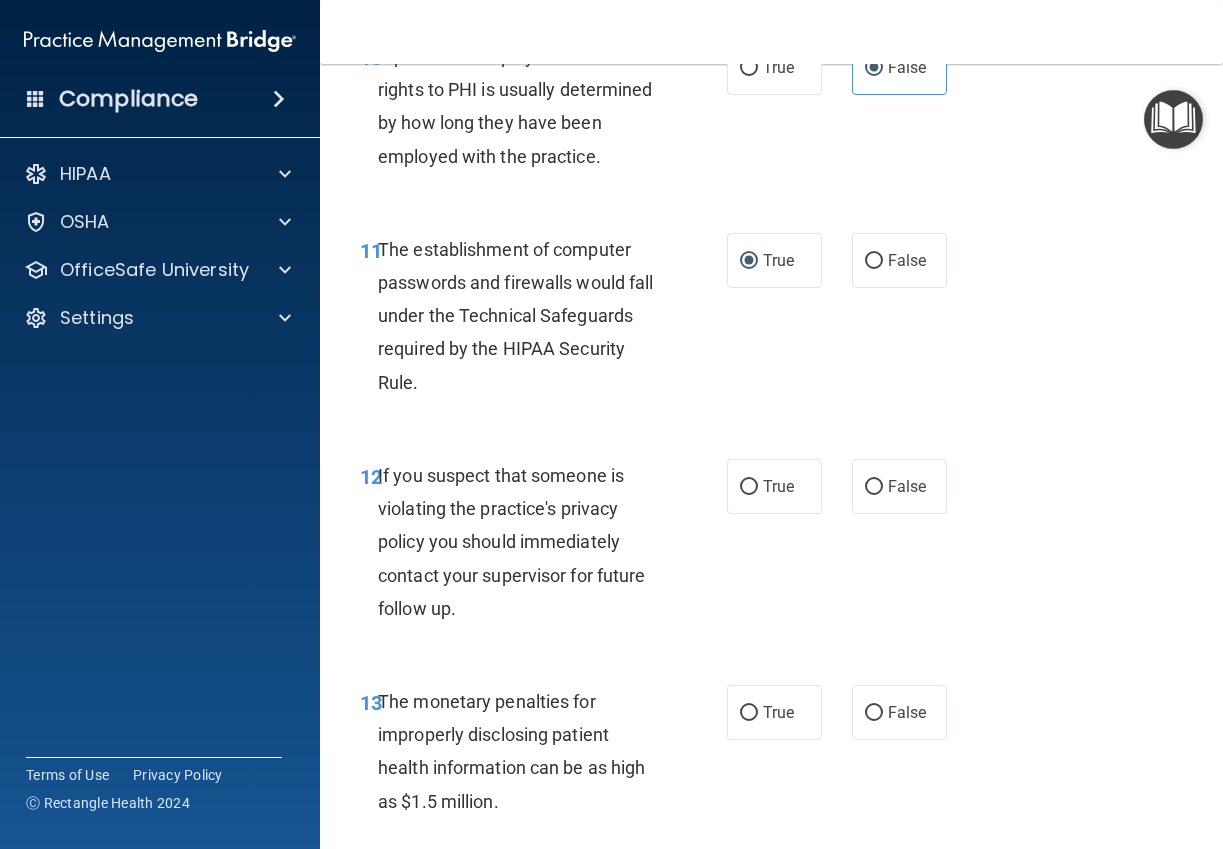 scroll, scrollTop: 1980, scrollLeft: 0, axis: vertical 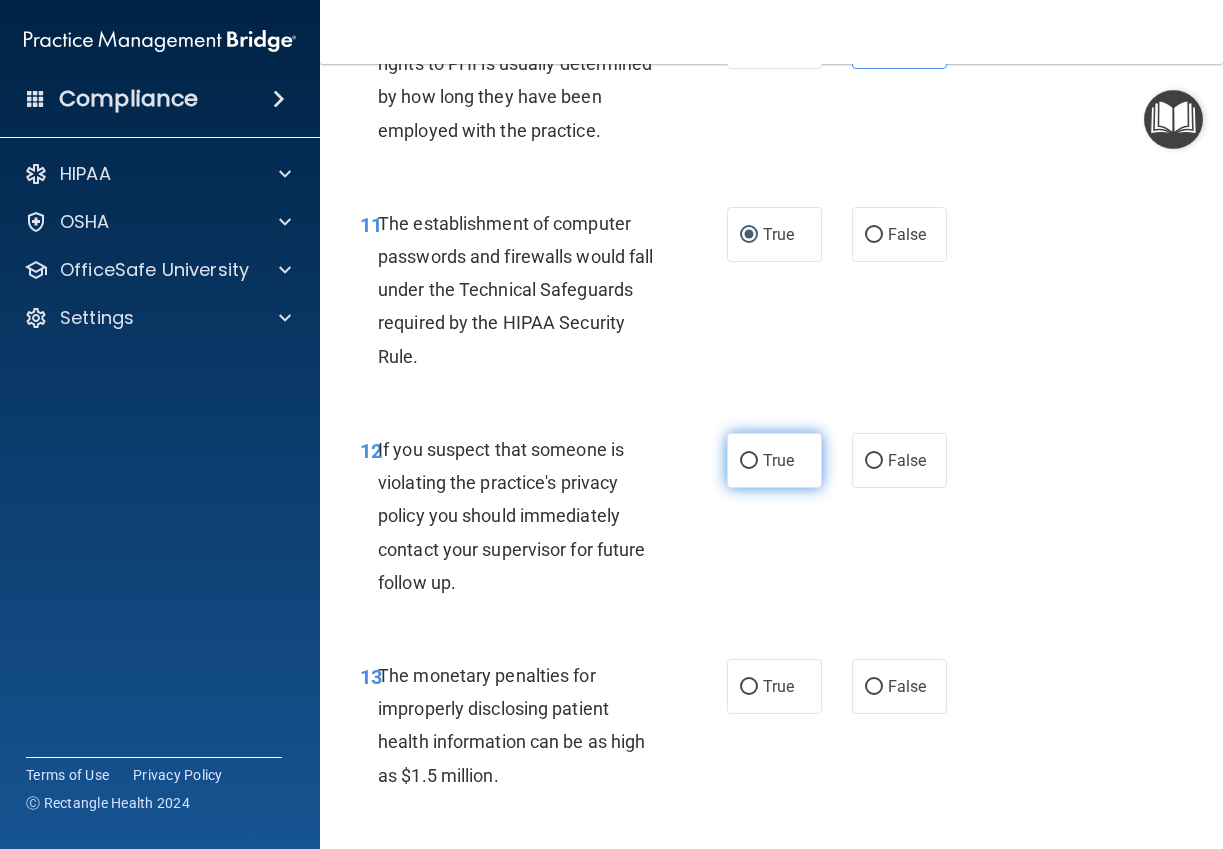 click on "True" at bounding box center [774, 460] 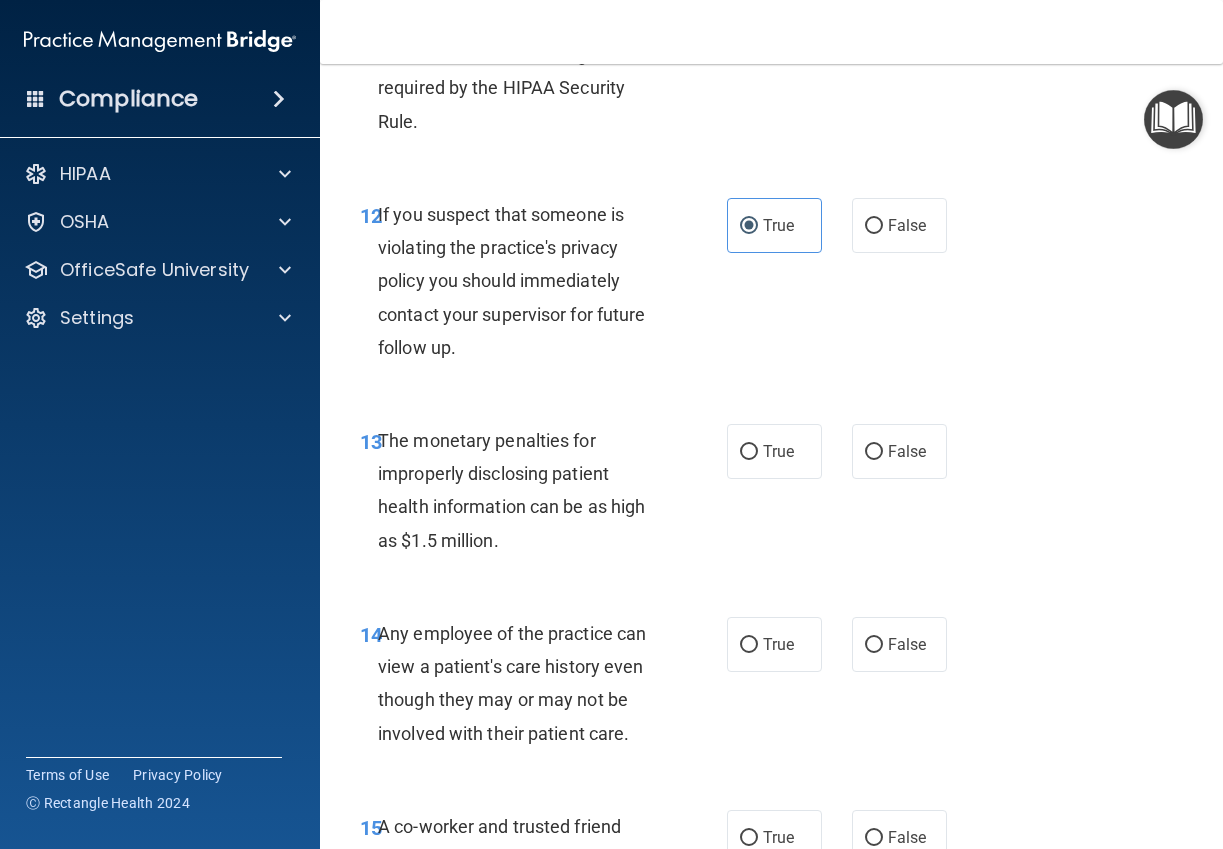 scroll, scrollTop: 2250, scrollLeft: 0, axis: vertical 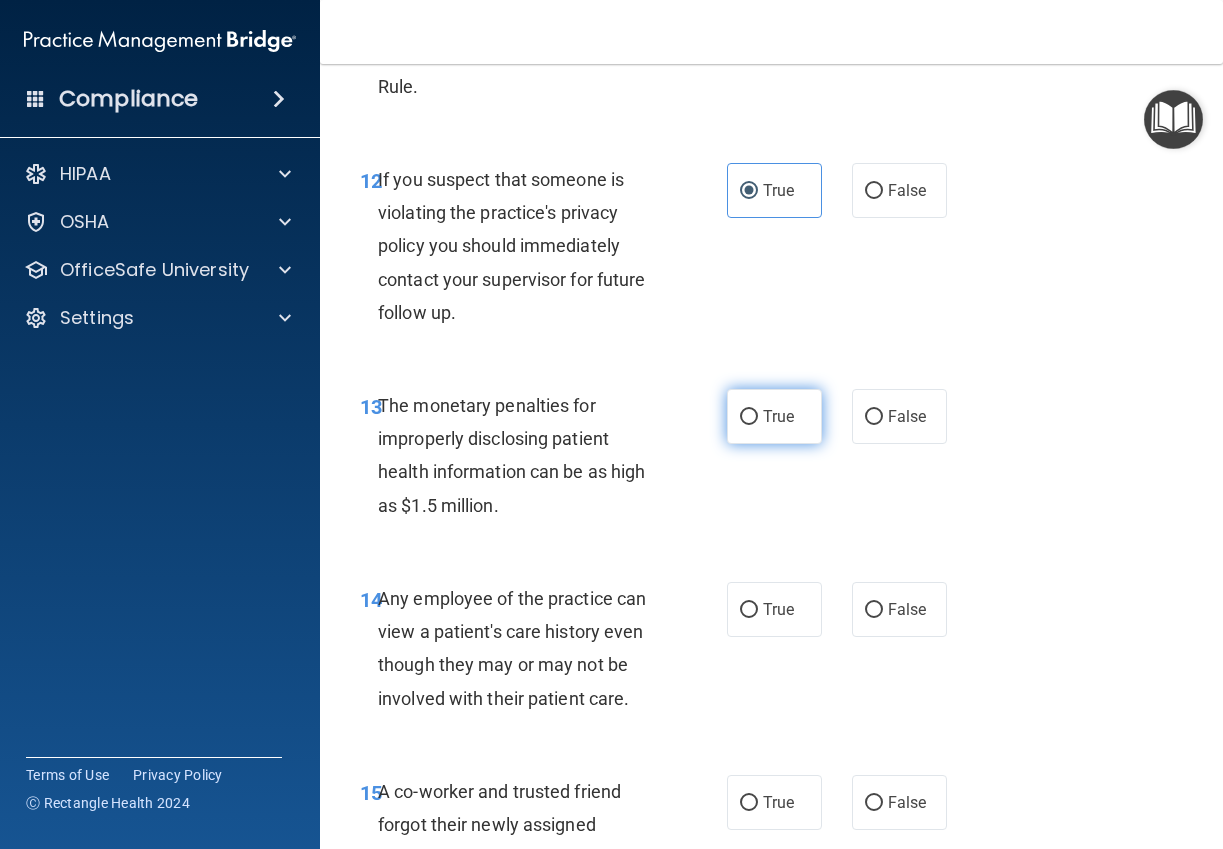 click on "True" at bounding box center (778, 416) 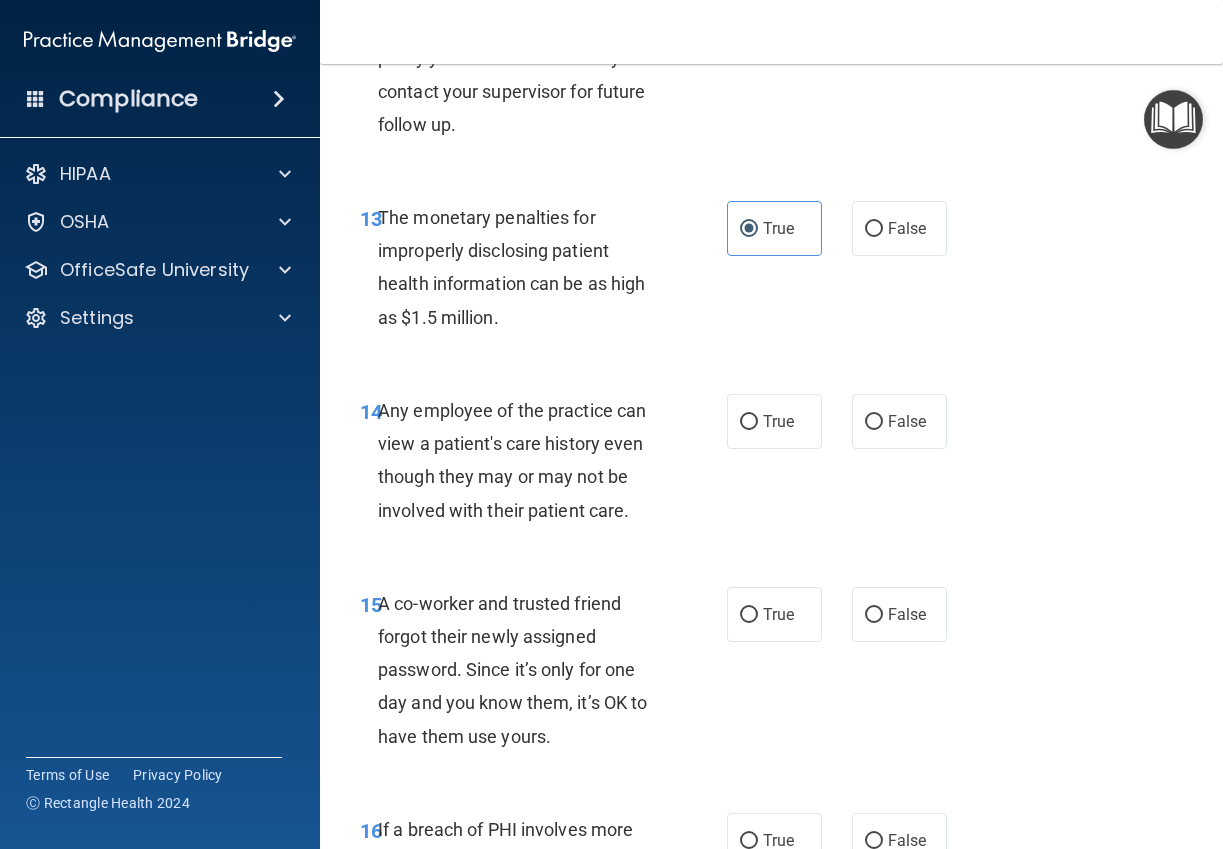 scroll, scrollTop: 2520, scrollLeft: 0, axis: vertical 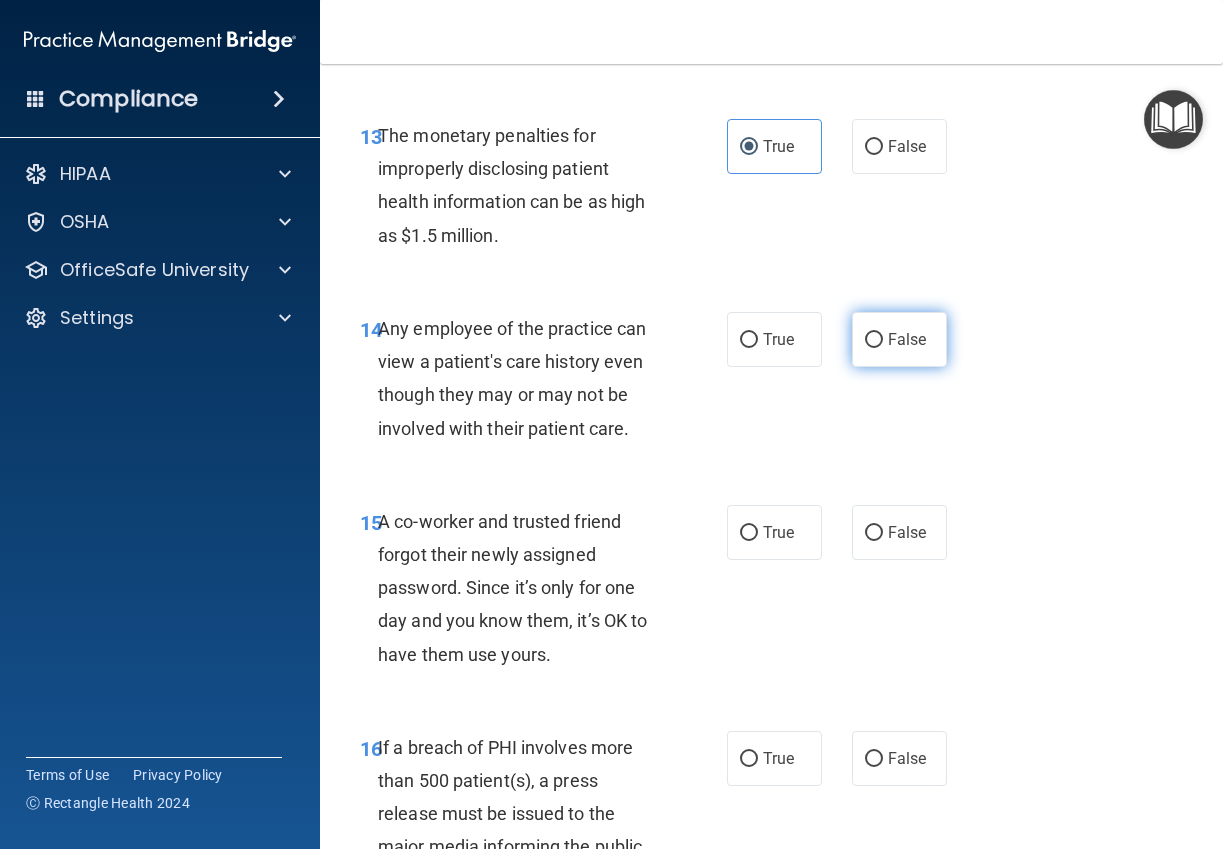 click on "False" at bounding box center [899, 339] 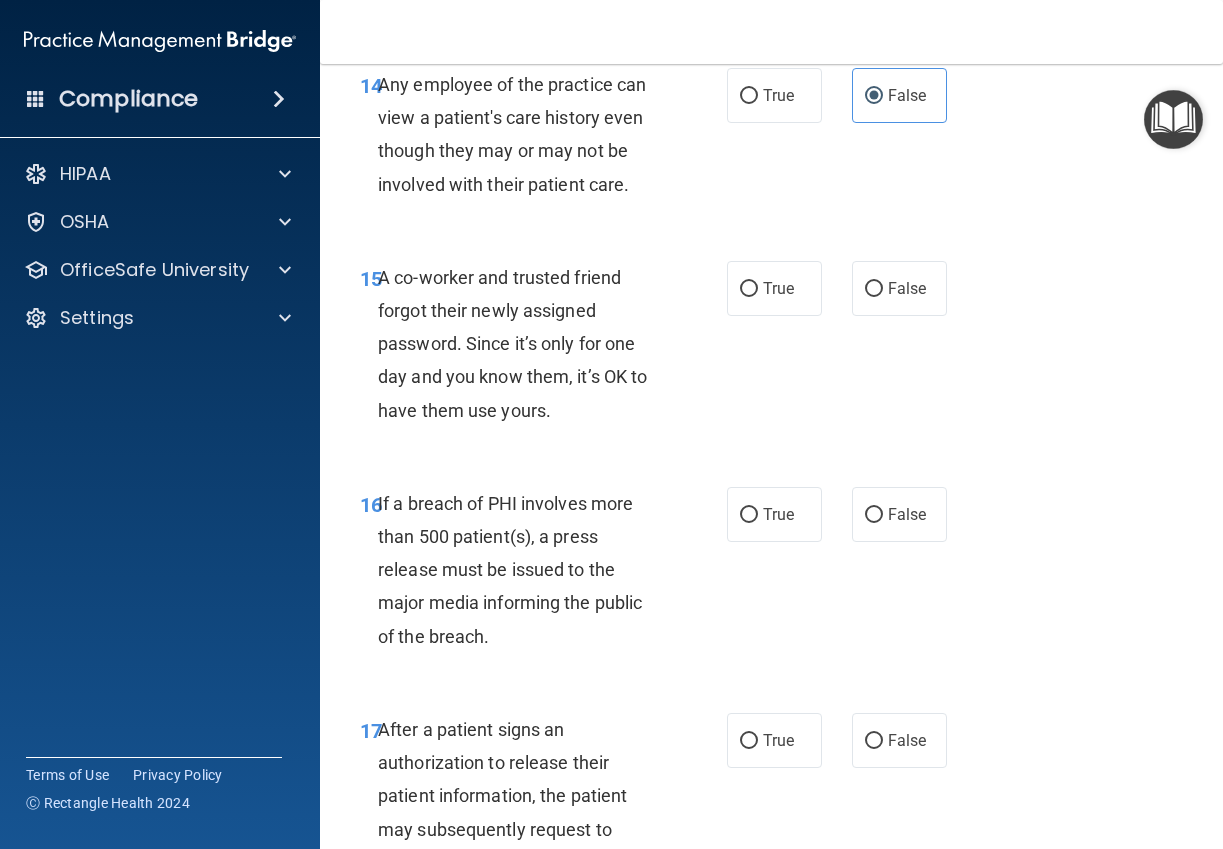 scroll, scrollTop: 2790, scrollLeft: 0, axis: vertical 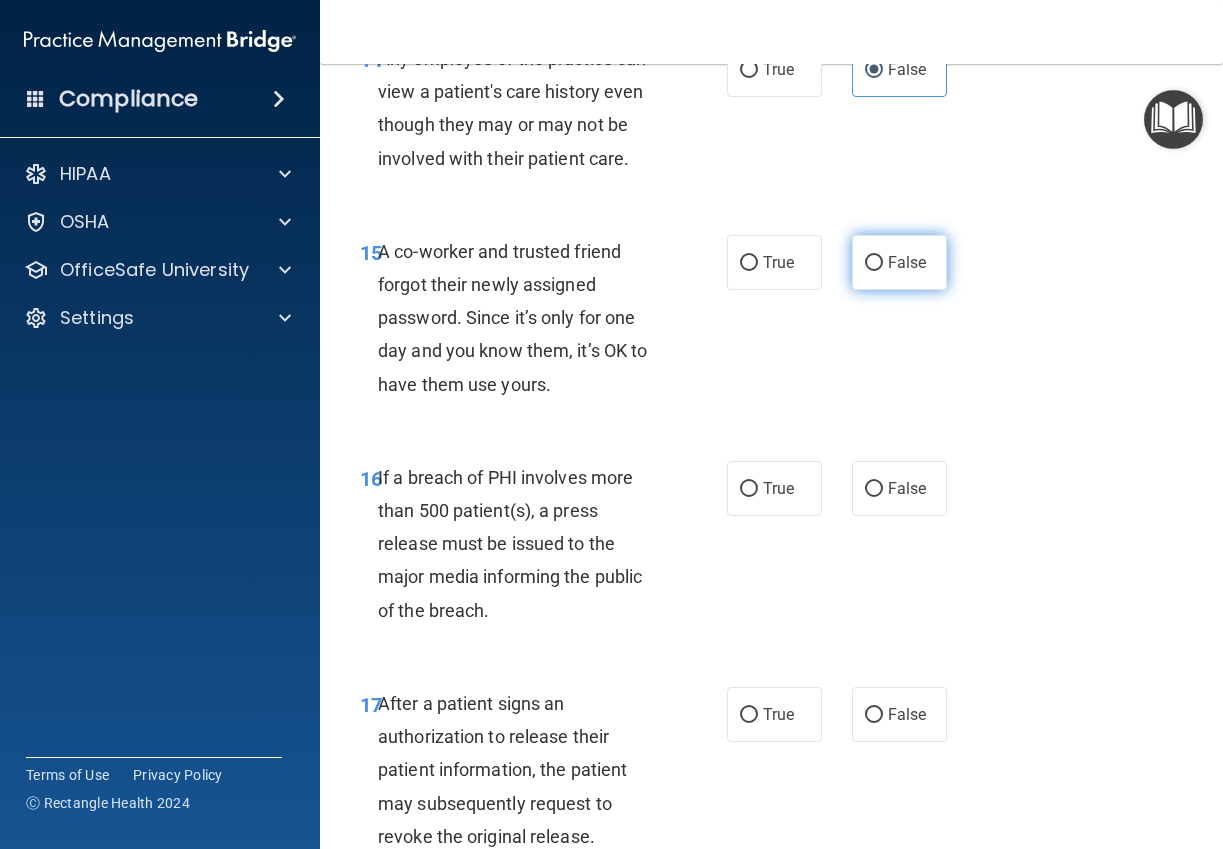 click on "False" at bounding box center (899, 262) 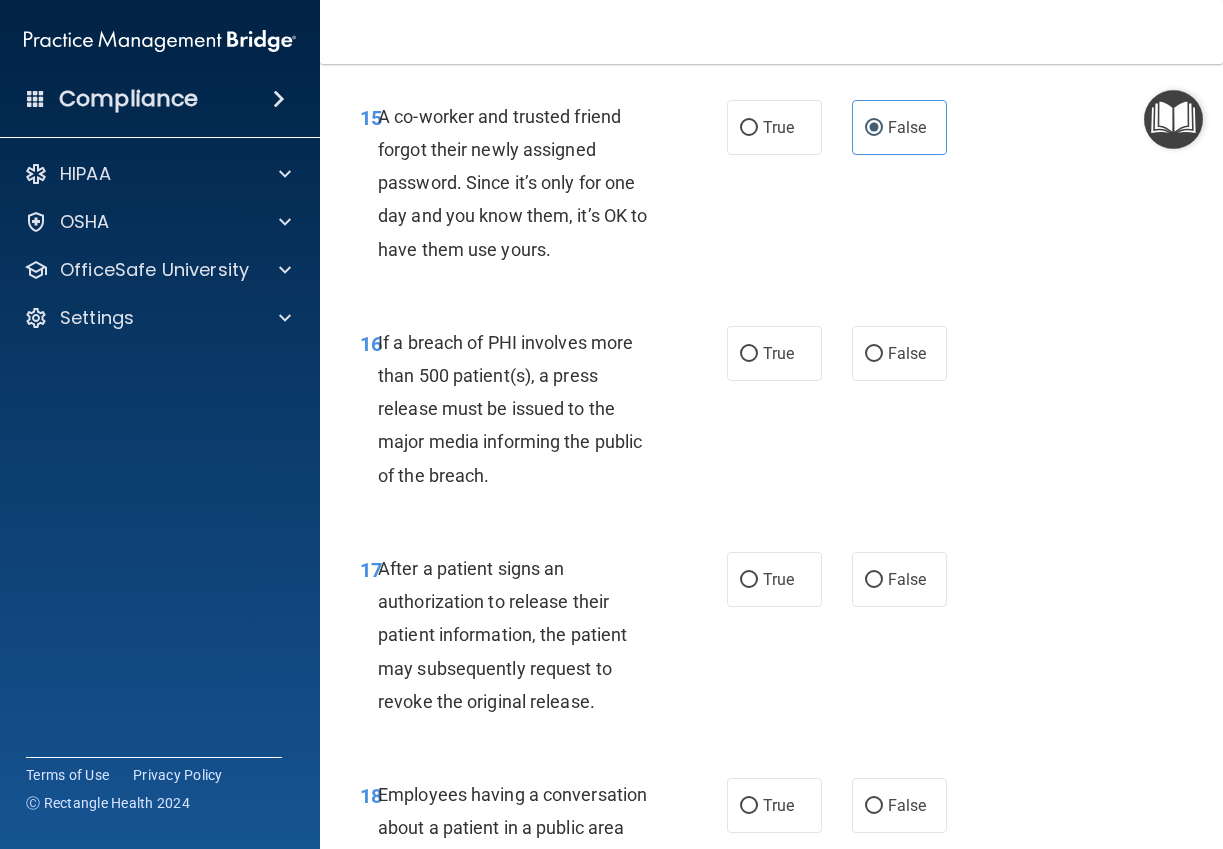 scroll, scrollTop: 2970, scrollLeft: 0, axis: vertical 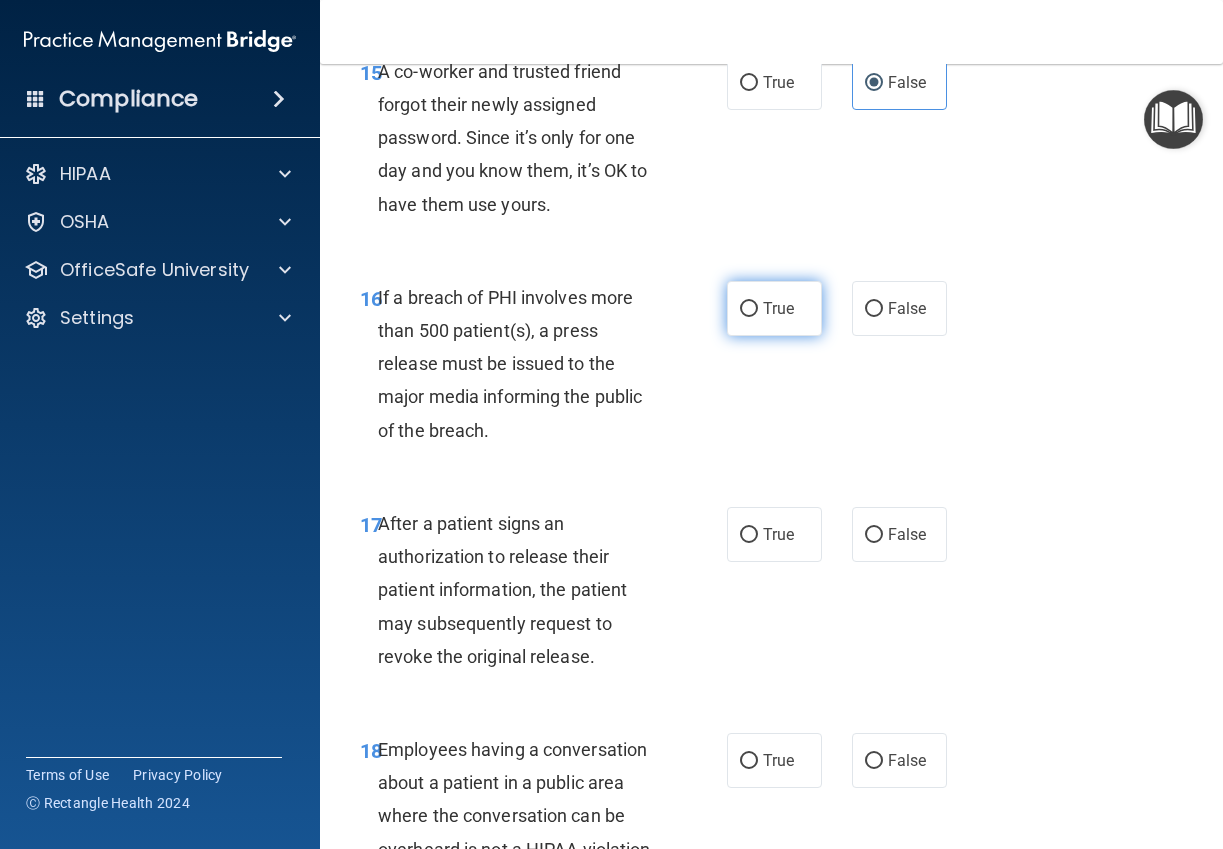 click on "True" at bounding box center [778, 308] 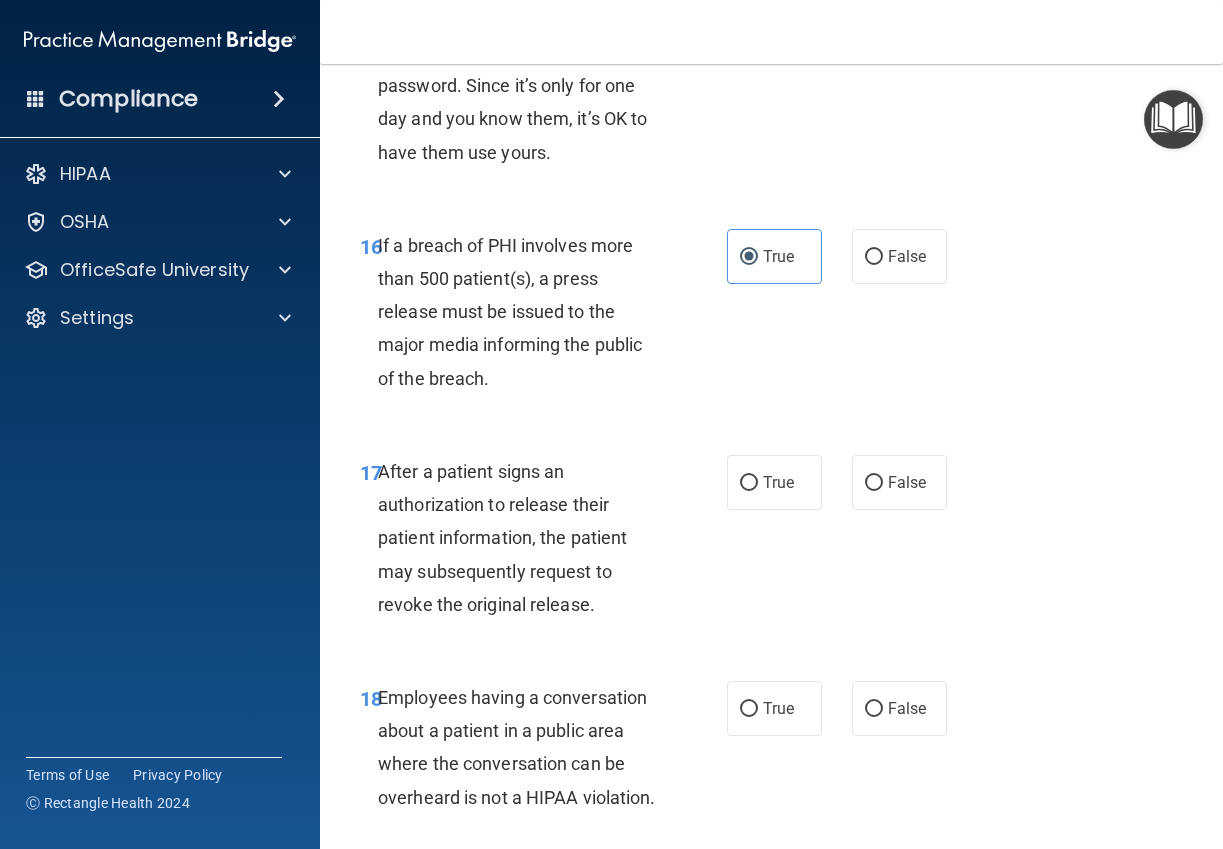 scroll, scrollTop: 3060, scrollLeft: 0, axis: vertical 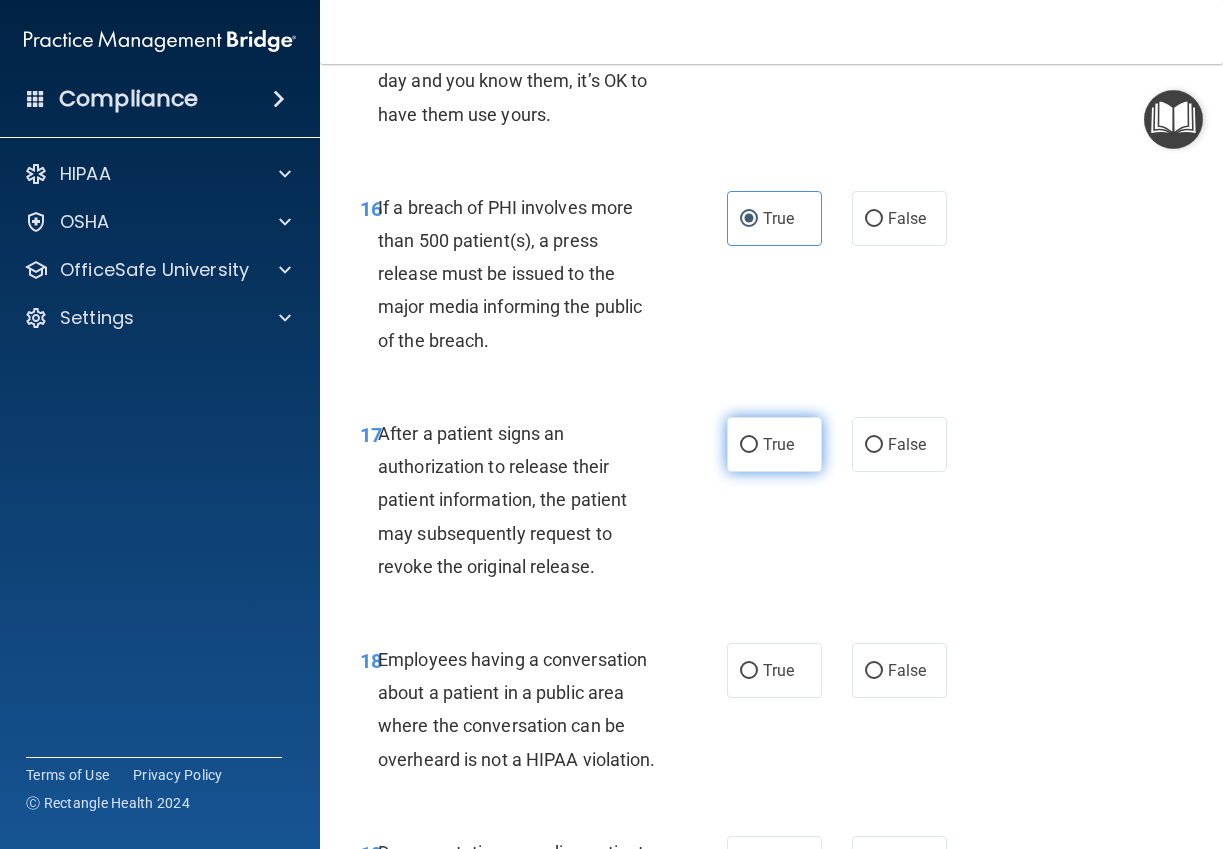 click on "True" at bounding box center (778, 444) 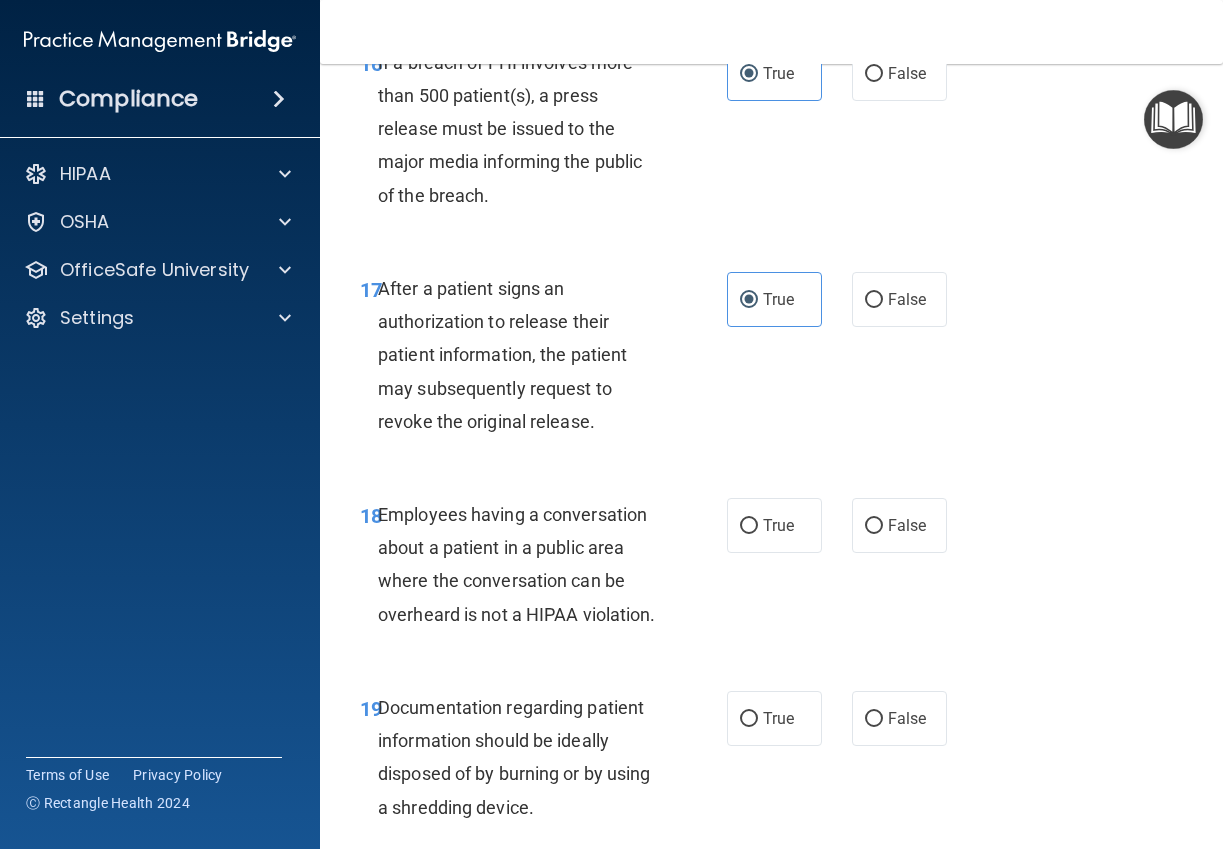 scroll, scrollTop: 3330, scrollLeft: 0, axis: vertical 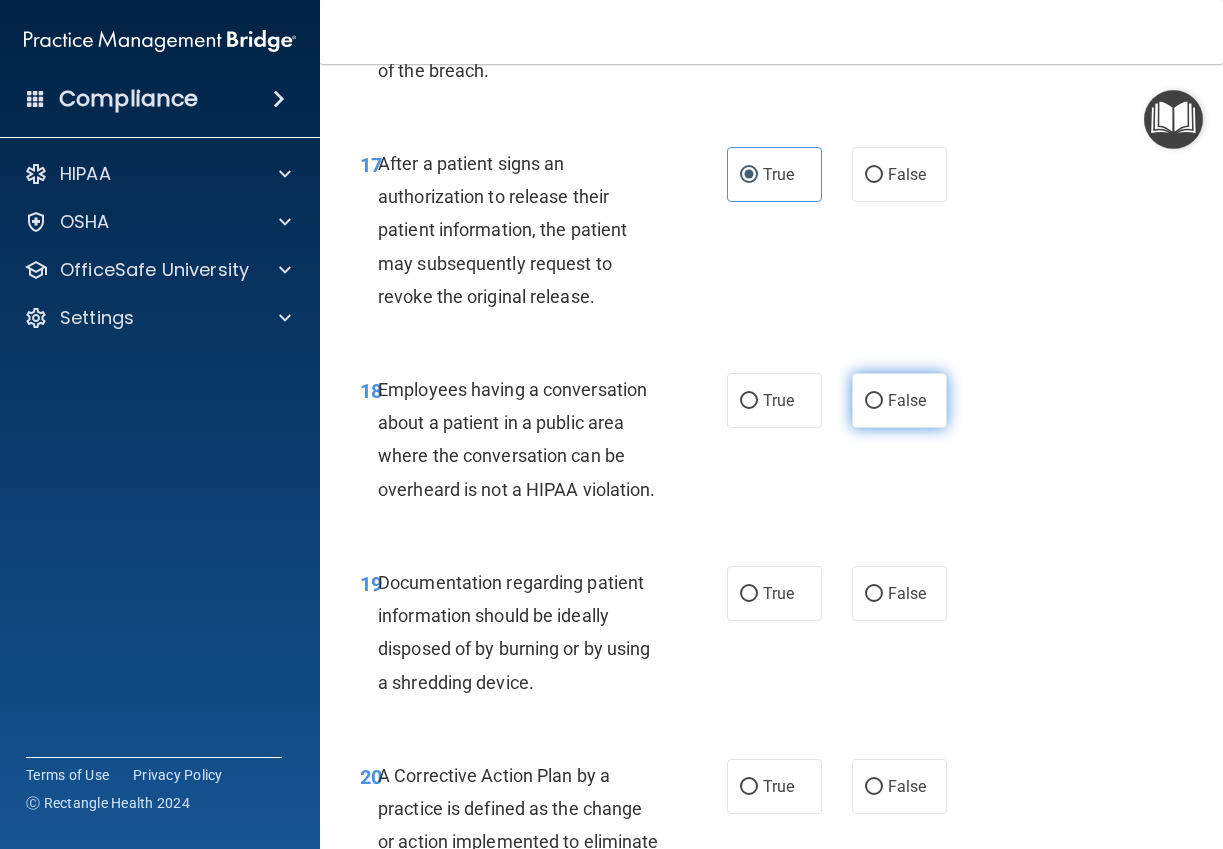 drag, startPoint x: 895, startPoint y: 441, endPoint x: 1021, endPoint y: 476, distance: 130.7708 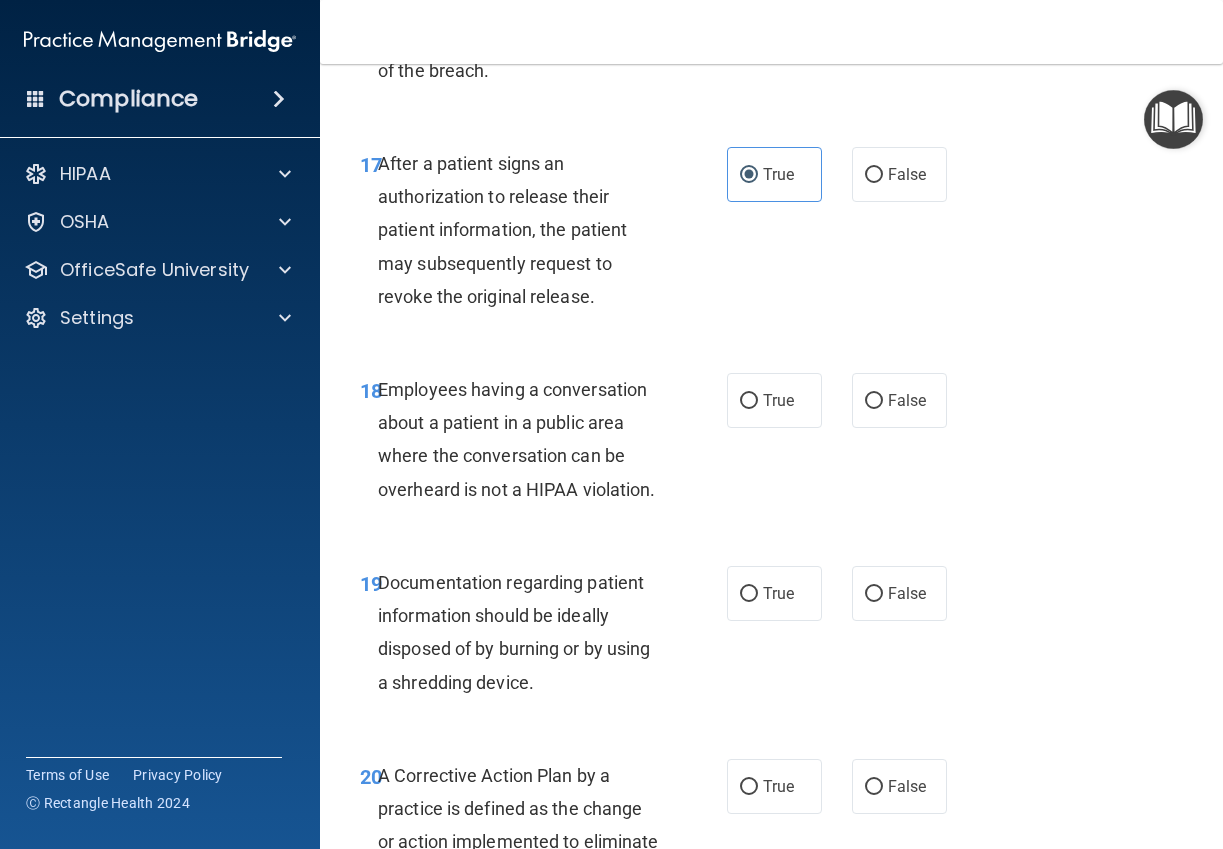 click on "False" at bounding box center (874, 401) 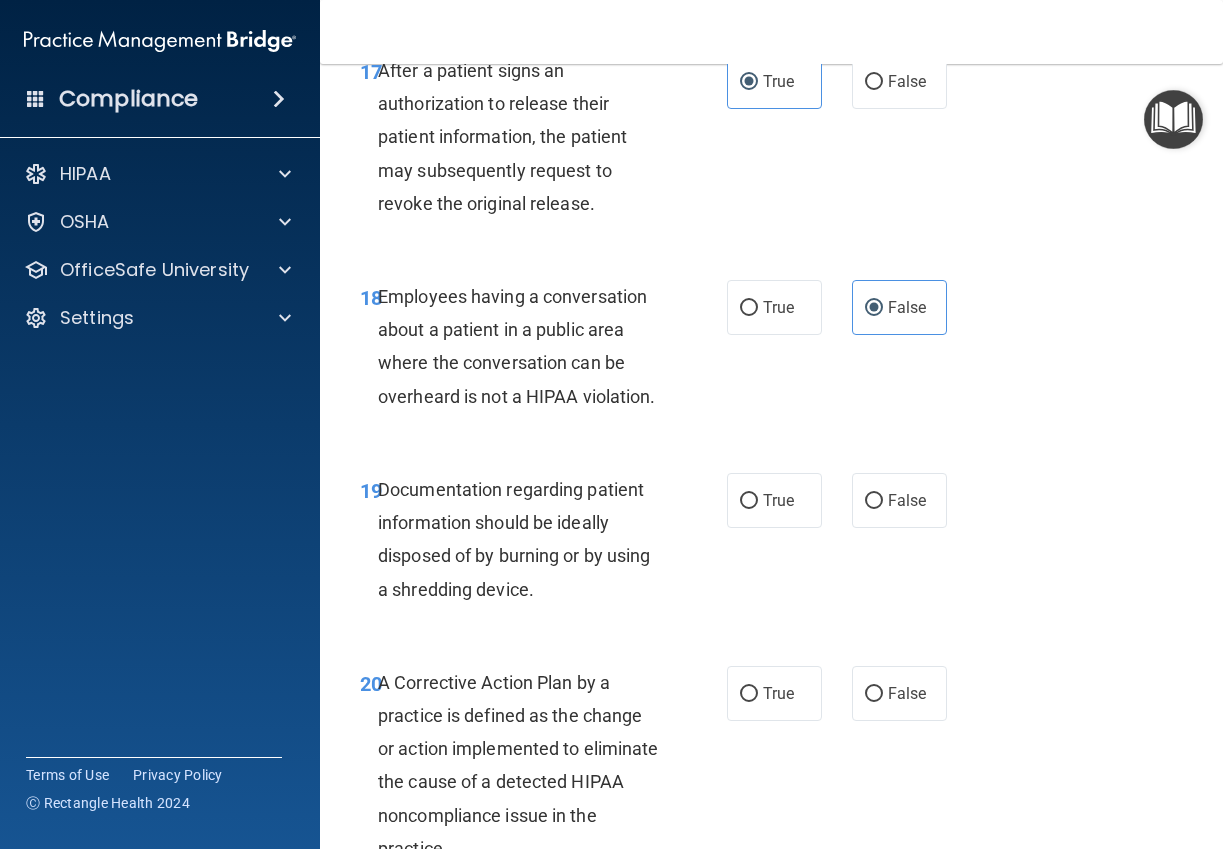 scroll, scrollTop: 3510, scrollLeft: 0, axis: vertical 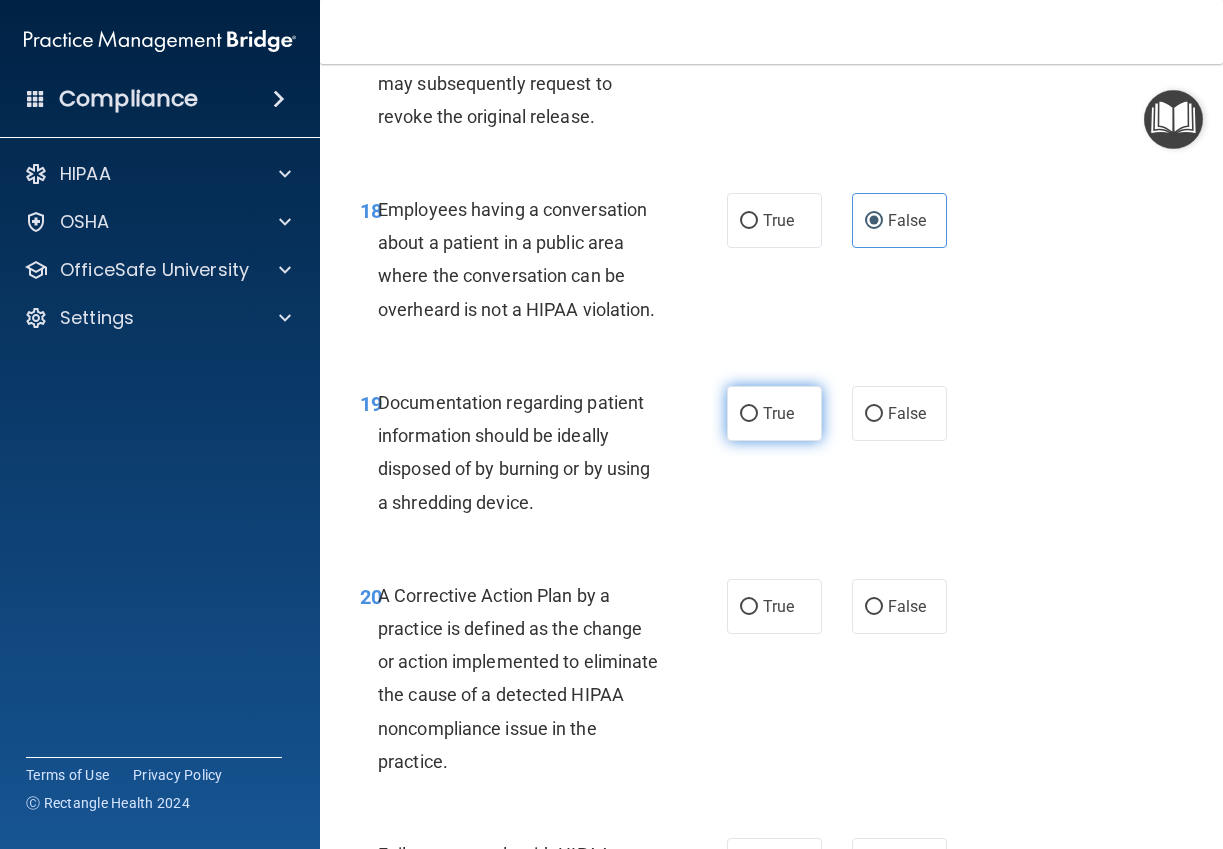 click on "True" at bounding box center (774, 413) 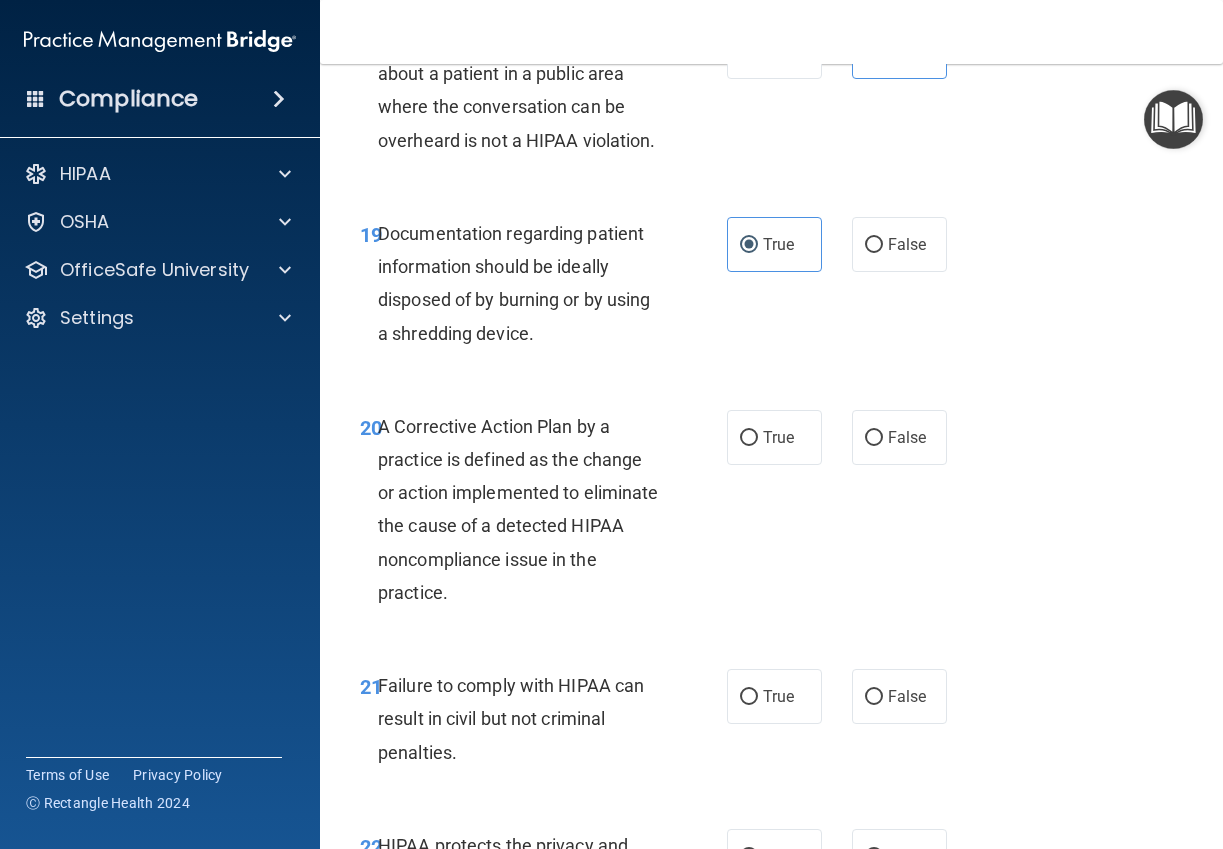 scroll, scrollTop: 3780, scrollLeft: 0, axis: vertical 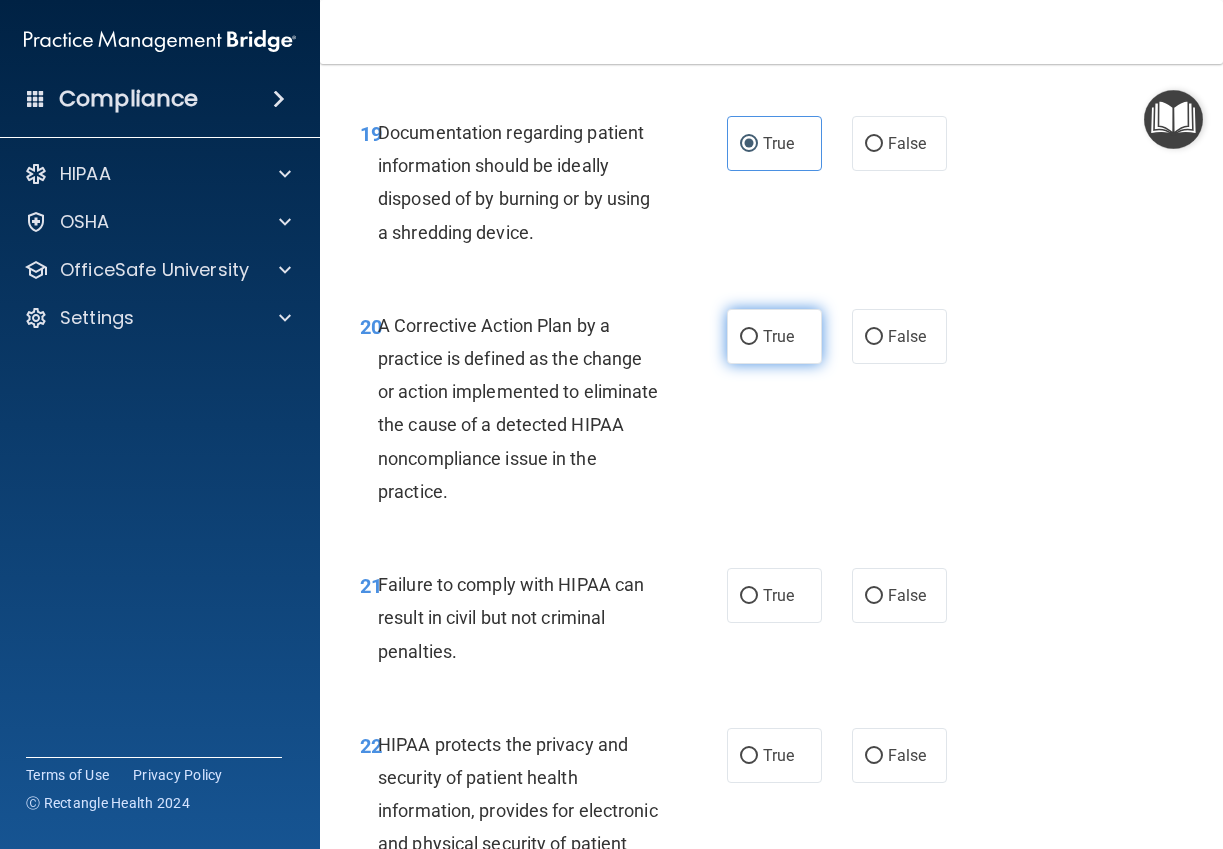 click on "True" at bounding box center [774, 336] 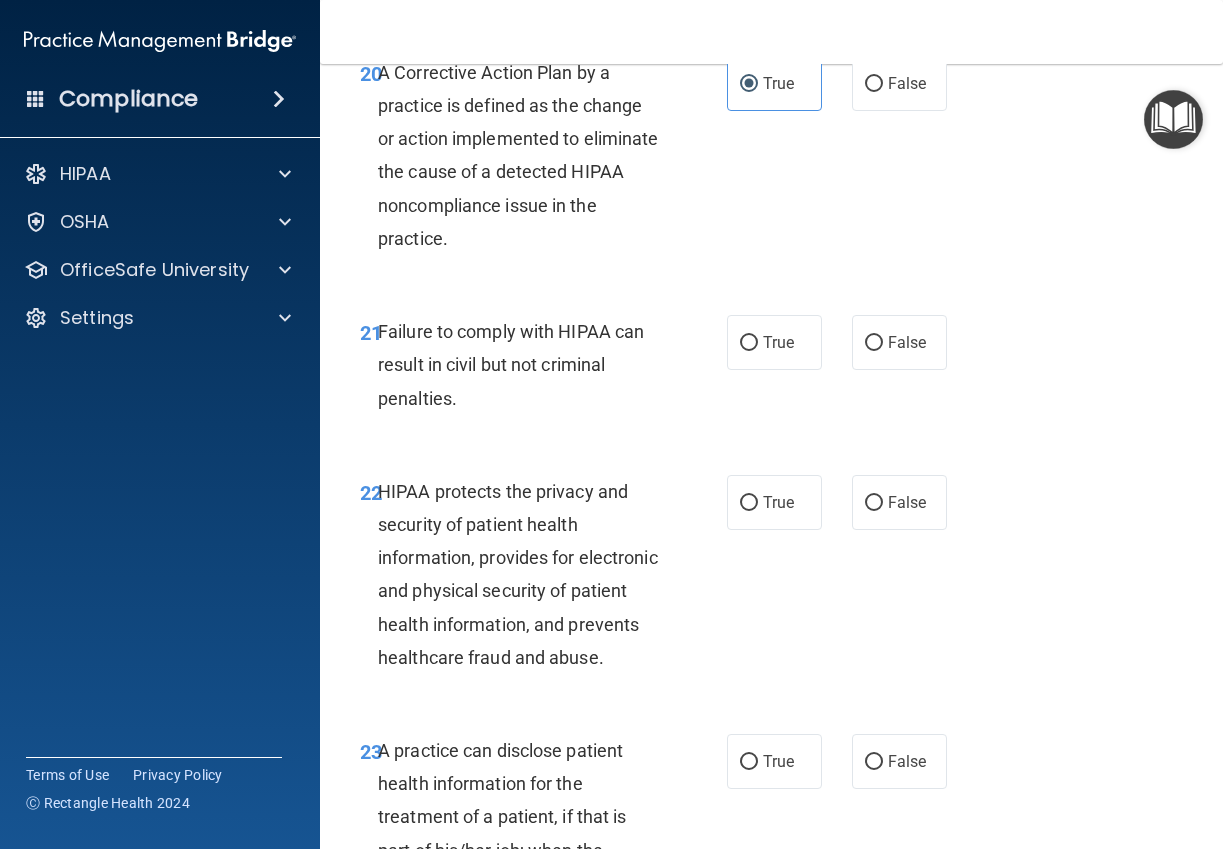 scroll, scrollTop: 4050, scrollLeft: 0, axis: vertical 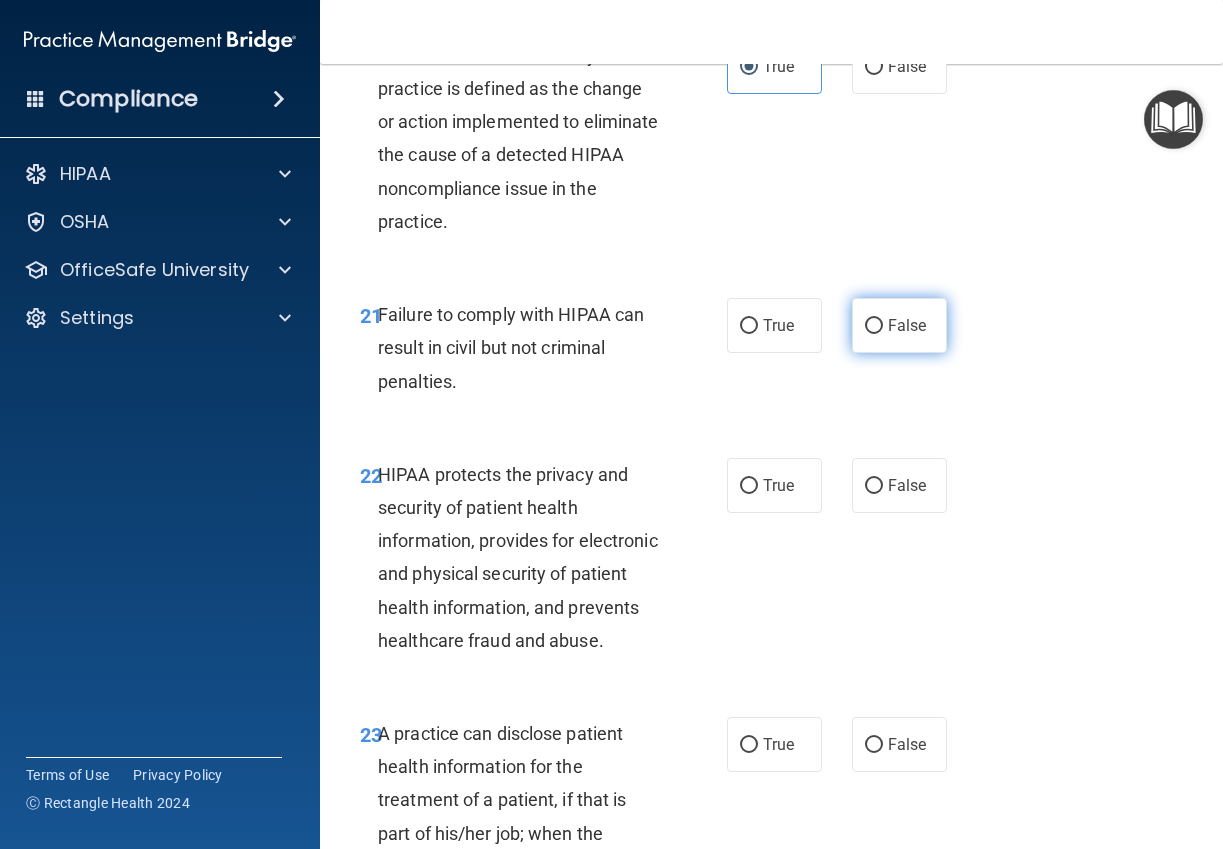 click on "False" at bounding box center (907, 325) 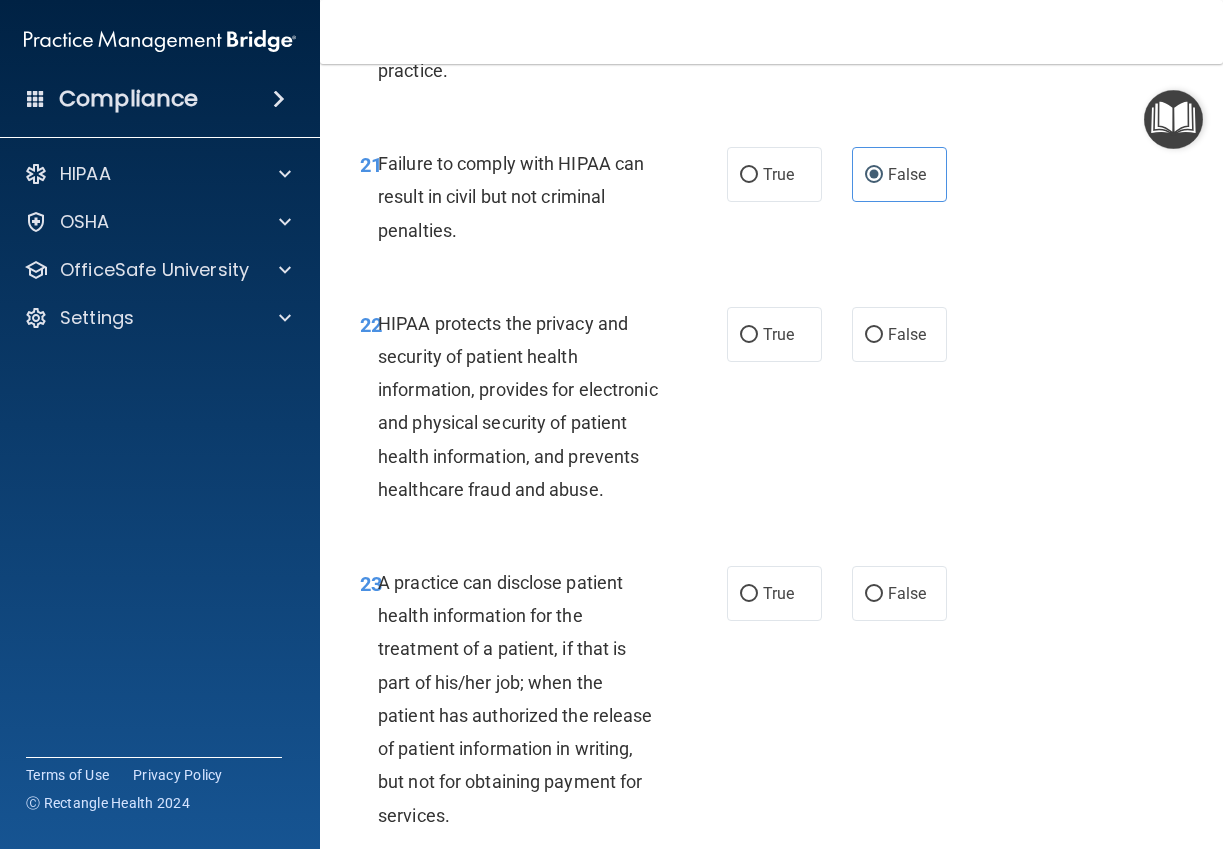 scroll, scrollTop: 4230, scrollLeft: 0, axis: vertical 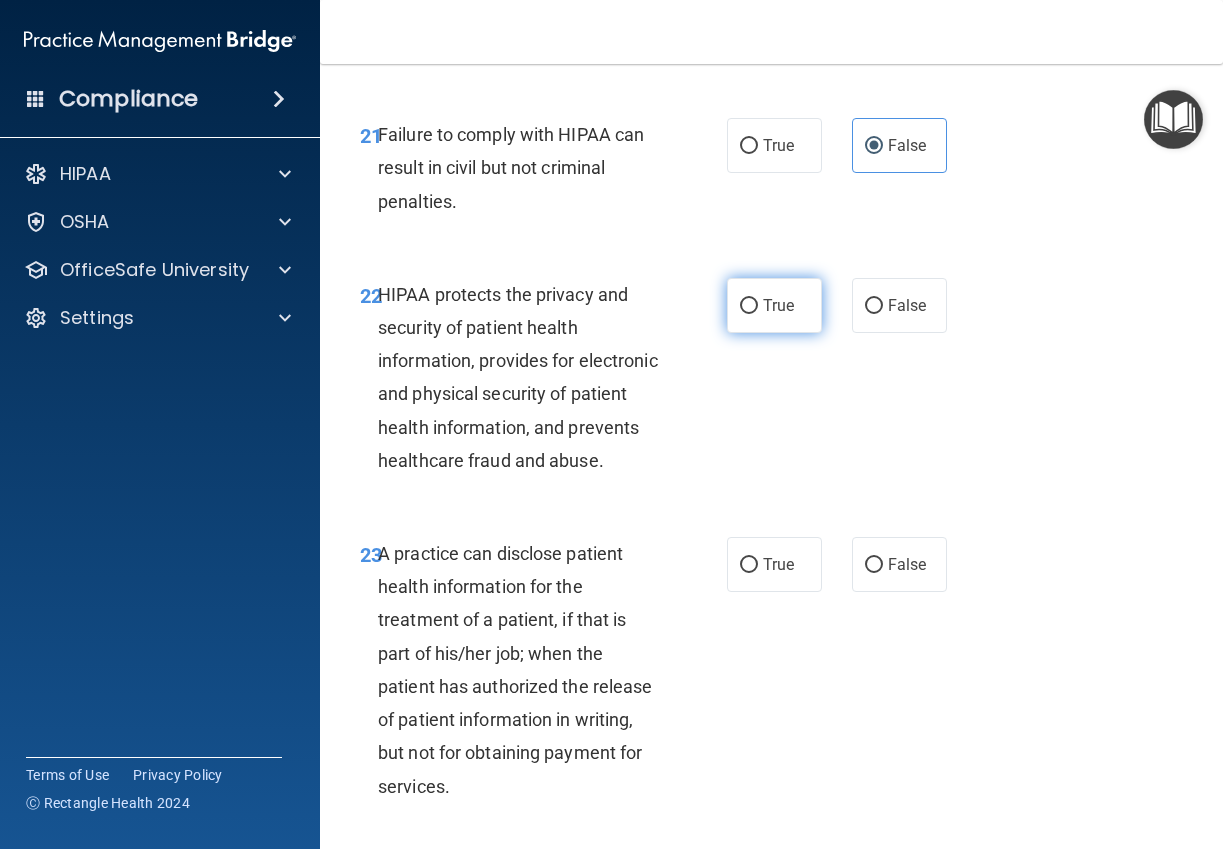 click on "True" at bounding box center [774, 305] 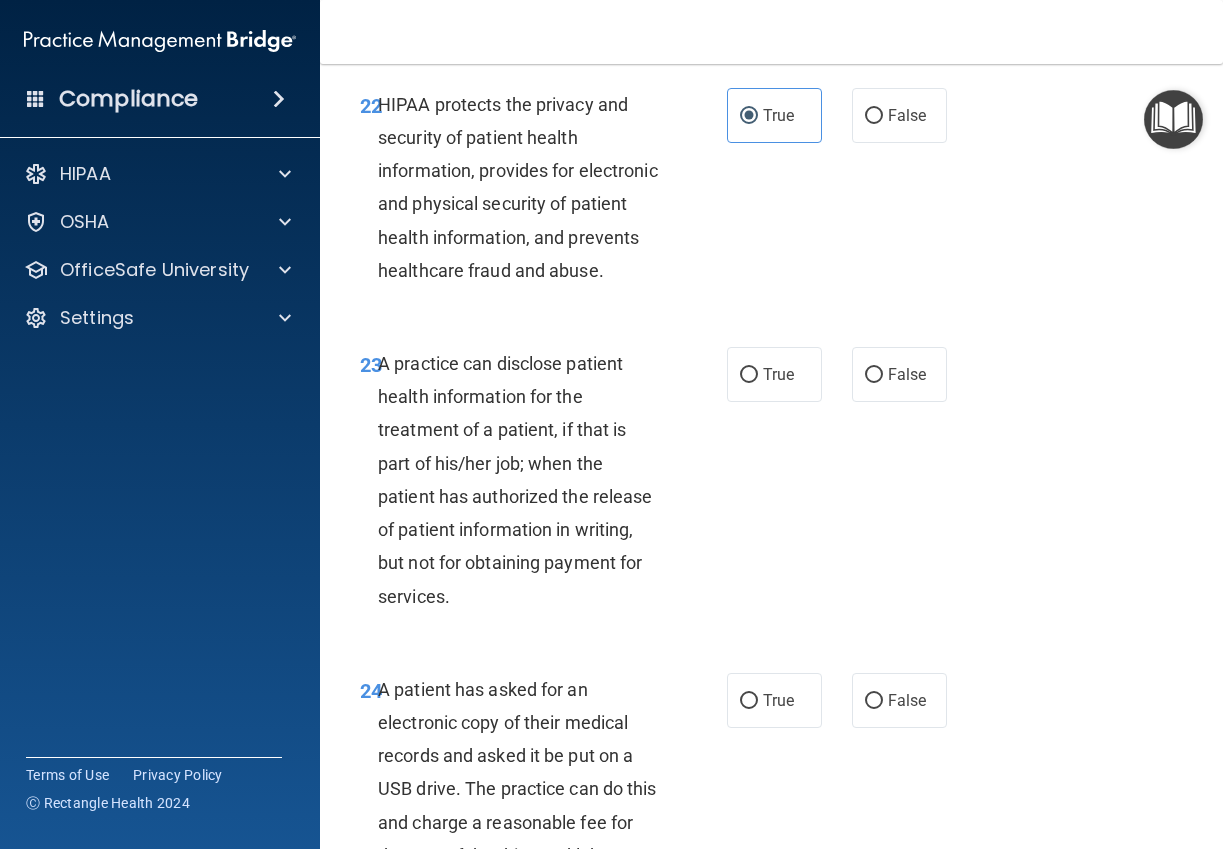 scroll, scrollTop: 4500, scrollLeft: 0, axis: vertical 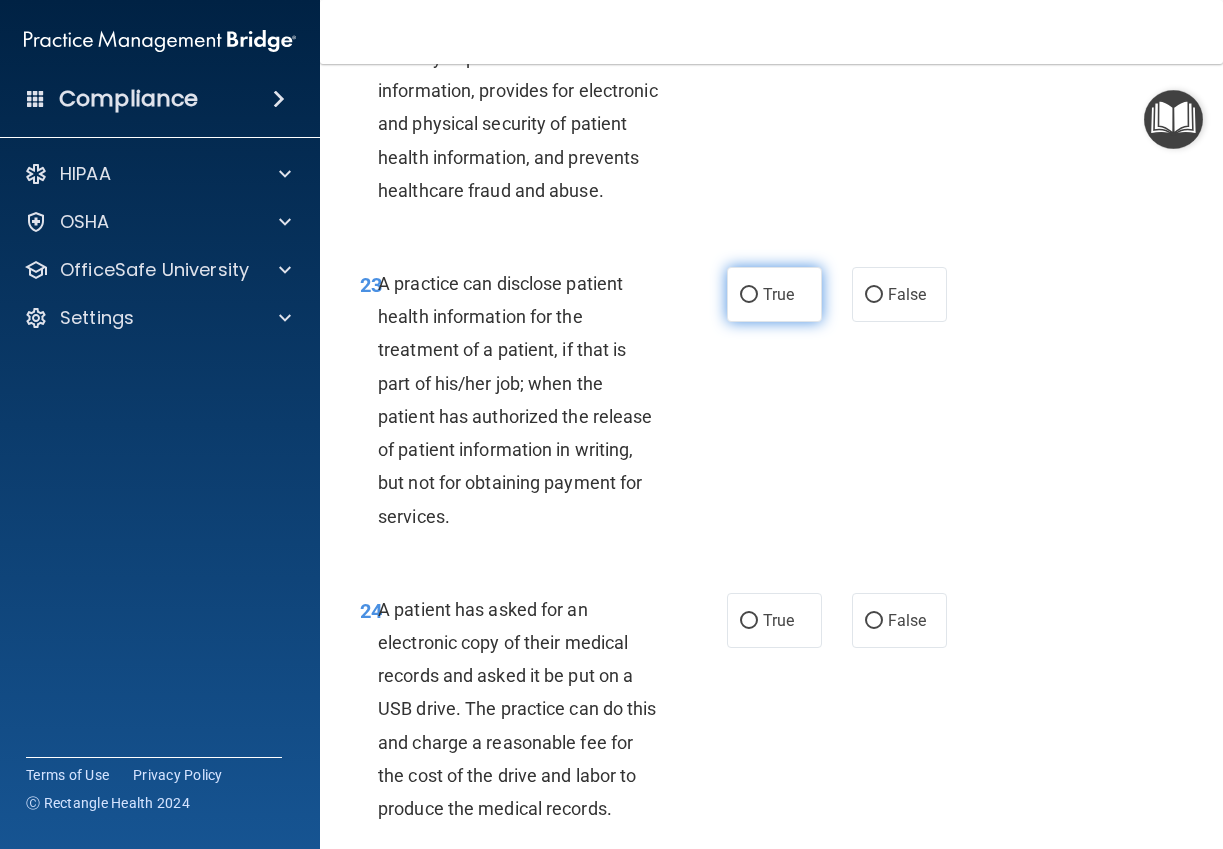 click on "True" at bounding box center [778, 294] 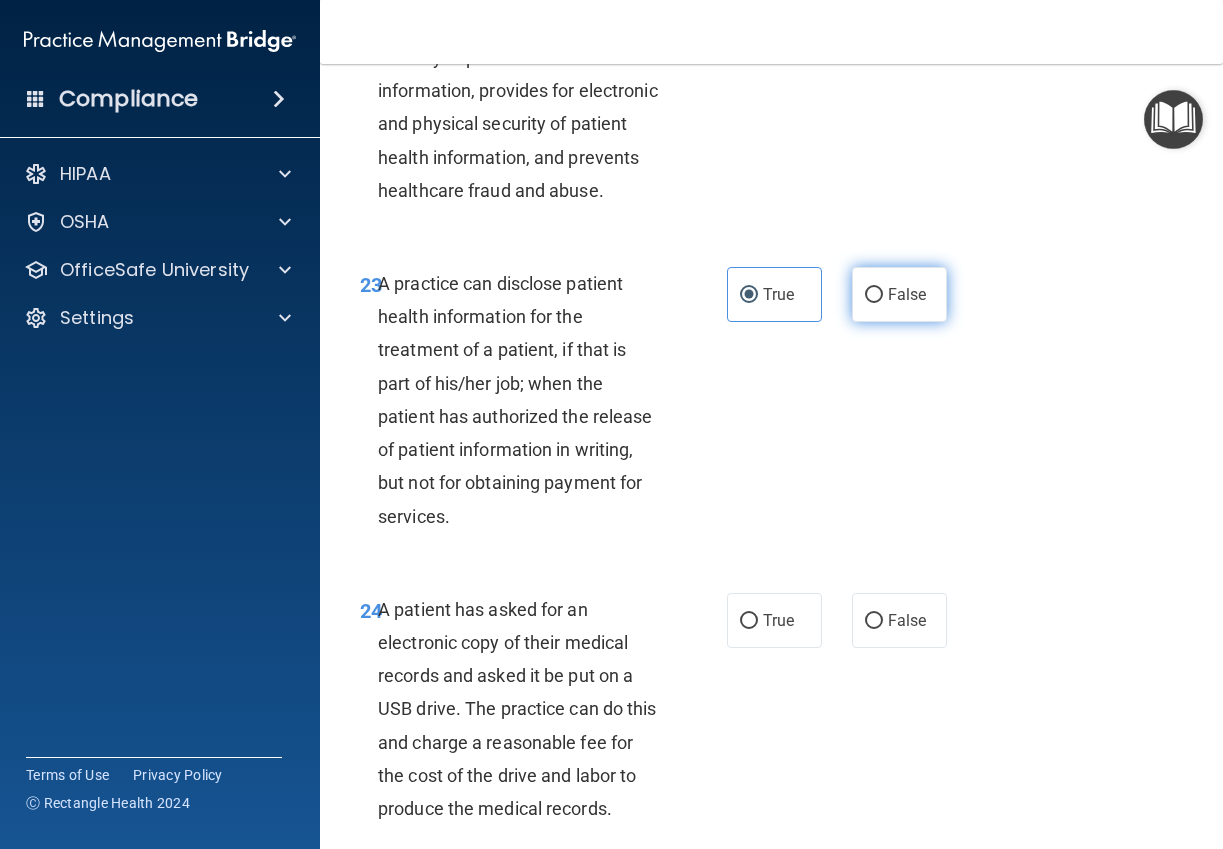 click on "False" at bounding box center (899, 294) 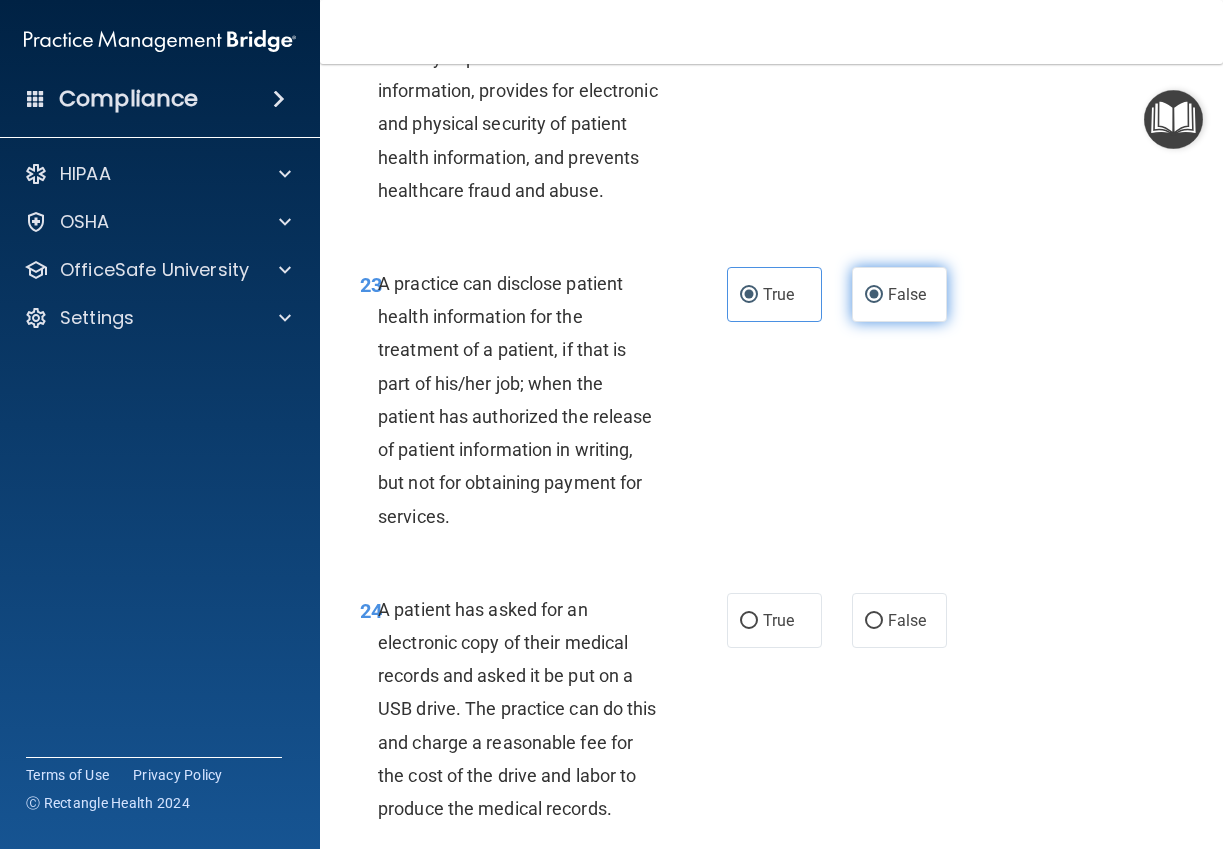 radio on "false" 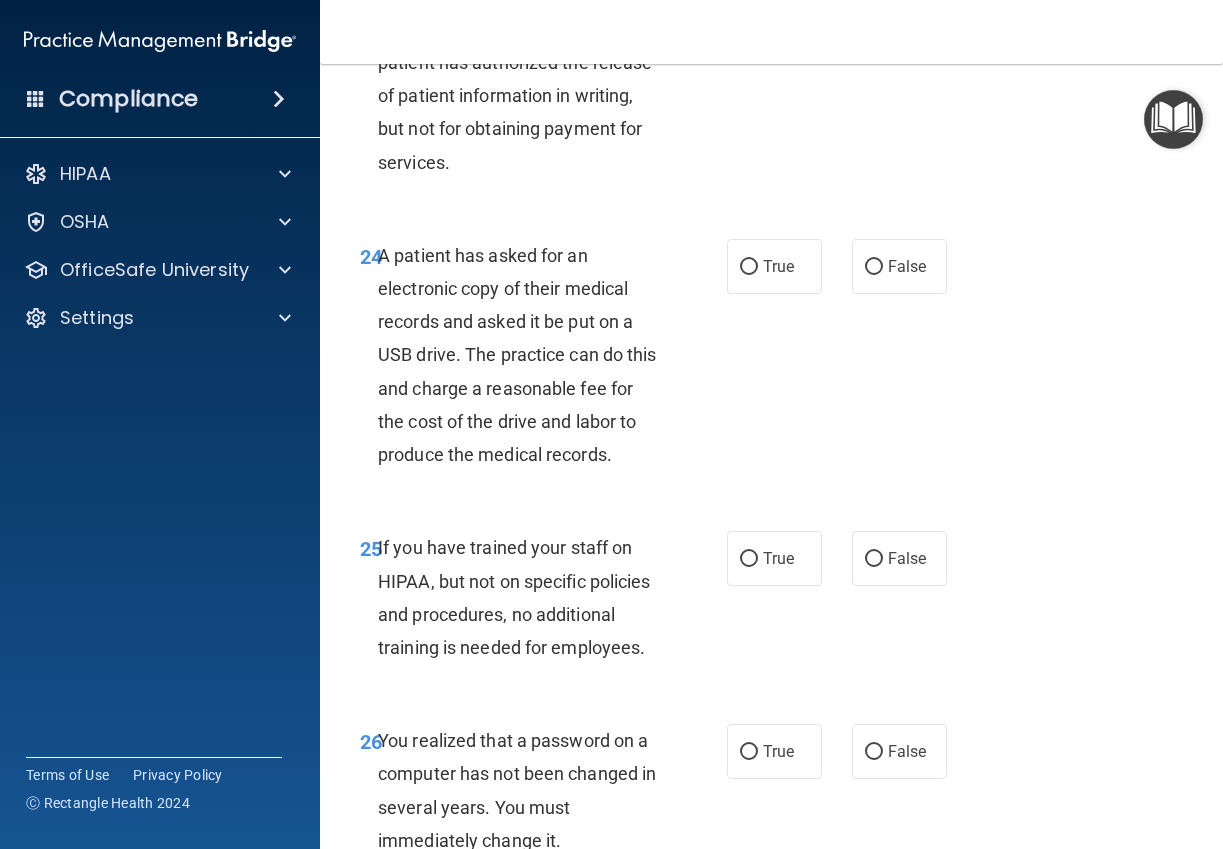 scroll, scrollTop: 4860, scrollLeft: 0, axis: vertical 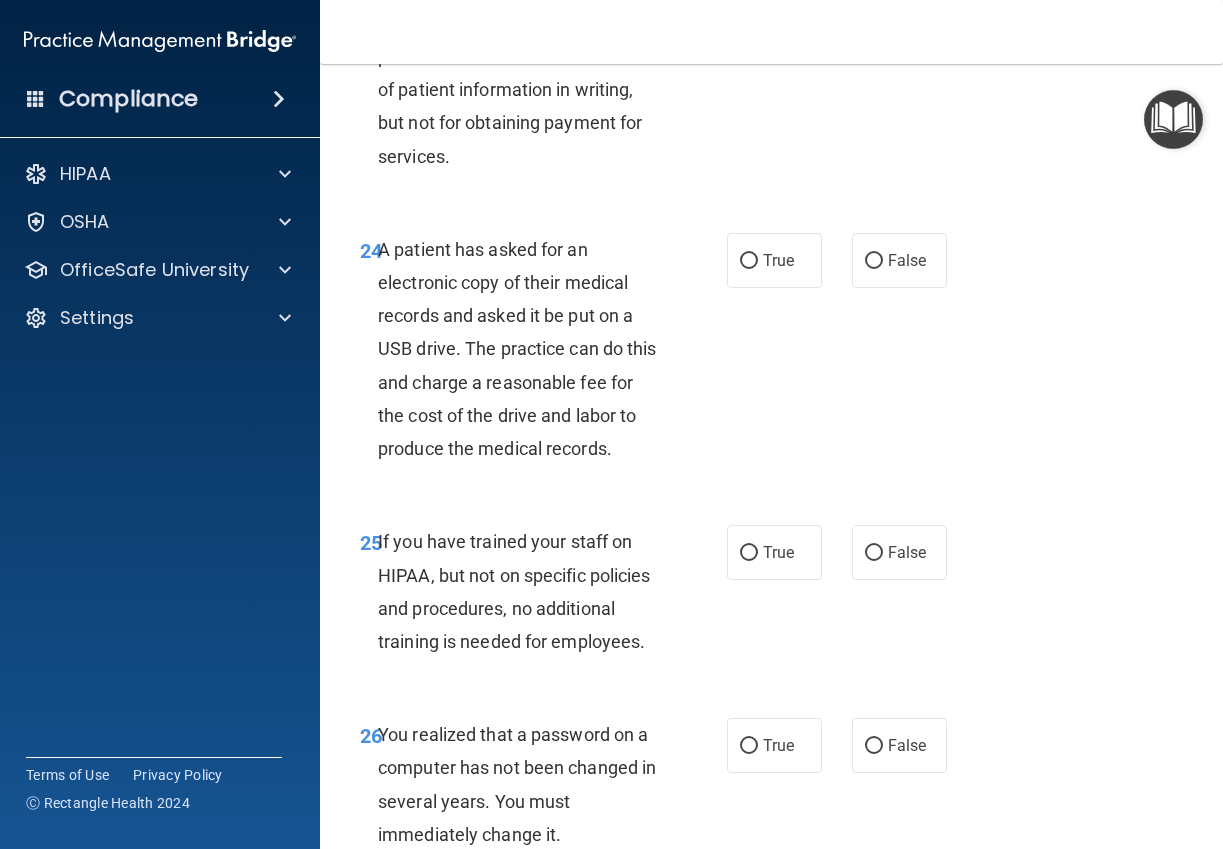 drag, startPoint x: 755, startPoint y: 360, endPoint x: 876, endPoint y: 452, distance: 152.0033 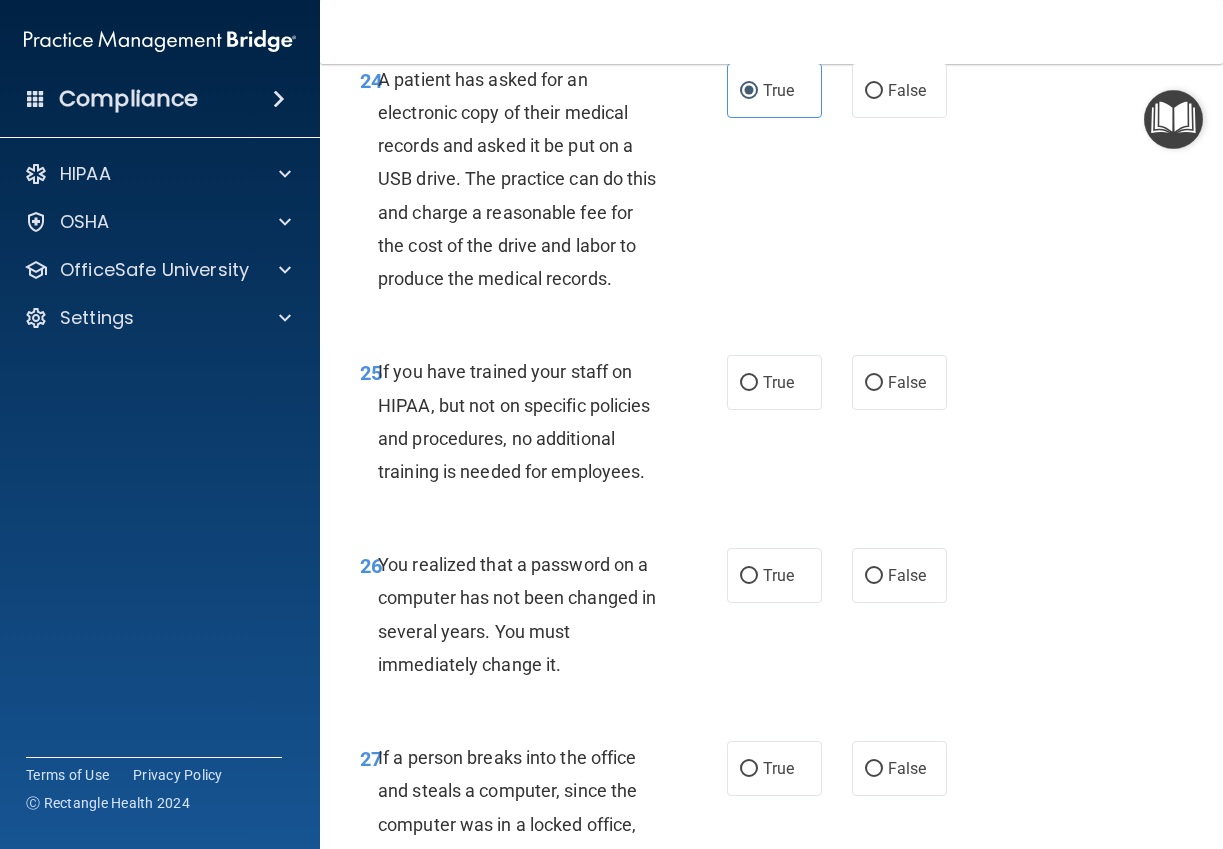scroll, scrollTop: 5040, scrollLeft: 0, axis: vertical 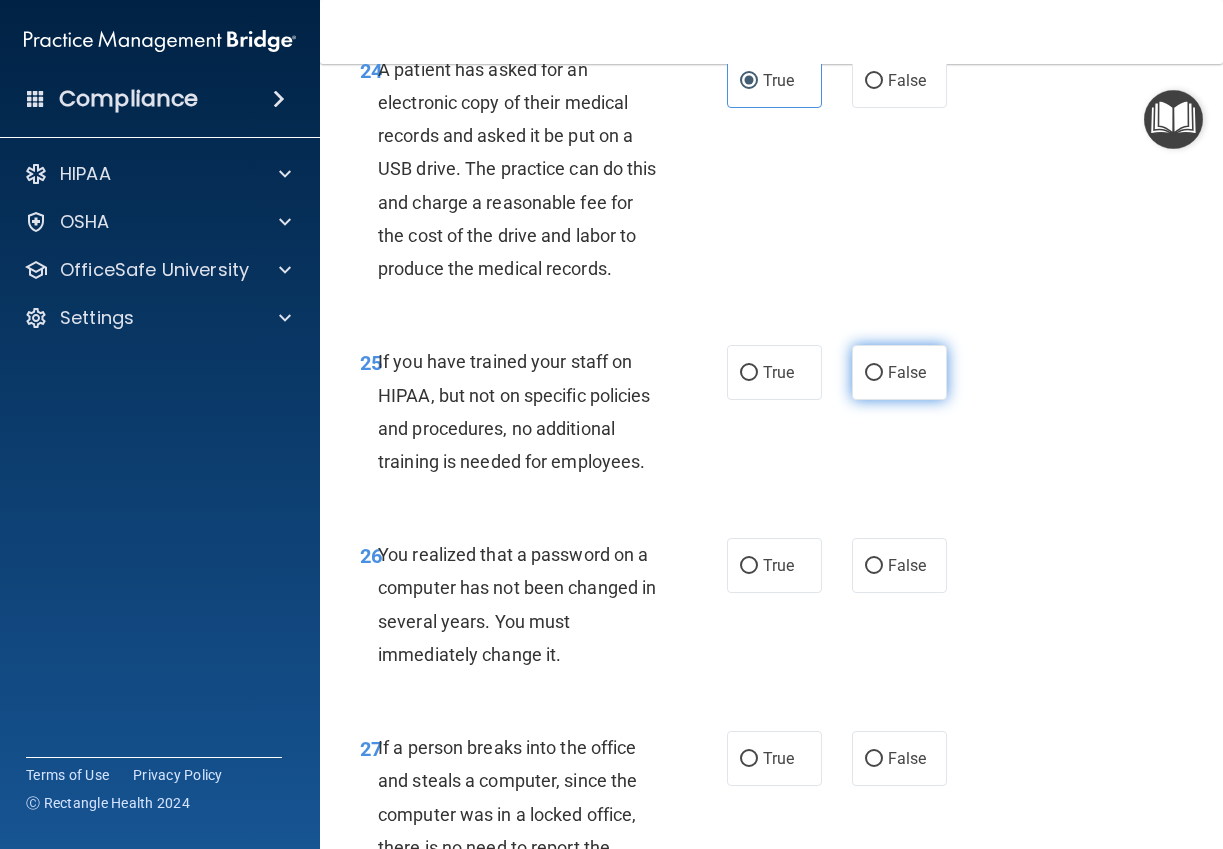 click on "False" at bounding box center [899, 372] 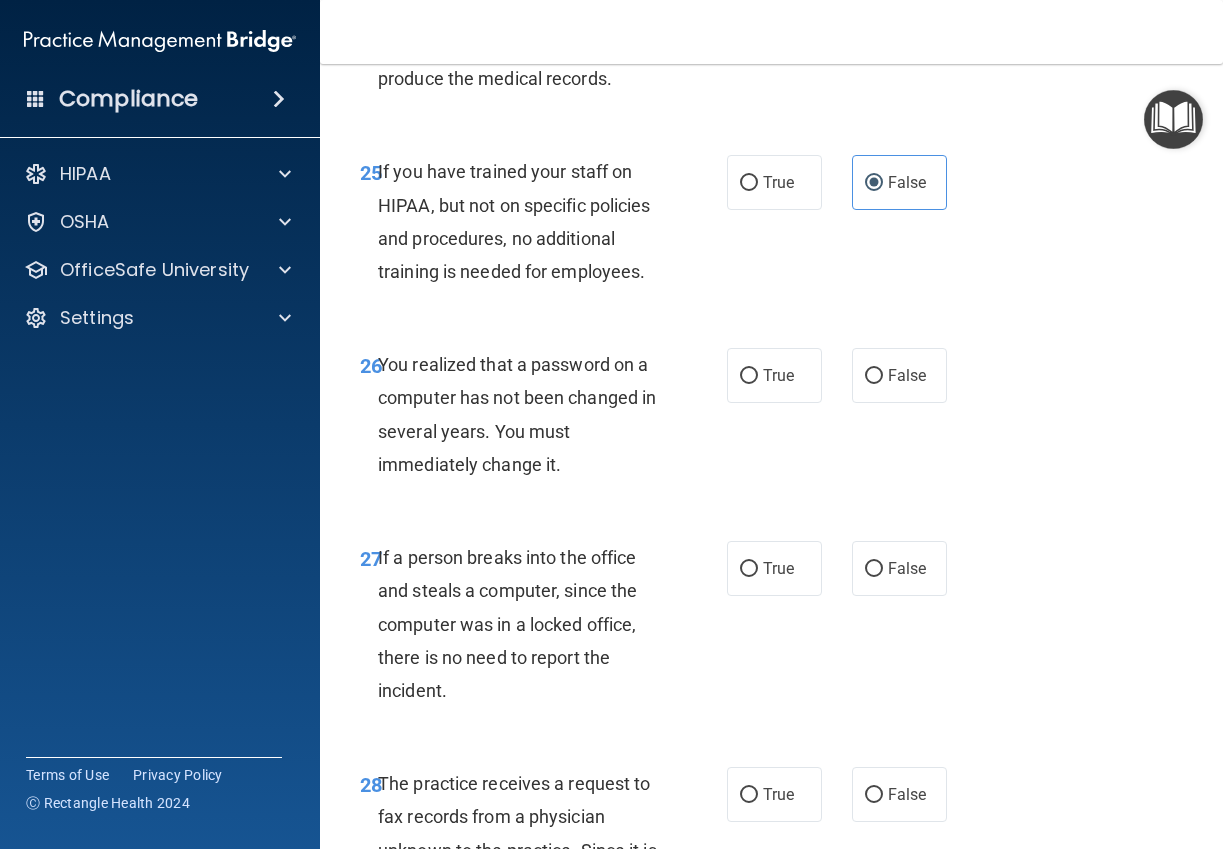 scroll, scrollTop: 5310, scrollLeft: 0, axis: vertical 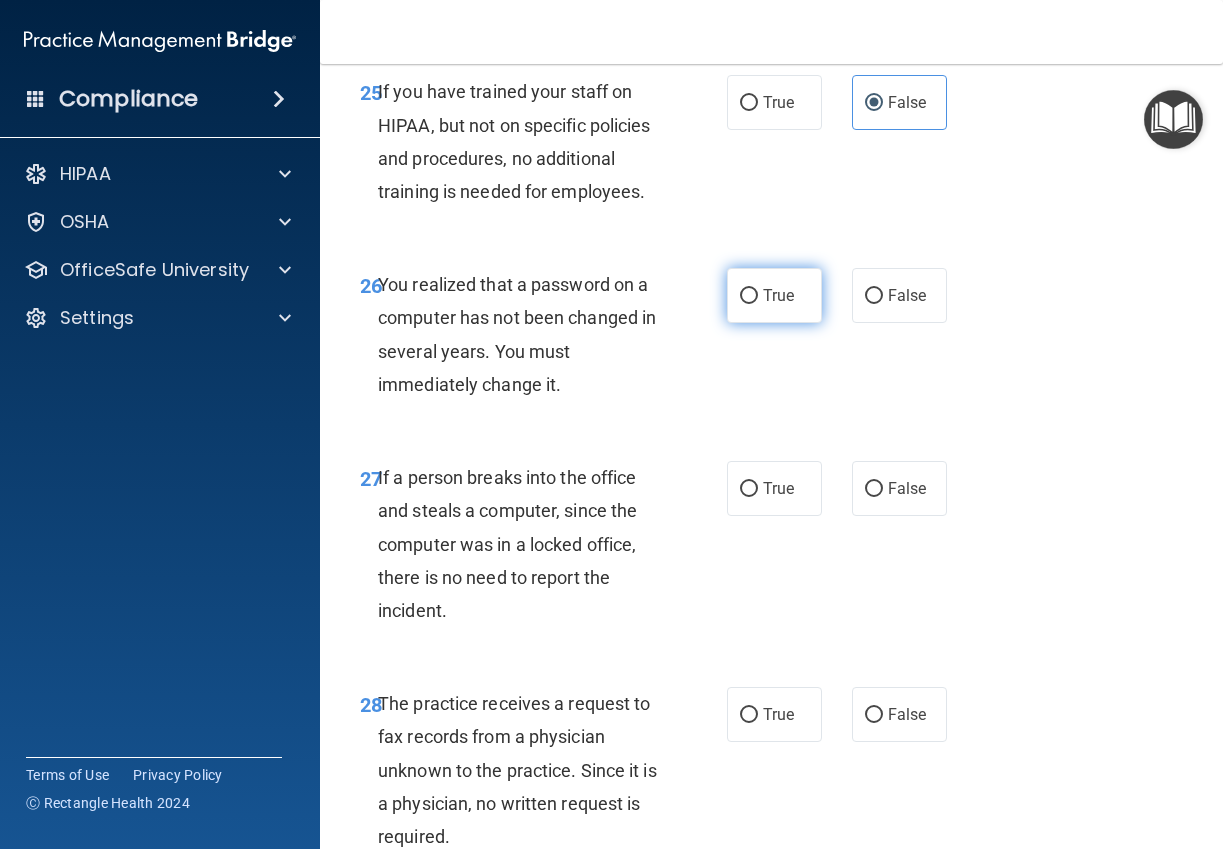 click on "True" at bounding box center (749, 296) 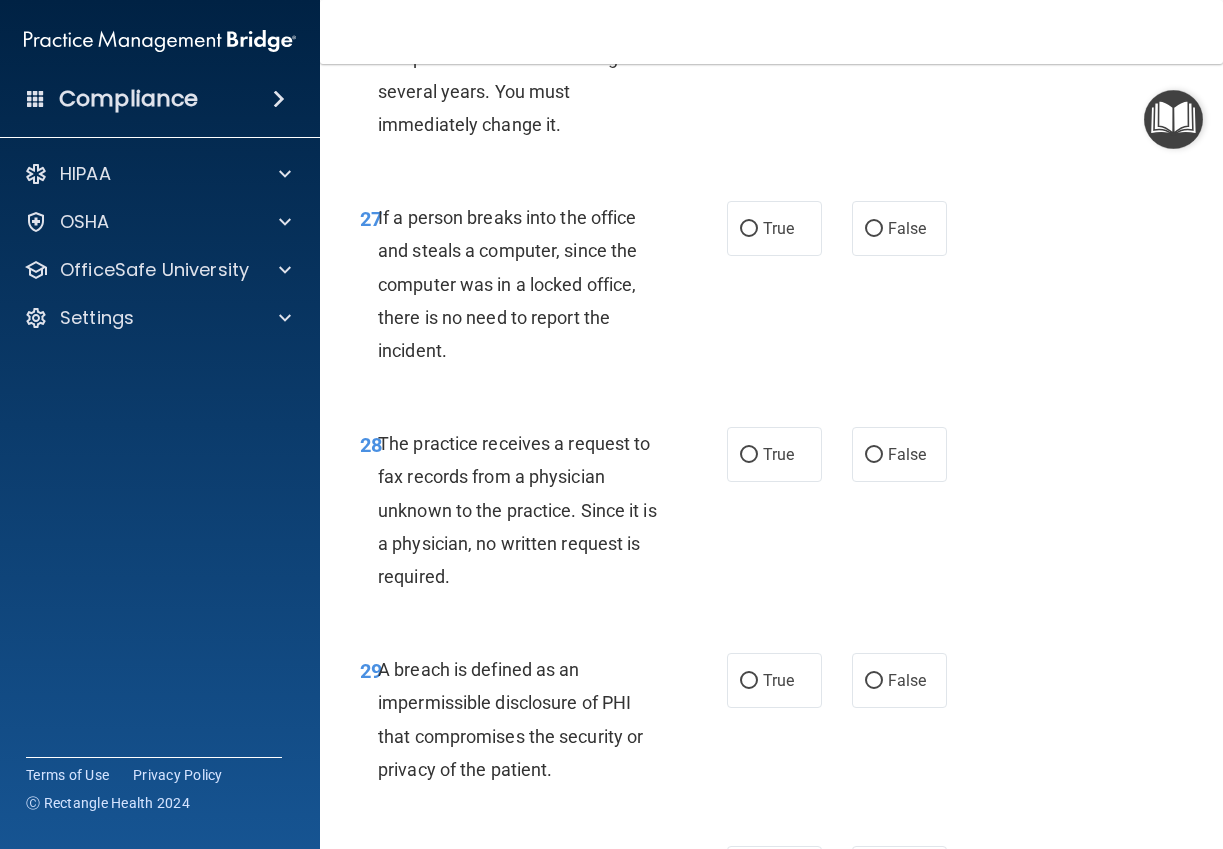 scroll, scrollTop: 5580, scrollLeft: 0, axis: vertical 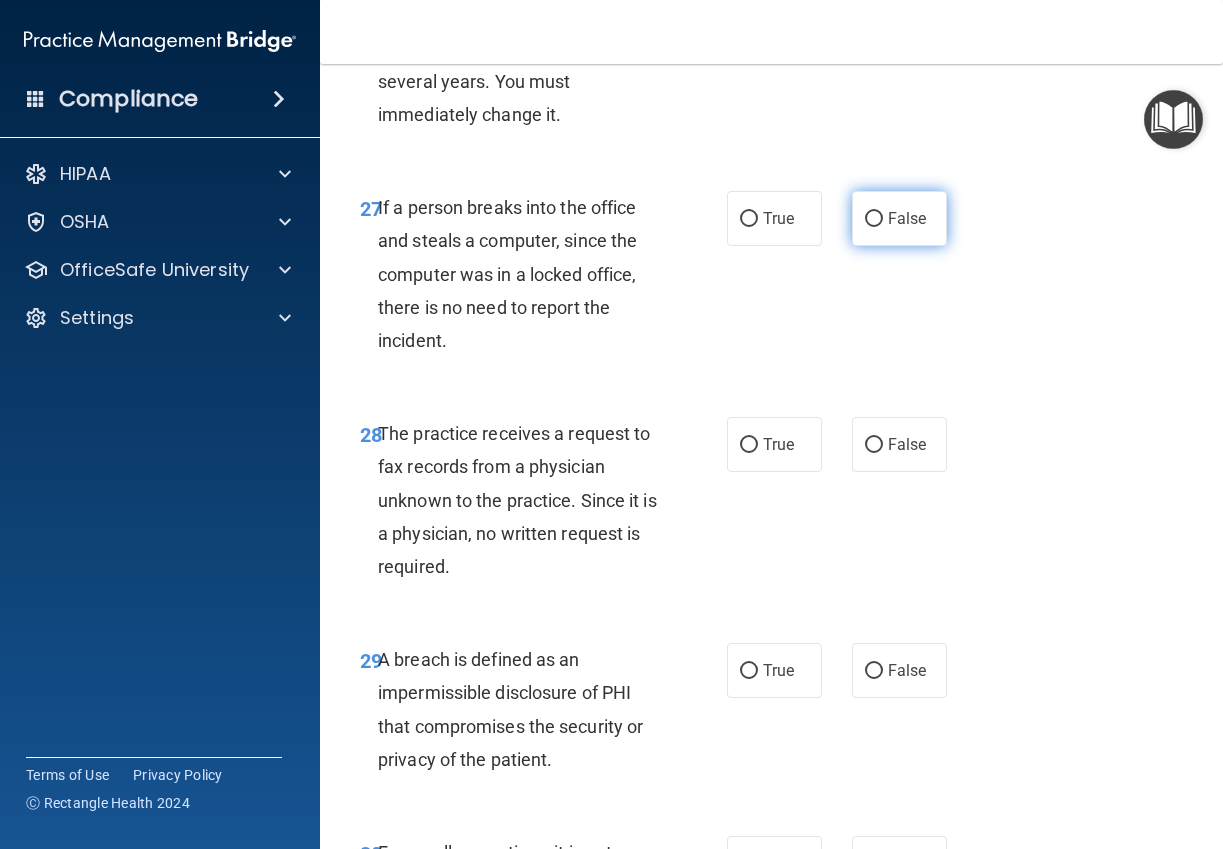 click on "False" at bounding box center (874, 219) 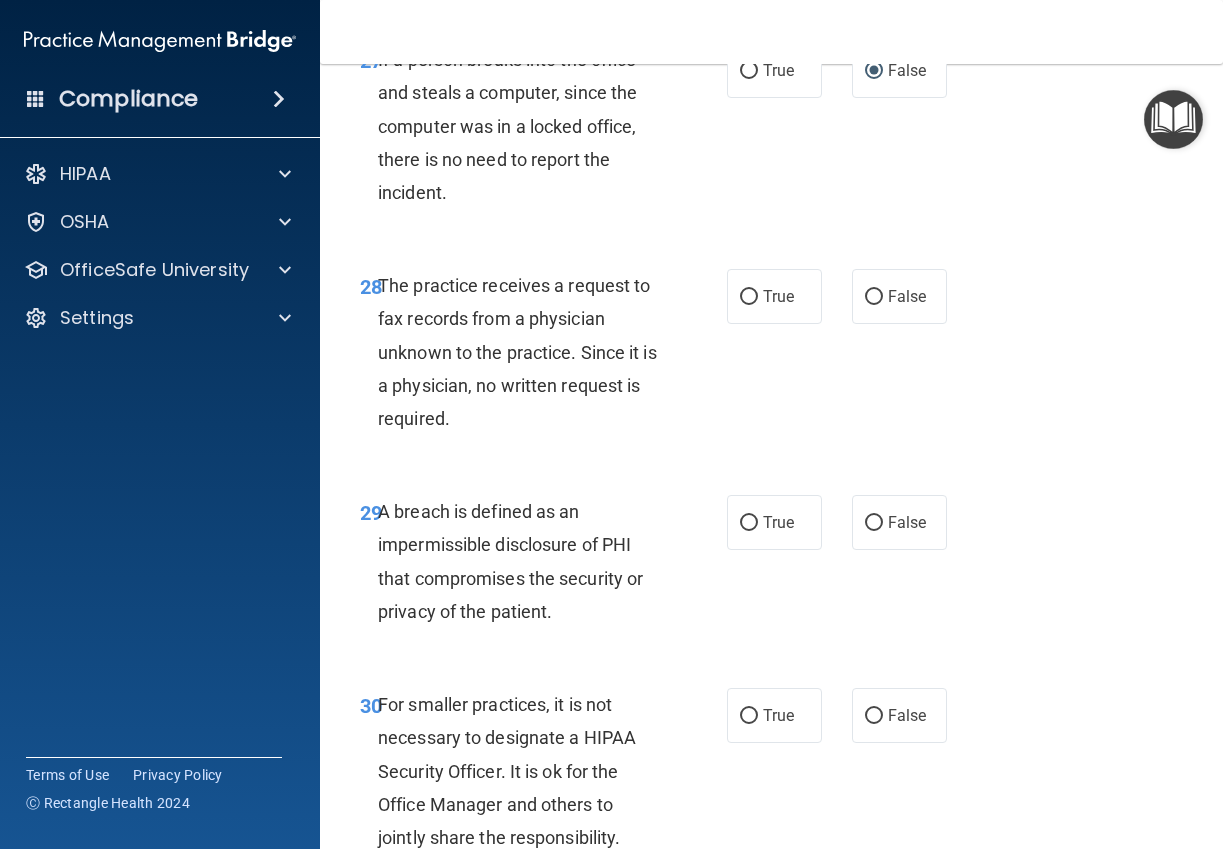 scroll, scrollTop: 5760, scrollLeft: 0, axis: vertical 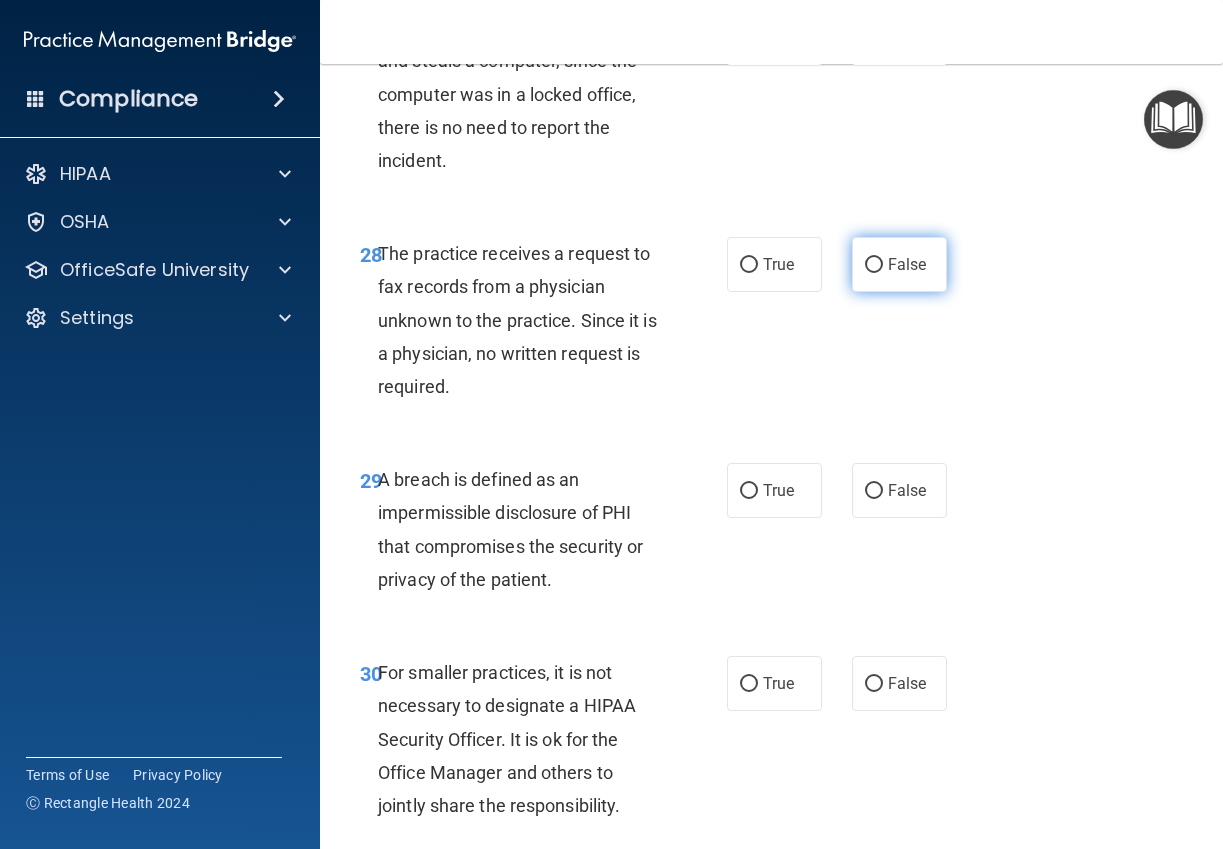 click on "False" at bounding box center [907, 264] 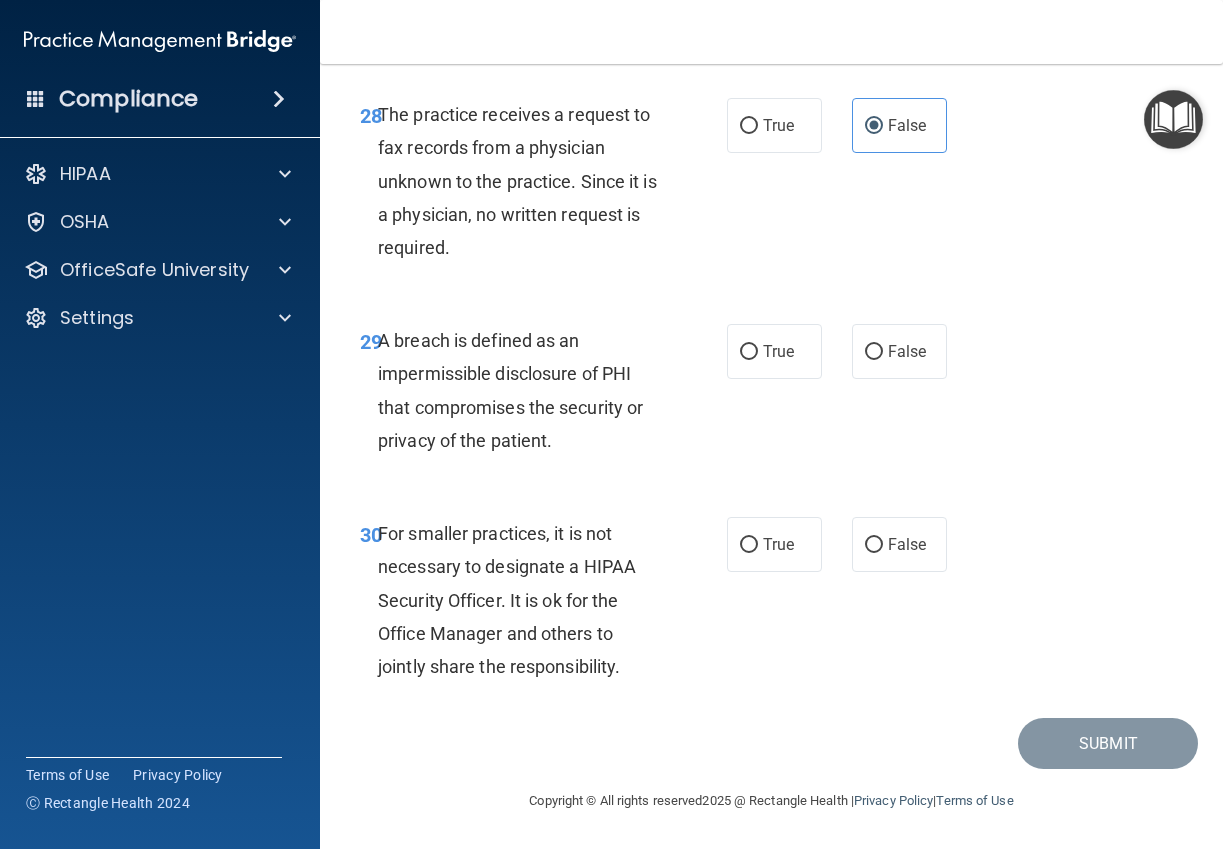 scroll, scrollTop: 6030, scrollLeft: 0, axis: vertical 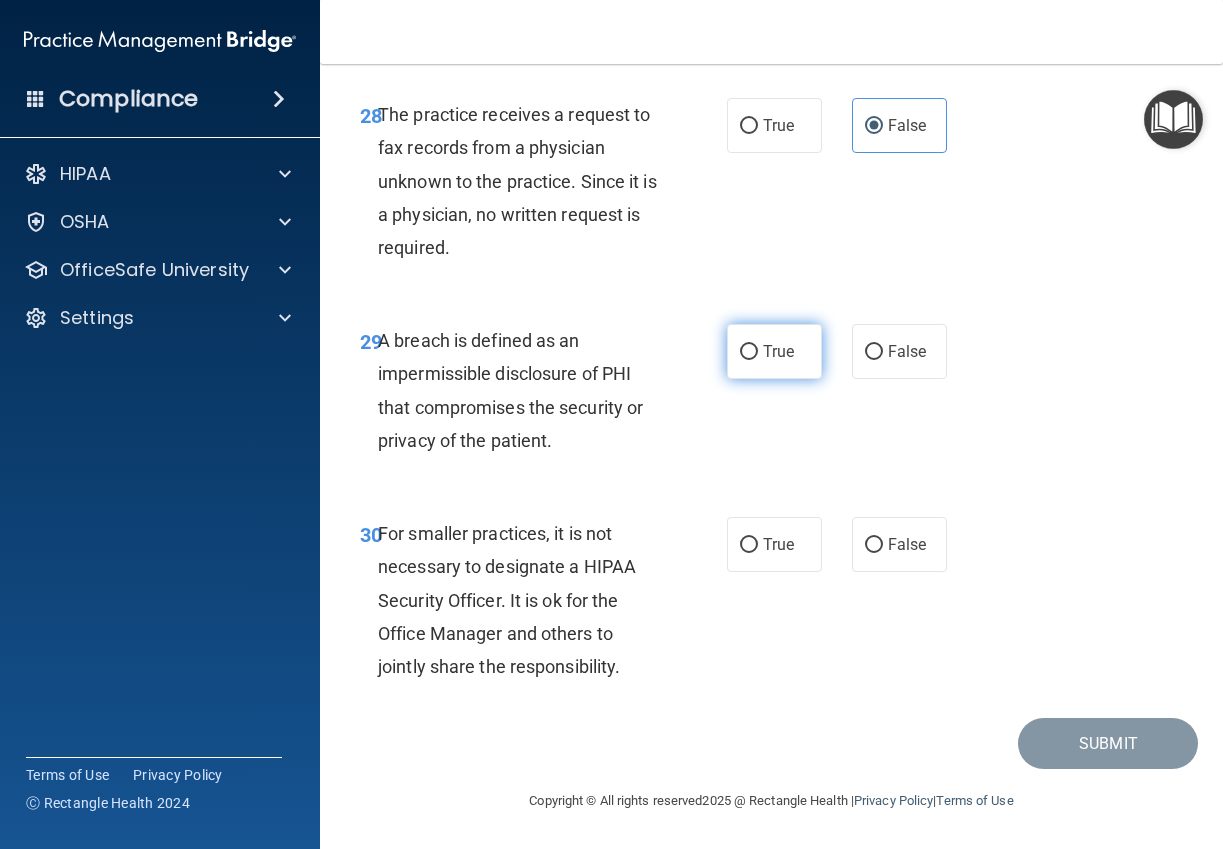 click on "True" at bounding box center [778, 351] 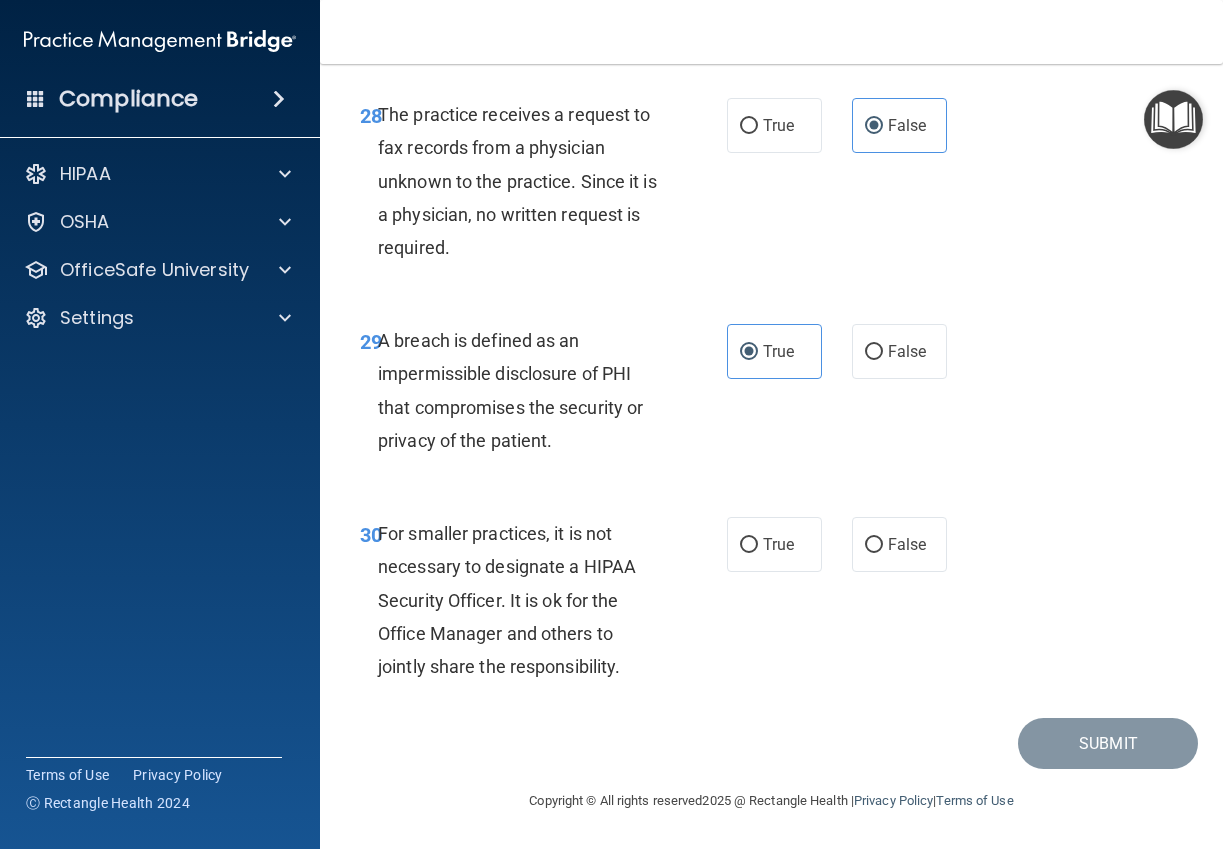 scroll, scrollTop: 6034, scrollLeft: 0, axis: vertical 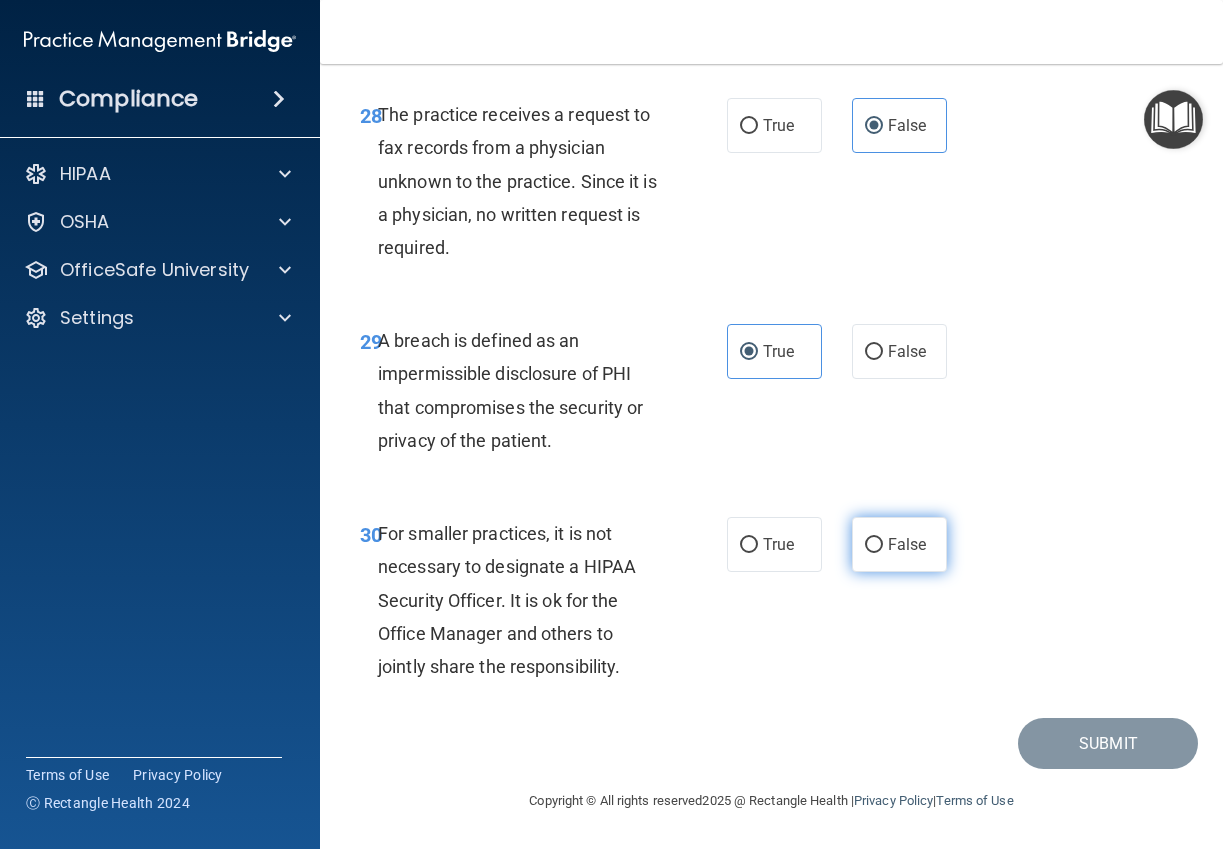 click on "False" at bounding box center [899, 544] 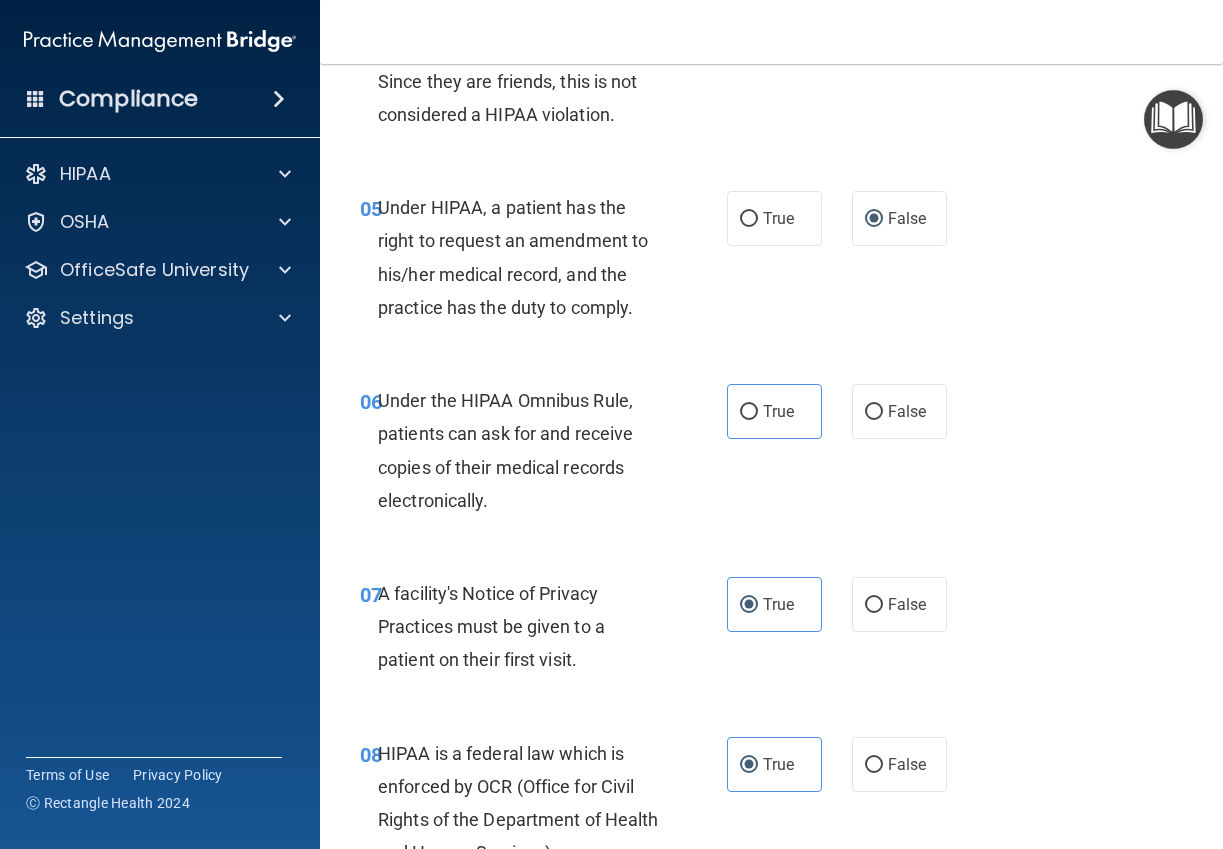scroll, scrollTop: 990, scrollLeft: 0, axis: vertical 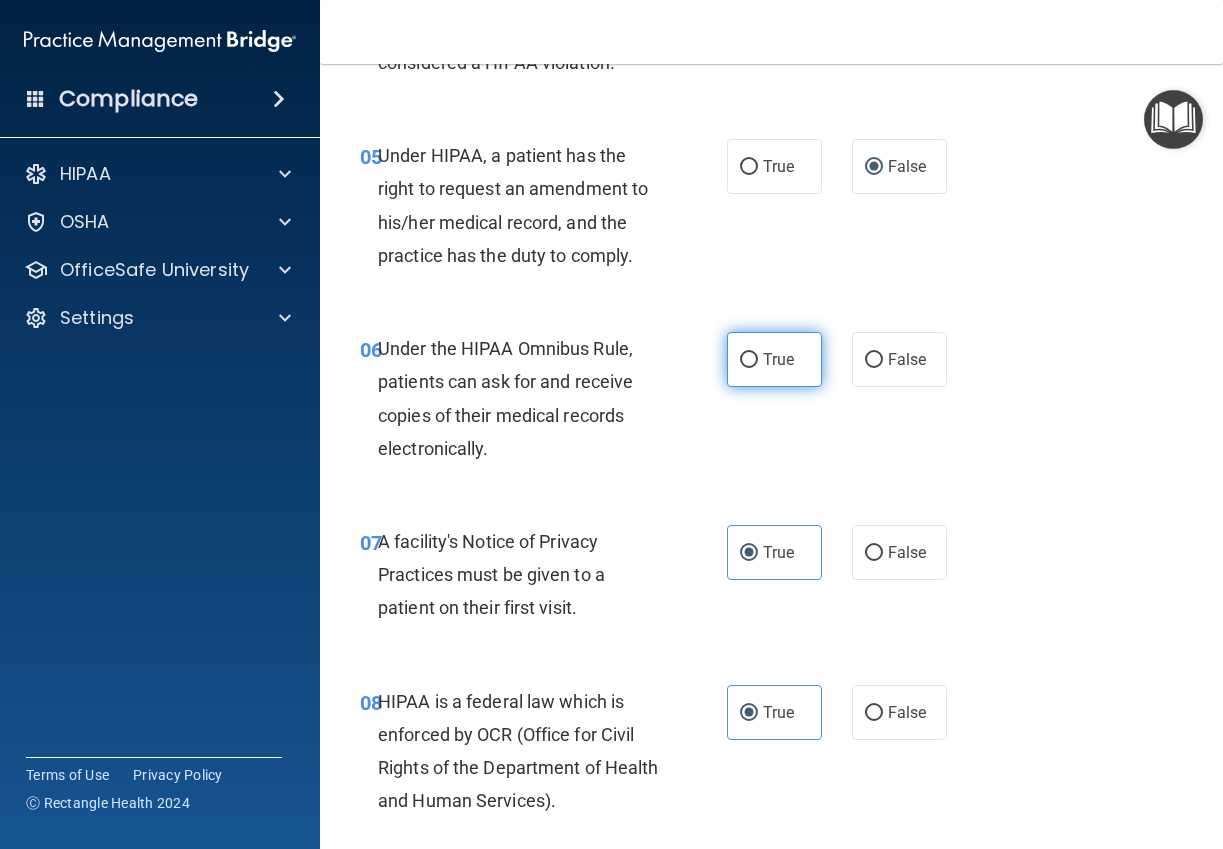 click on "True" at bounding box center [778, 359] 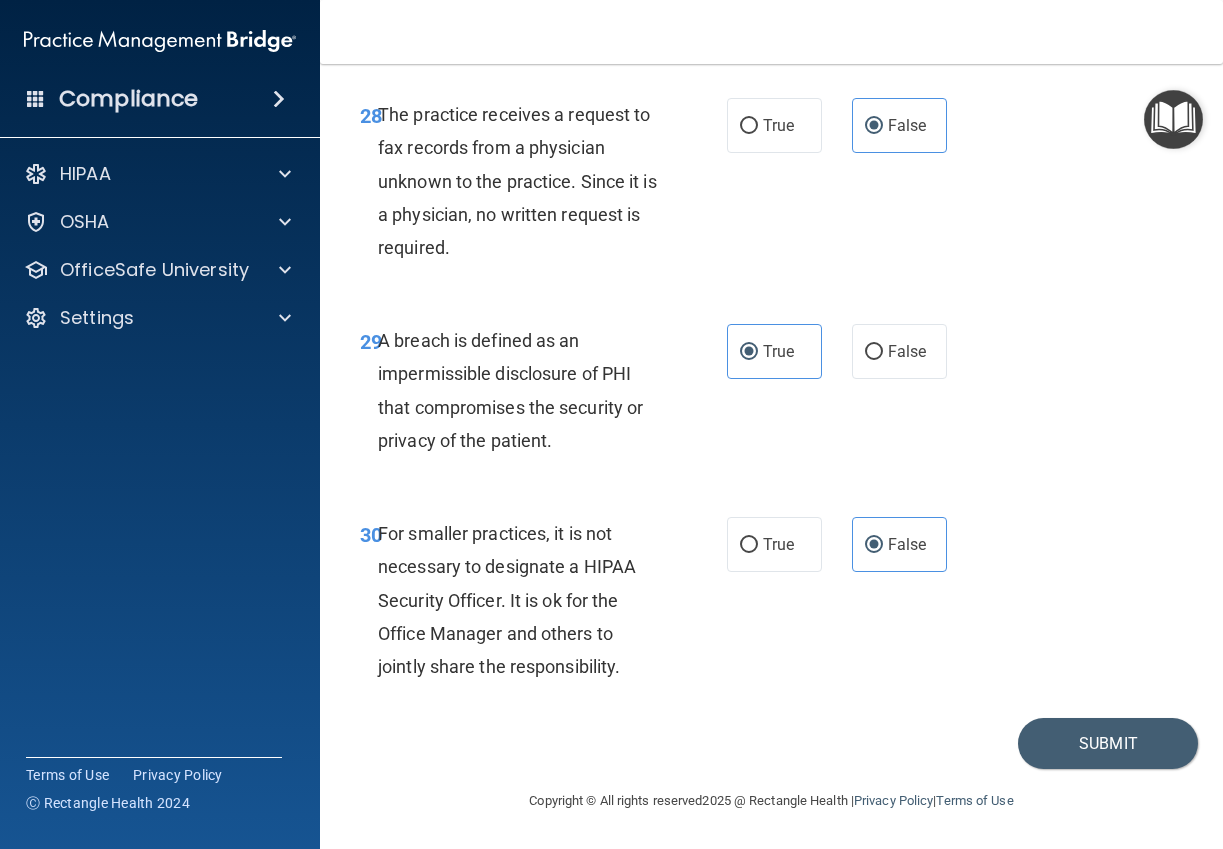 scroll, scrollTop: 6034, scrollLeft: 0, axis: vertical 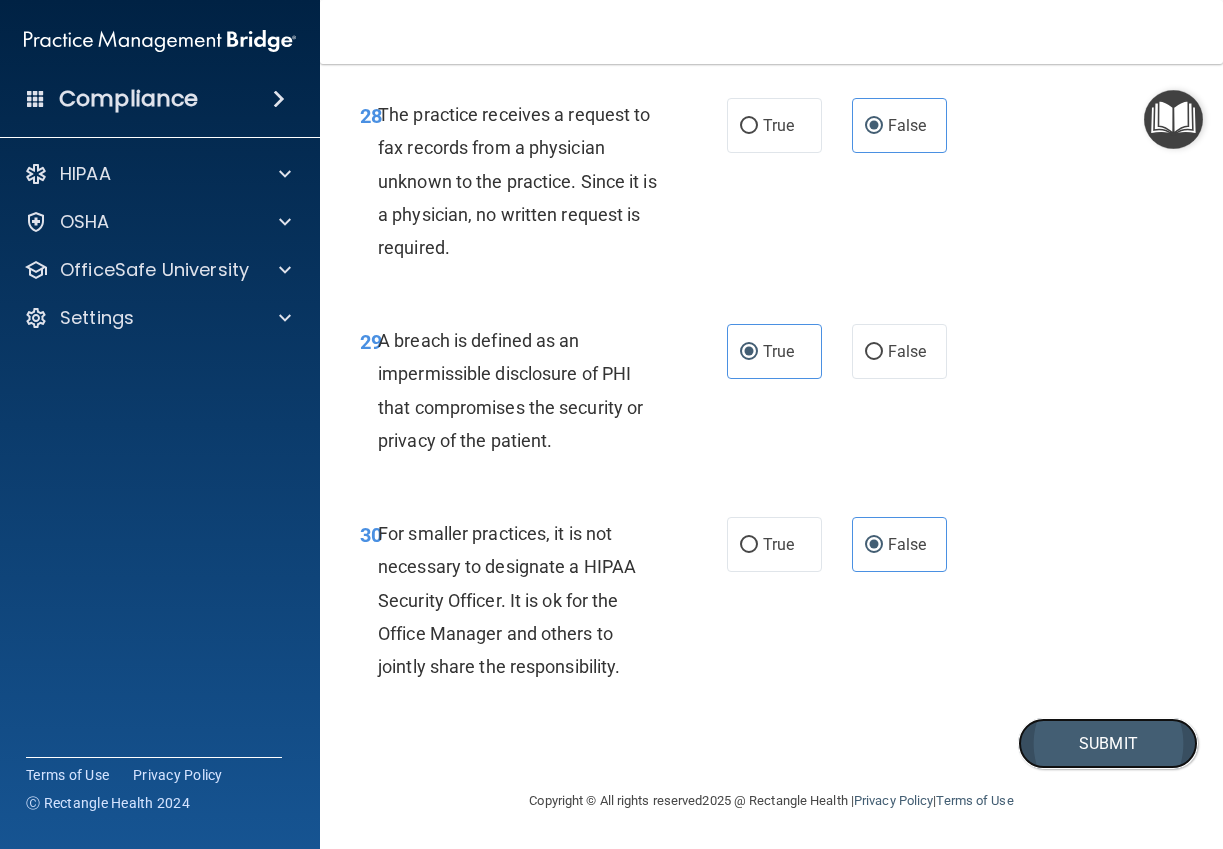 click on "Submit" at bounding box center (1108, 743) 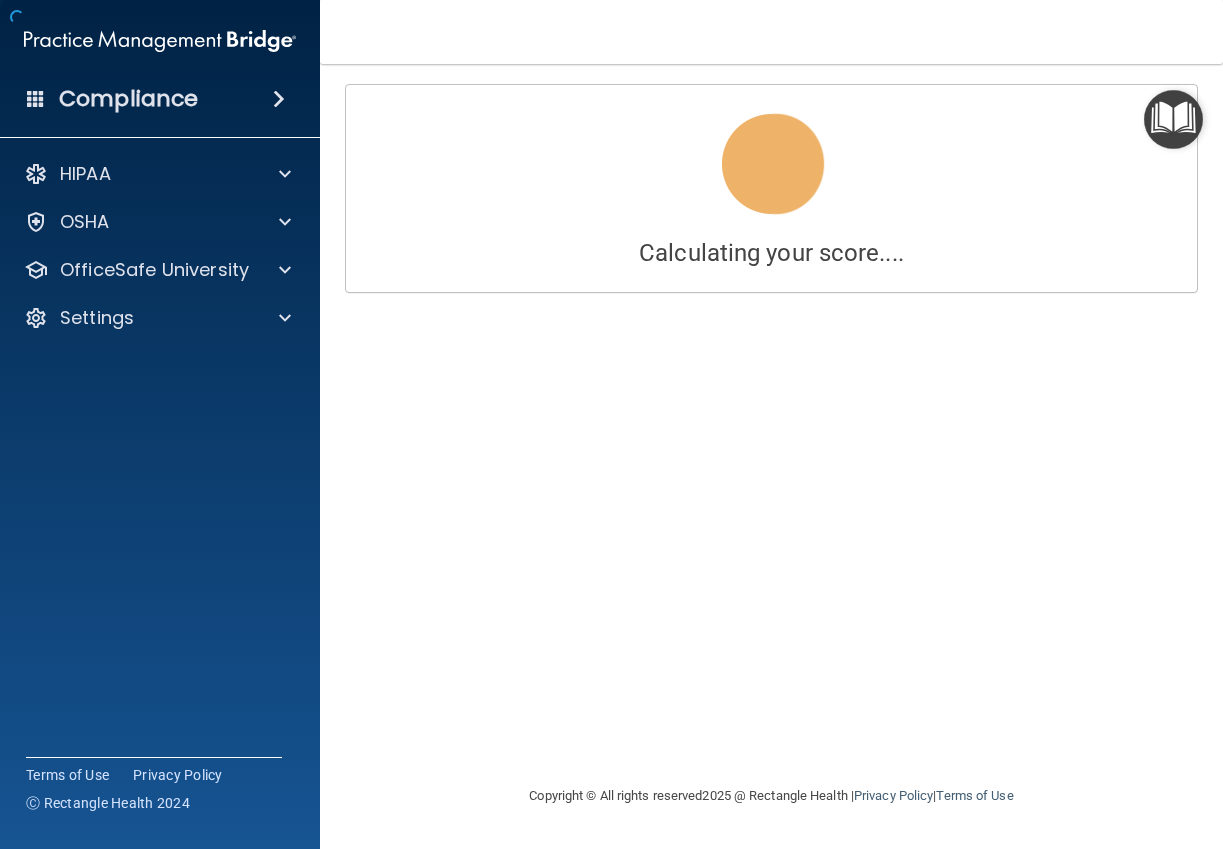 scroll, scrollTop: 0, scrollLeft: 0, axis: both 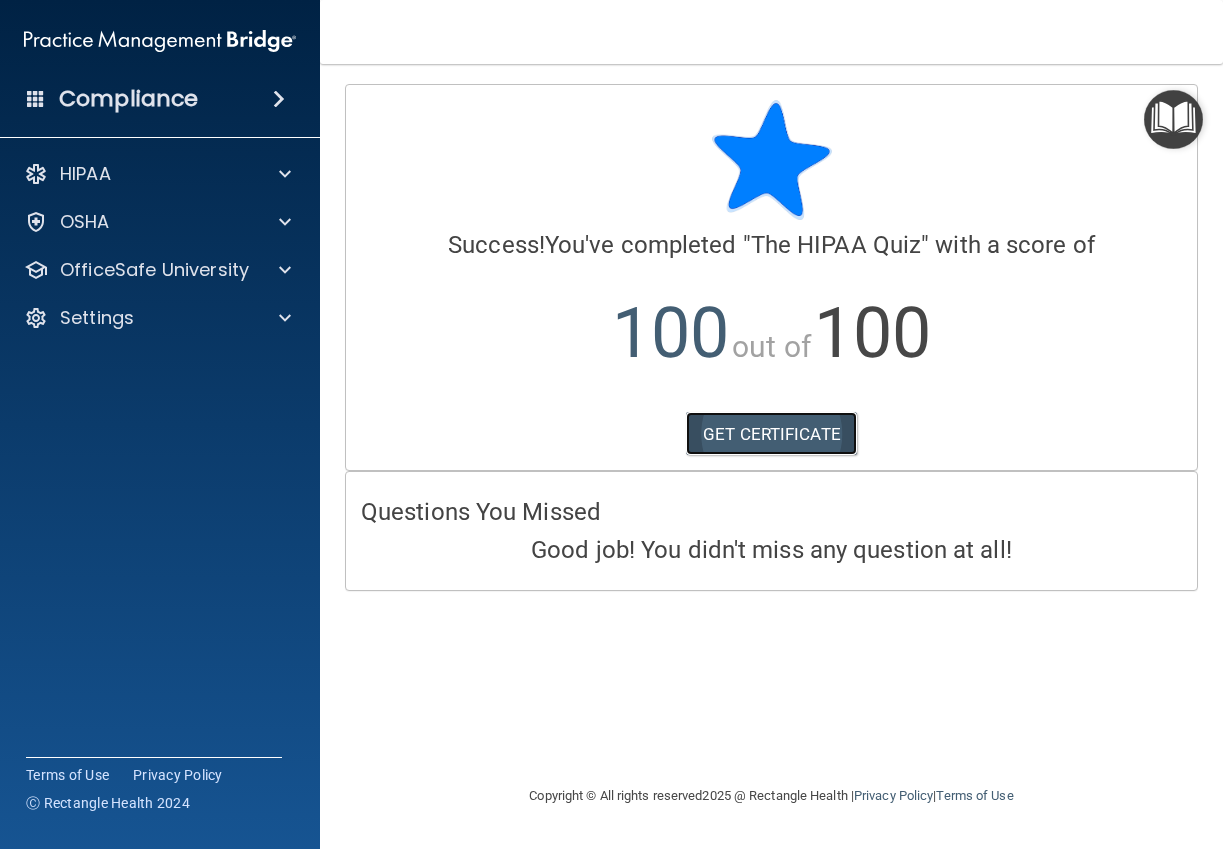 click on "GET CERTIFICATE" at bounding box center [771, 434] 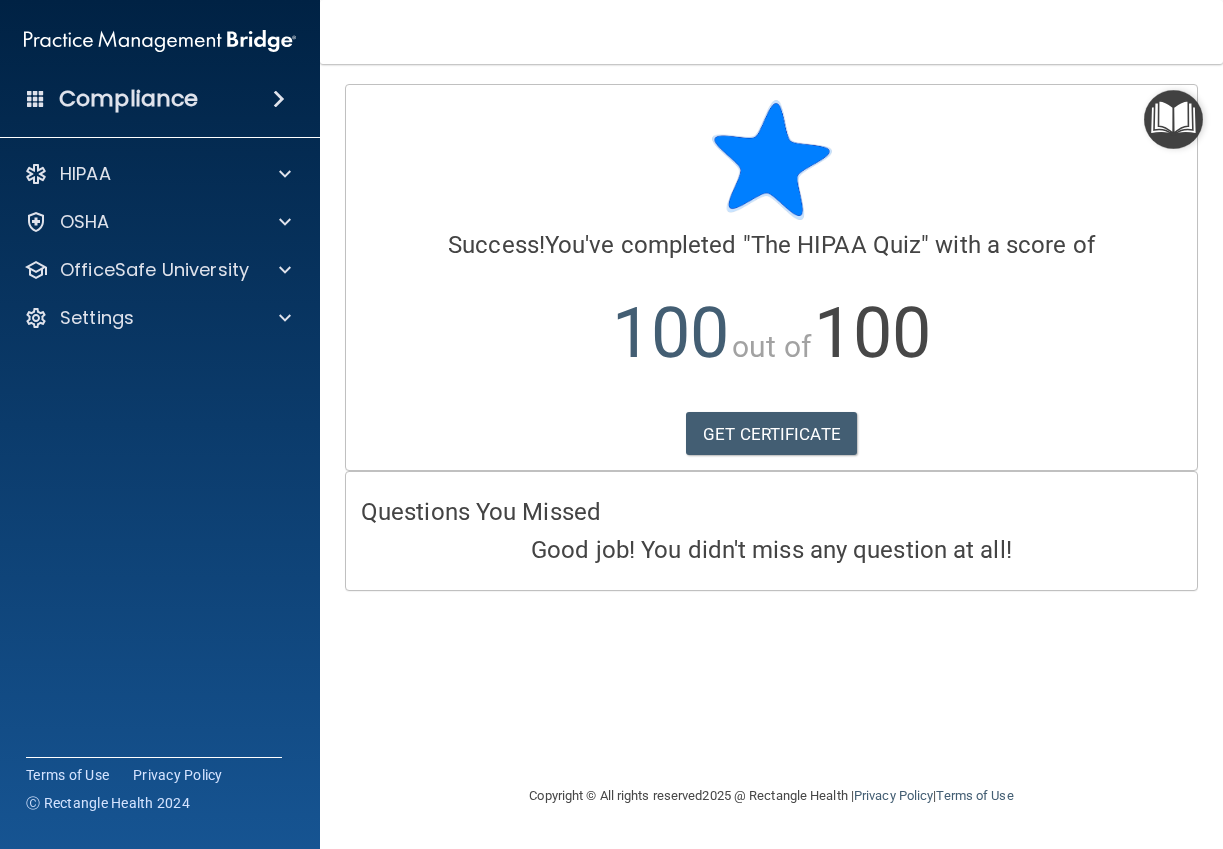 click on "Compliance" at bounding box center [128, 99] 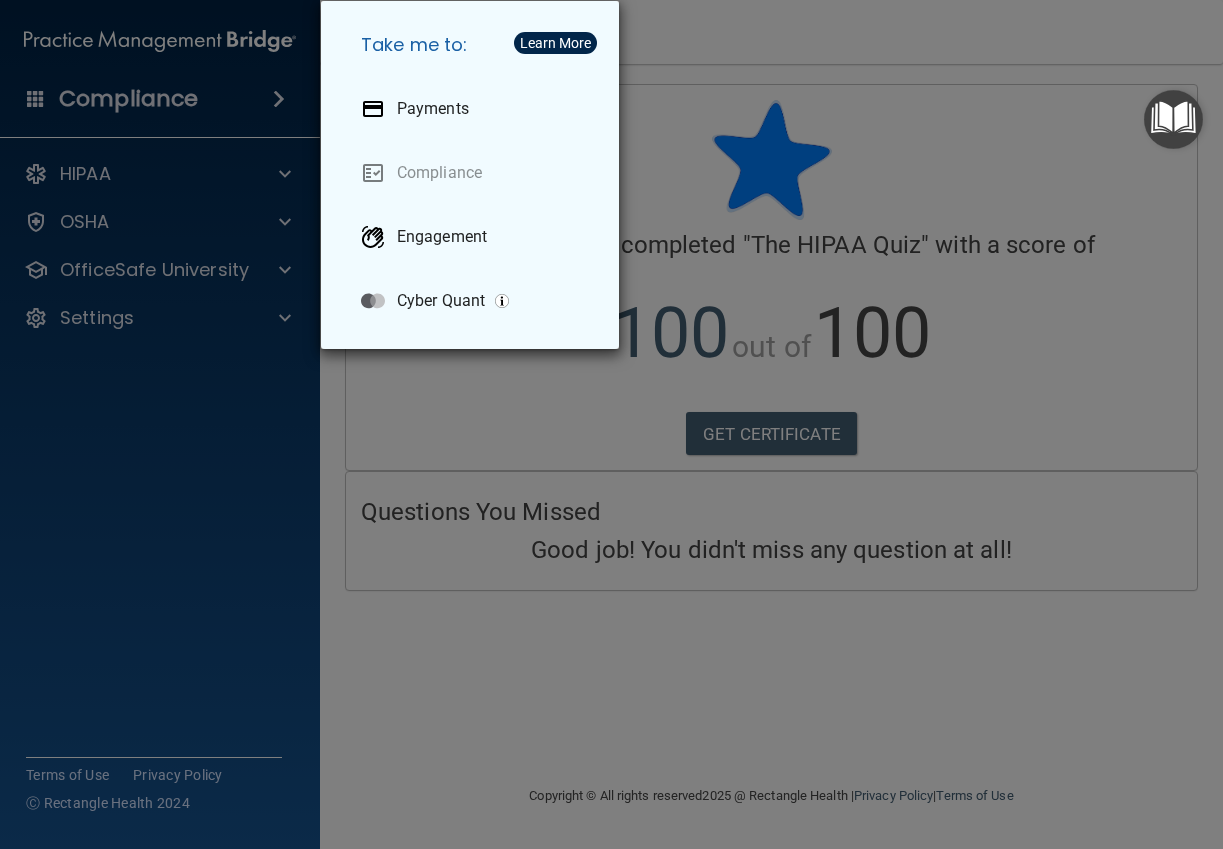 click on "Take me to:             Payments                   Compliance                     Engagement                     Cyber Quant" at bounding box center [611, 424] 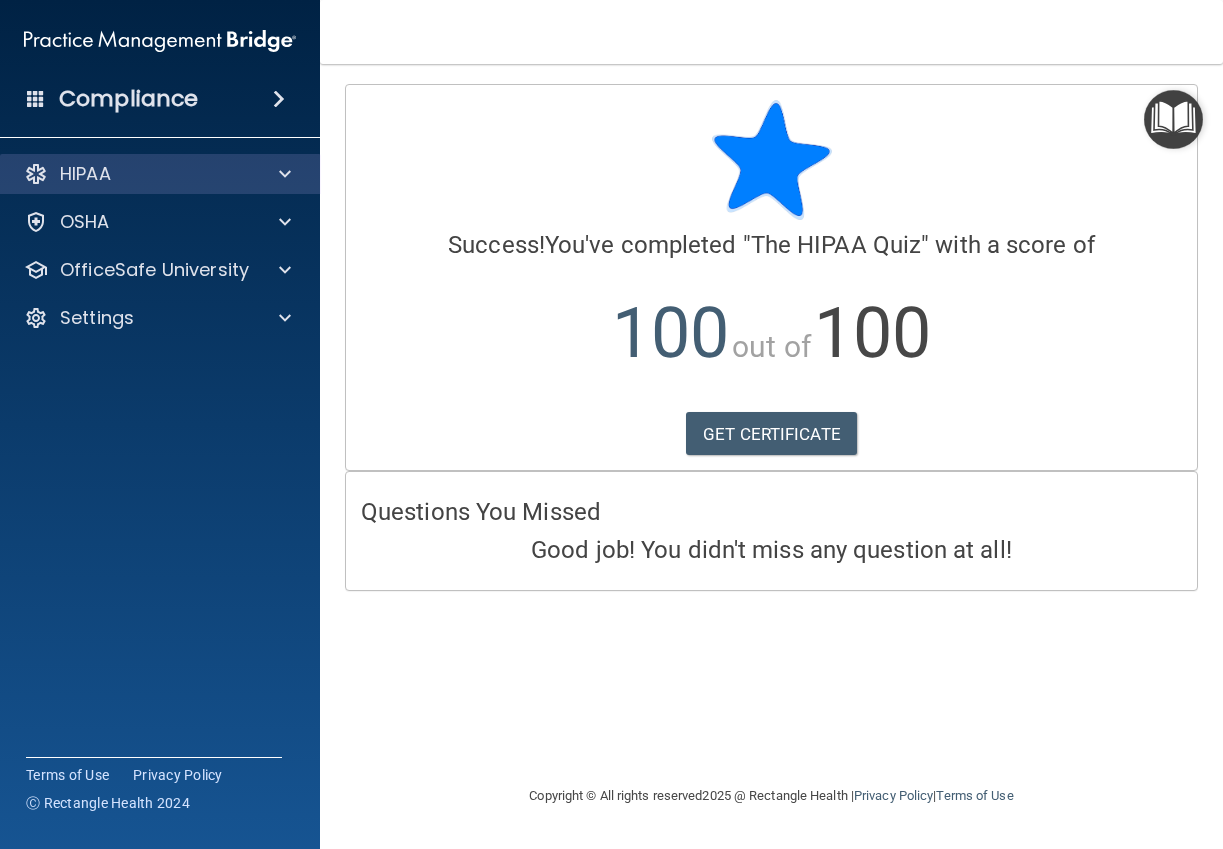 click on "HIPAA" at bounding box center (160, 174) 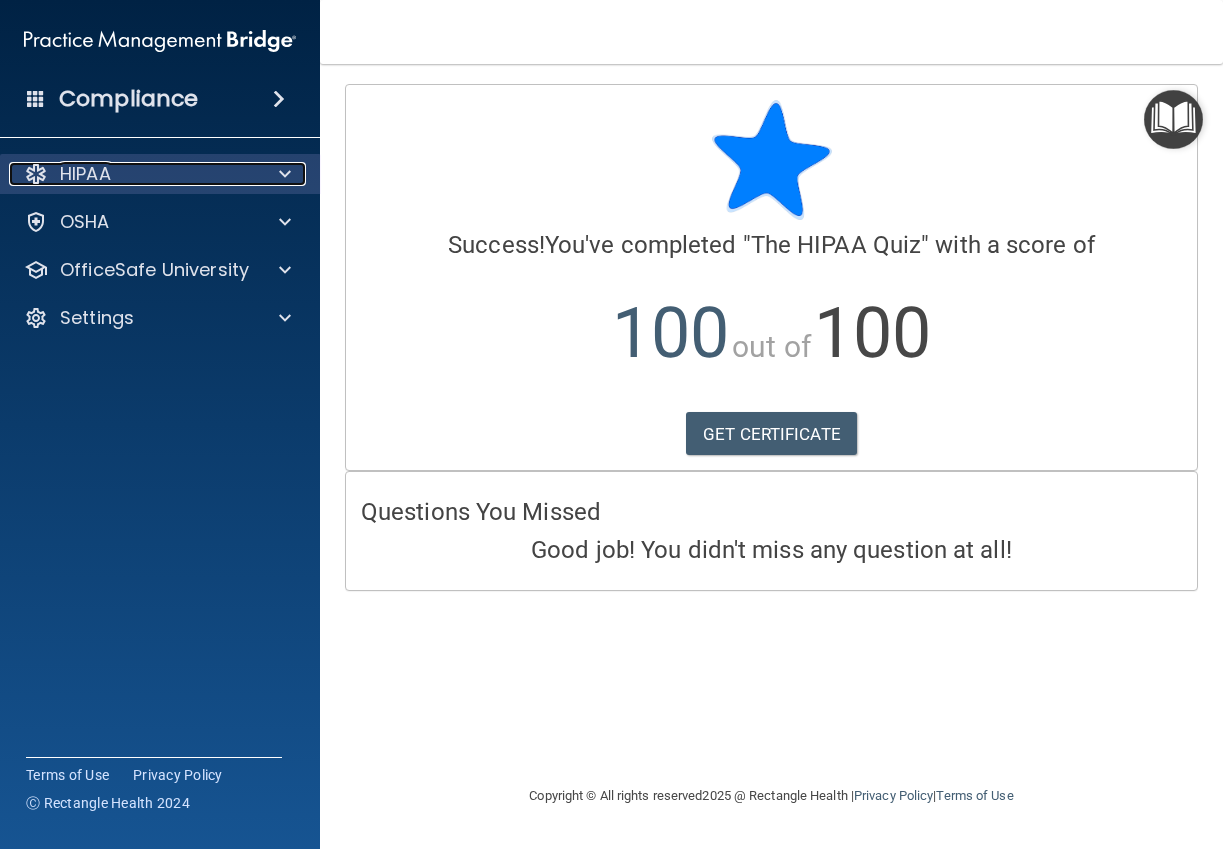 click at bounding box center (285, 174) 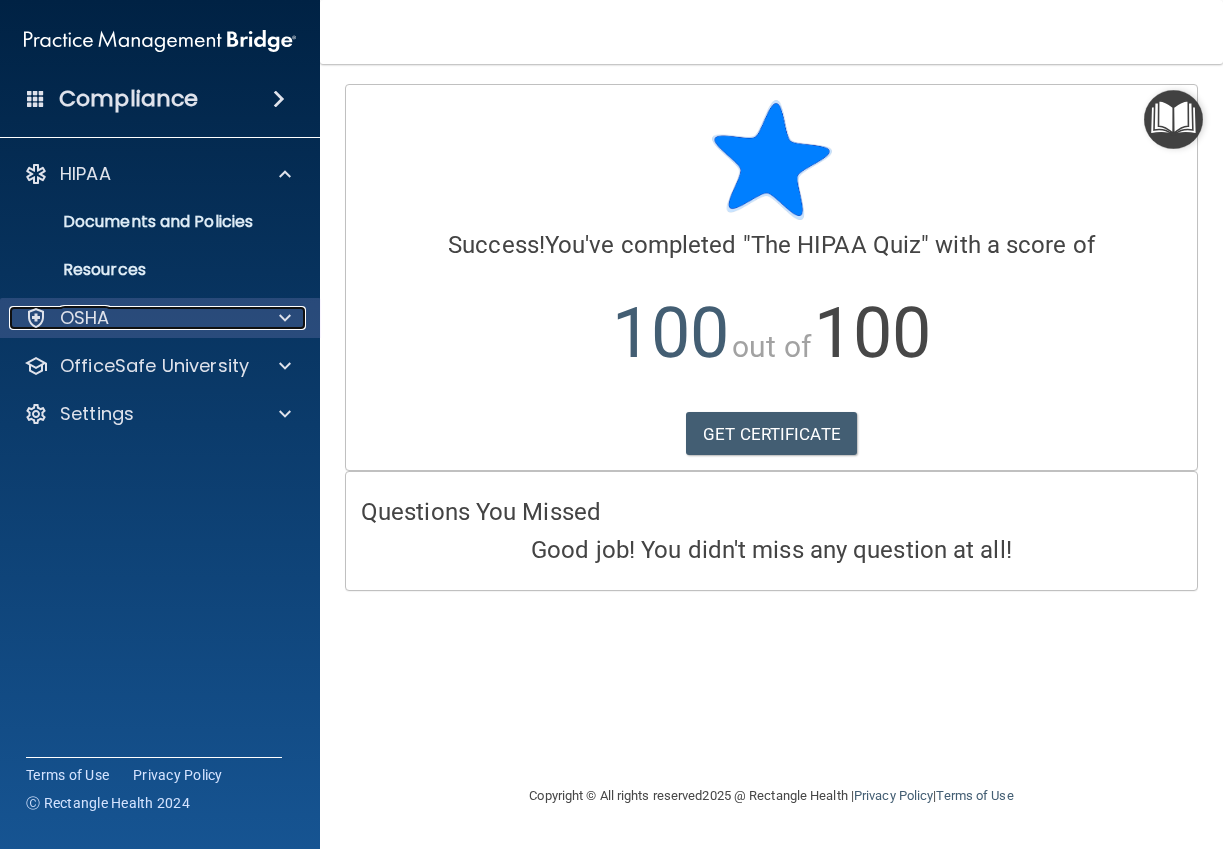 click at bounding box center [282, 318] 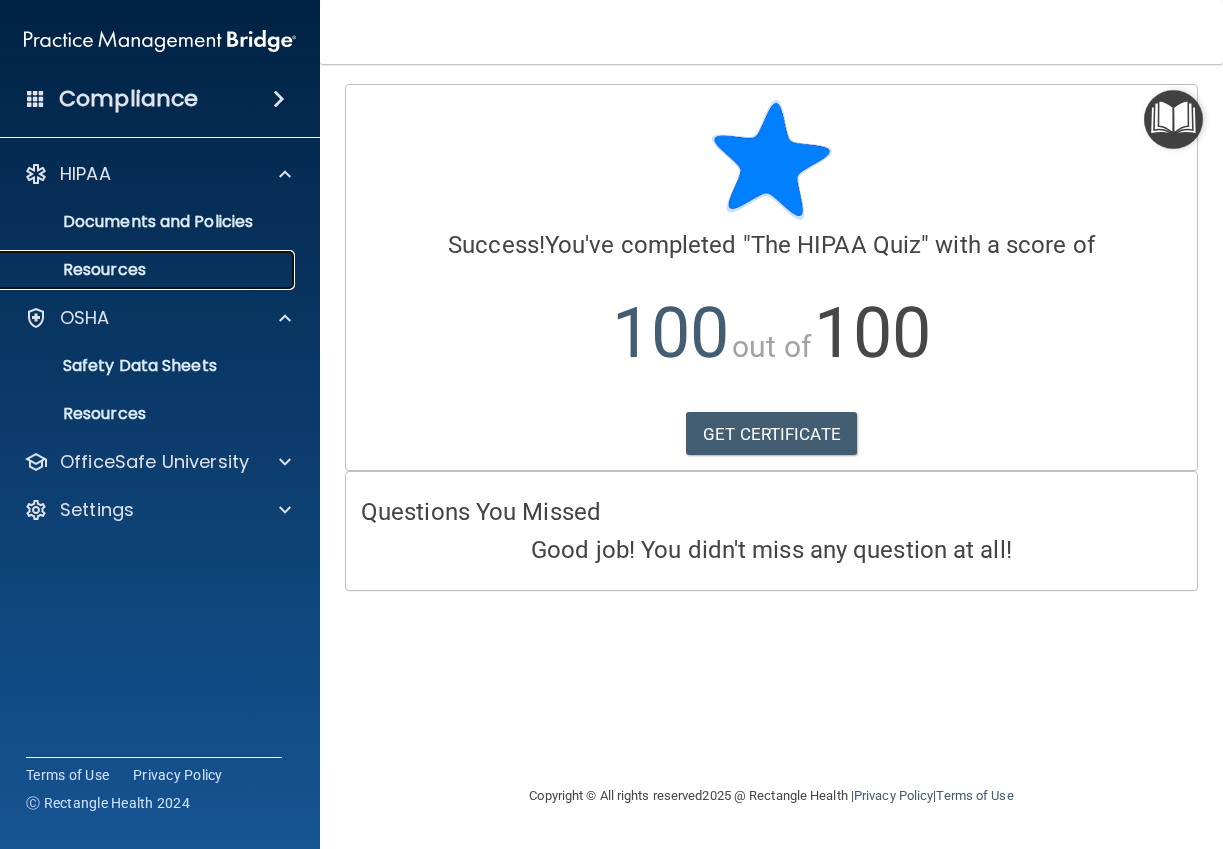 click on "Resources" at bounding box center [149, 270] 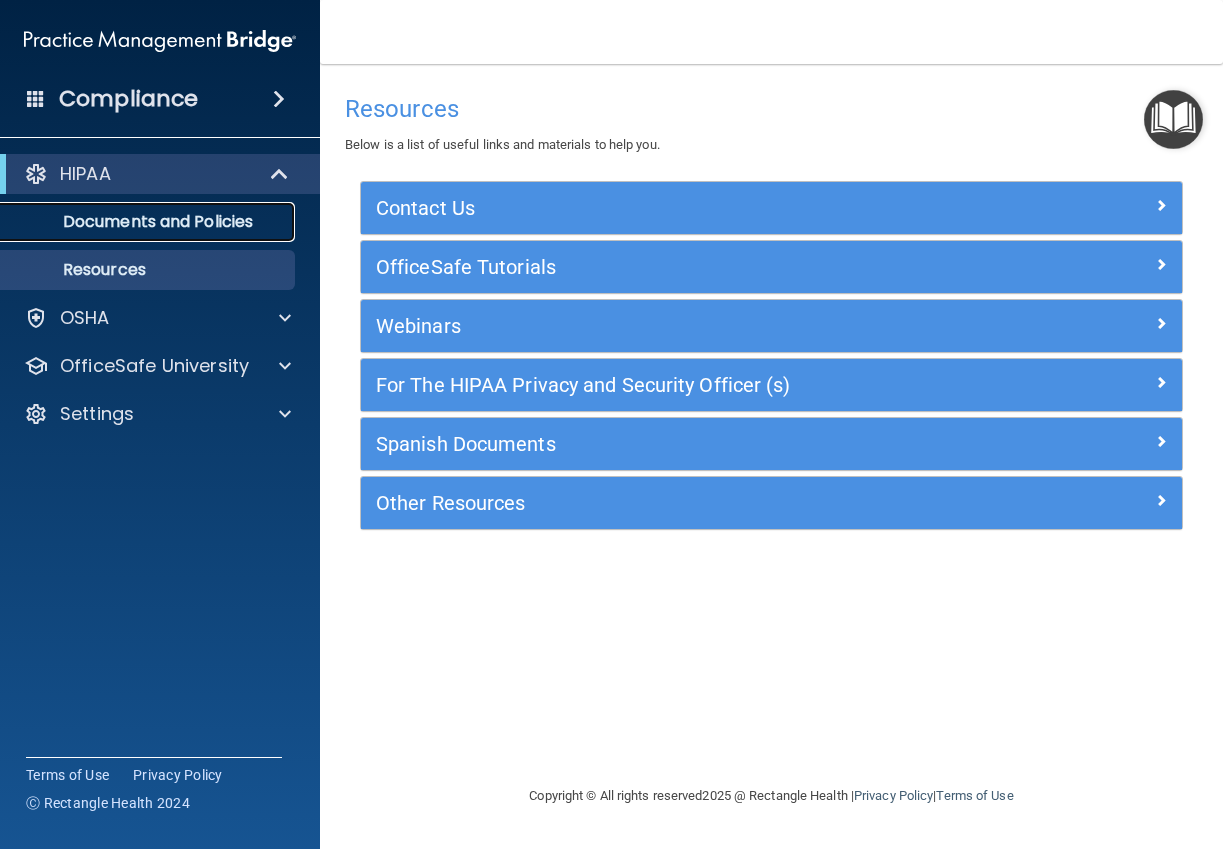 click on "Documents and Policies" at bounding box center (137, 222) 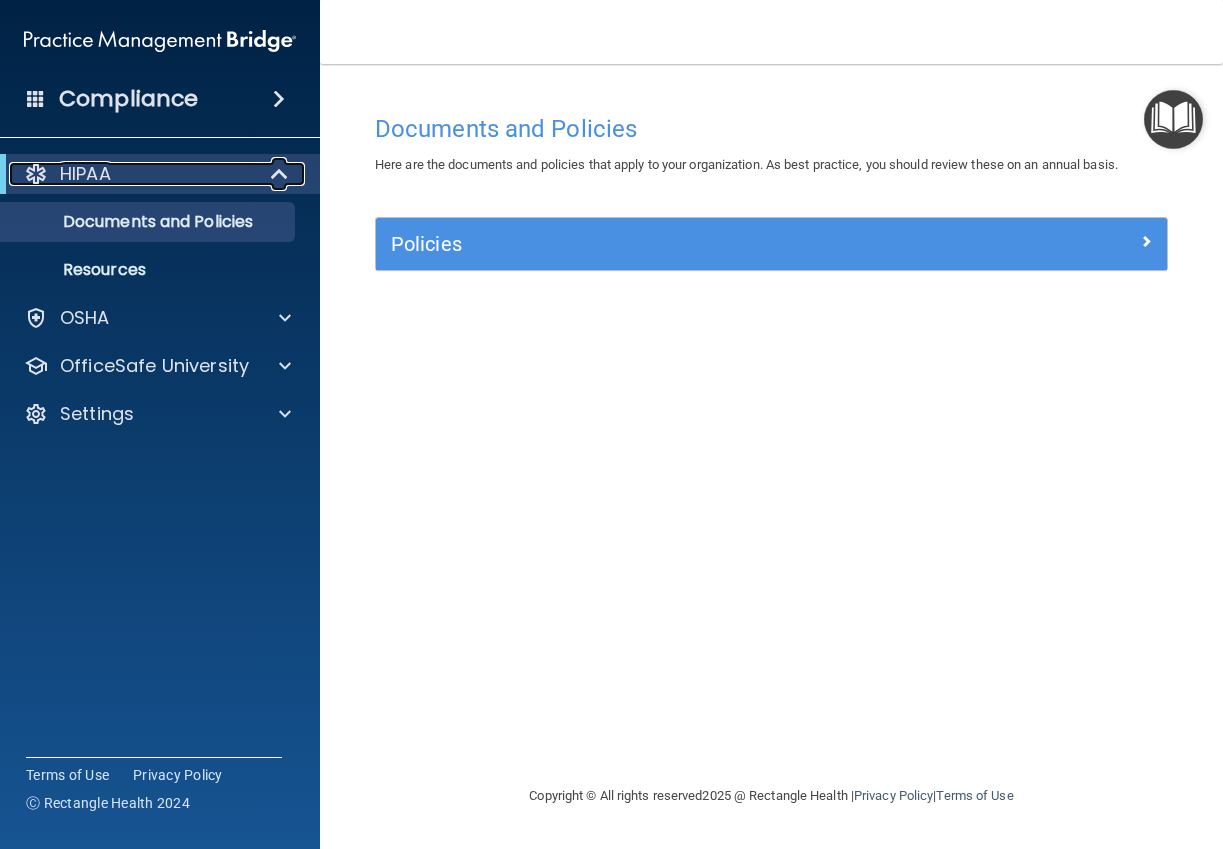 click at bounding box center [281, 174] 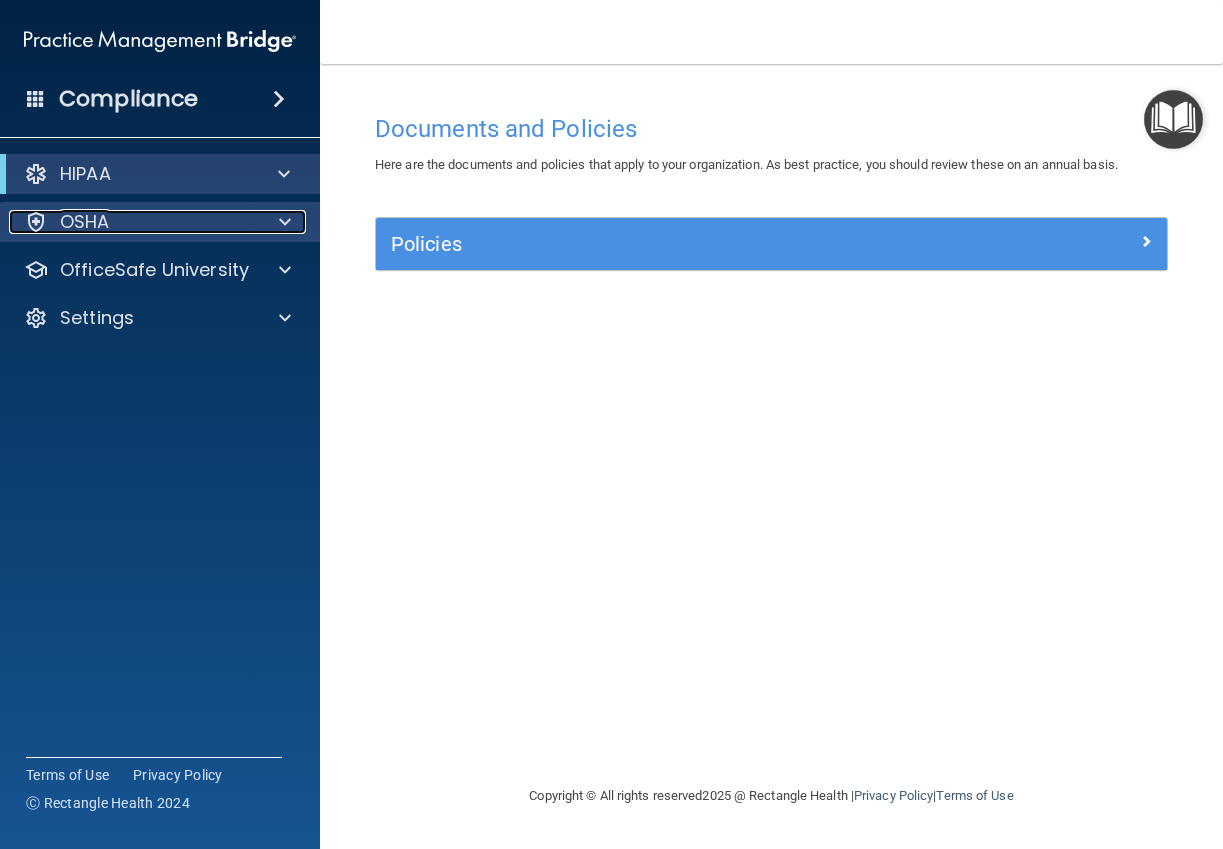 click at bounding box center [282, 222] 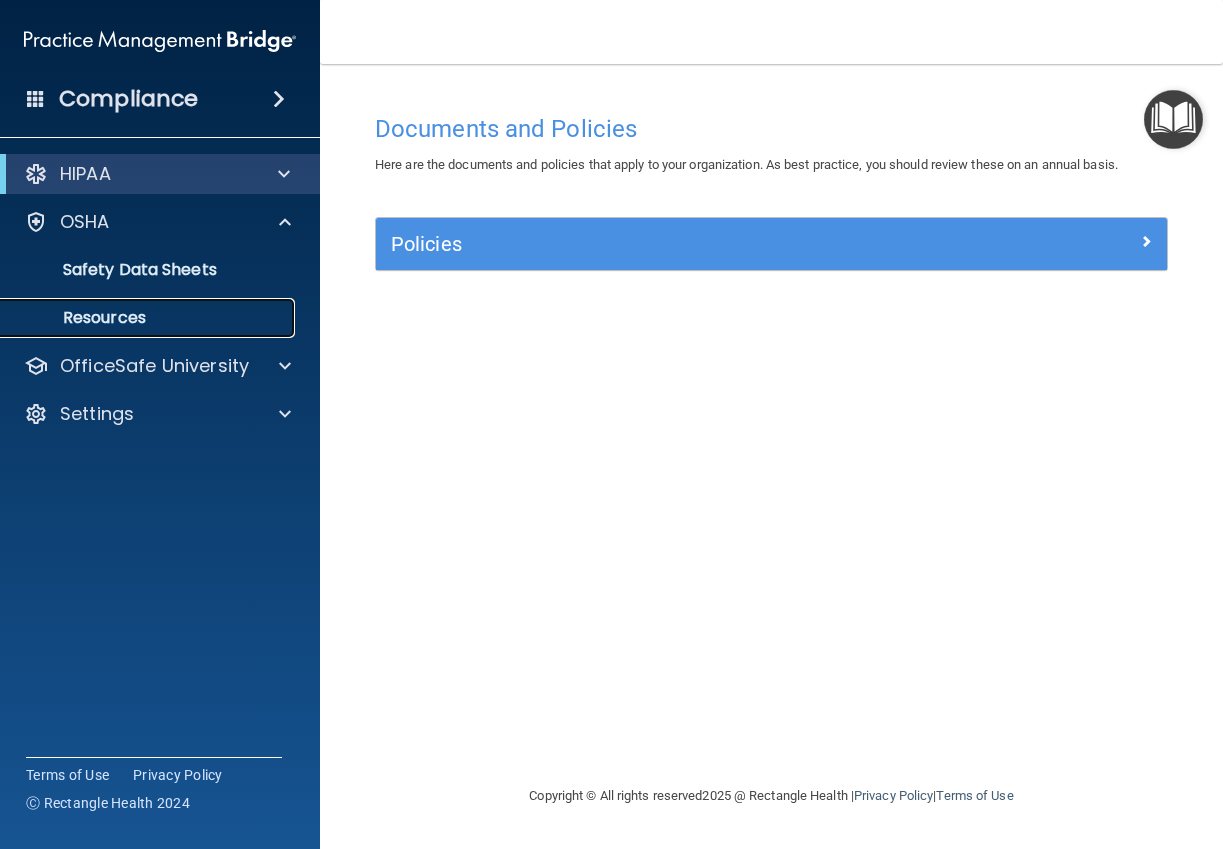 click on "Resources" at bounding box center (149, 318) 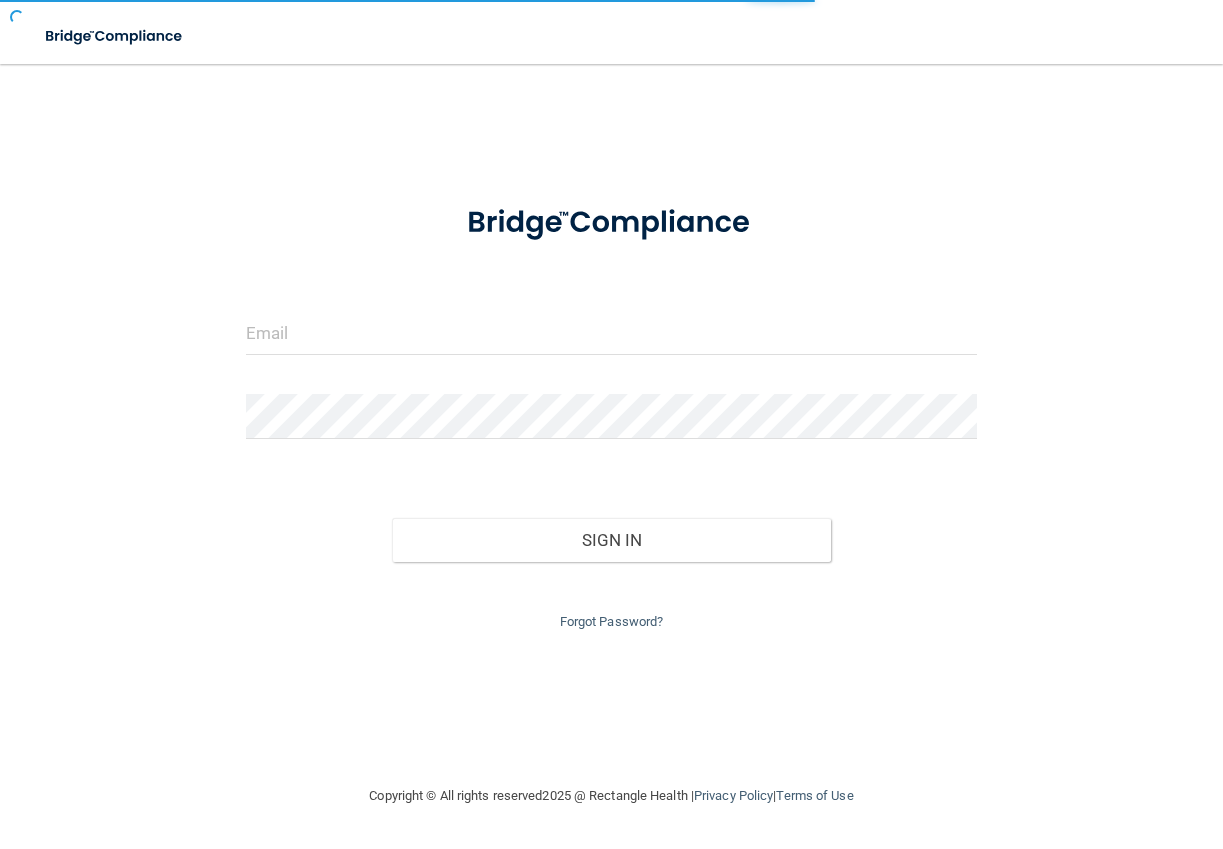 scroll, scrollTop: 0, scrollLeft: 0, axis: both 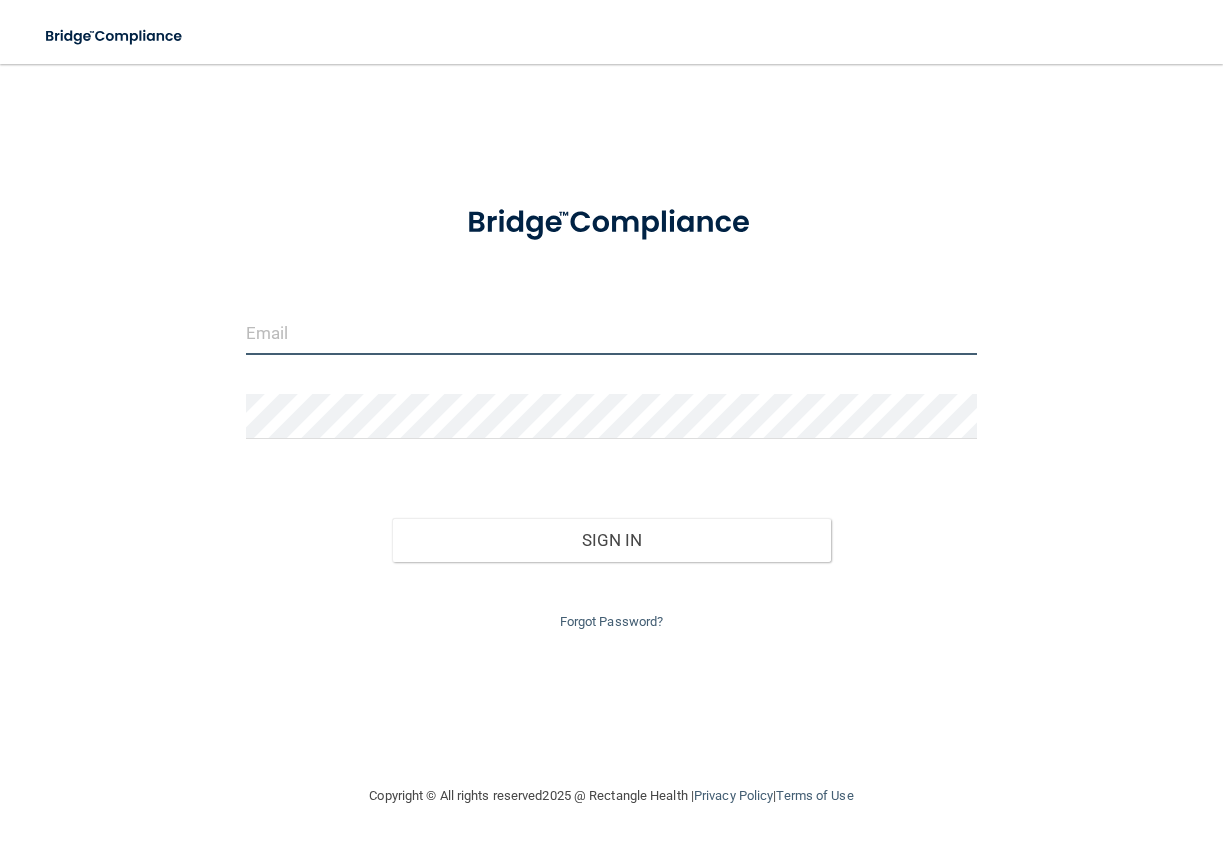 click at bounding box center (612, 332) 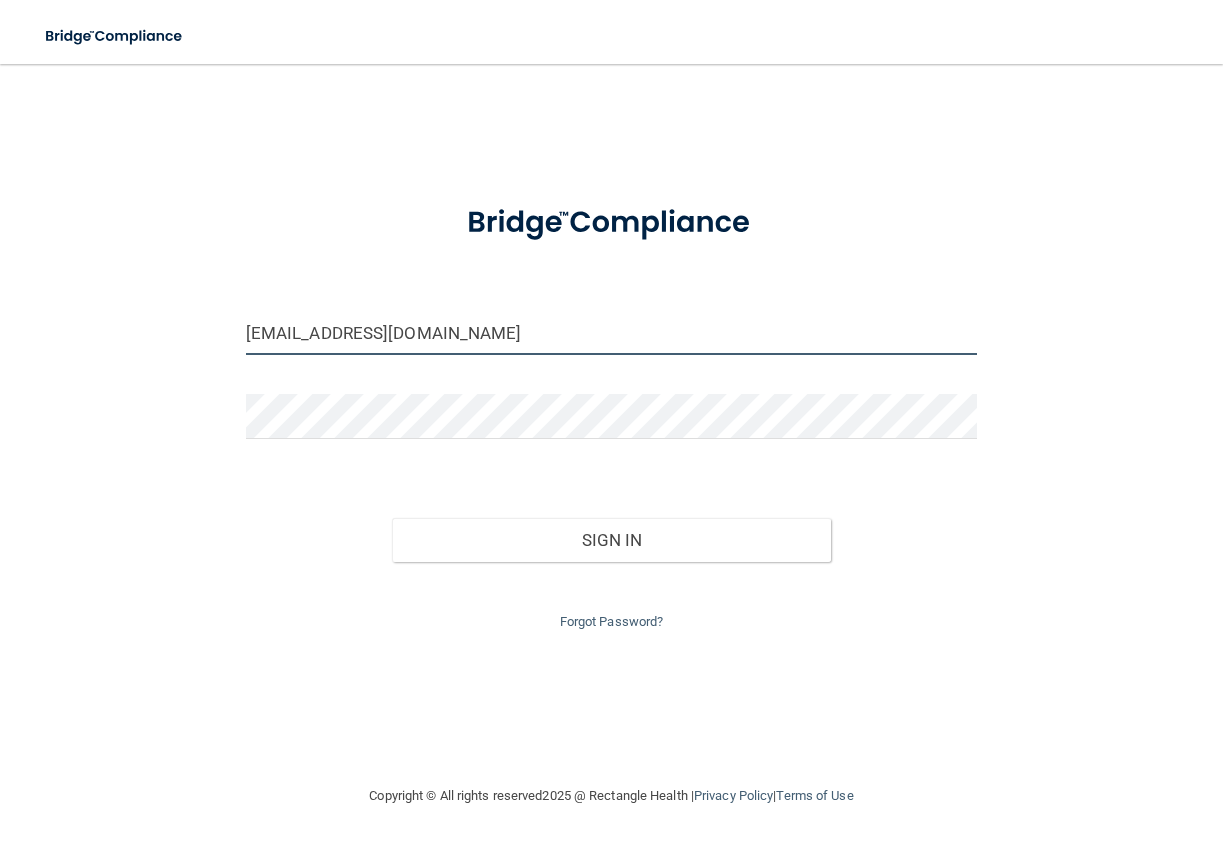 type on "[EMAIL_ADDRESS][DOMAIN_NAME]" 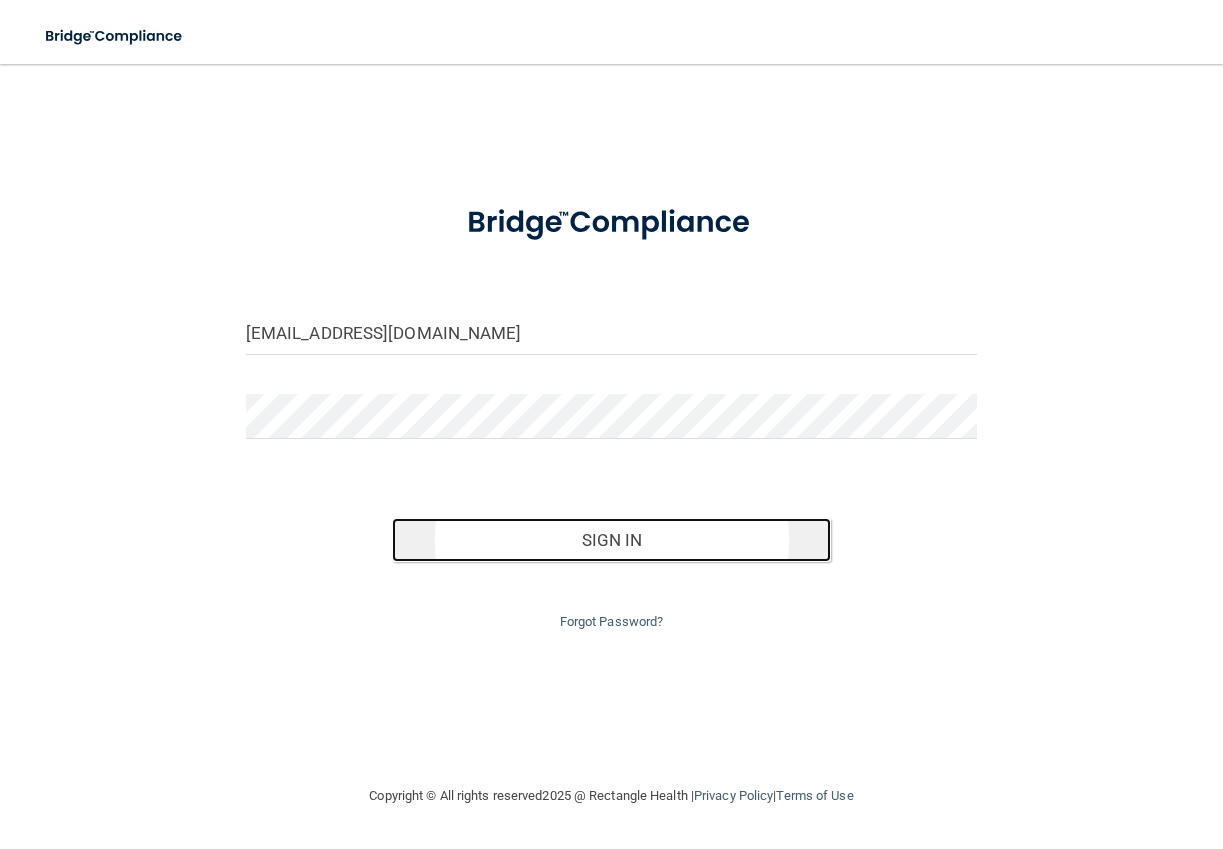 click on "Sign In" at bounding box center (611, 540) 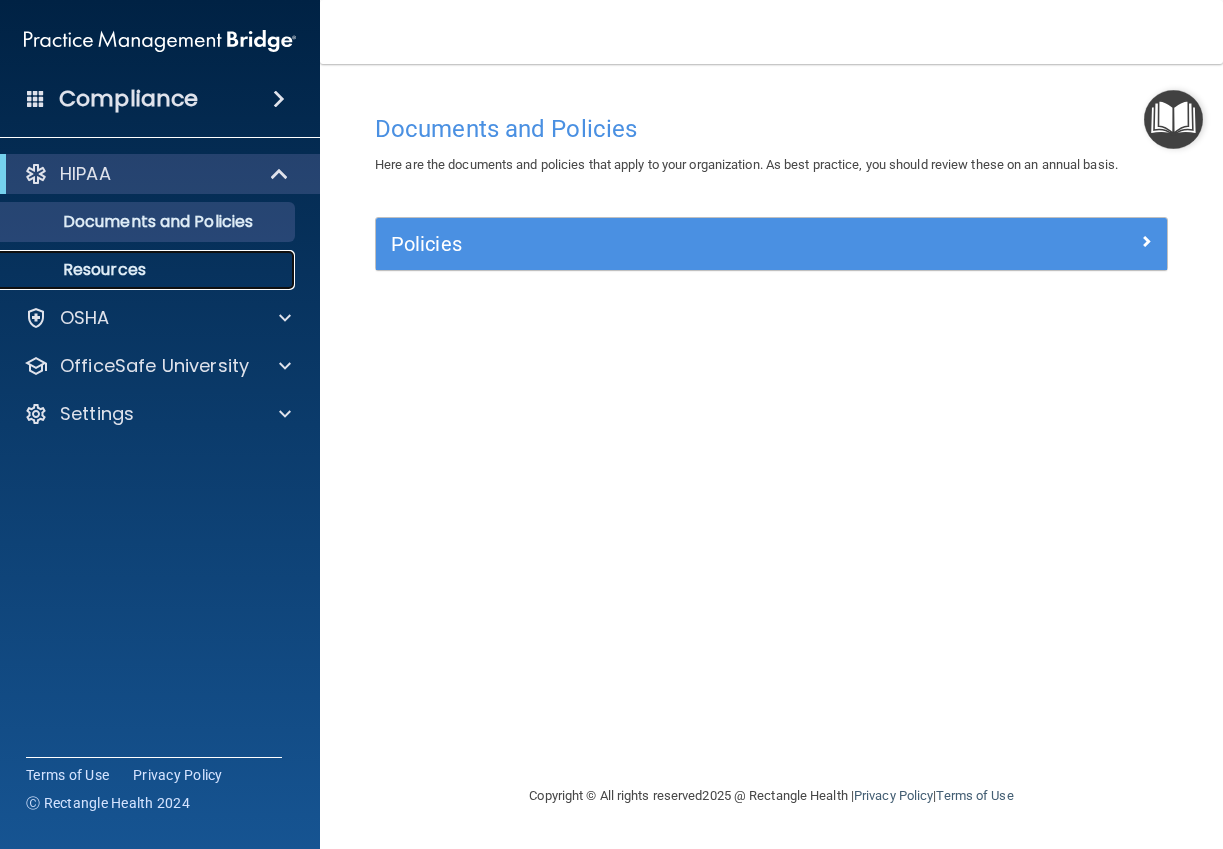 click on "Resources" at bounding box center [137, 270] 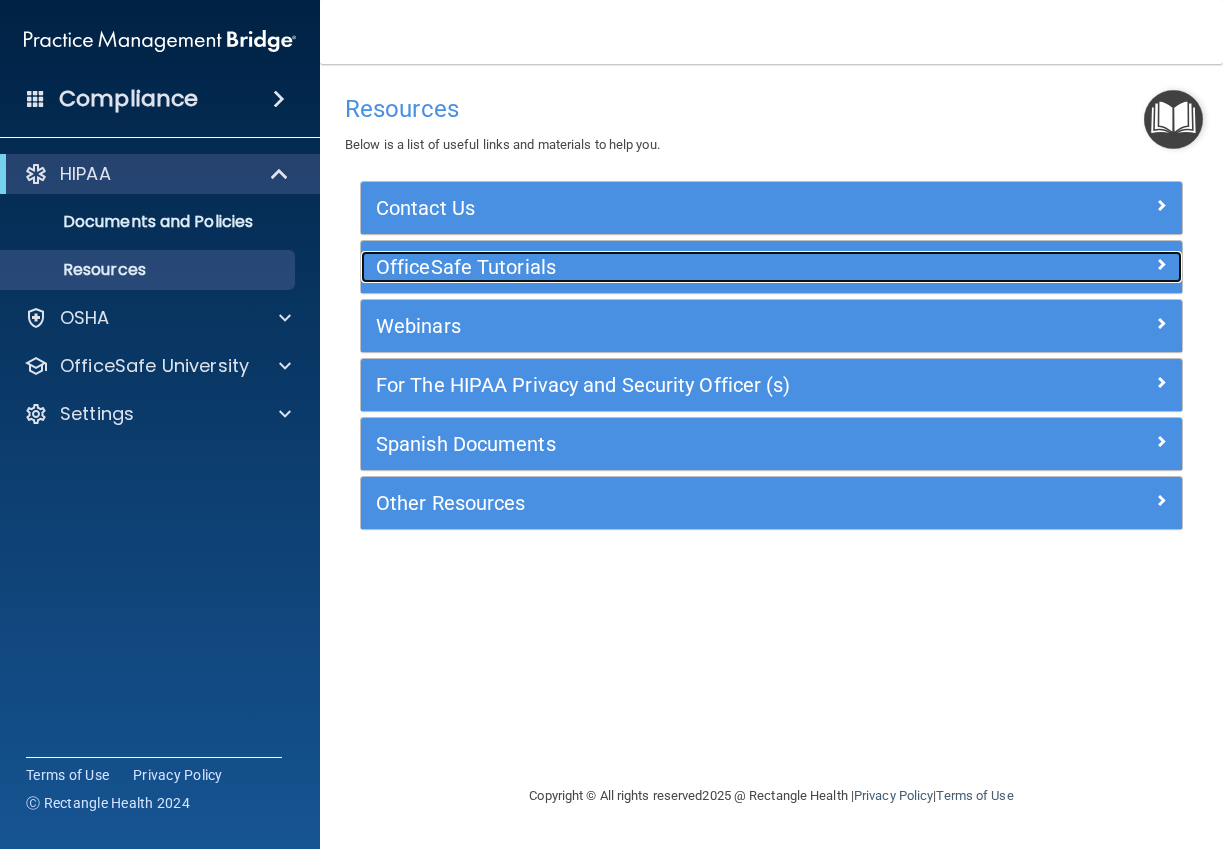 click at bounding box center [1079, 263] 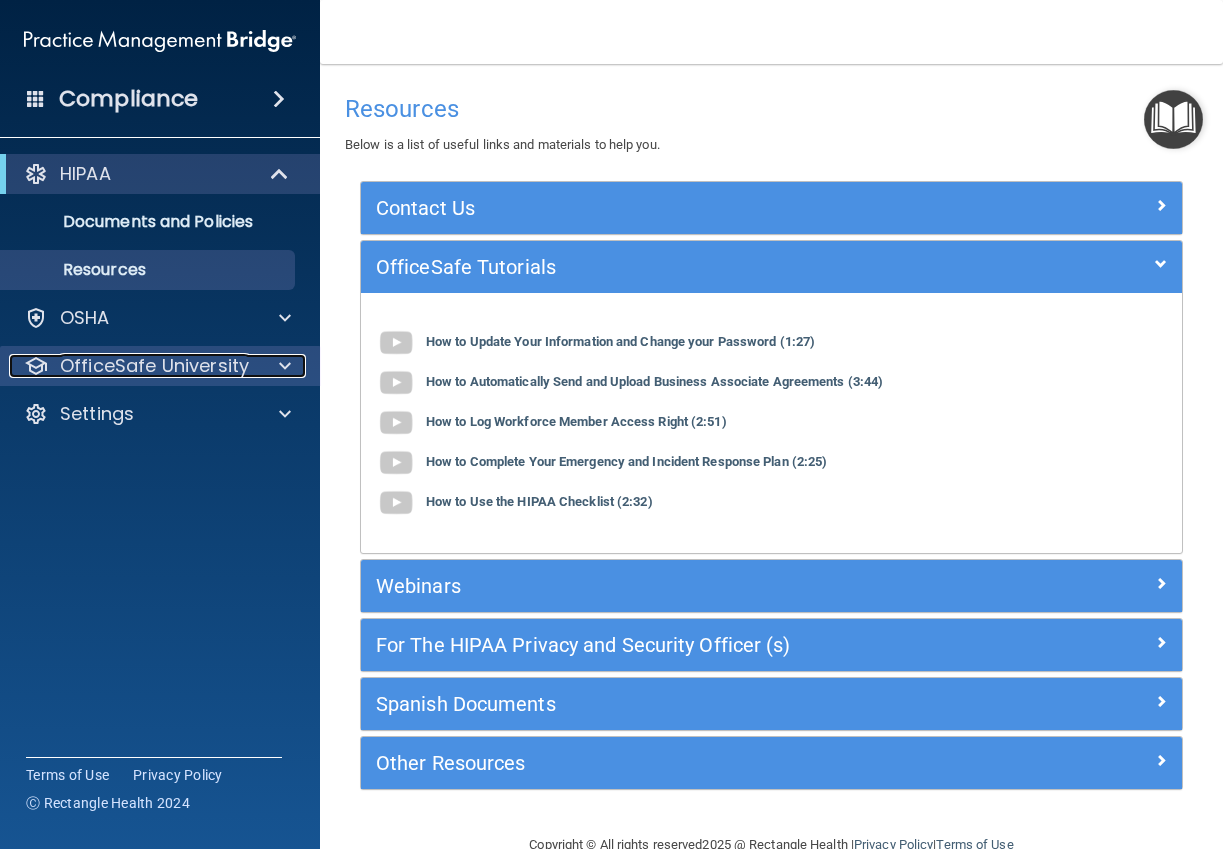 click at bounding box center (282, 366) 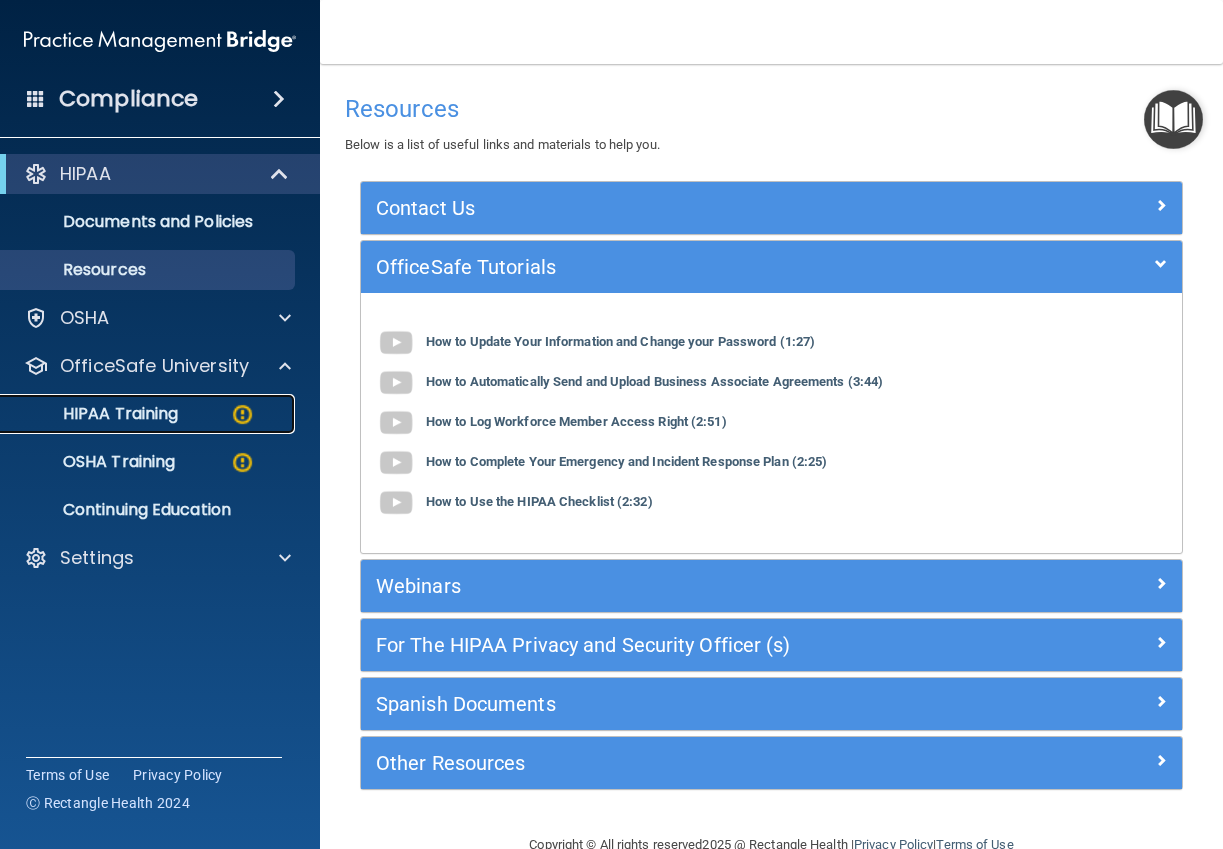 click on "HIPAA Training" at bounding box center [149, 414] 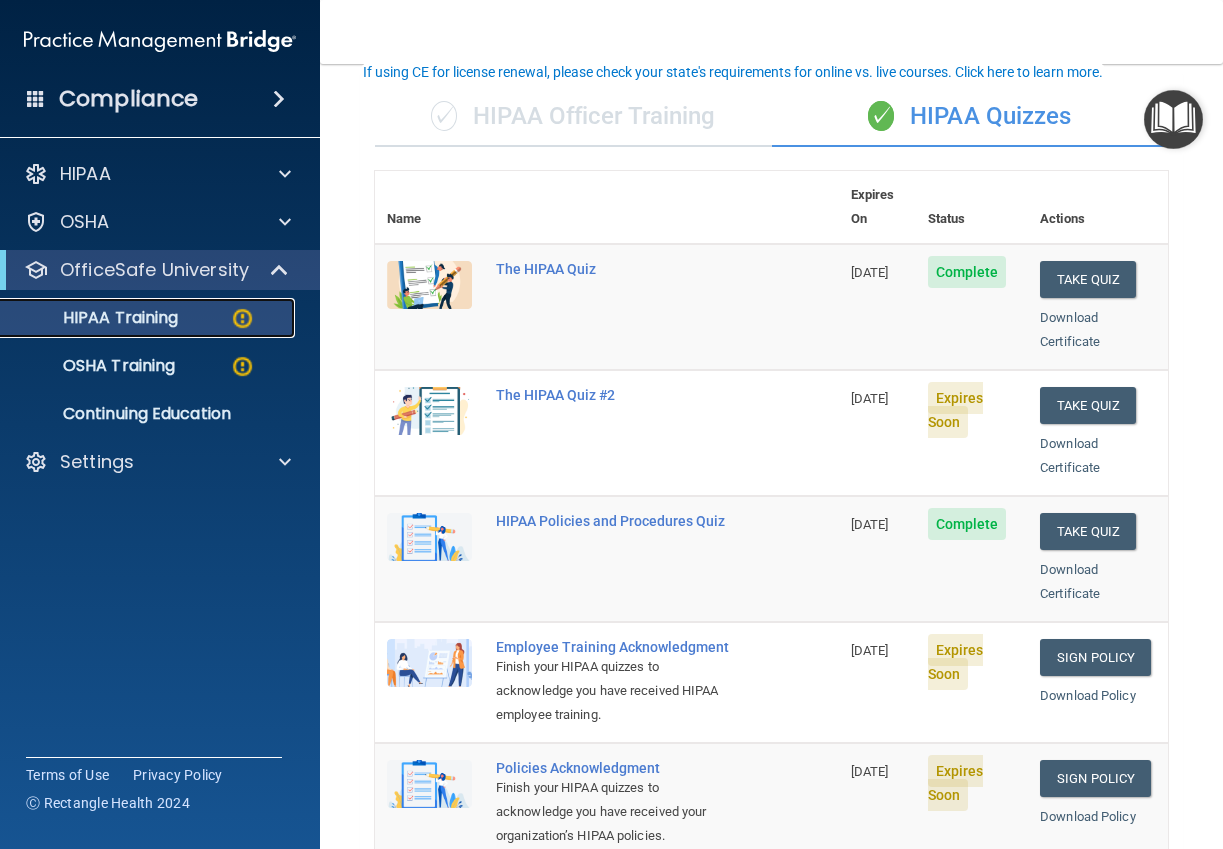 scroll, scrollTop: 180, scrollLeft: 0, axis: vertical 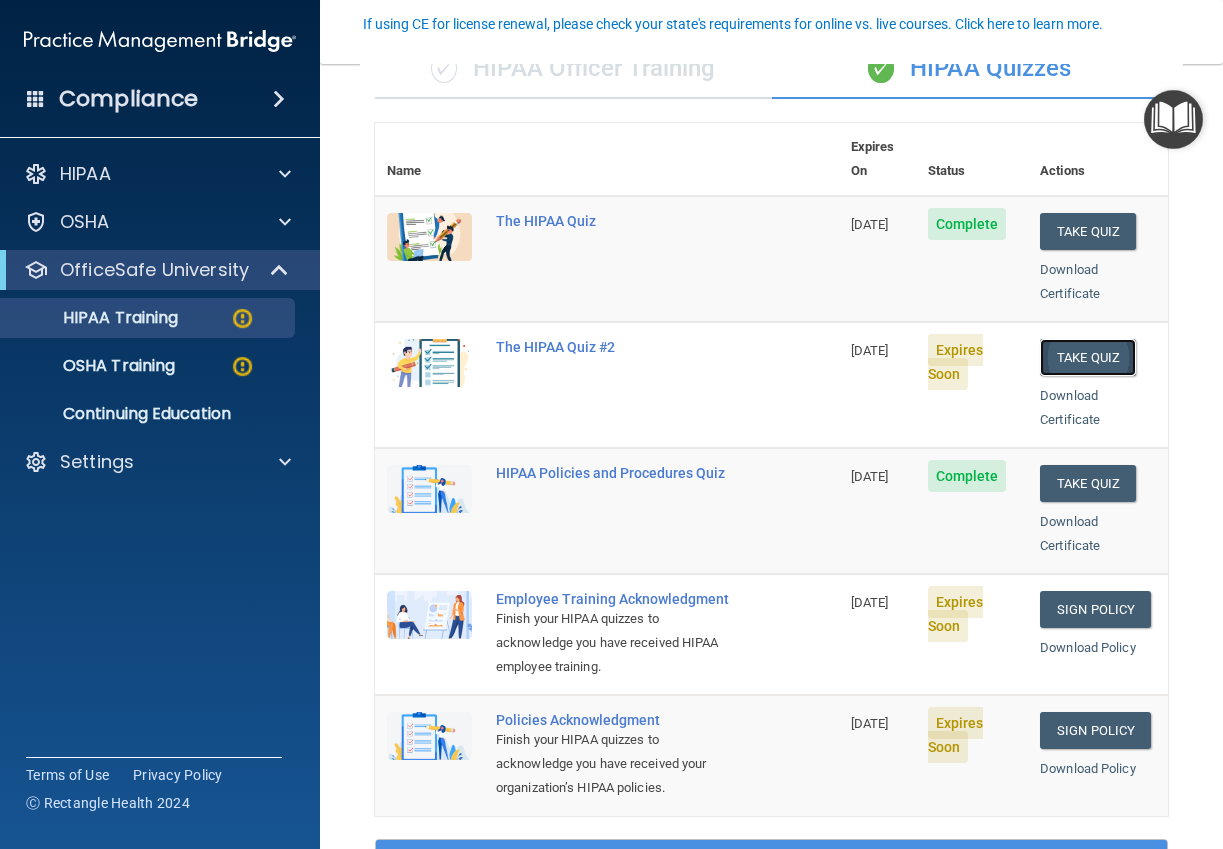 click on "Take Quiz" at bounding box center (1088, 357) 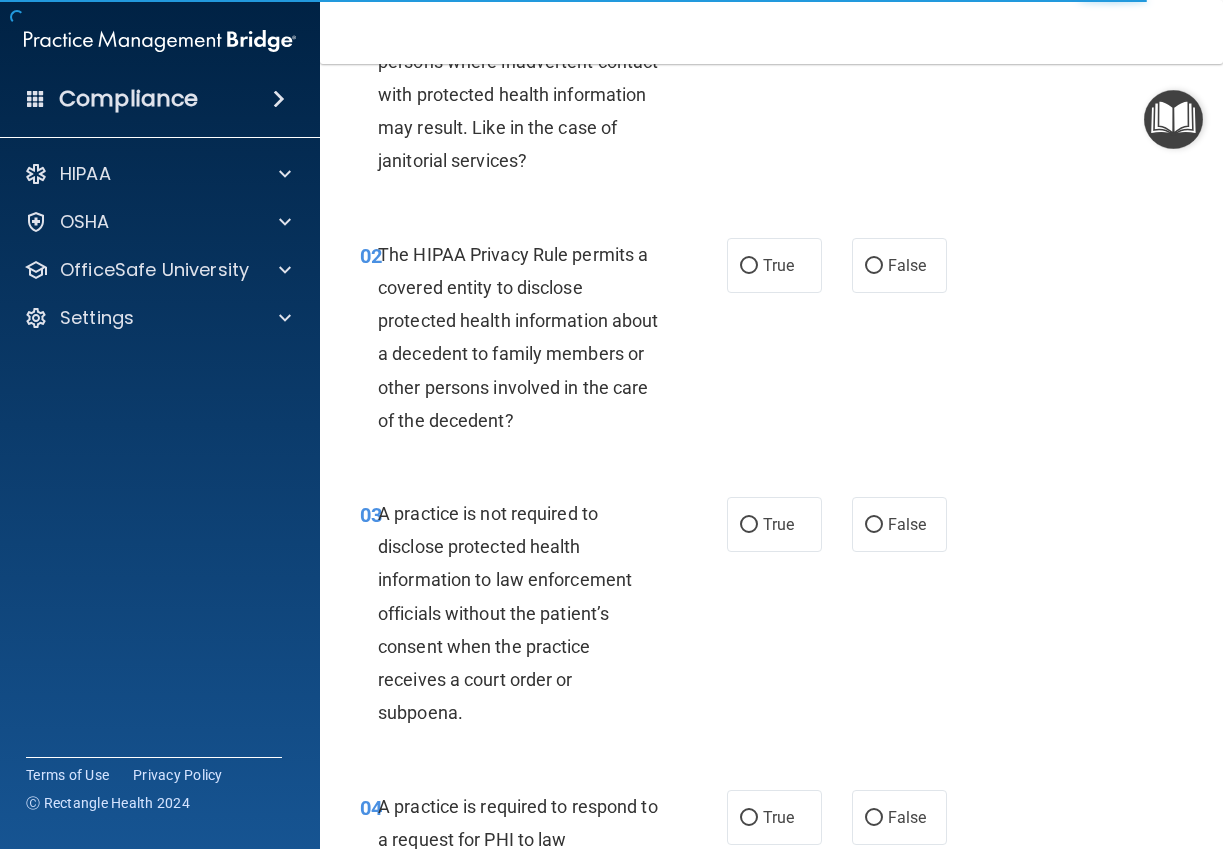 scroll, scrollTop: 0, scrollLeft: 0, axis: both 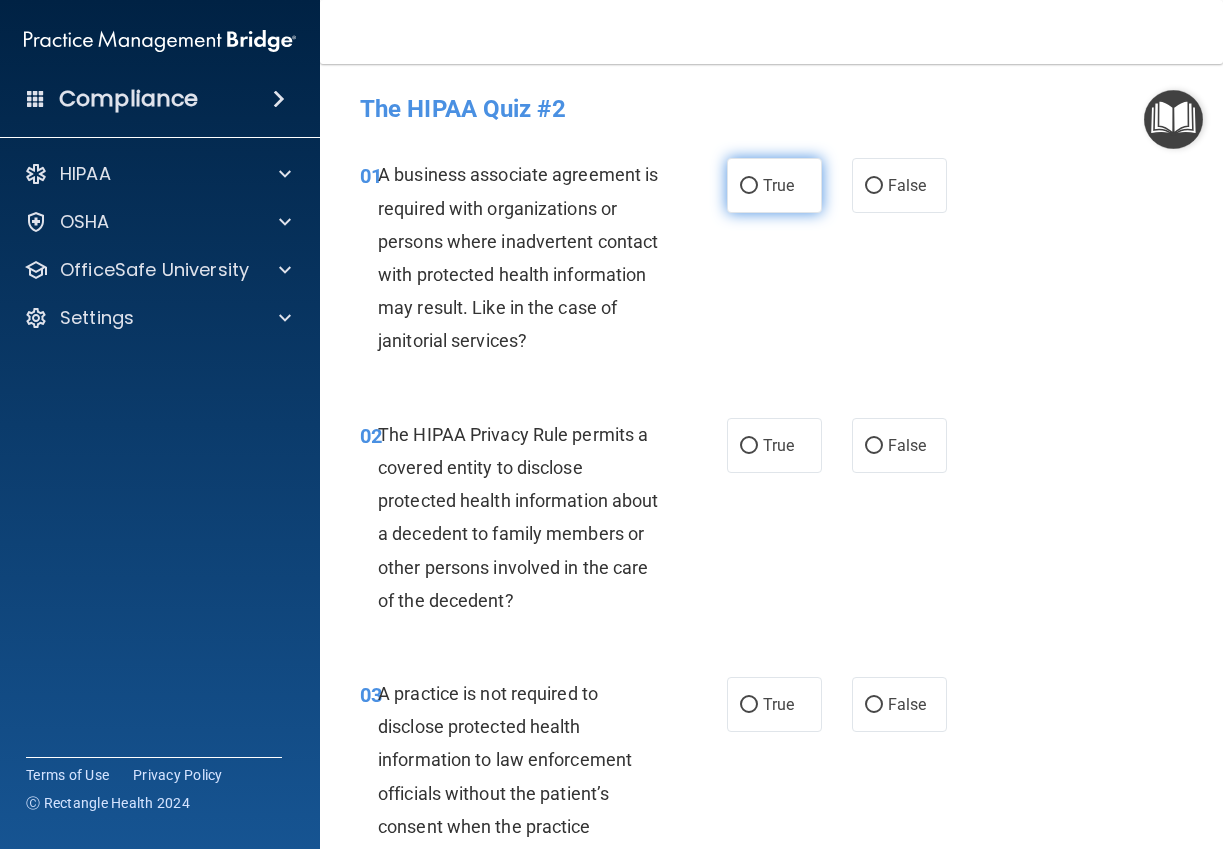 click on "True" at bounding box center (774, 185) 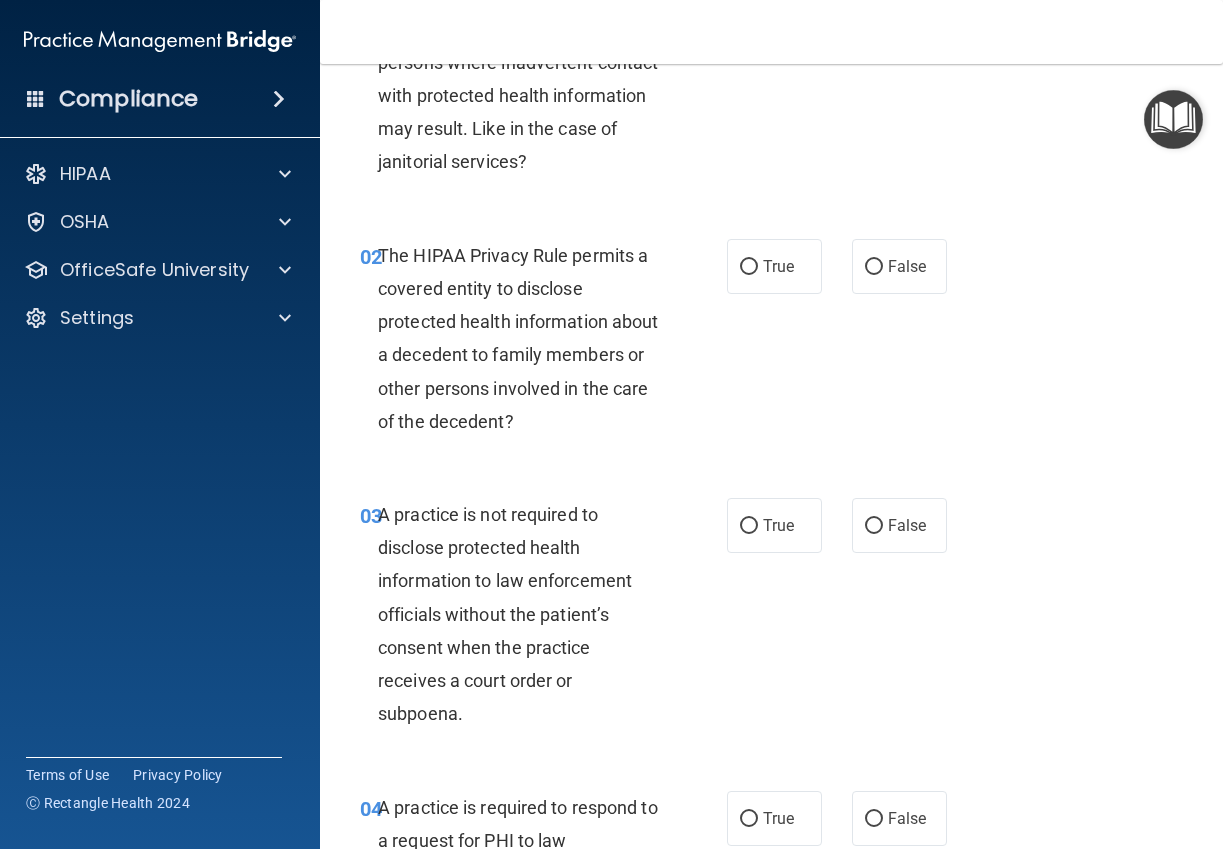 scroll, scrollTop: 180, scrollLeft: 0, axis: vertical 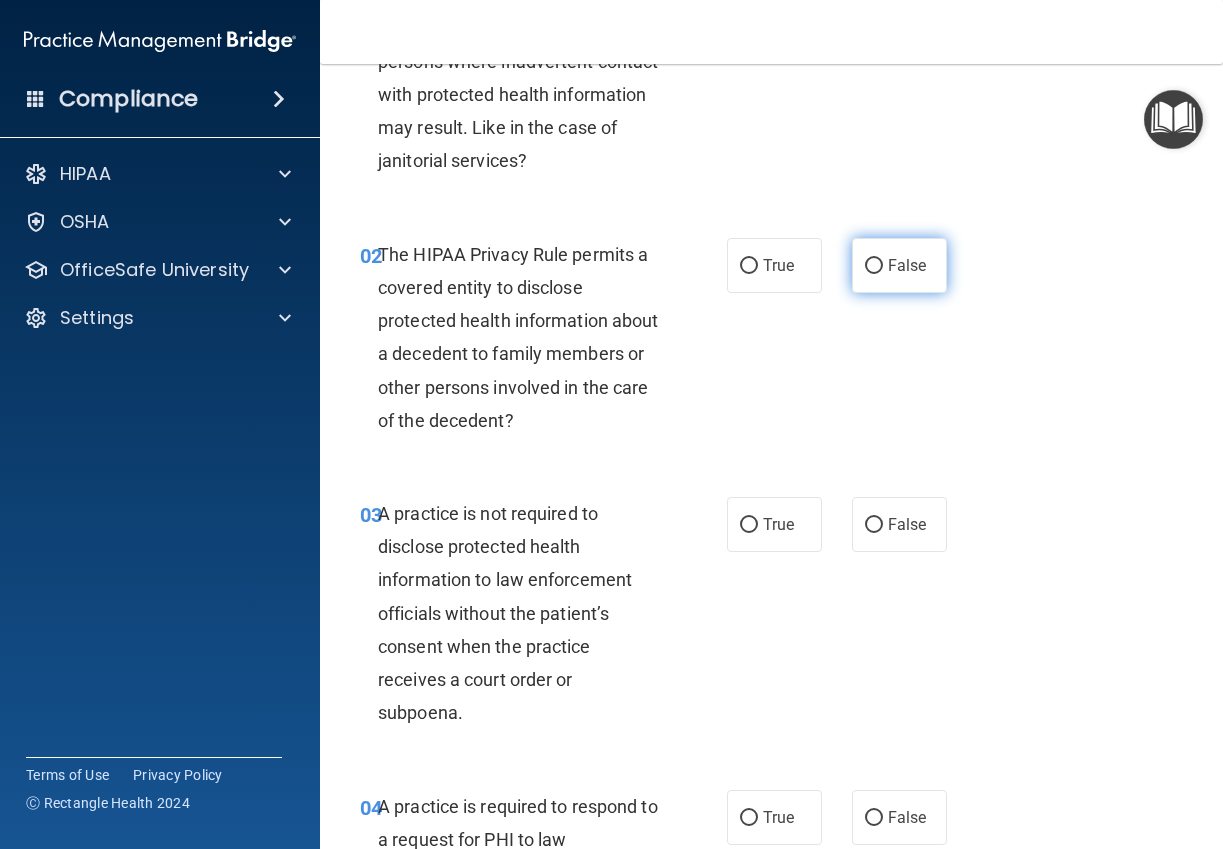click on "False" at bounding box center (899, 265) 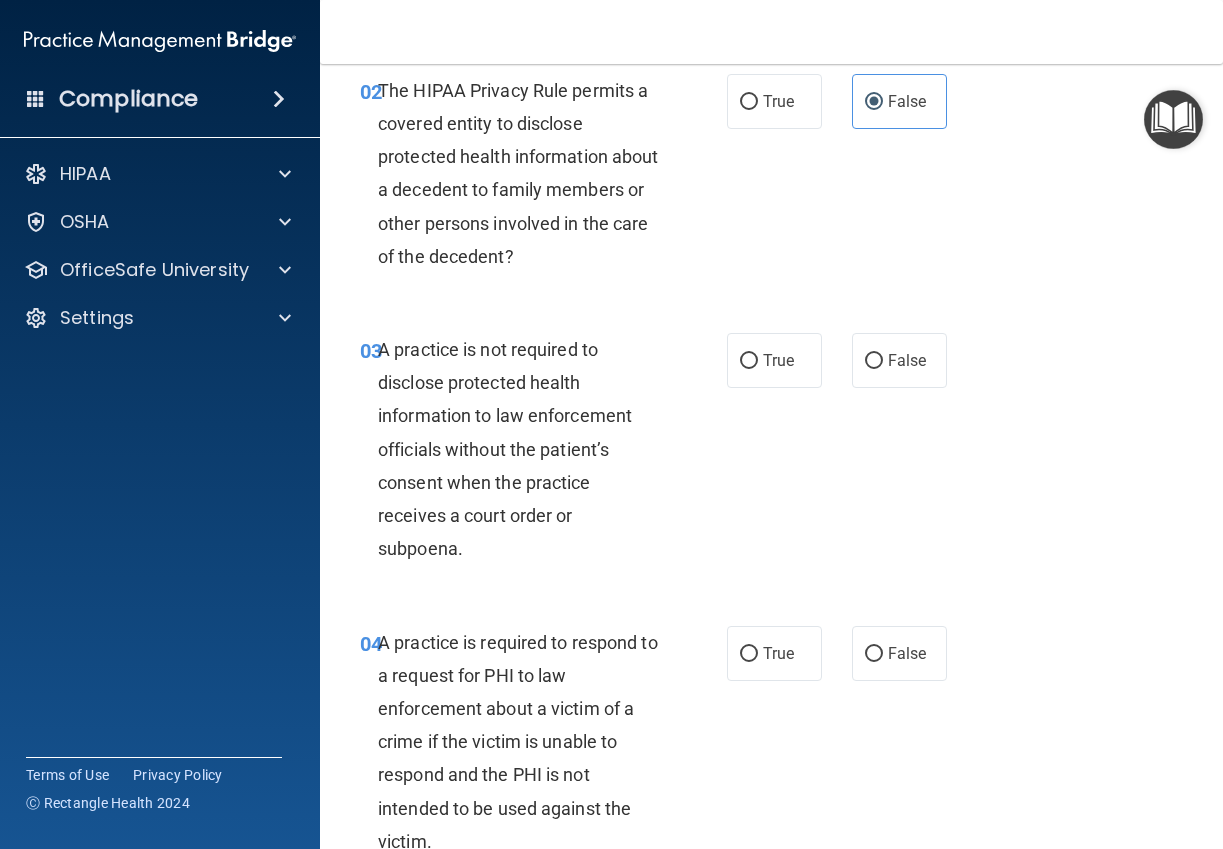 scroll, scrollTop: 360, scrollLeft: 0, axis: vertical 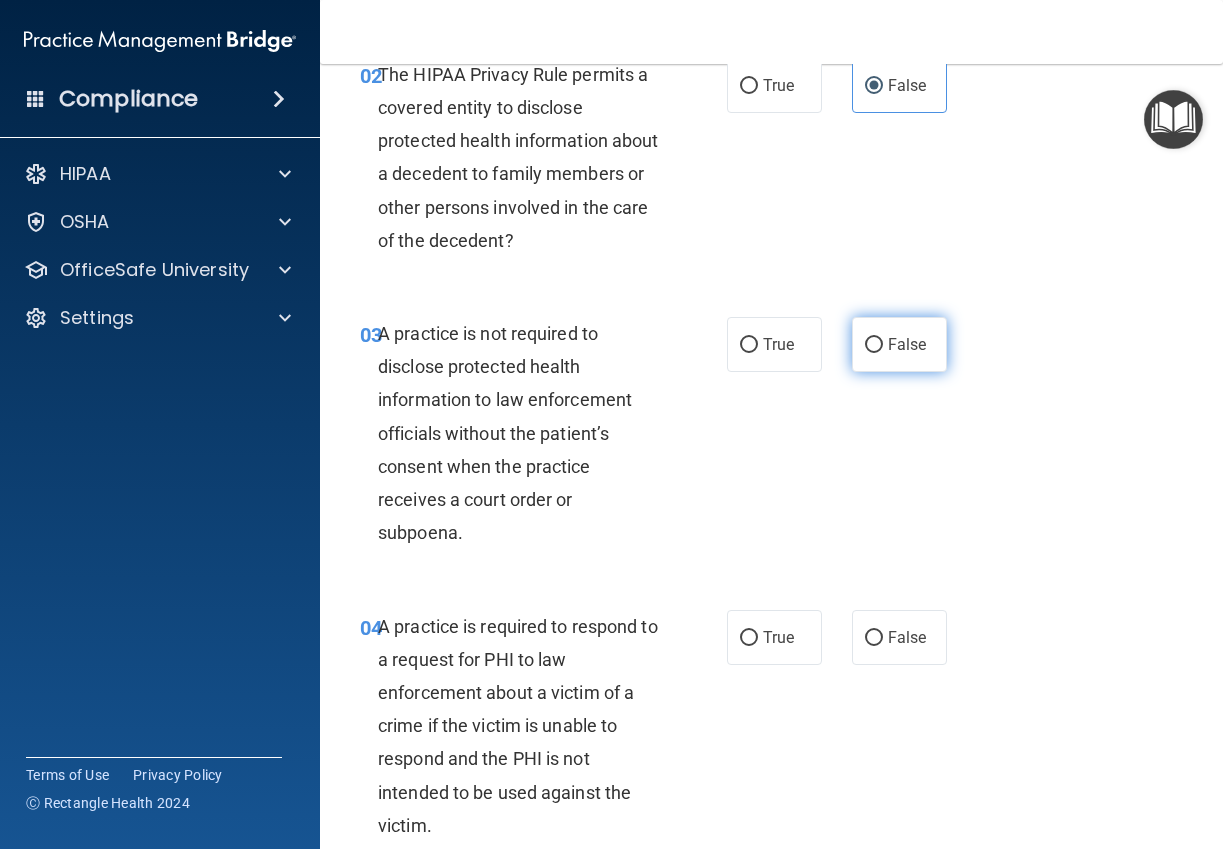 click on "False" at bounding box center [899, 344] 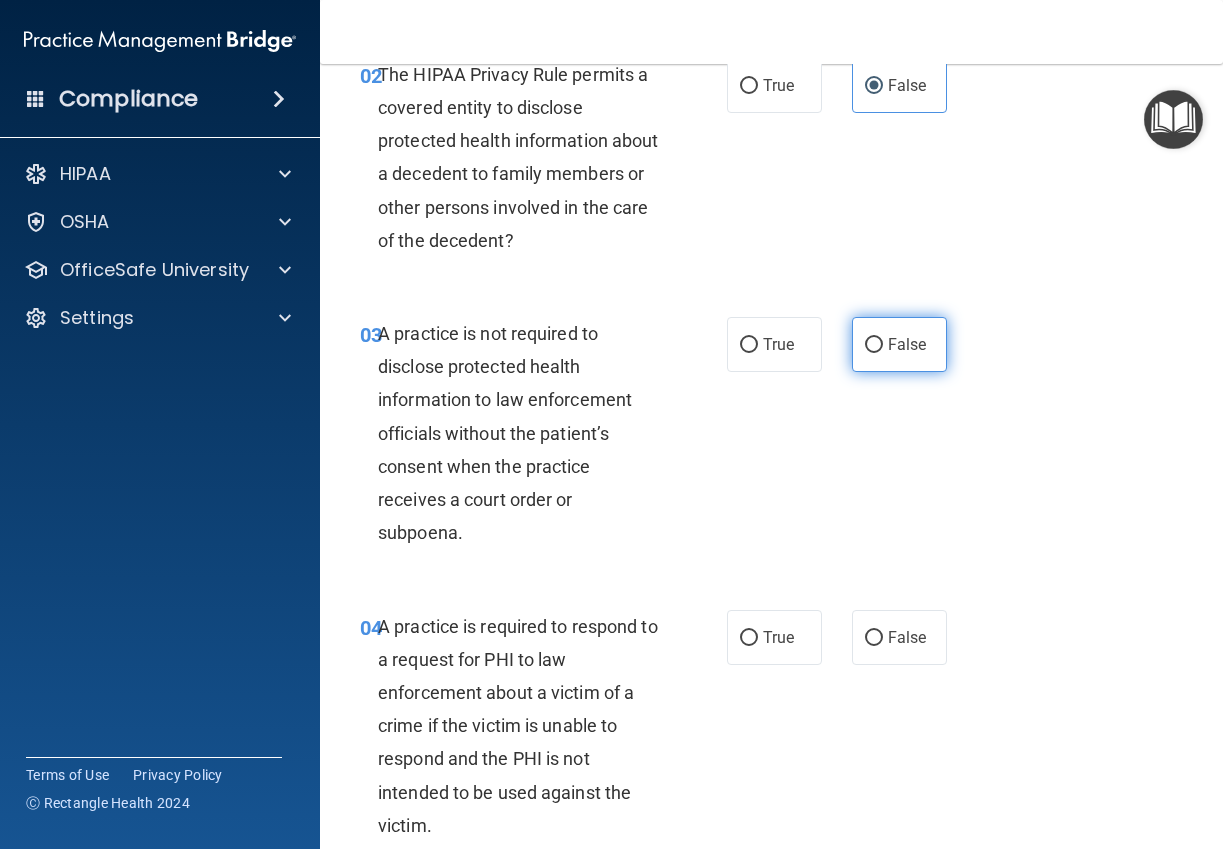 click on "False" at bounding box center (874, 345) 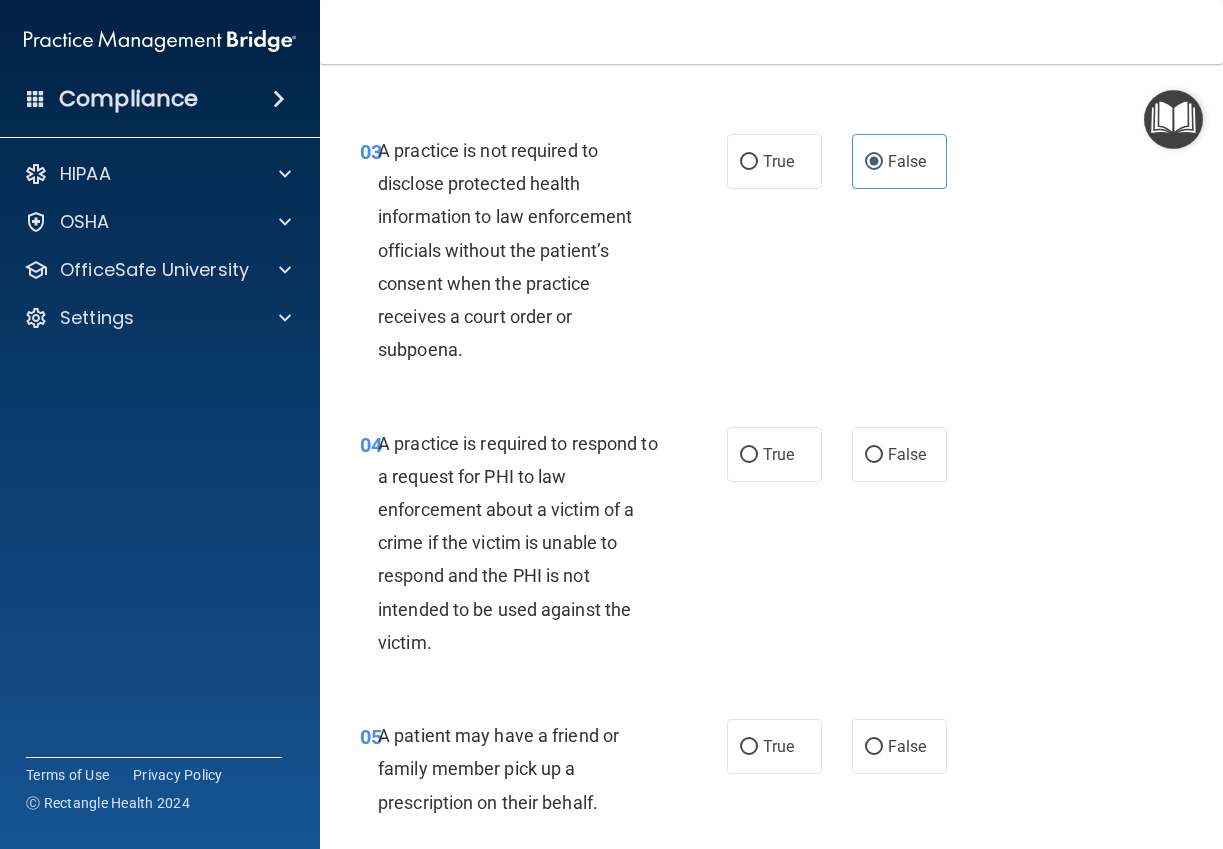 scroll, scrollTop: 630, scrollLeft: 0, axis: vertical 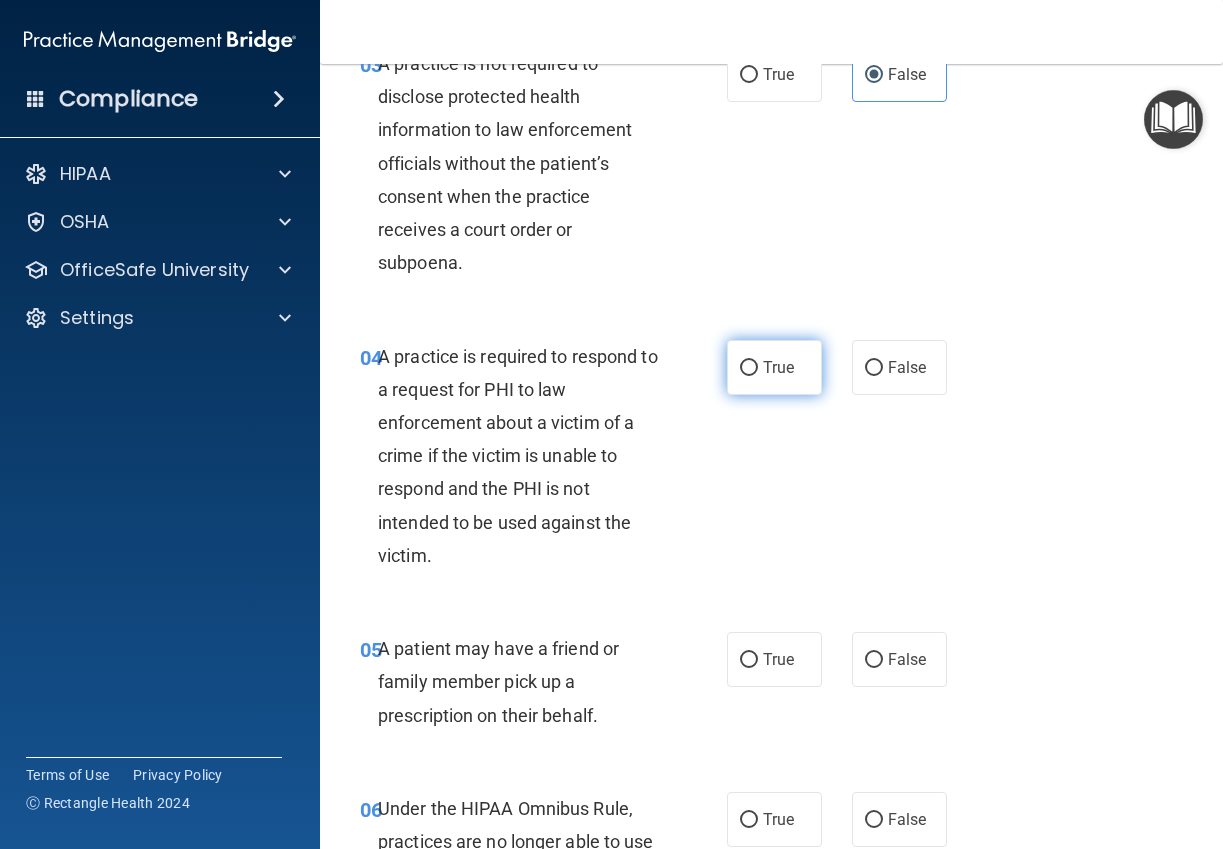 click on "True" at bounding box center (749, 368) 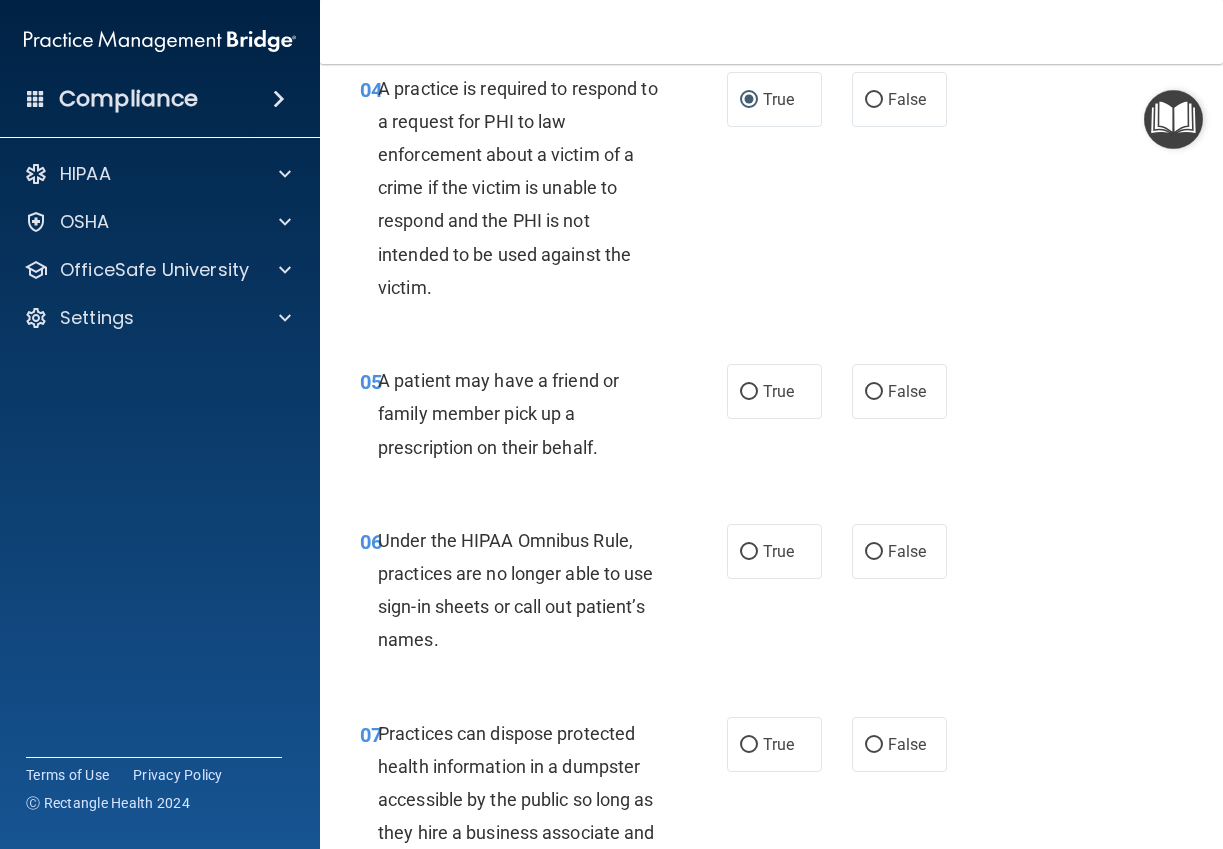 scroll, scrollTop: 900, scrollLeft: 0, axis: vertical 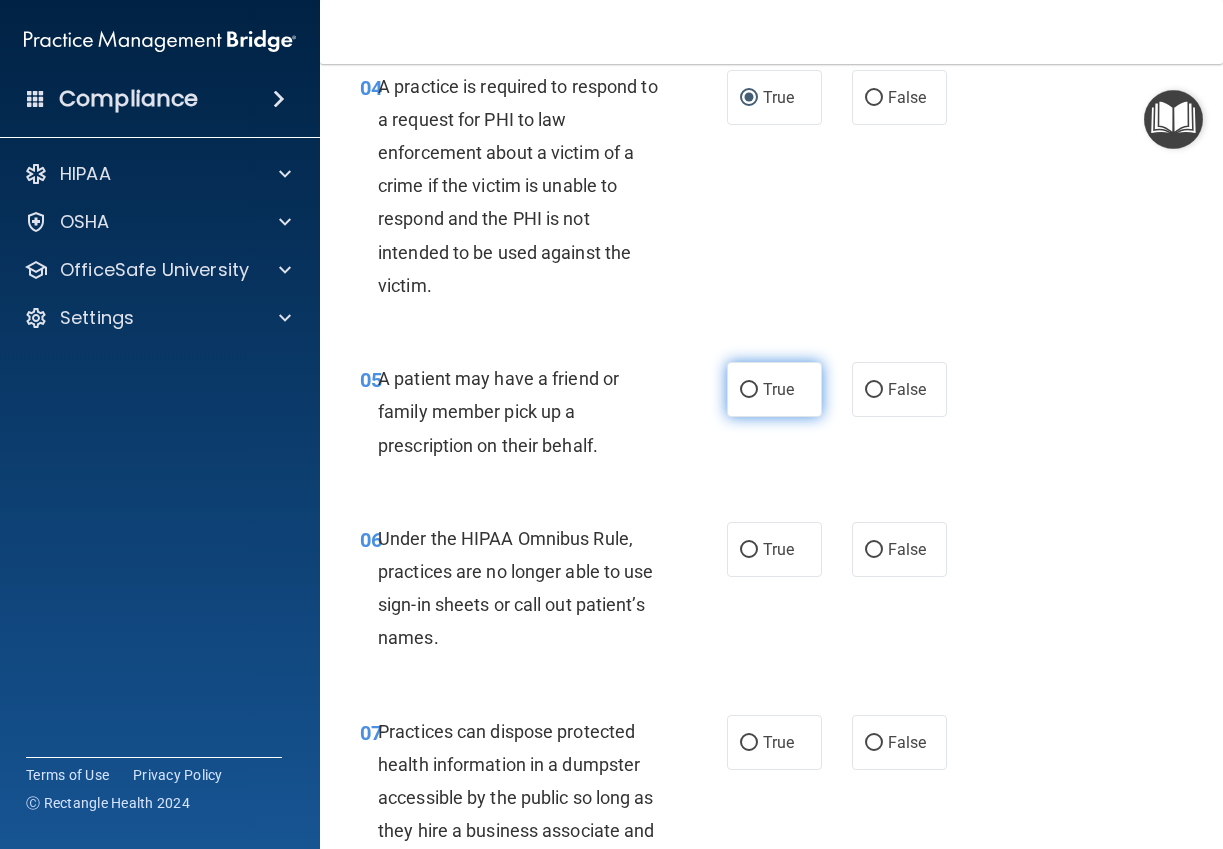 click on "True" at bounding box center (778, 389) 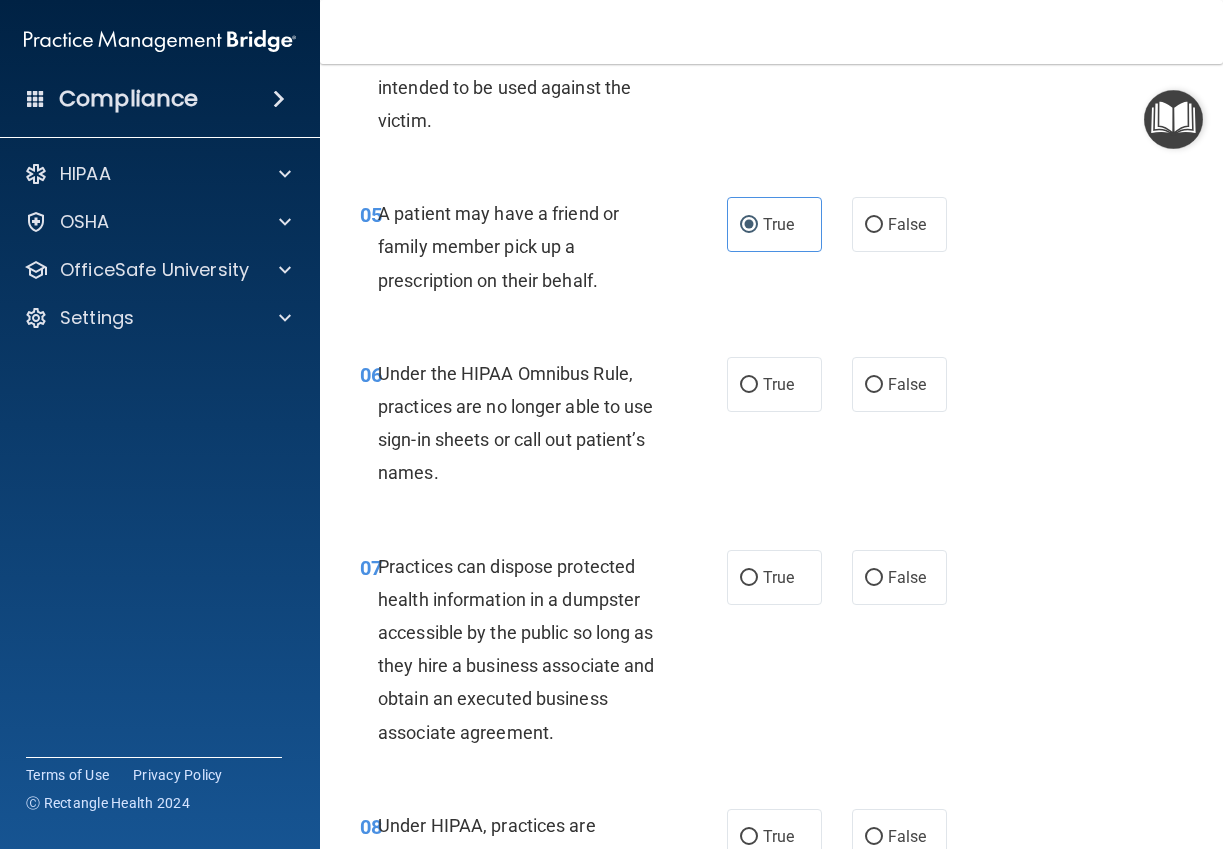 scroll, scrollTop: 1080, scrollLeft: 0, axis: vertical 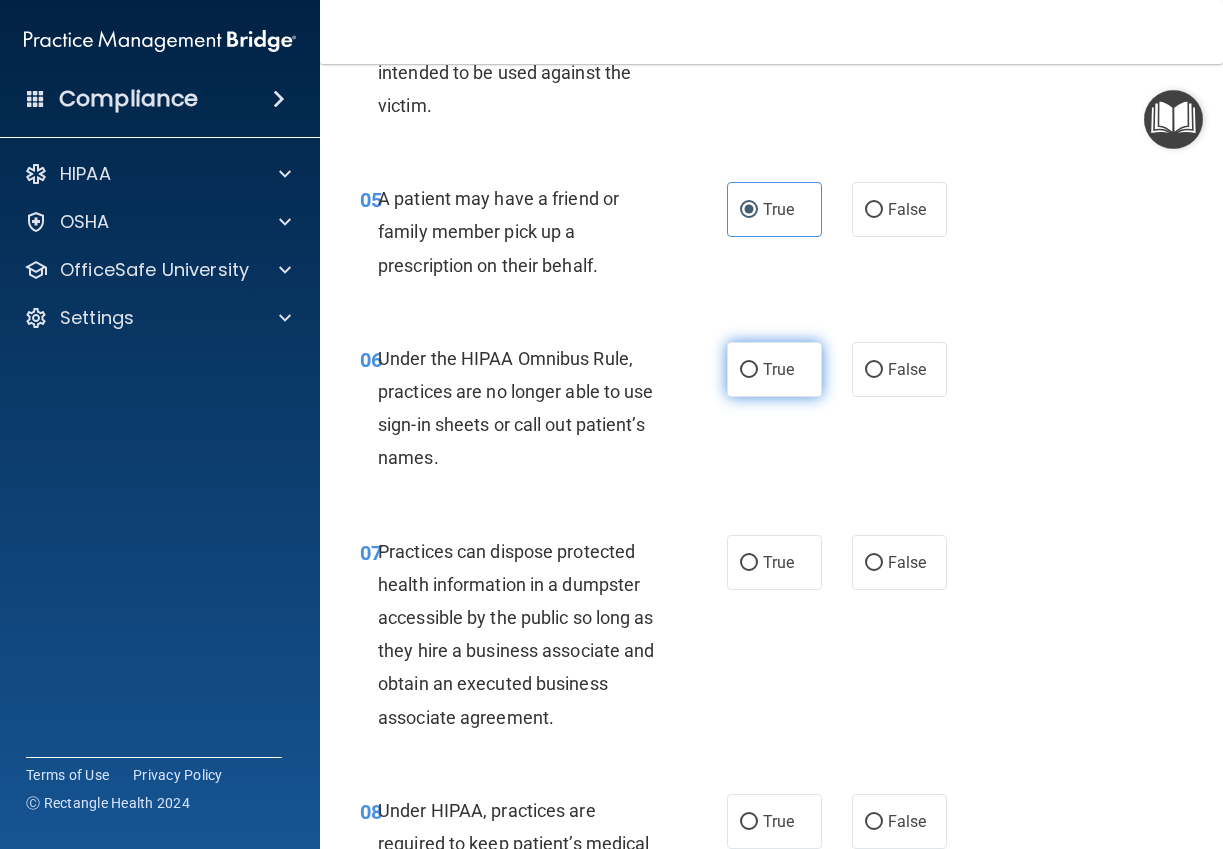 click on "True" at bounding box center (774, 369) 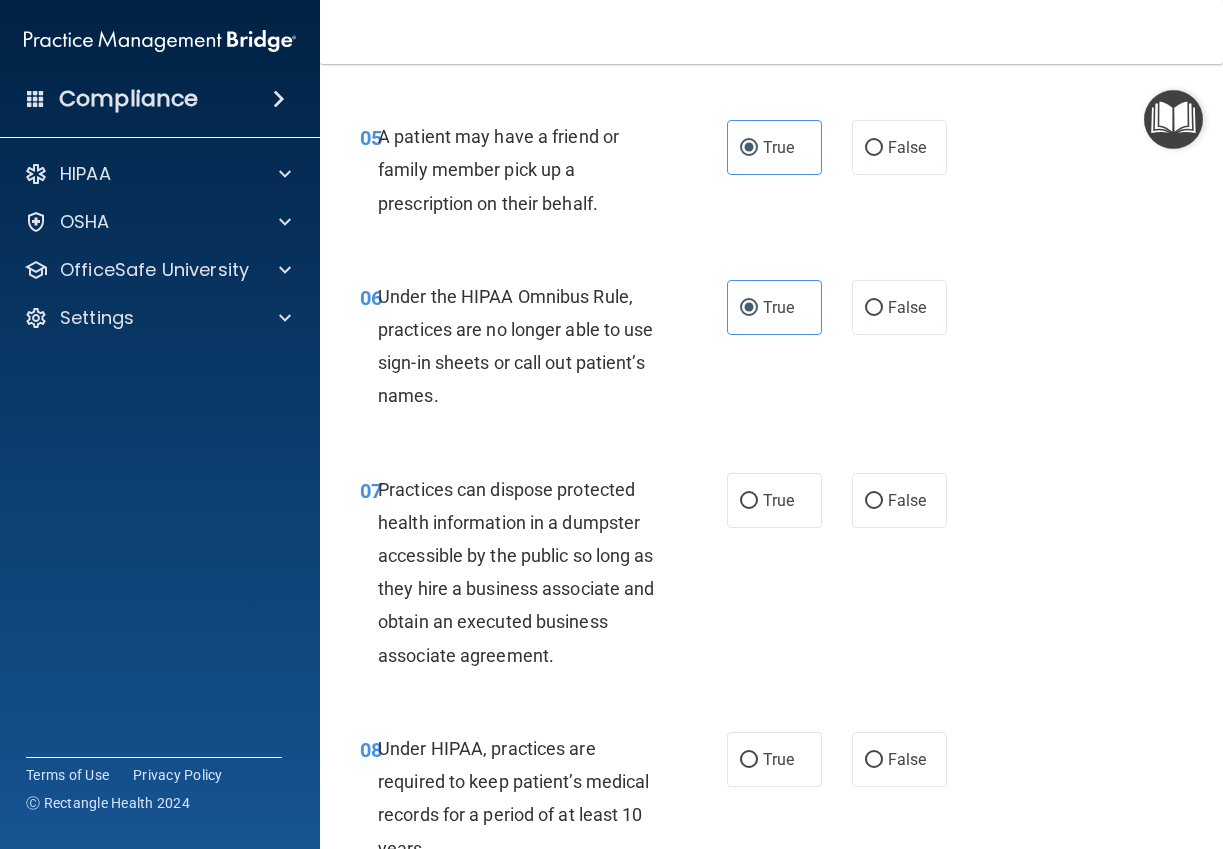 scroll, scrollTop: 1260, scrollLeft: 0, axis: vertical 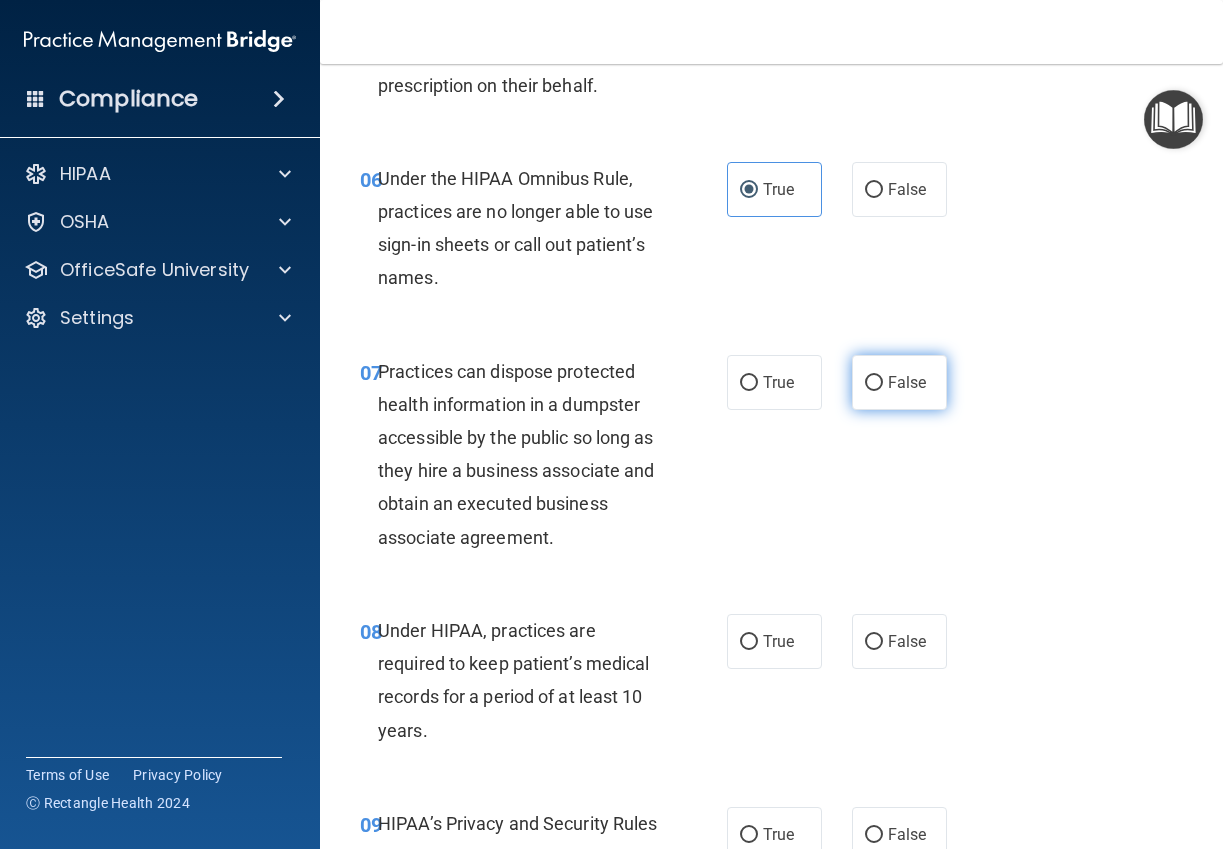 click on "False" at bounding box center [907, 382] 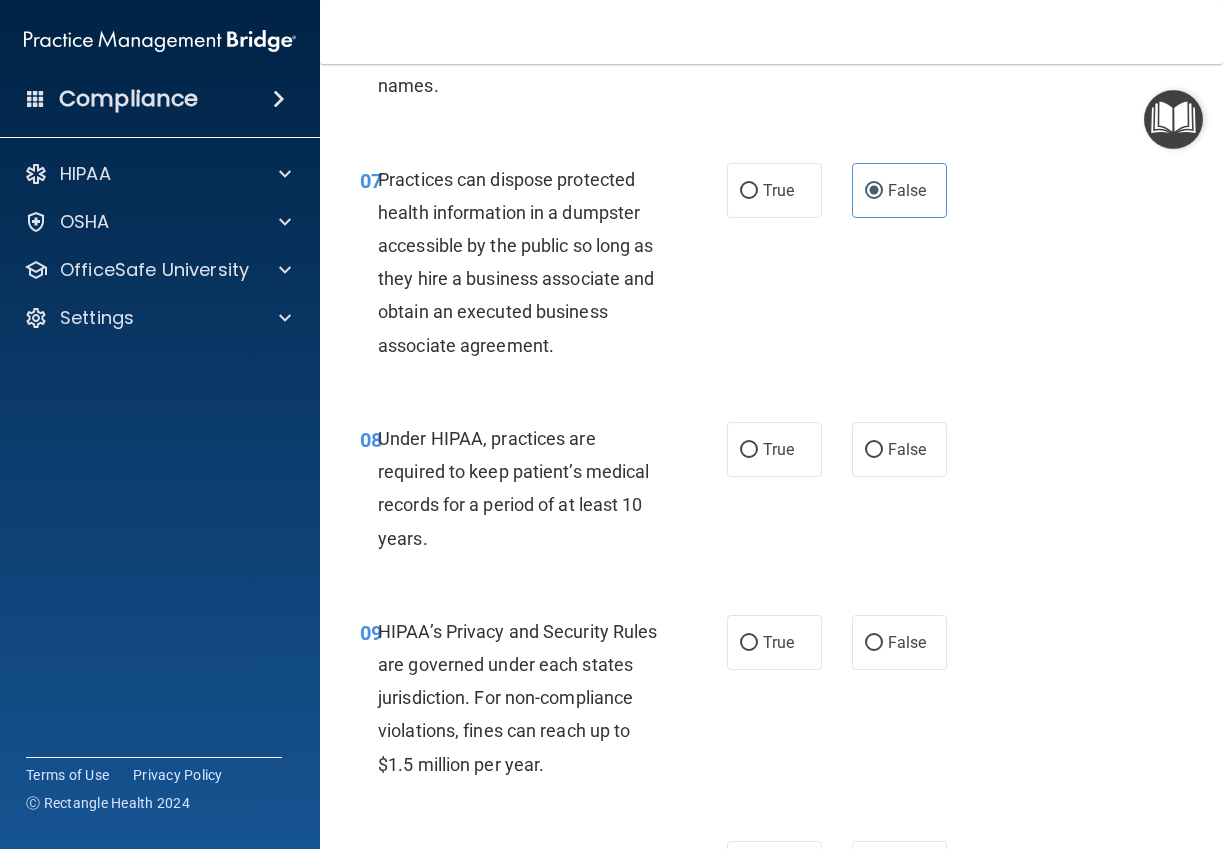 scroll, scrollTop: 1530, scrollLeft: 0, axis: vertical 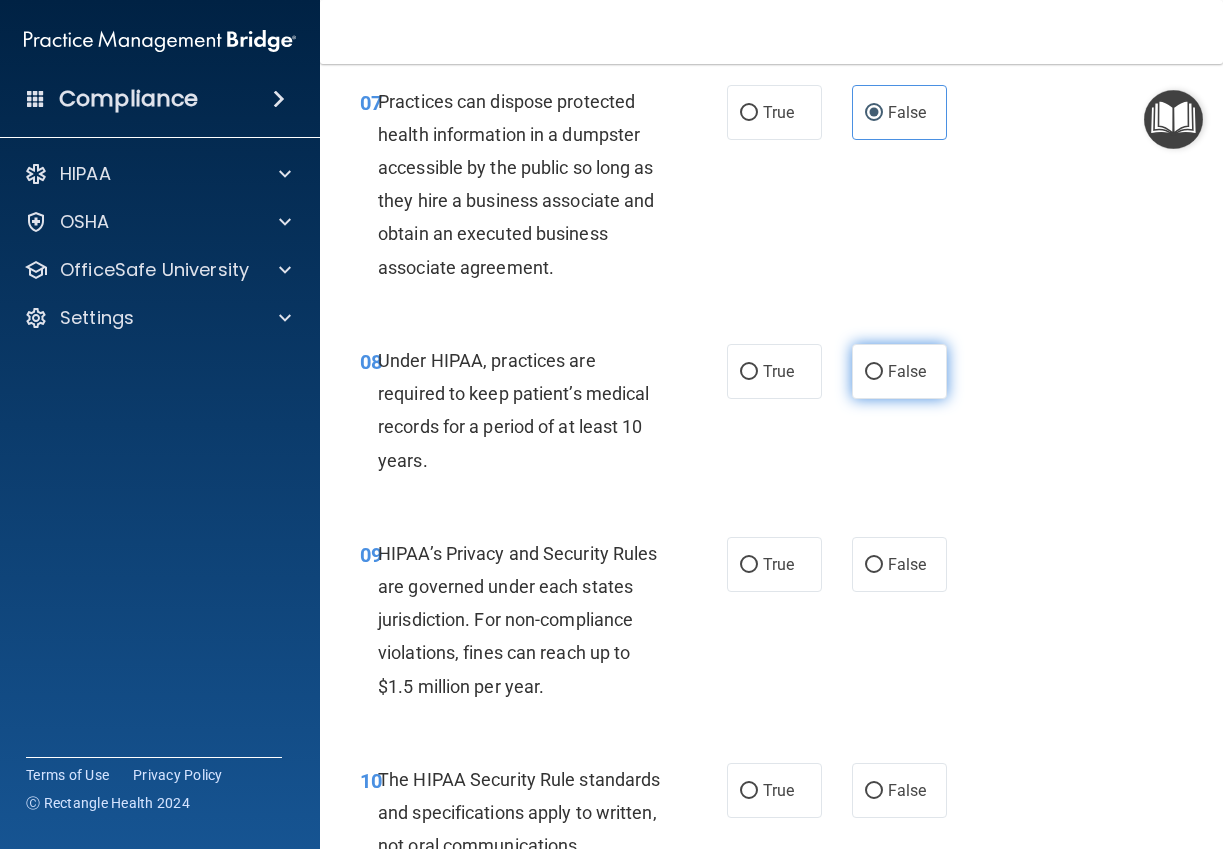 click on "False" at bounding box center (874, 372) 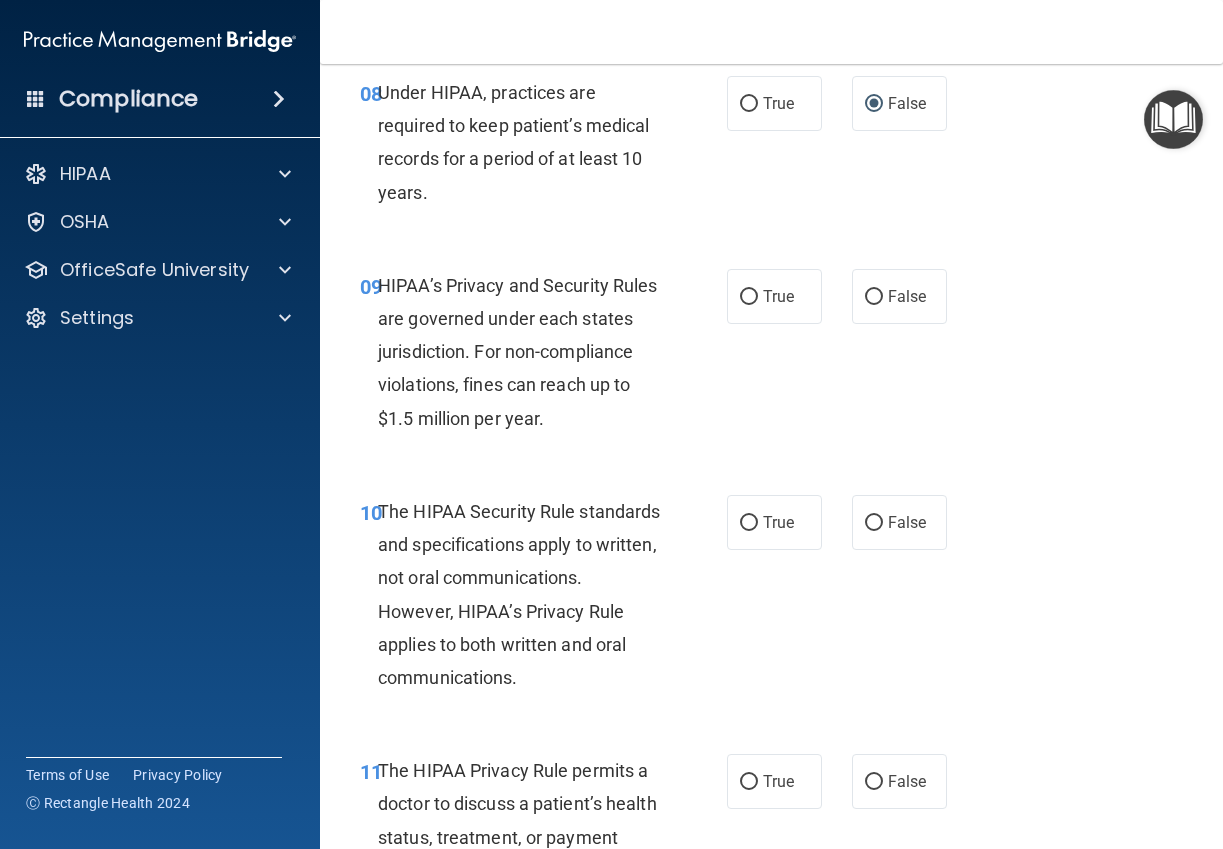 scroll, scrollTop: 1800, scrollLeft: 0, axis: vertical 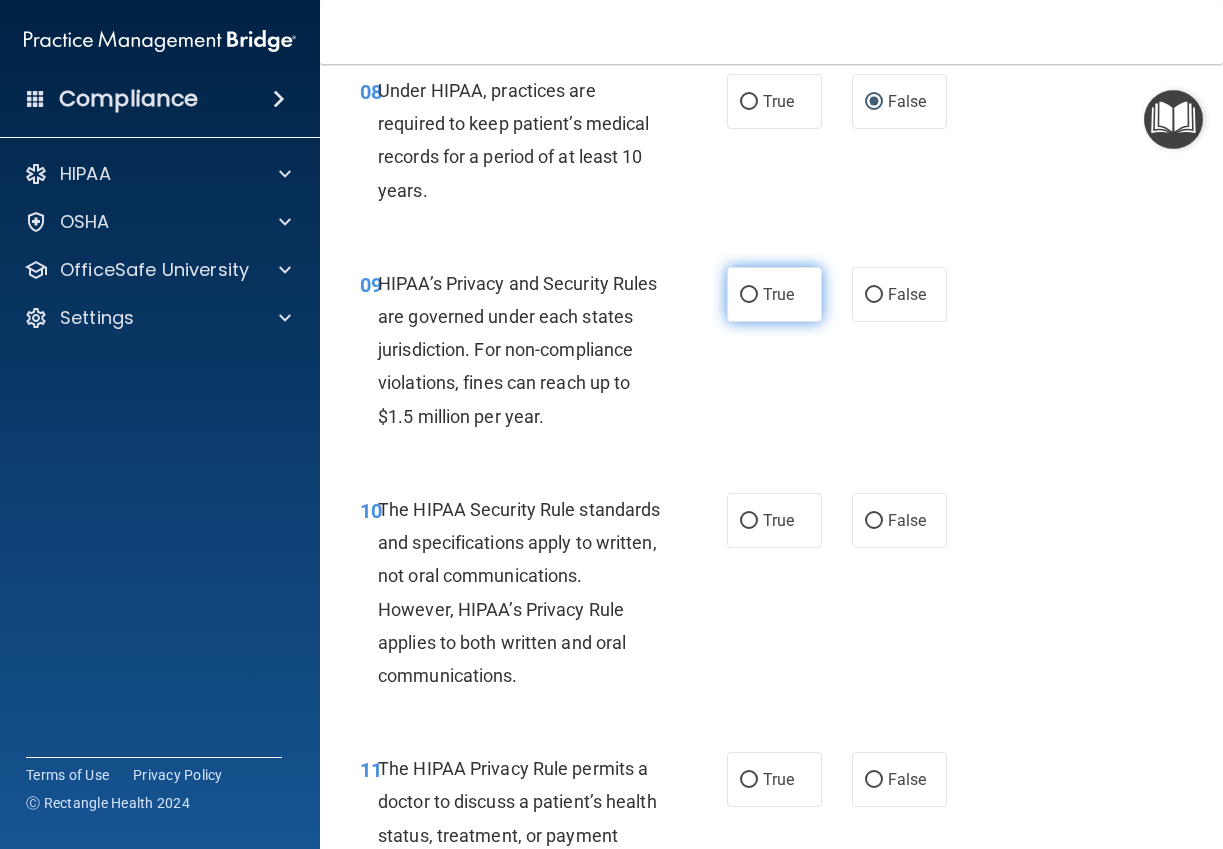 click on "True" at bounding box center [749, 295] 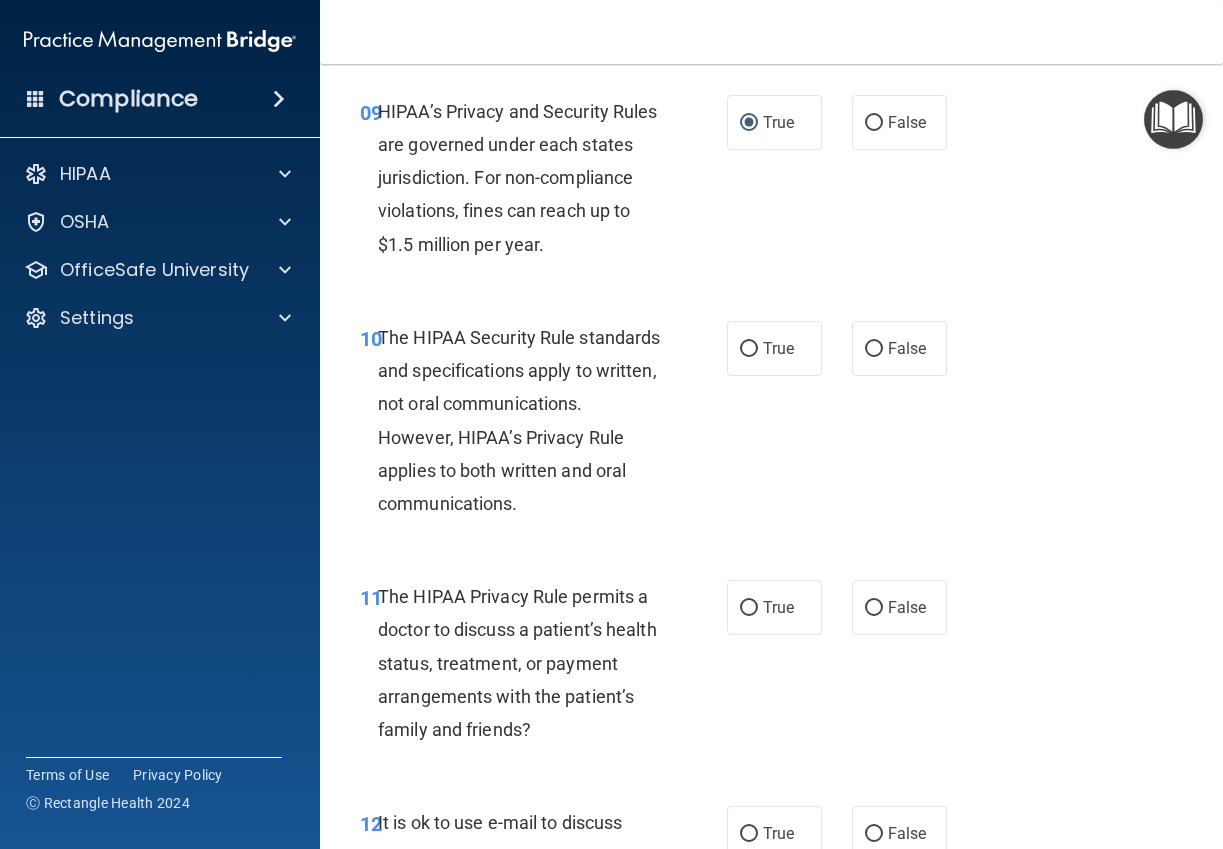 scroll, scrollTop: 1980, scrollLeft: 0, axis: vertical 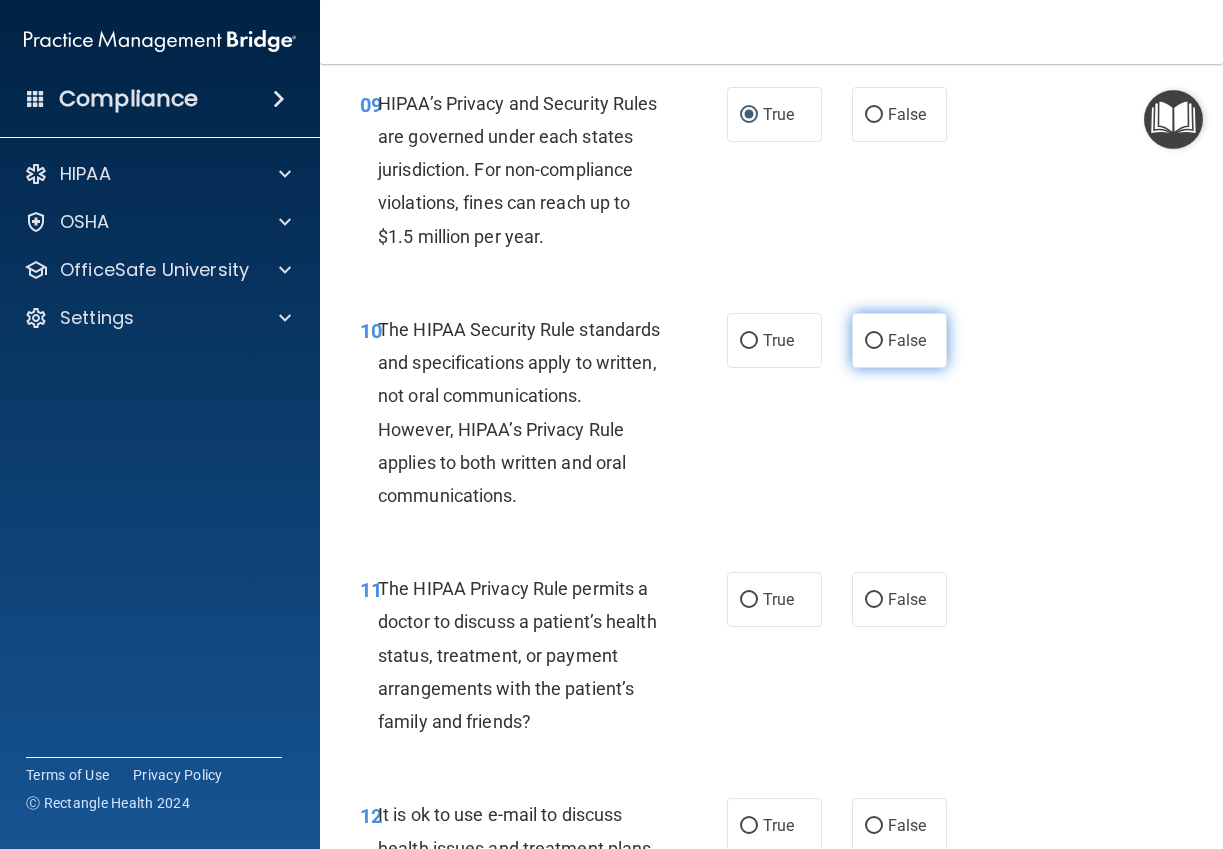 click on "False" at bounding box center (899, 340) 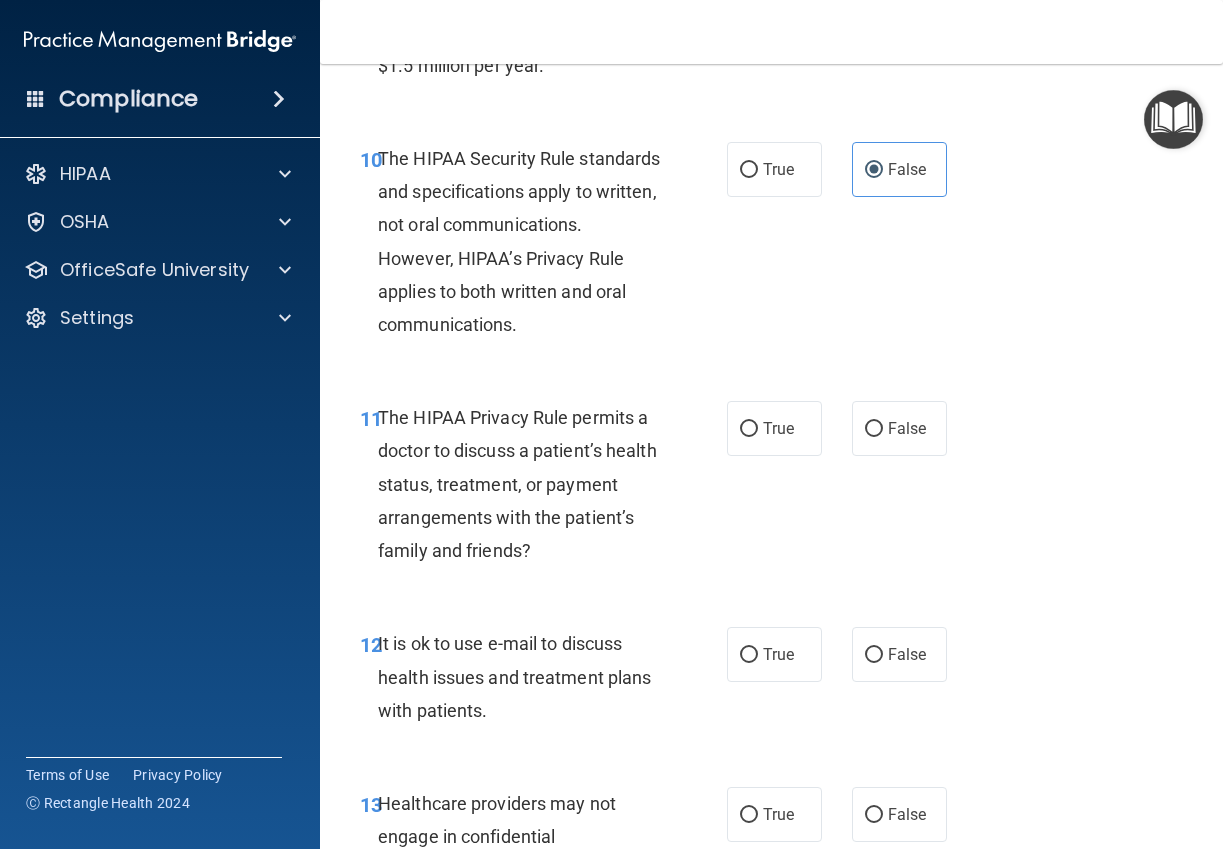 scroll, scrollTop: 2250, scrollLeft: 0, axis: vertical 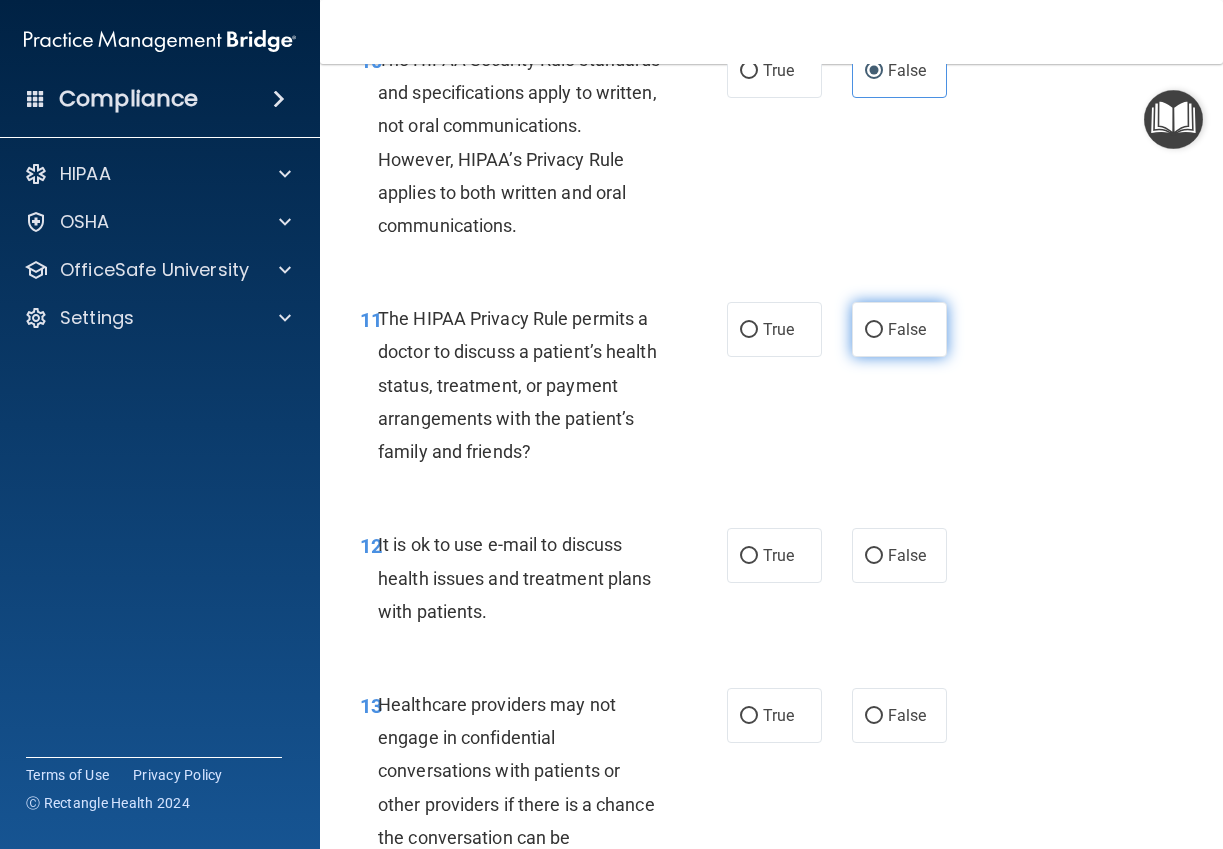 click on "False" at bounding box center [874, 330] 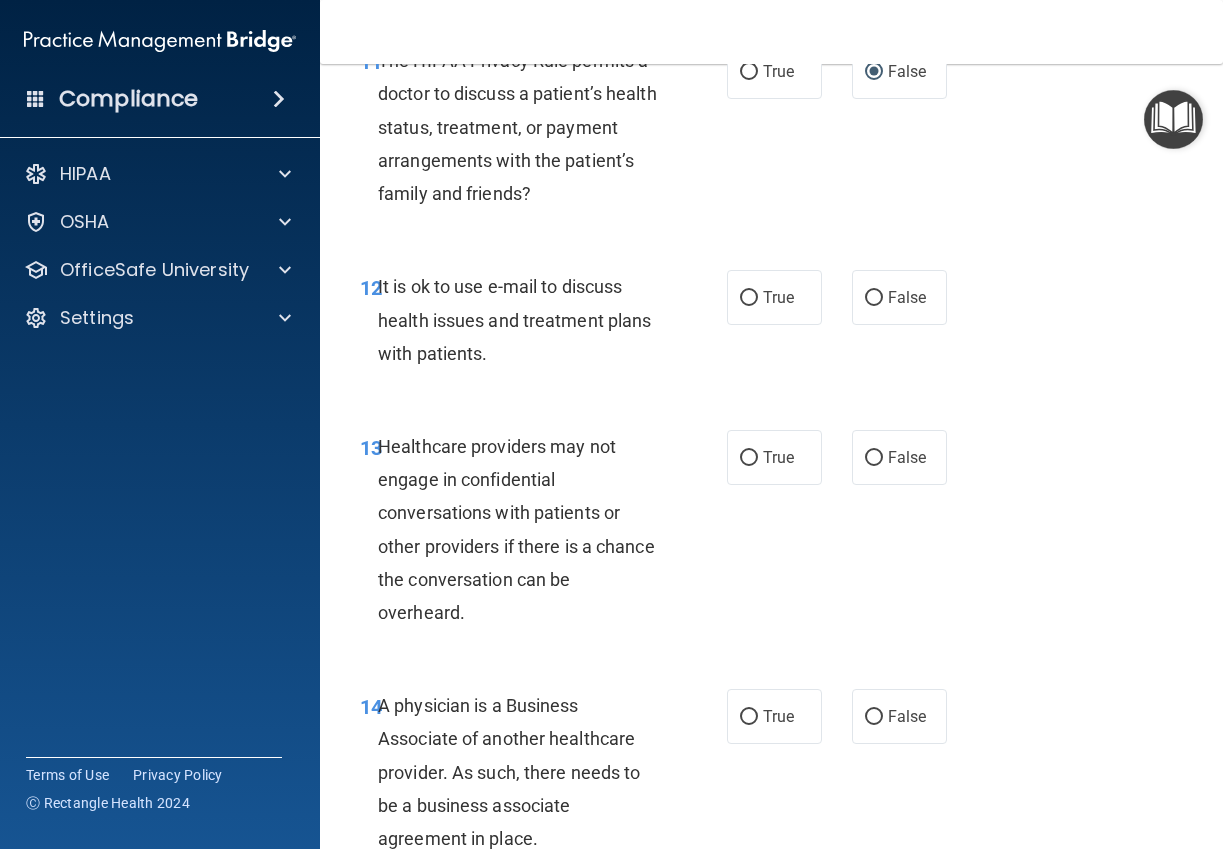scroll, scrollTop: 2520, scrollLeft: 0, axis: vertical 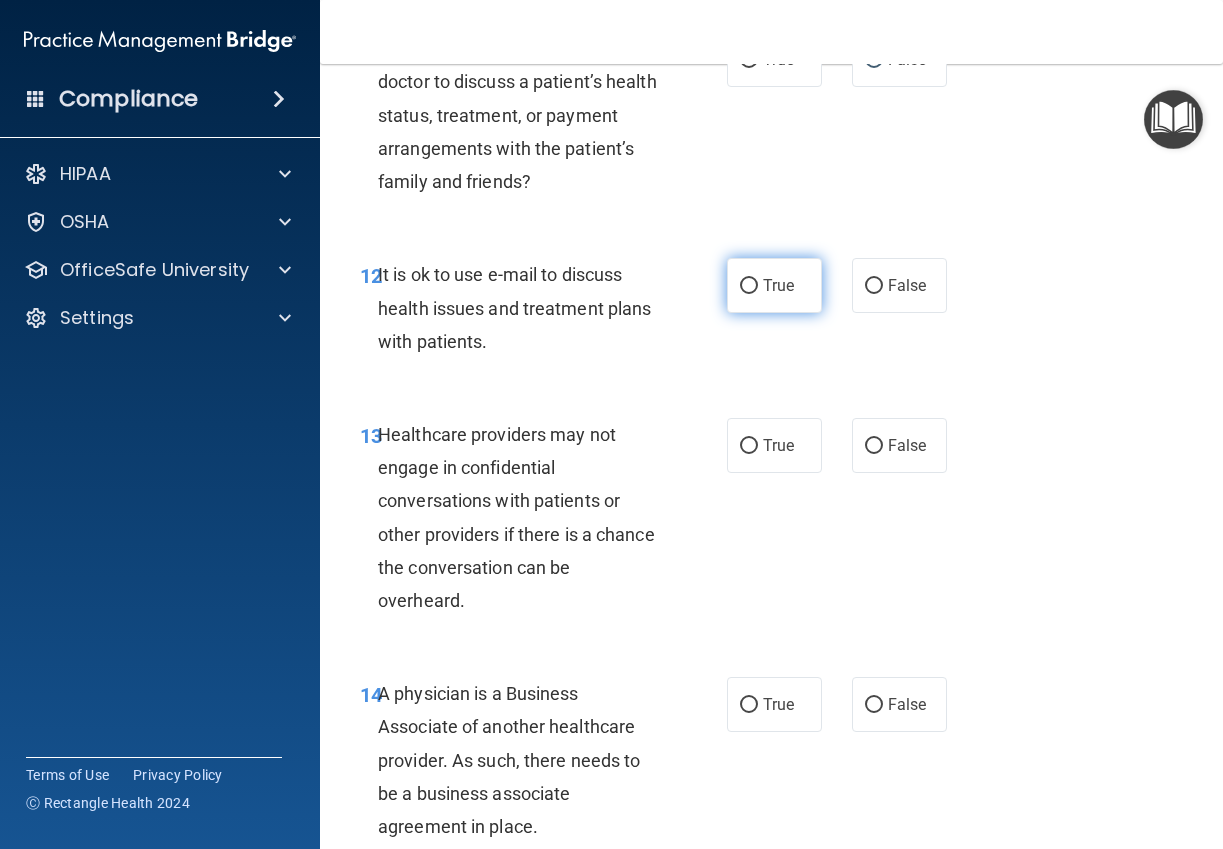 click on "True" at bounding box center [749, 286] 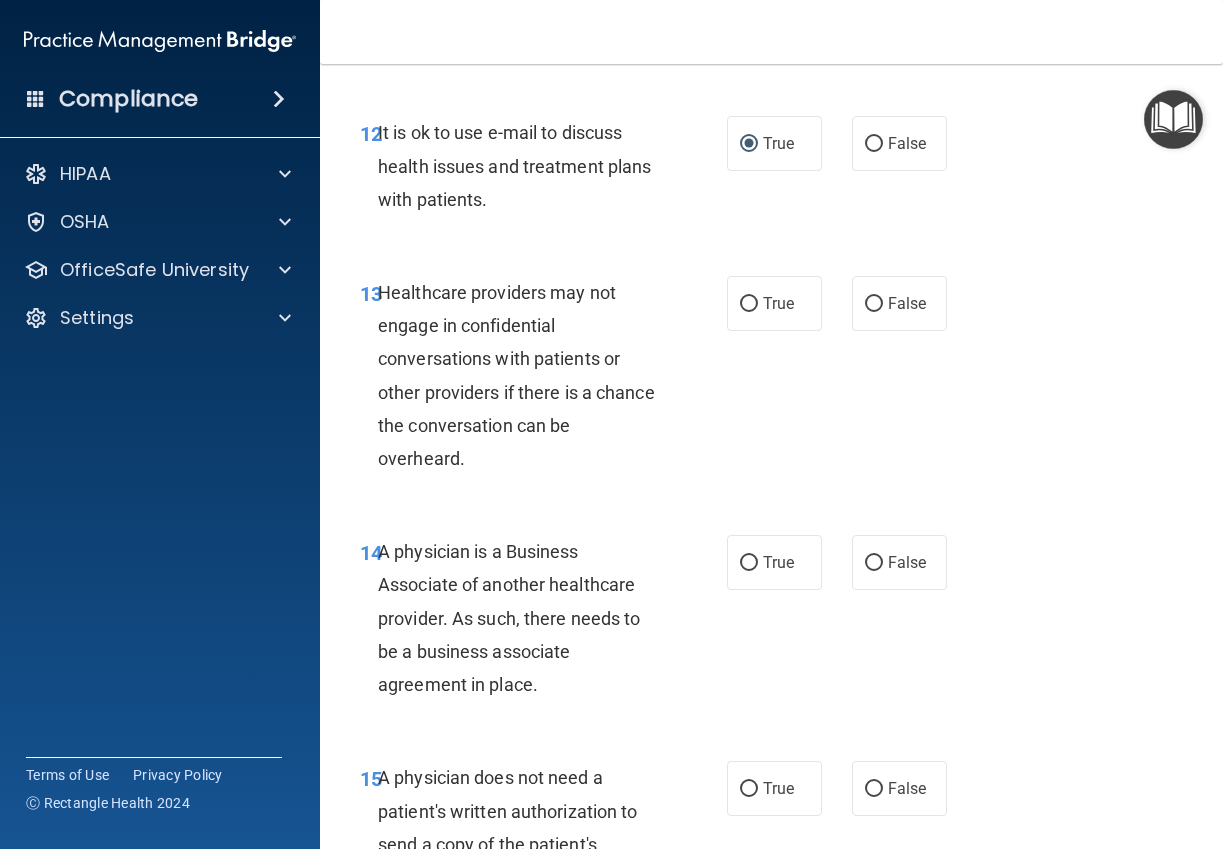 scroll, scrollTop: 2700, scrollLeft: 0, axis: vertical 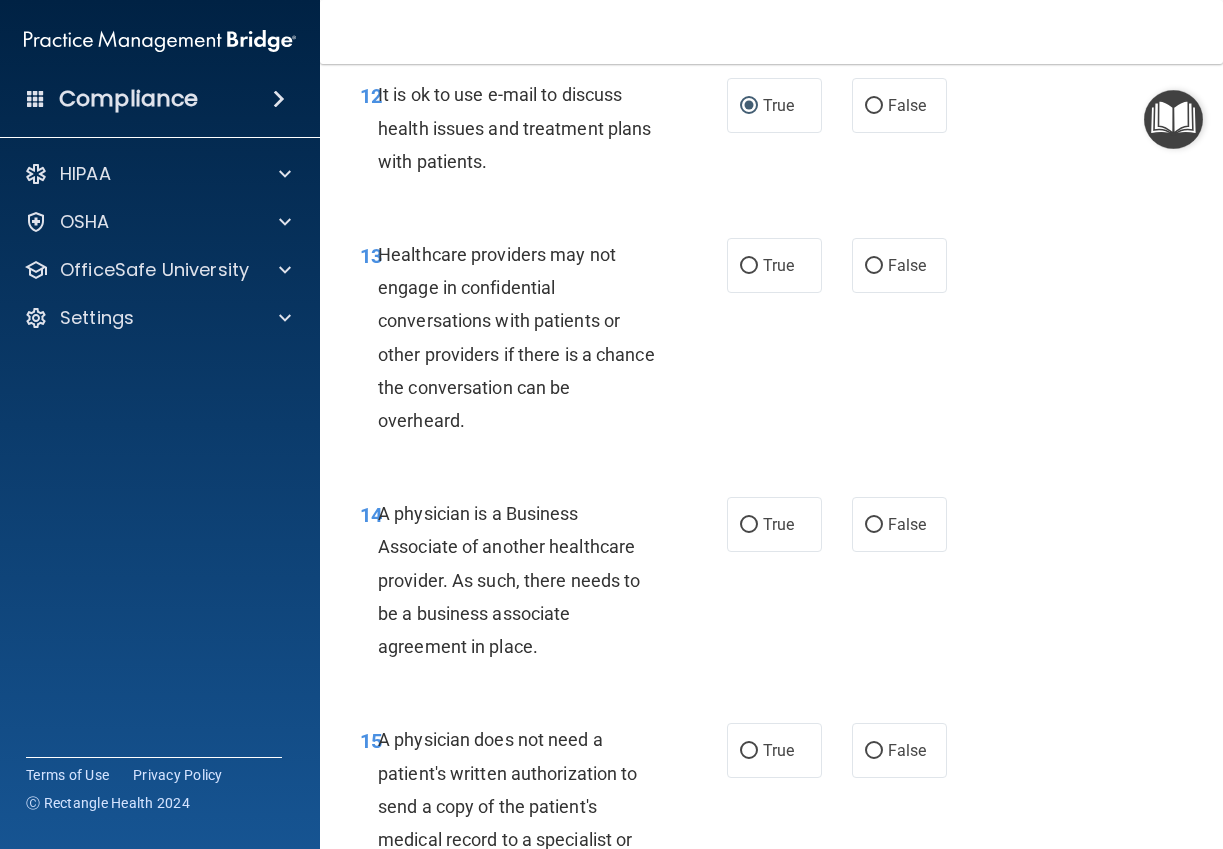 drag, startPoint x: 866, startPoint y: 329, endPoint x: 941, endPoint y: 392, distance: 97.94897 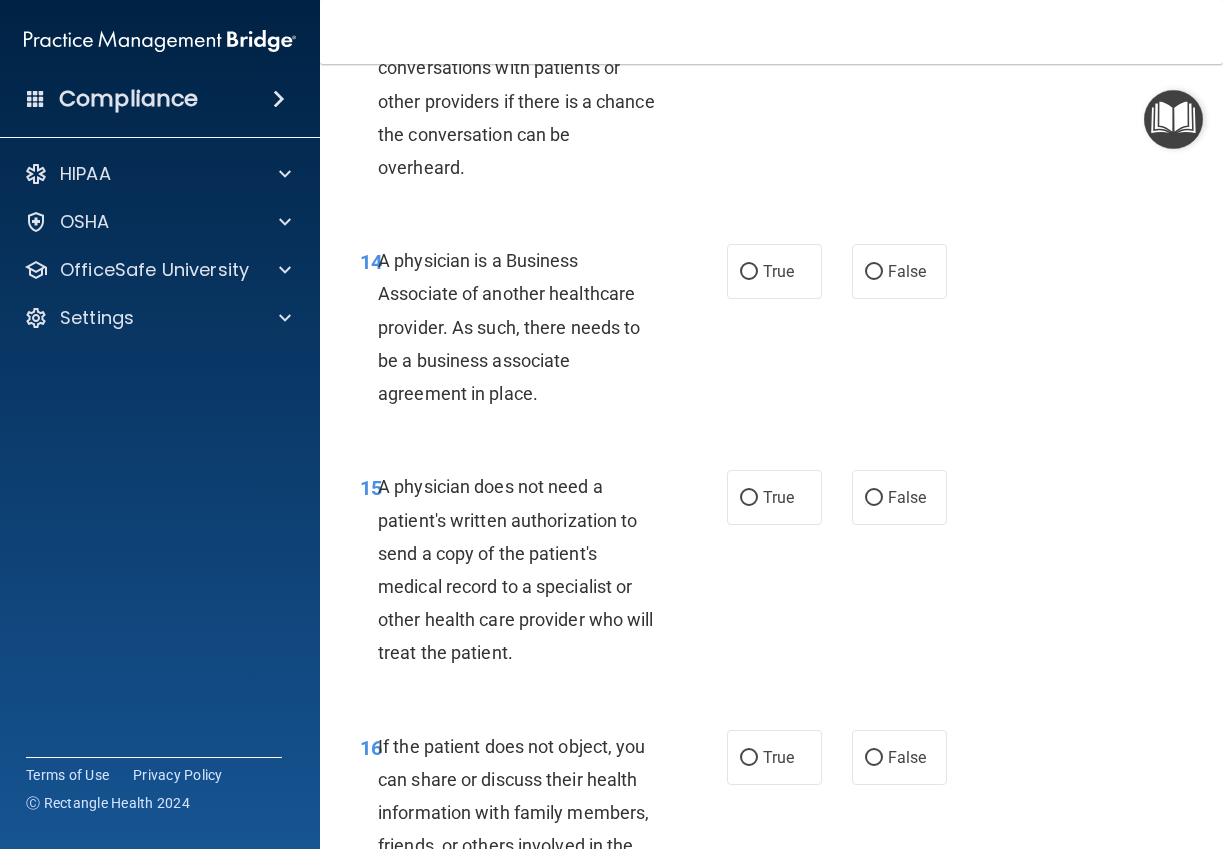 scroll, scrollTop: 2970, scrollLeft: 0, axis: vertical 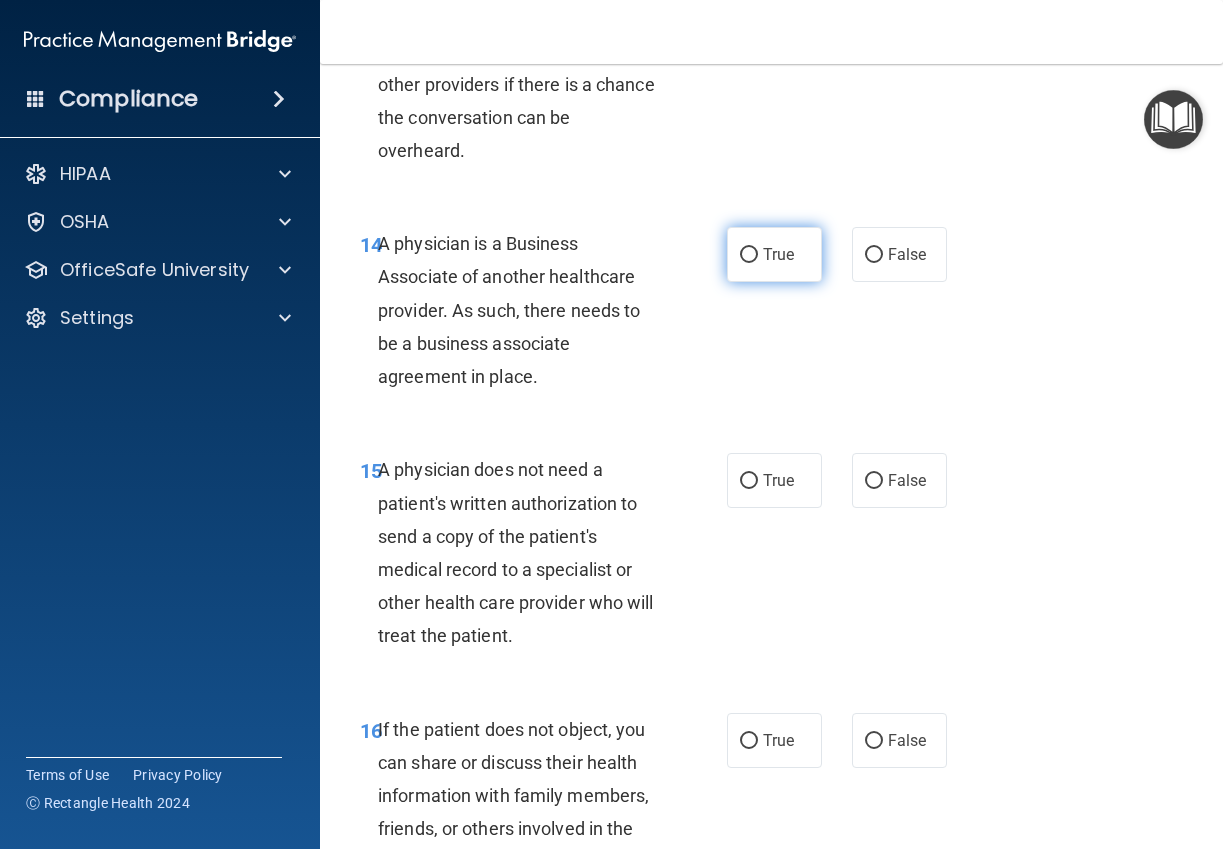 click on "True" at bounding box center [749, 255] 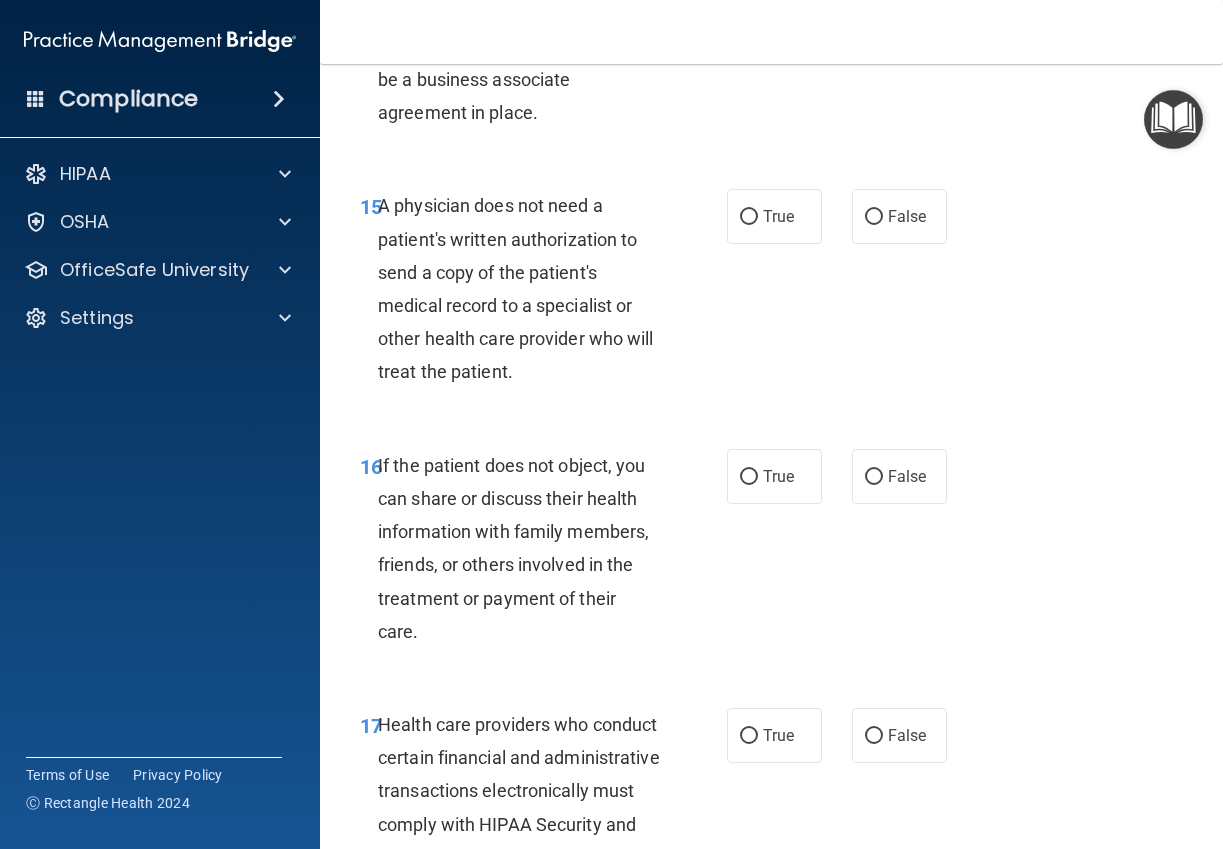 scroll, scrollTop: 3240, scrollLeft: 0, axis: vertical 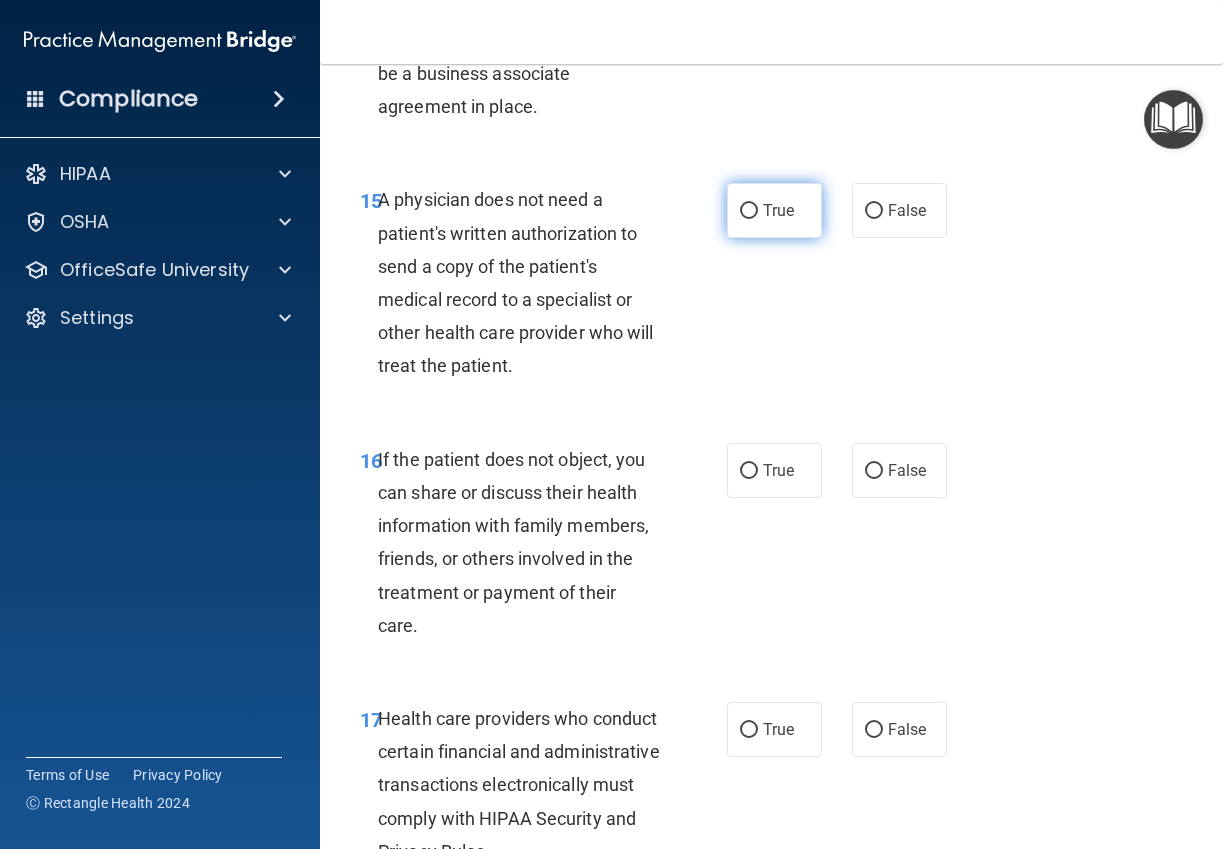 click on "True" at bounding box center [774, 210] 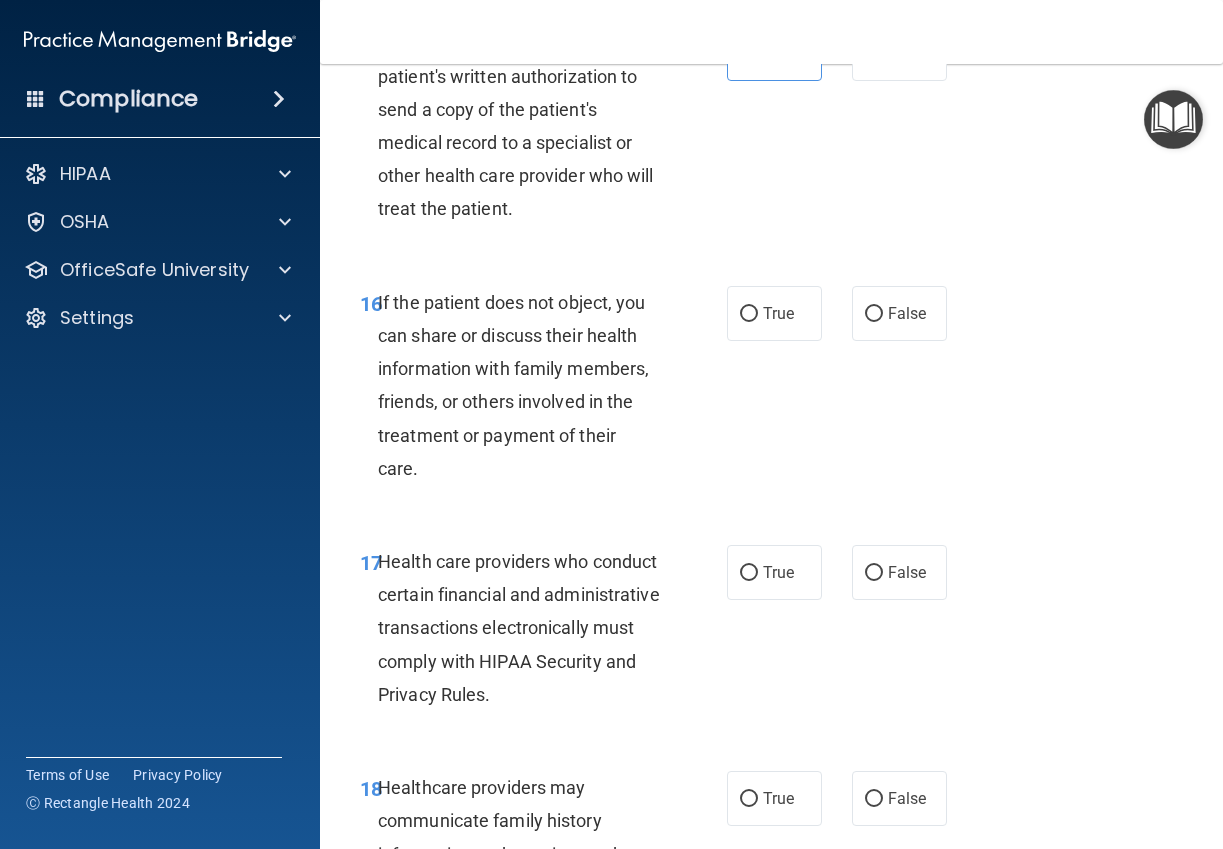scroll, scrollTop: 3420, scrollLeft: 0, axis: vertical 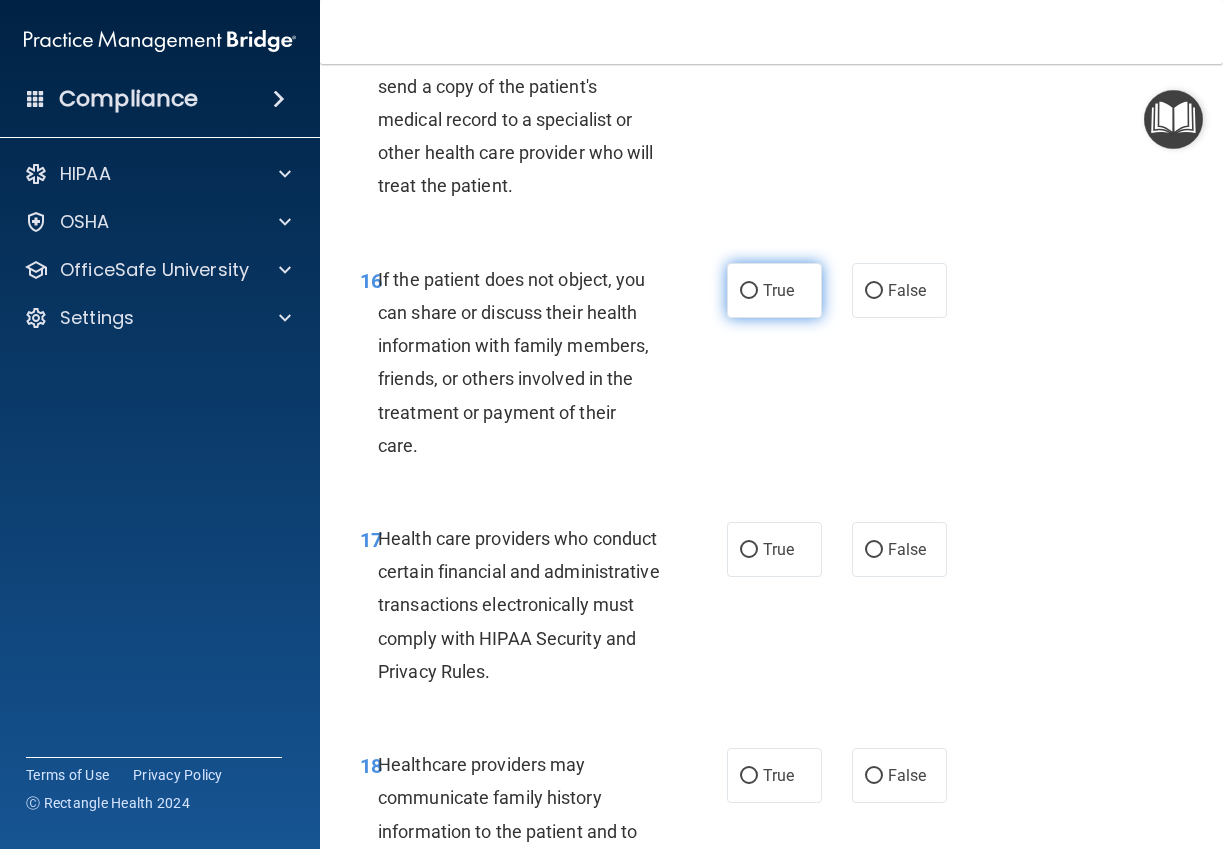 click on "True" at bounding box center [749, 291] 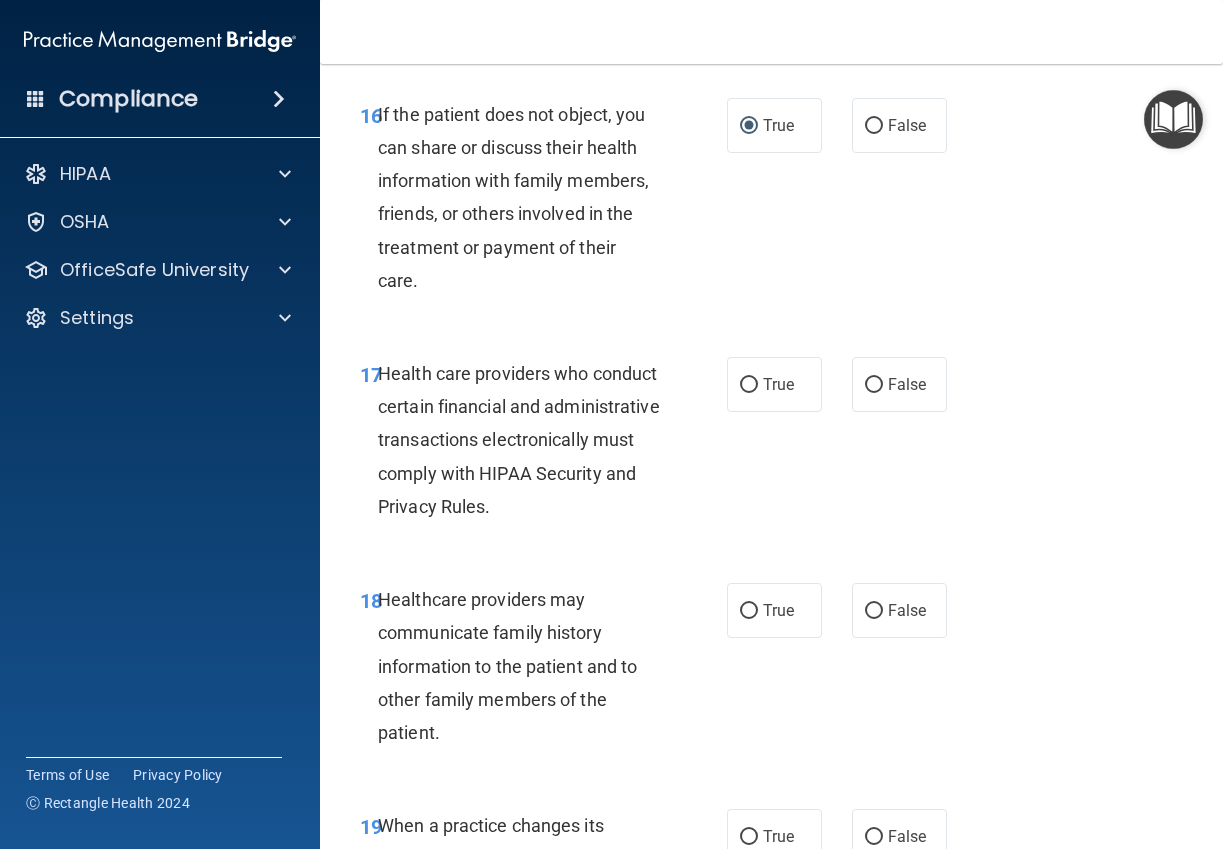 scroll, scrollTop: 3600, scrollLeft: 0, axis: vertical 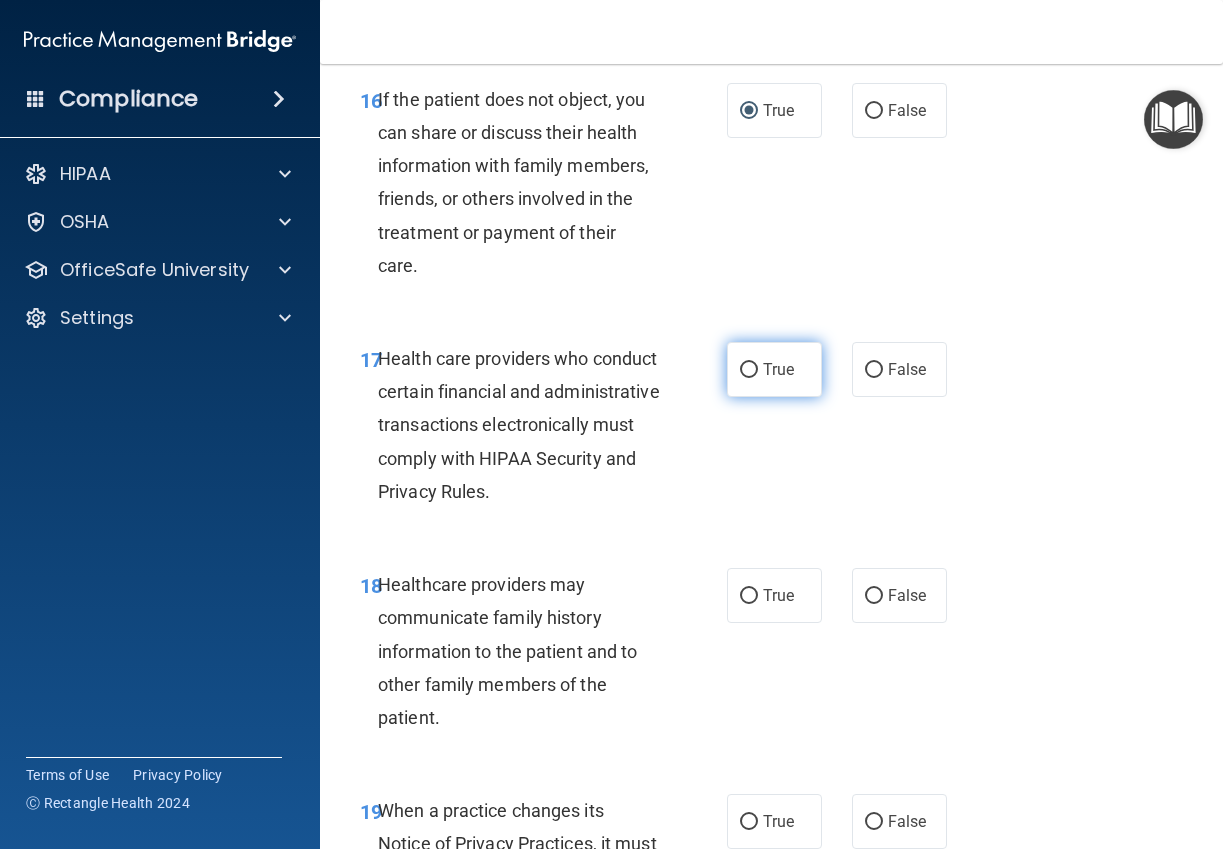 click on "True" at bounding box center (749, 370) 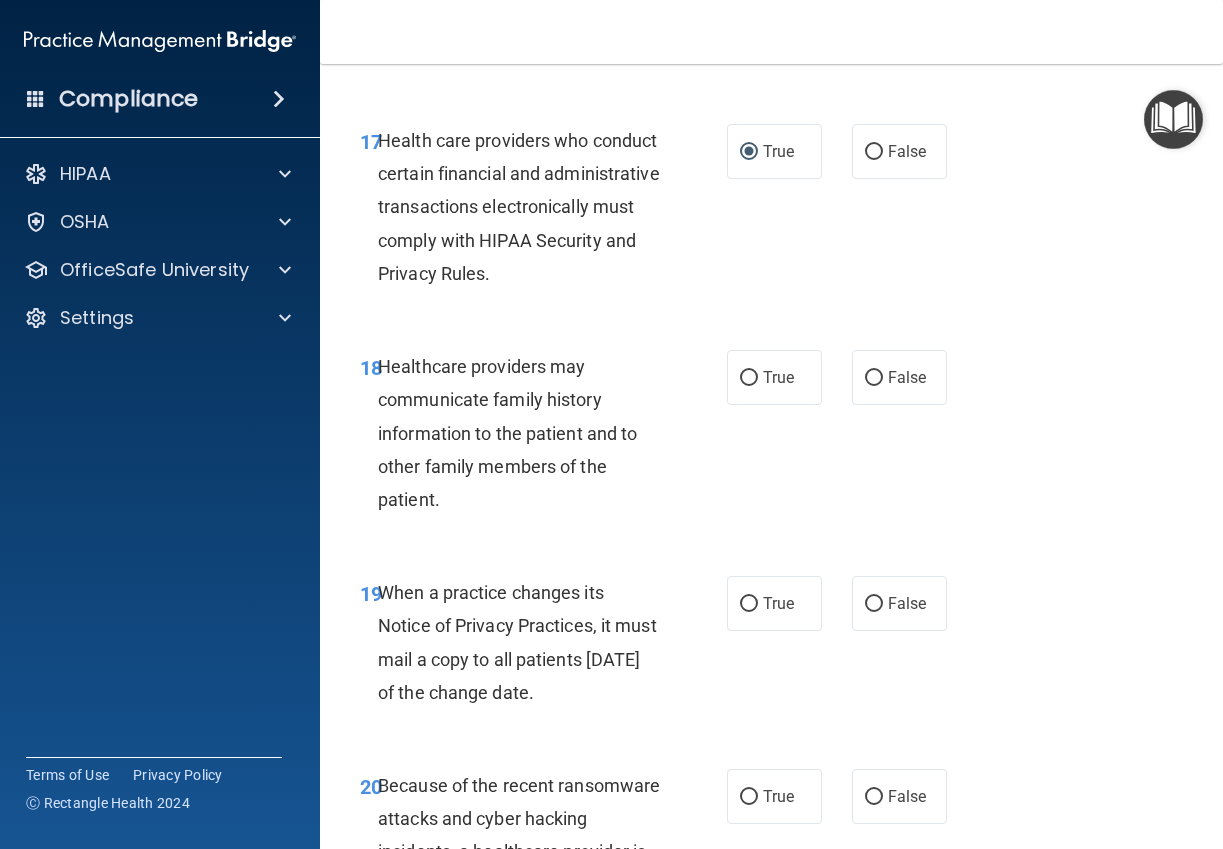 scroll, scrollTop: 3870, scrollLeft: 0, axis: vertical 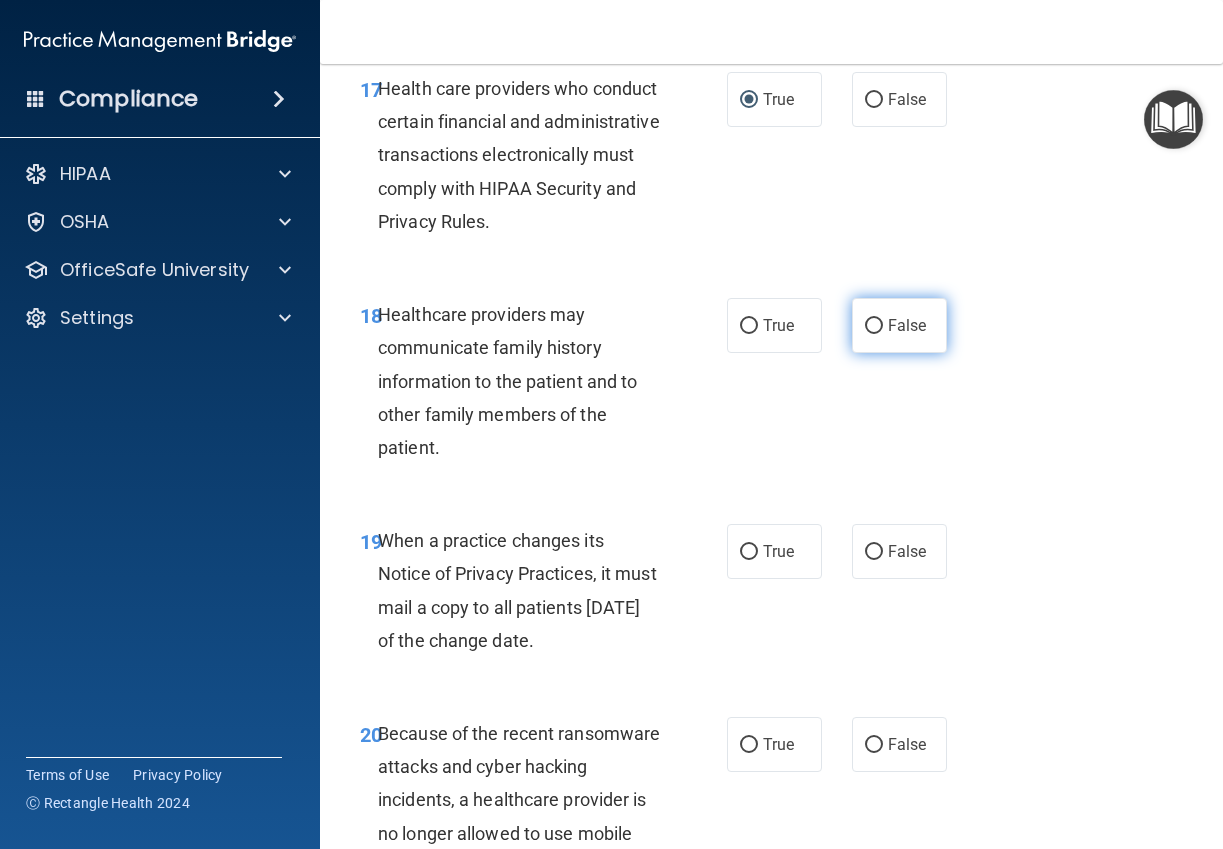 click on "False" at bounding box center (874, 326) 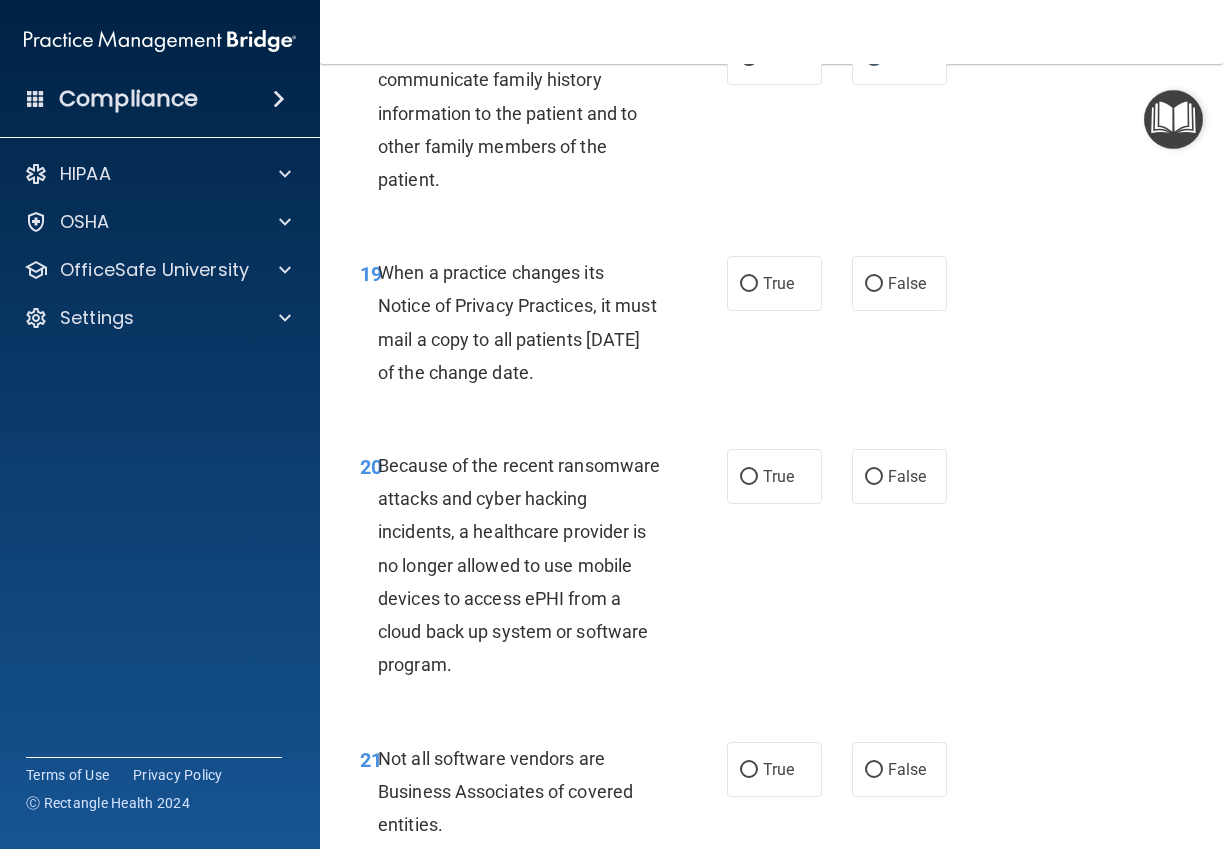 scroll, scrollTop: 4140, scrollLeft: 0, axis: vertical 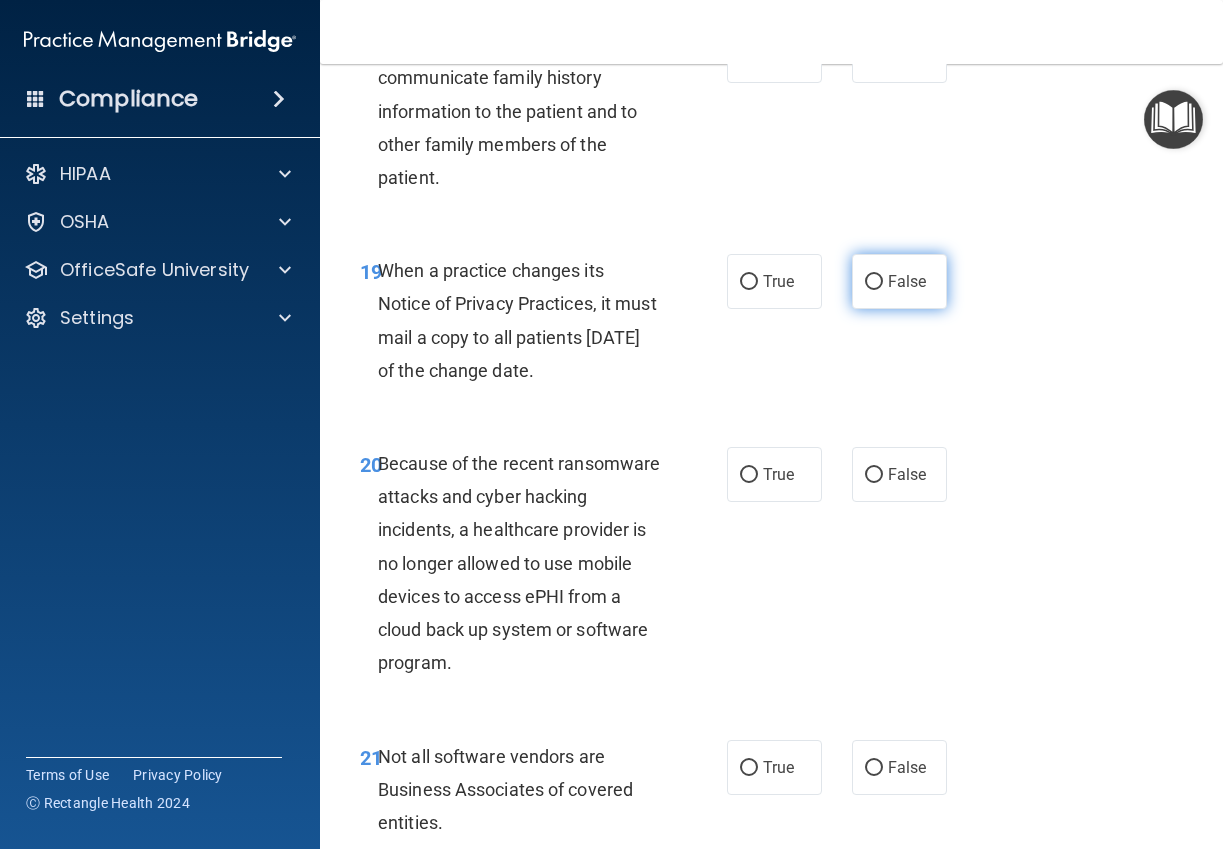 click on "False" at bounding box center (874, 282) 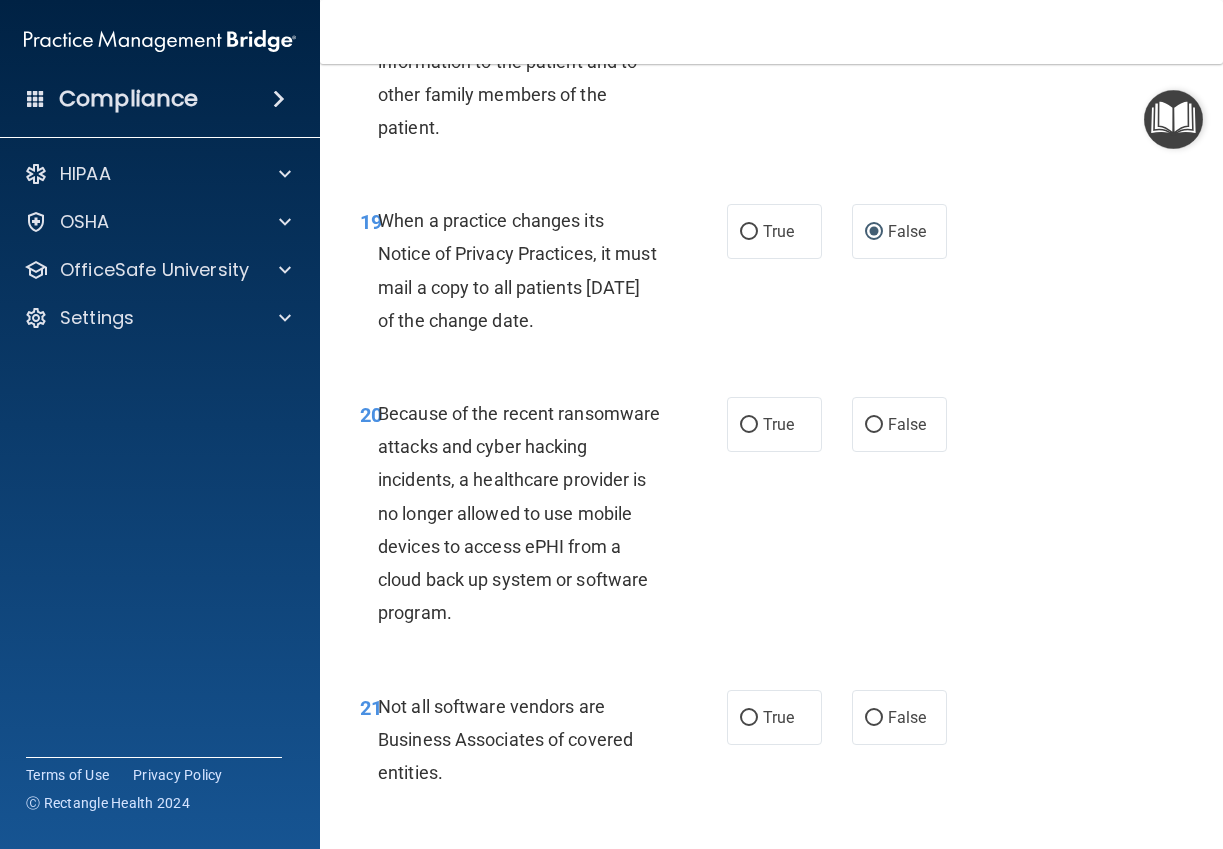 scroll, scrollTop: 4230, scrollLeft: 0, axis: vertical 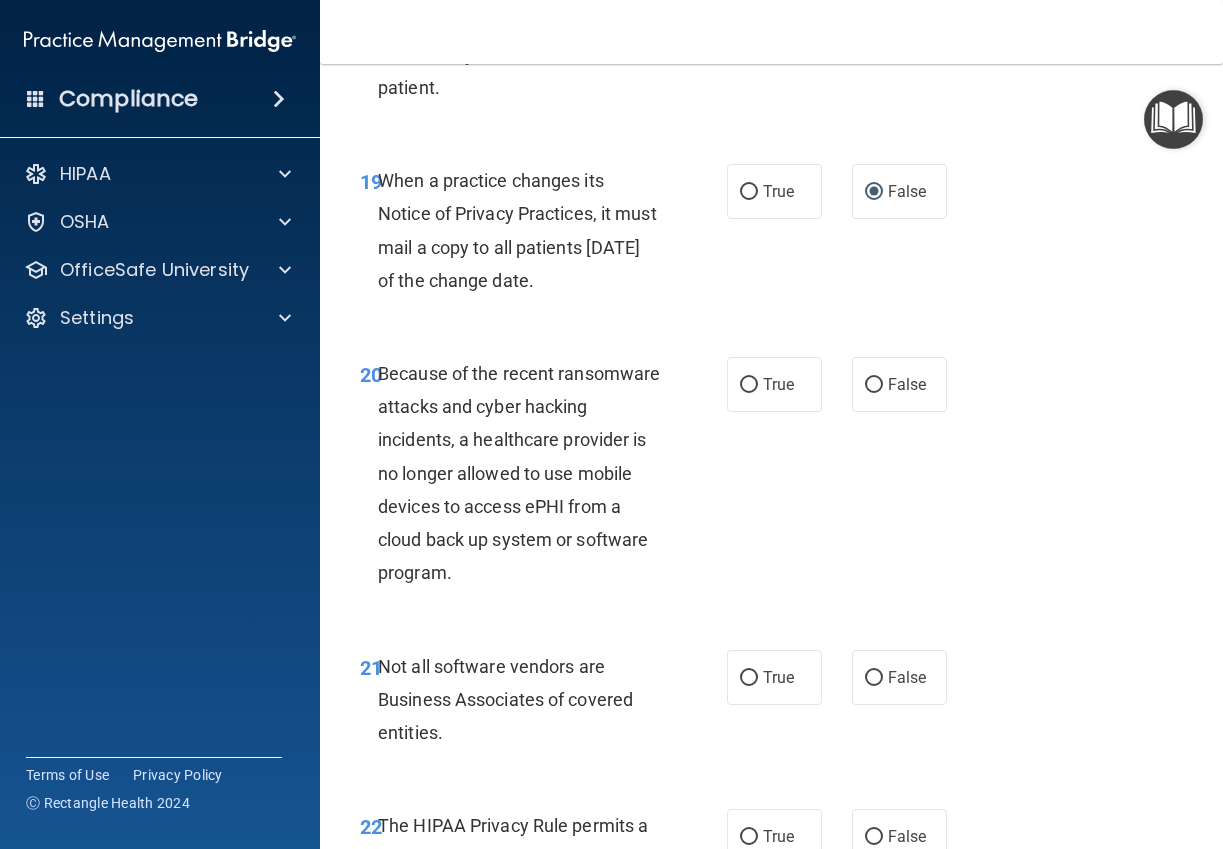 drag, startPoint x: 862, startPoint y: 488, endPoint x: 905, endPoint y: 518, distance: 52.43091 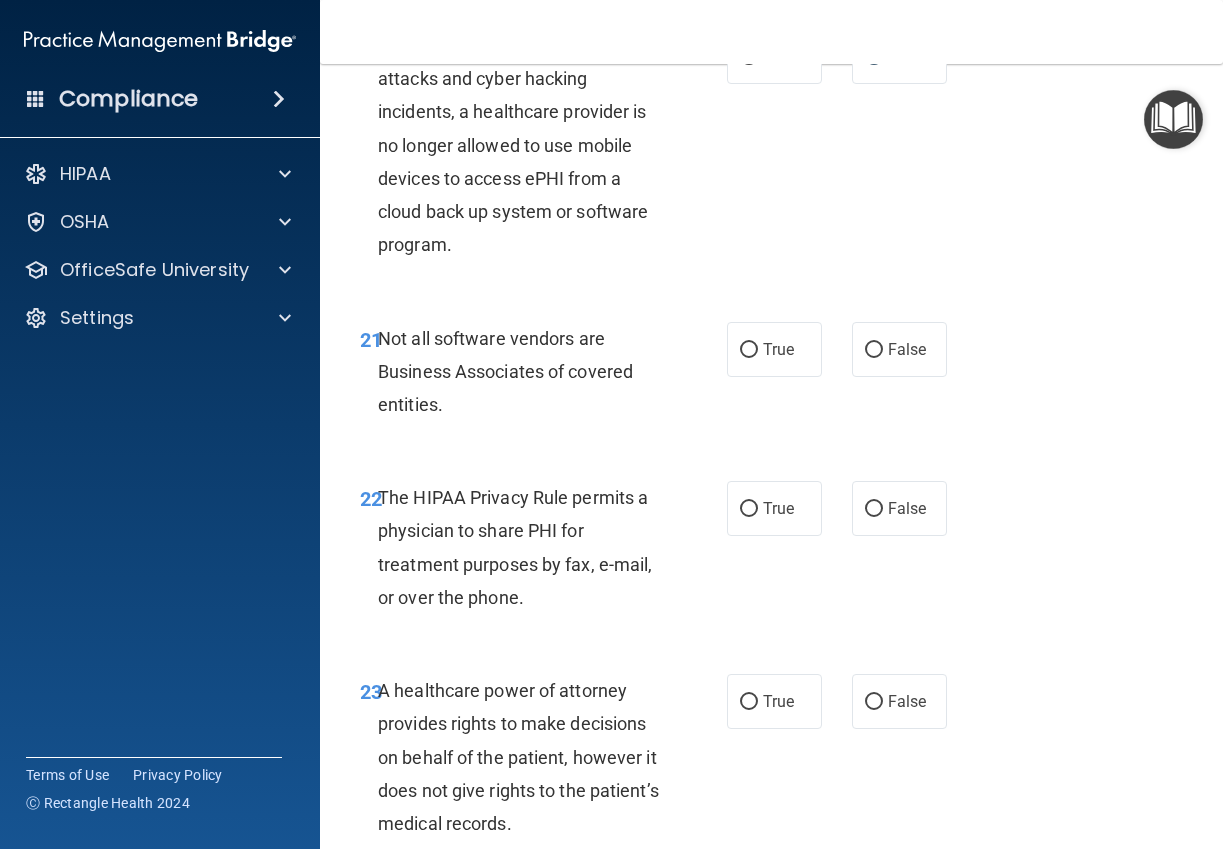 scroll, scrollTop: 4590, scrollLeft: 0, axis: vertical 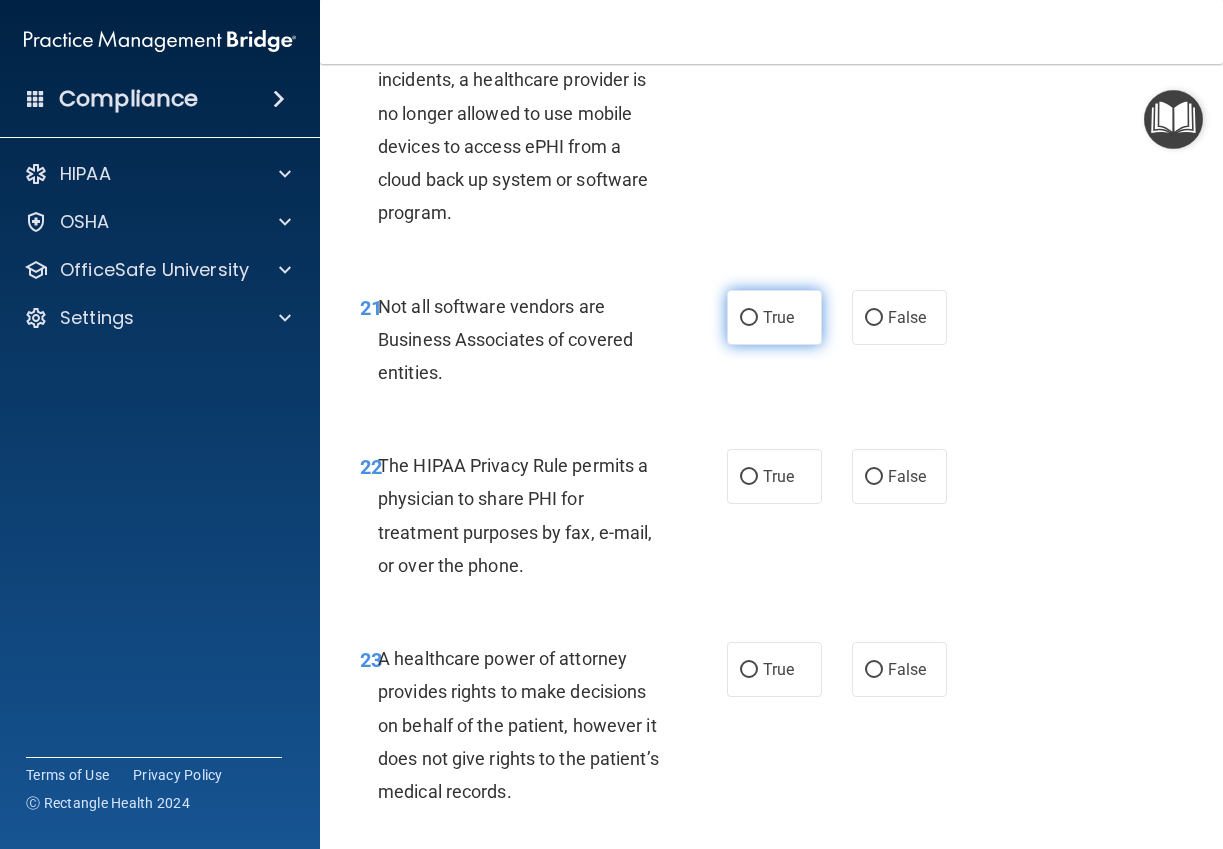 click on "True" at bounding box center [749, 318] 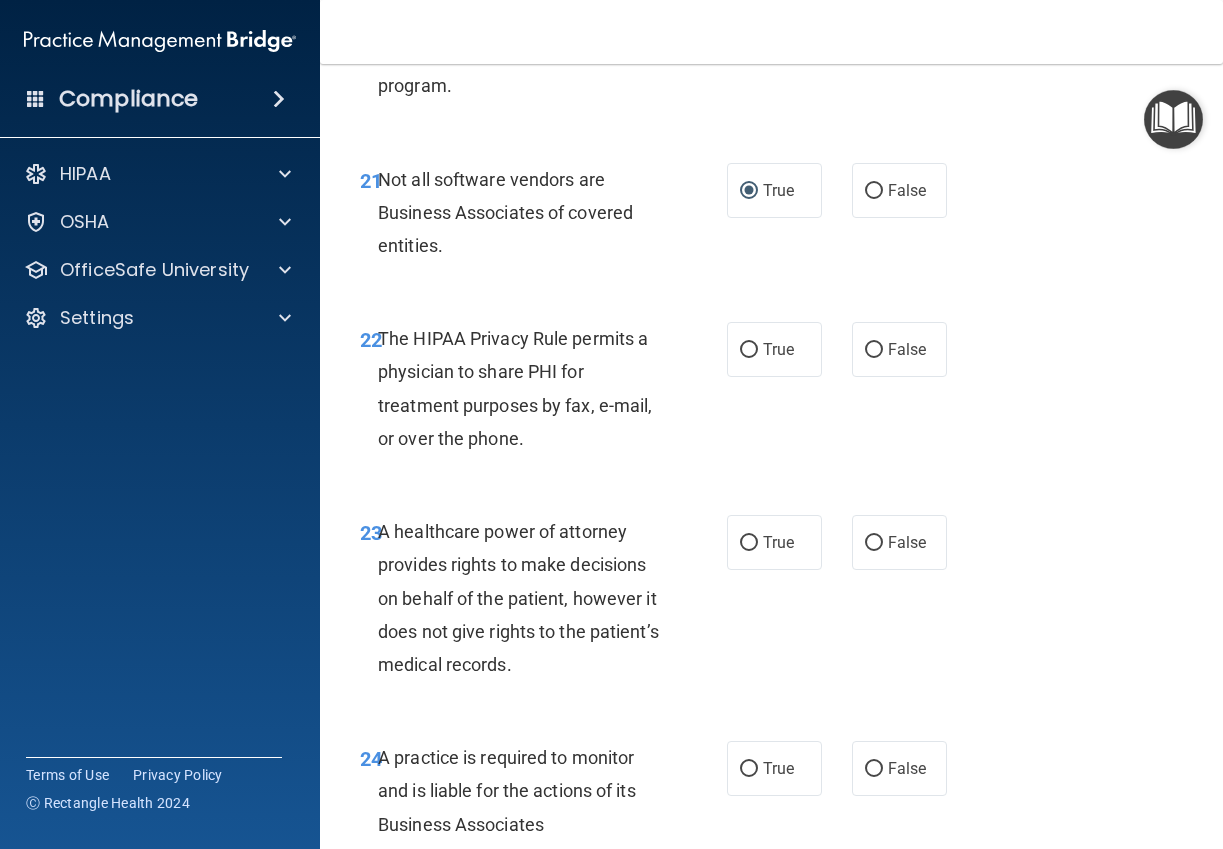 scroll, scrollTop: 4770, scrollLeft: 0, axis: vertical 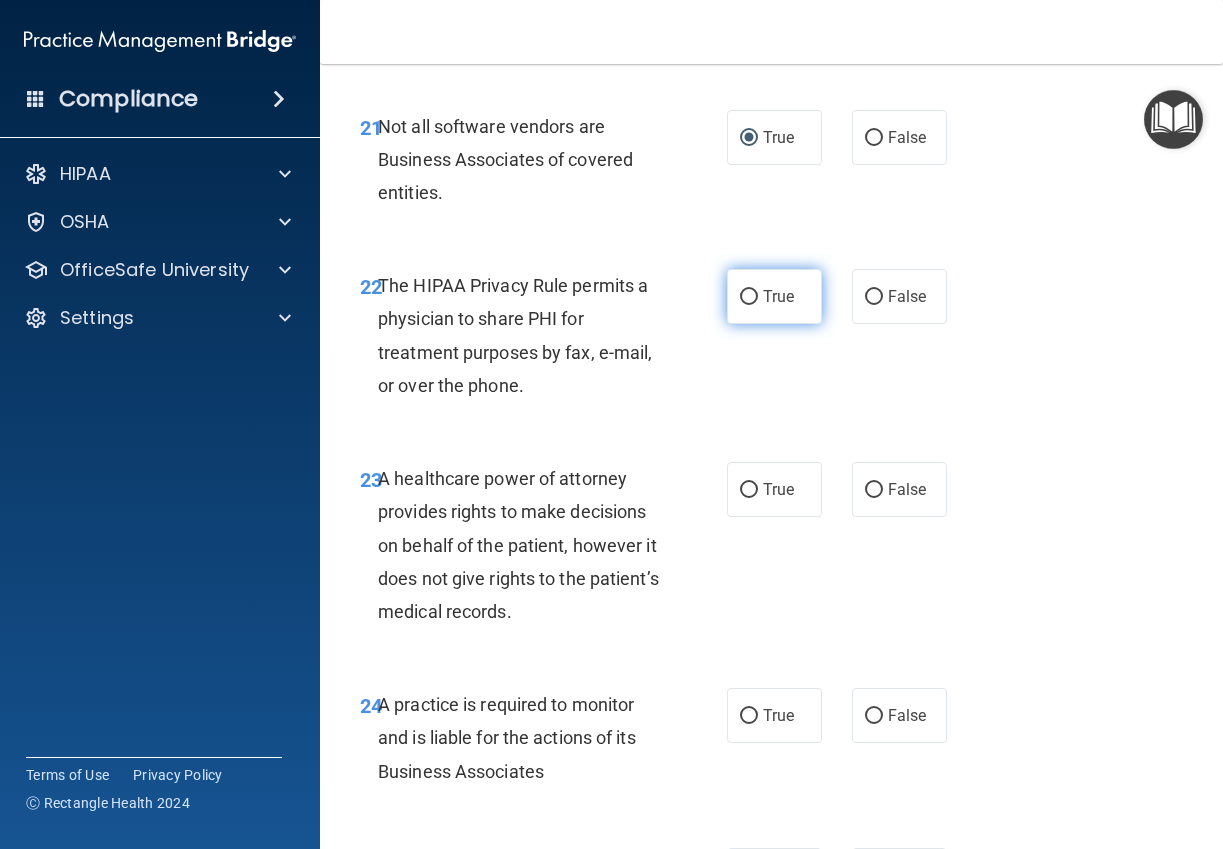 click on "True" at bounding box center [749, 297] 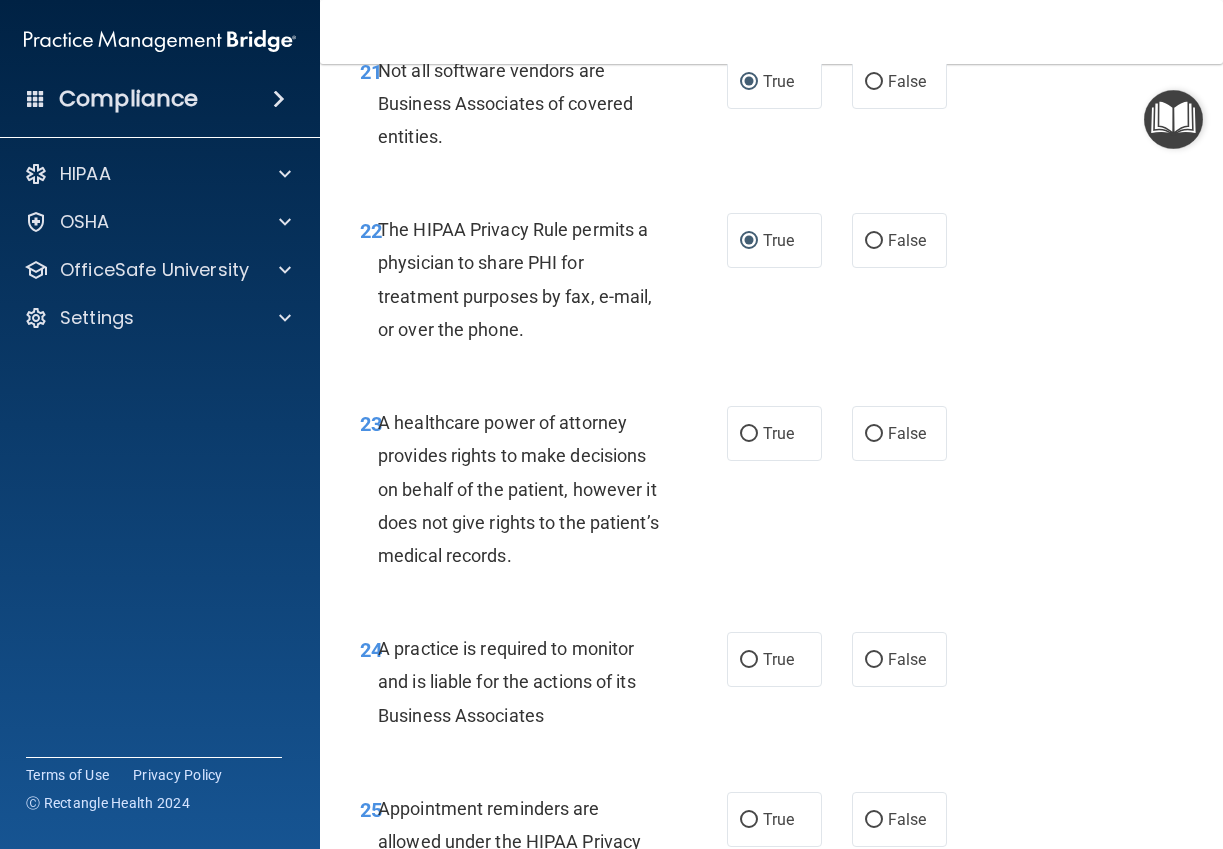 scroll, scrollTop: 4950, scrollLeft: 0, axis: vertical 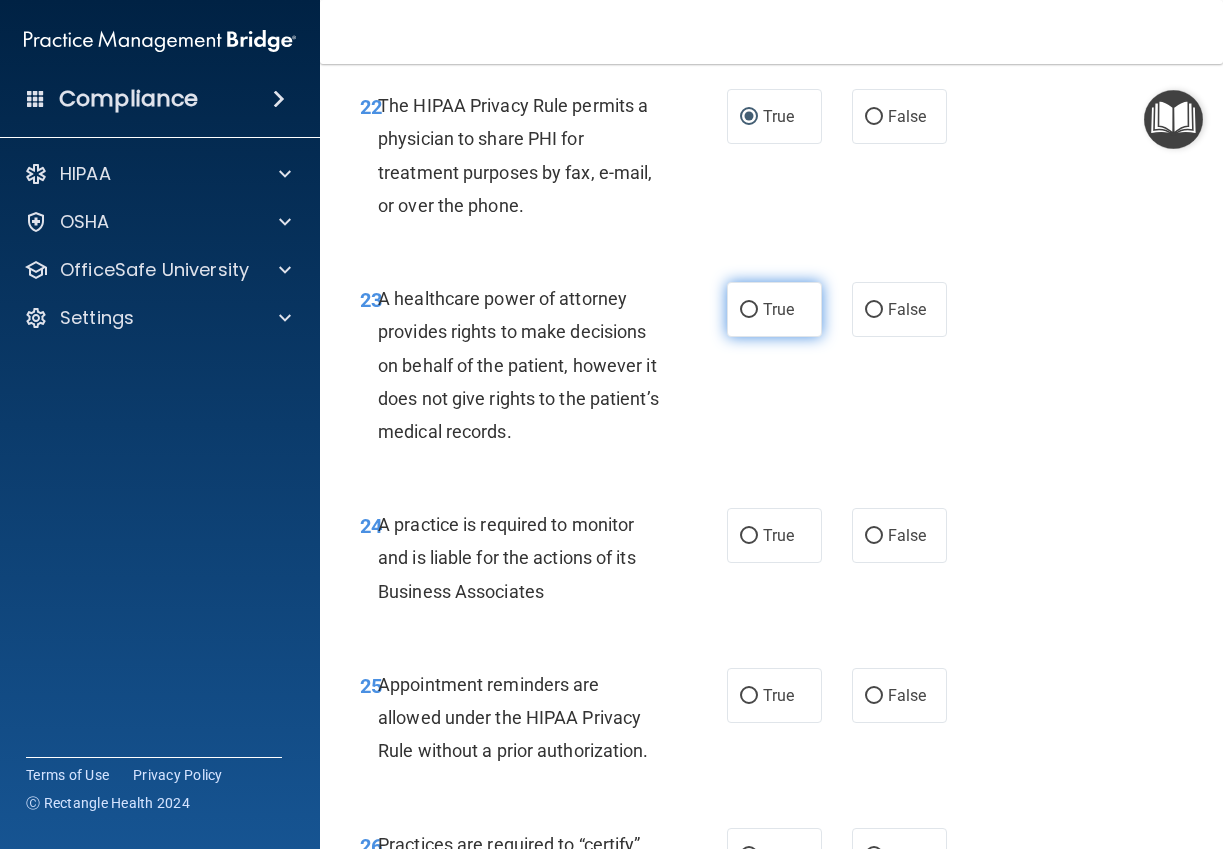 click on "True" at bounding box center [749, 310] 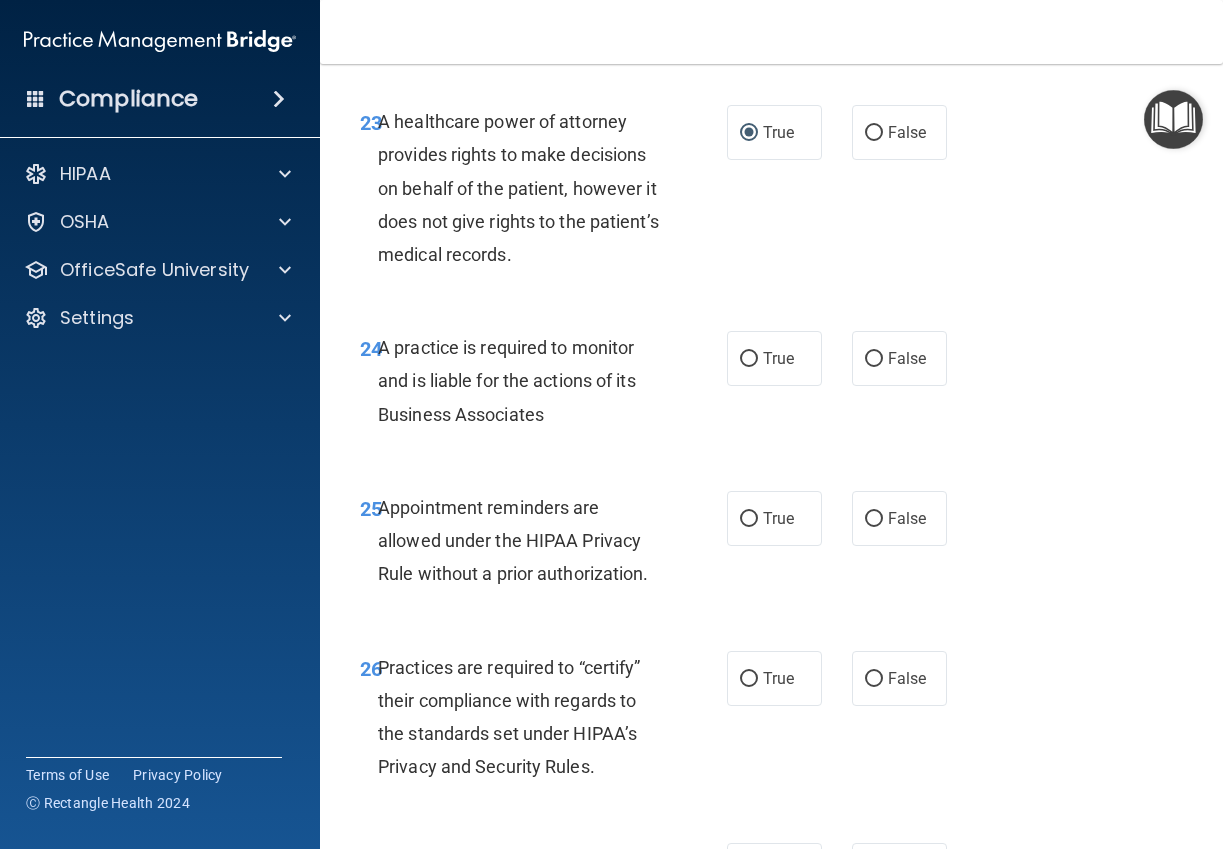 scroll, scrollTop: 5130, scrollLeft: 0, axis: vertical 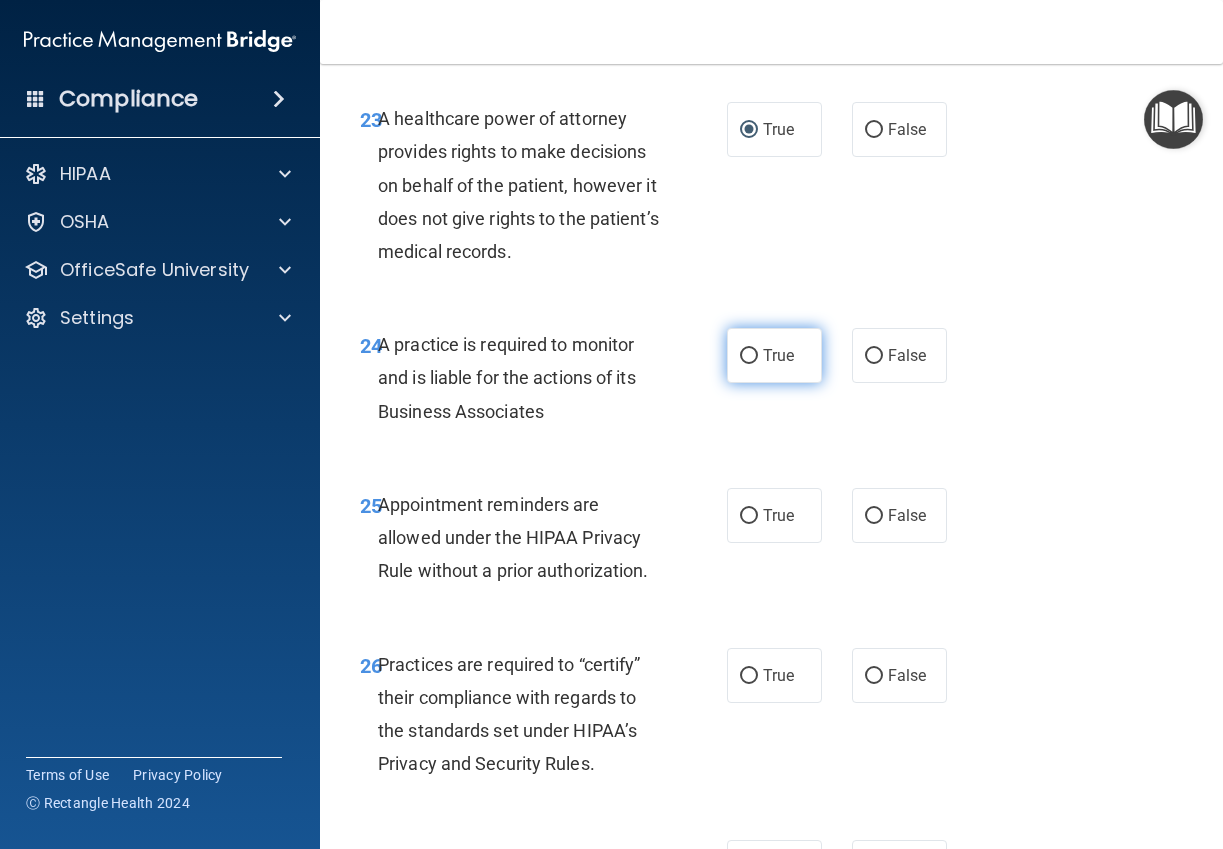 click on "True" at bounding box center [749, 356] 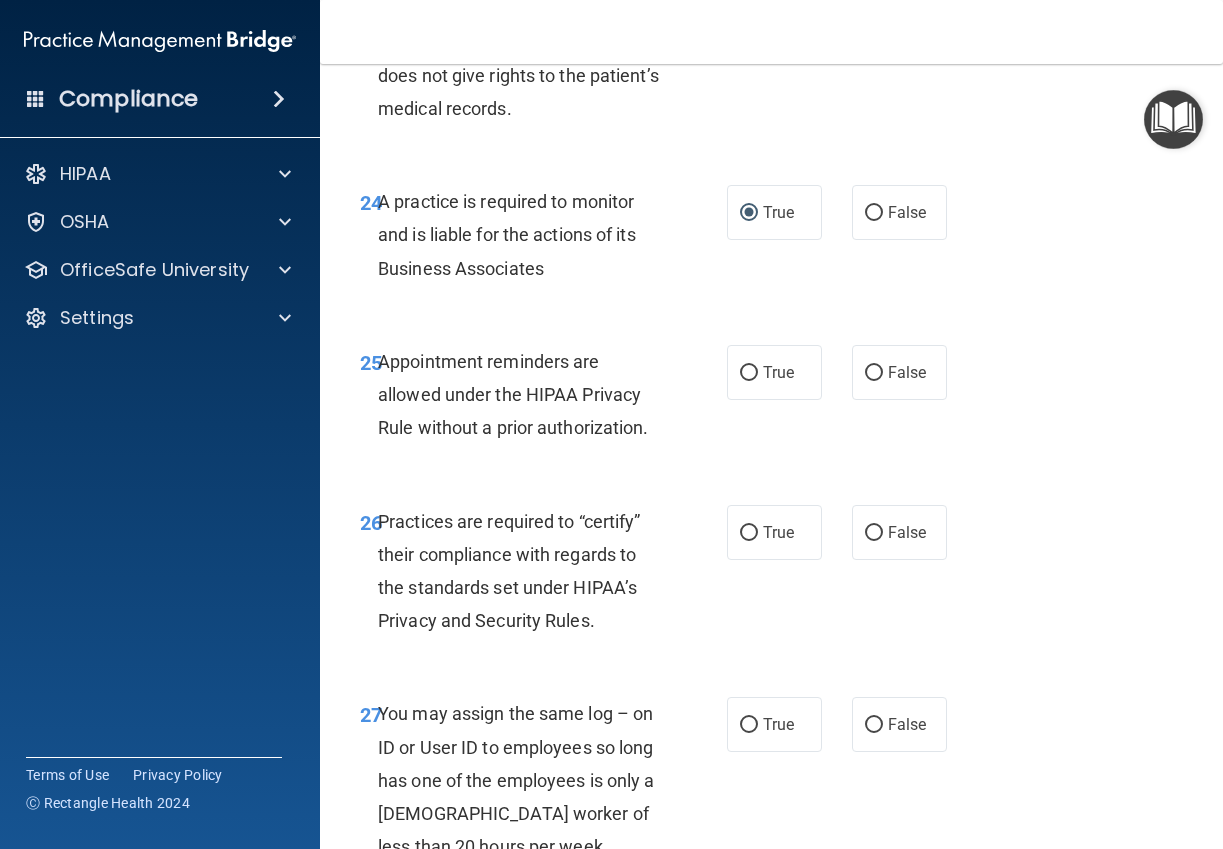 scroll, scrollTop: 5310, scrollLeft: 0, axis: vertical 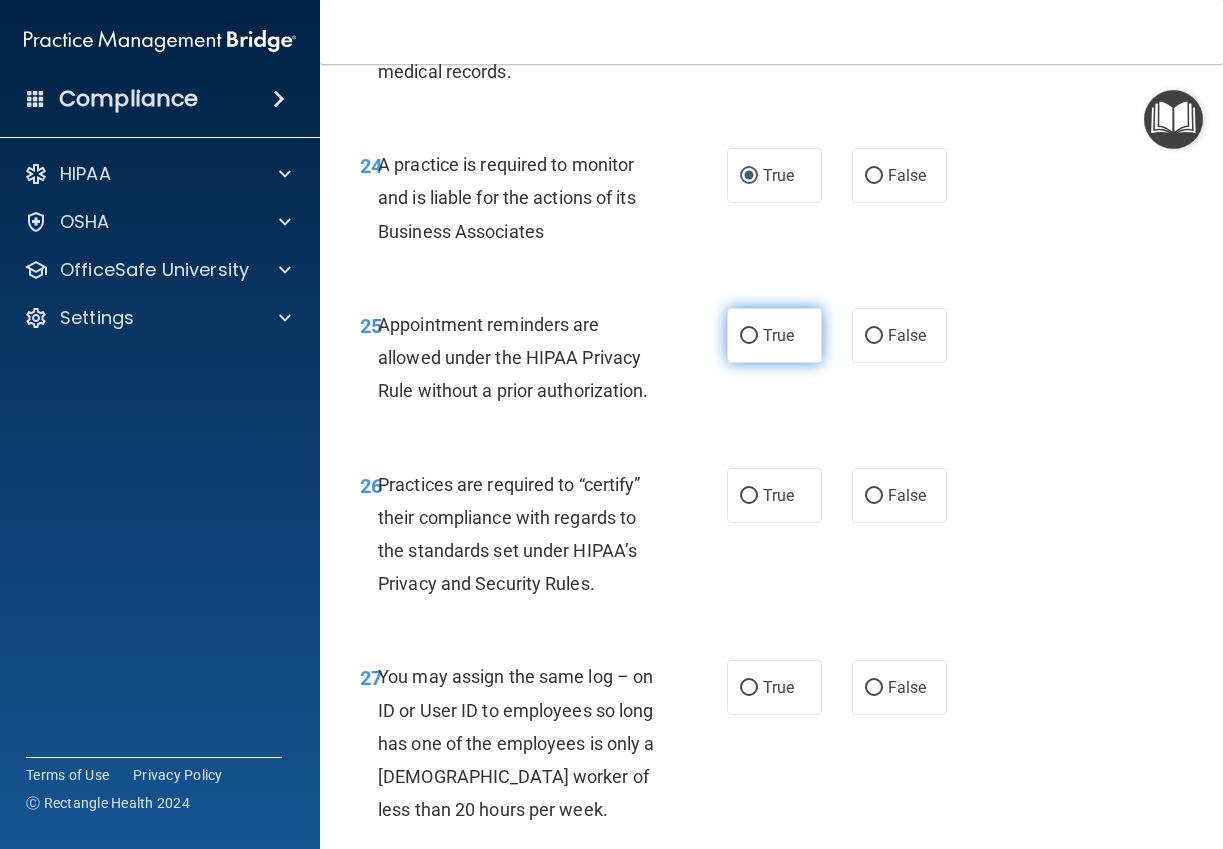 click on "True" at bounding box center (749, 336) 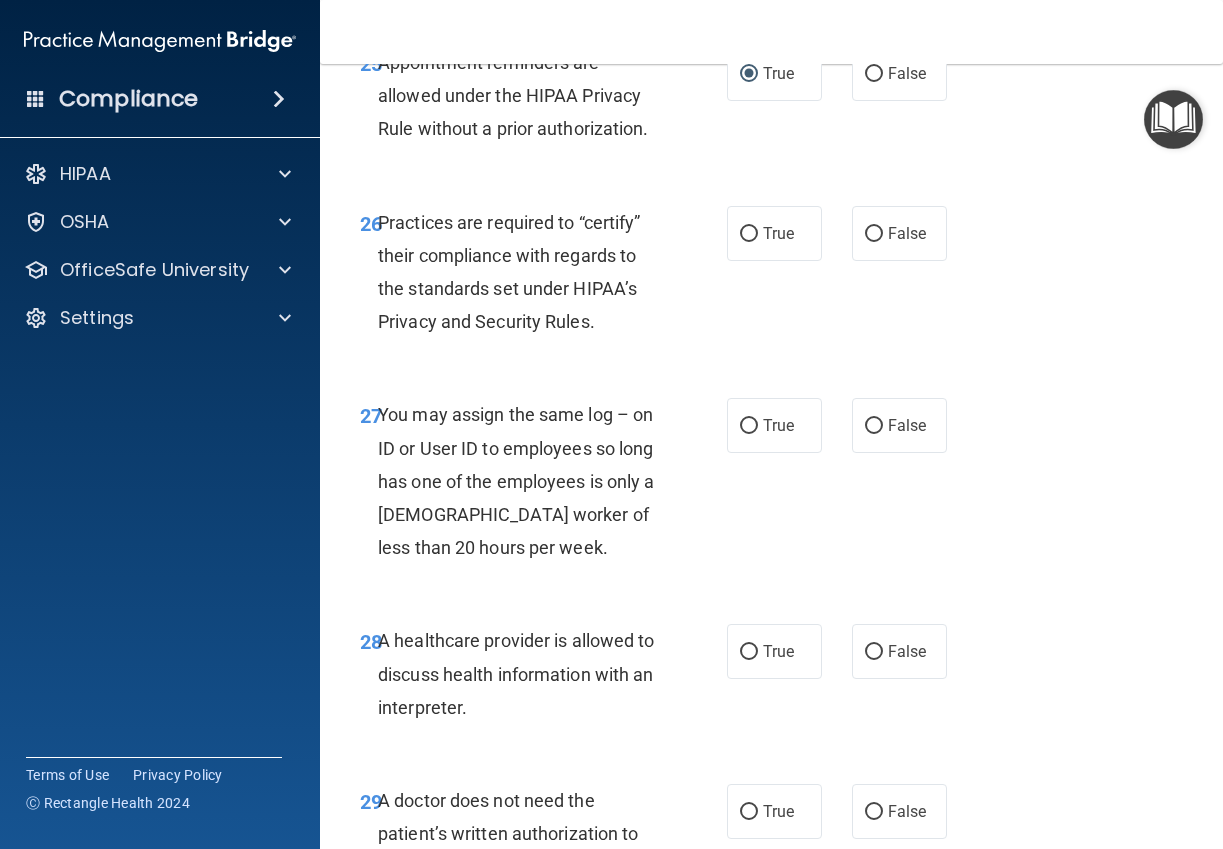 scroll, scrollTop: 5580, scrollLeft: 0, axis: vertical 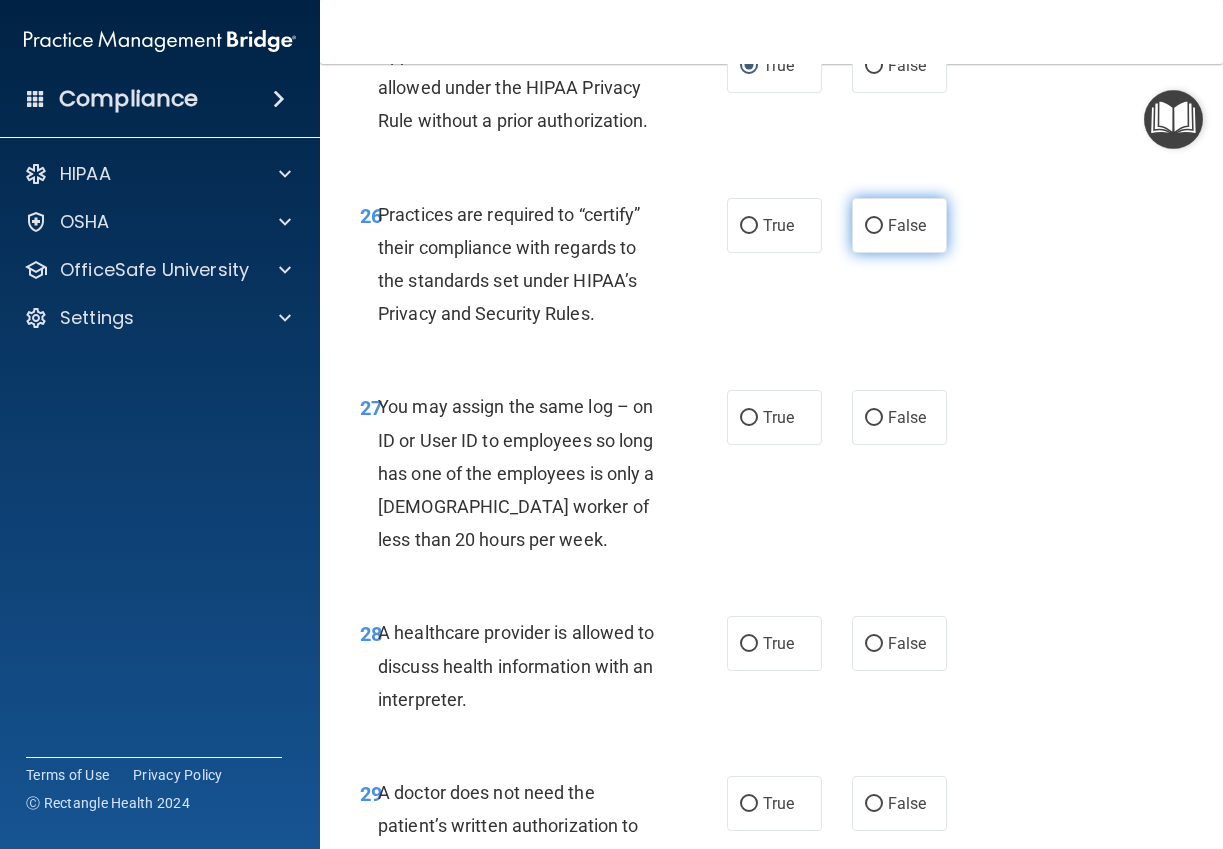click on "False" at bounding box center [874, 226] 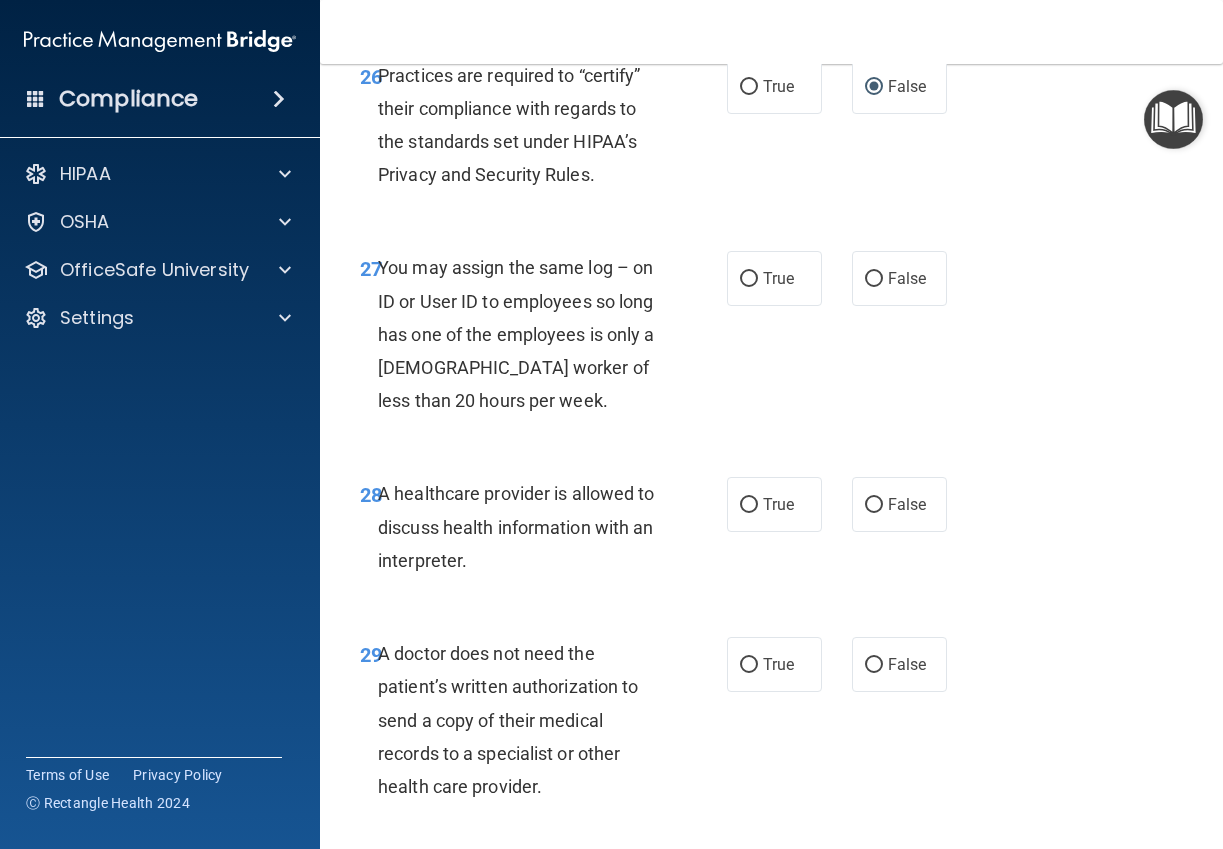 scroll, scrollTop: 5760, scrollLeft: 0, axis: vertical 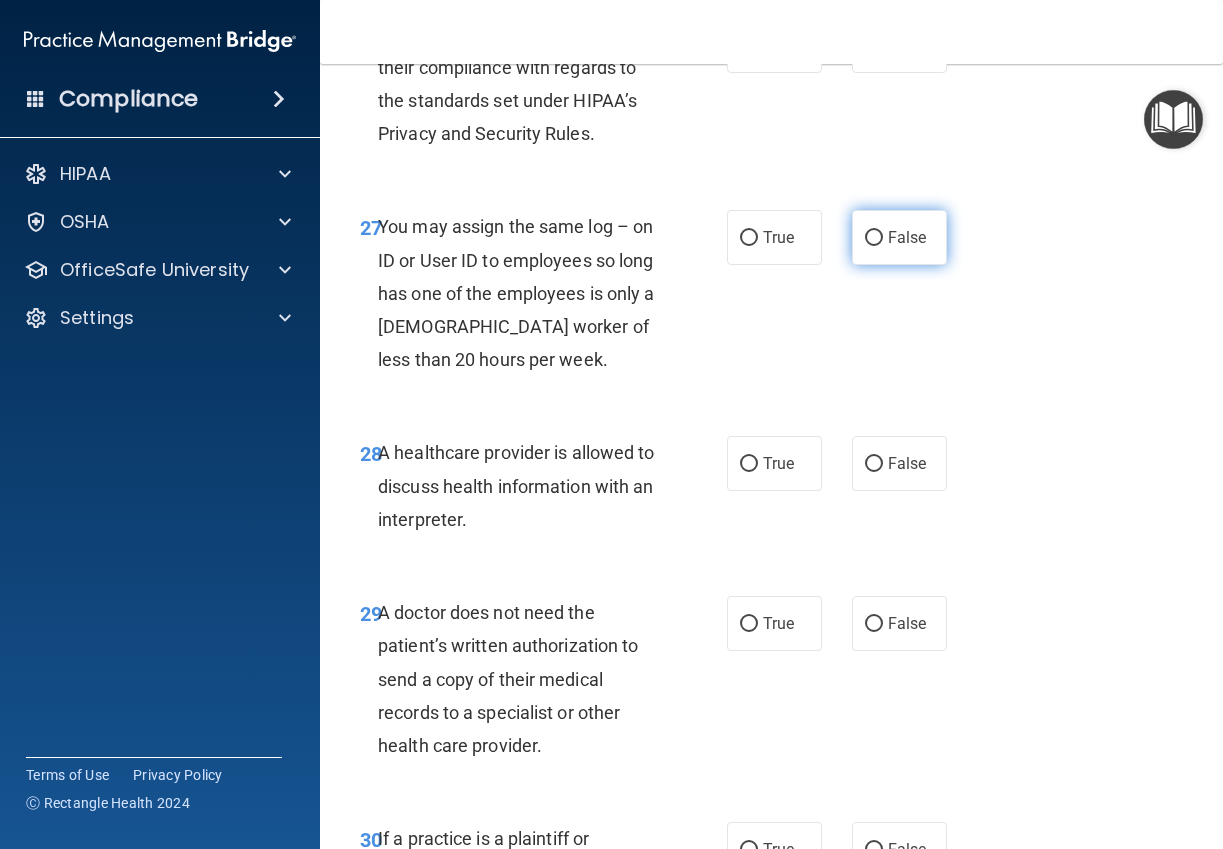 click on "False" at bounding box center [899, 237] 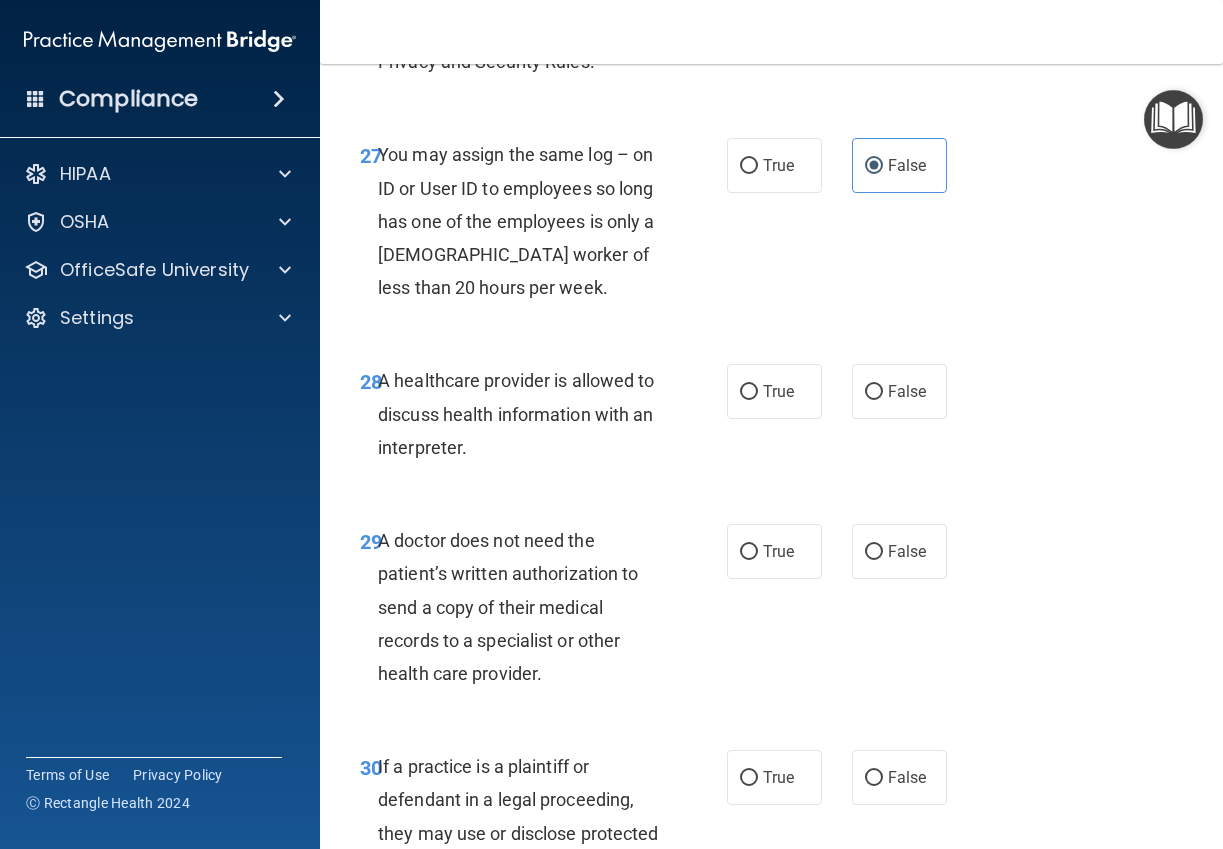 scroll, scrollTop: 5940, scrollLeft: 0, axis: vertical 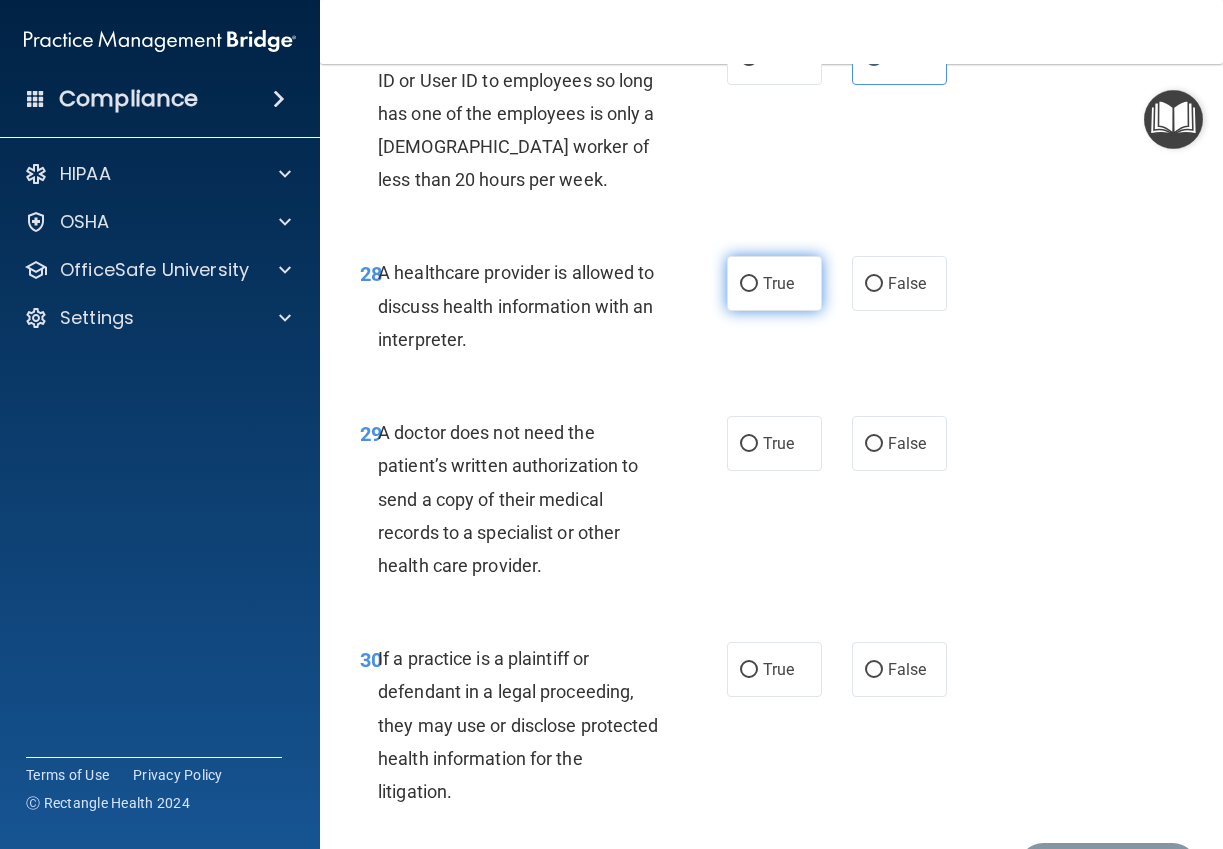 click on "True" at bounding box center (749, 284) 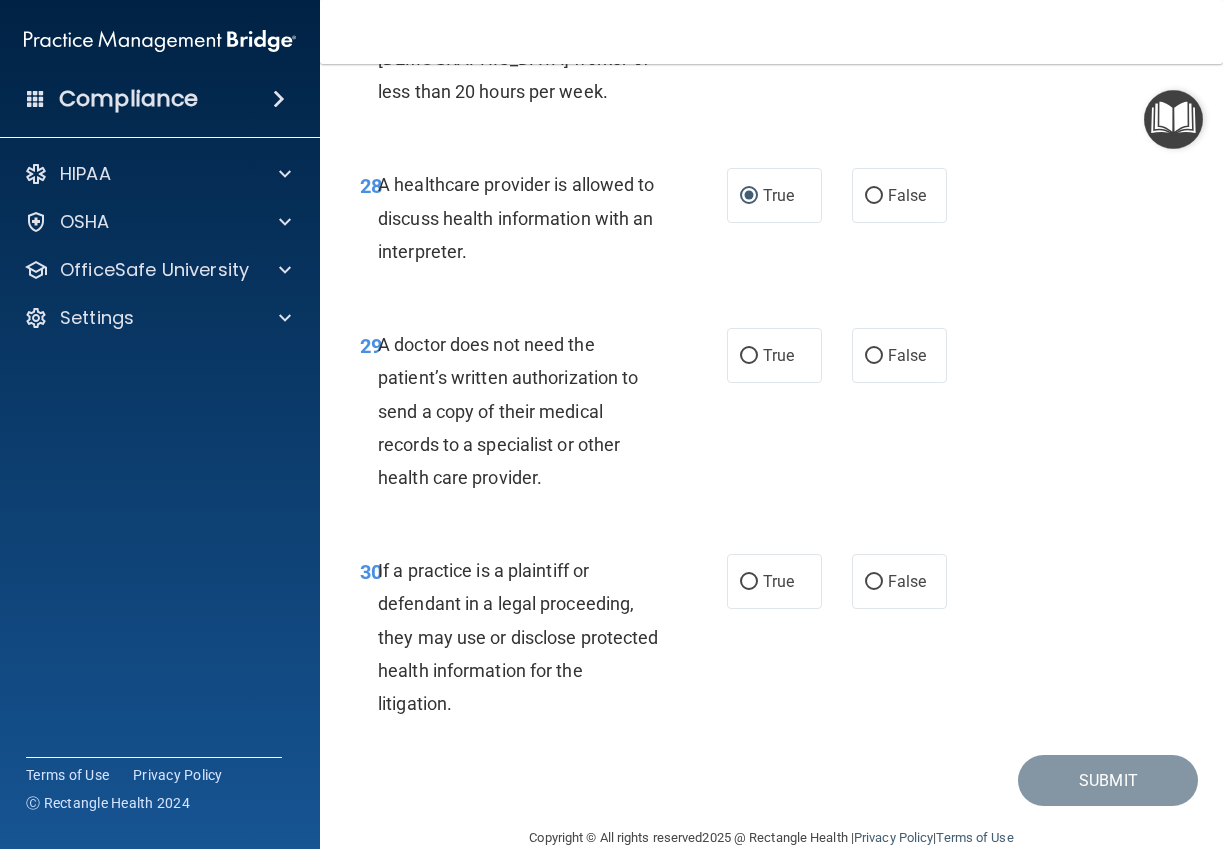 scroll, scrollTop: 6120, scrollLeft: 0, axis: vertical 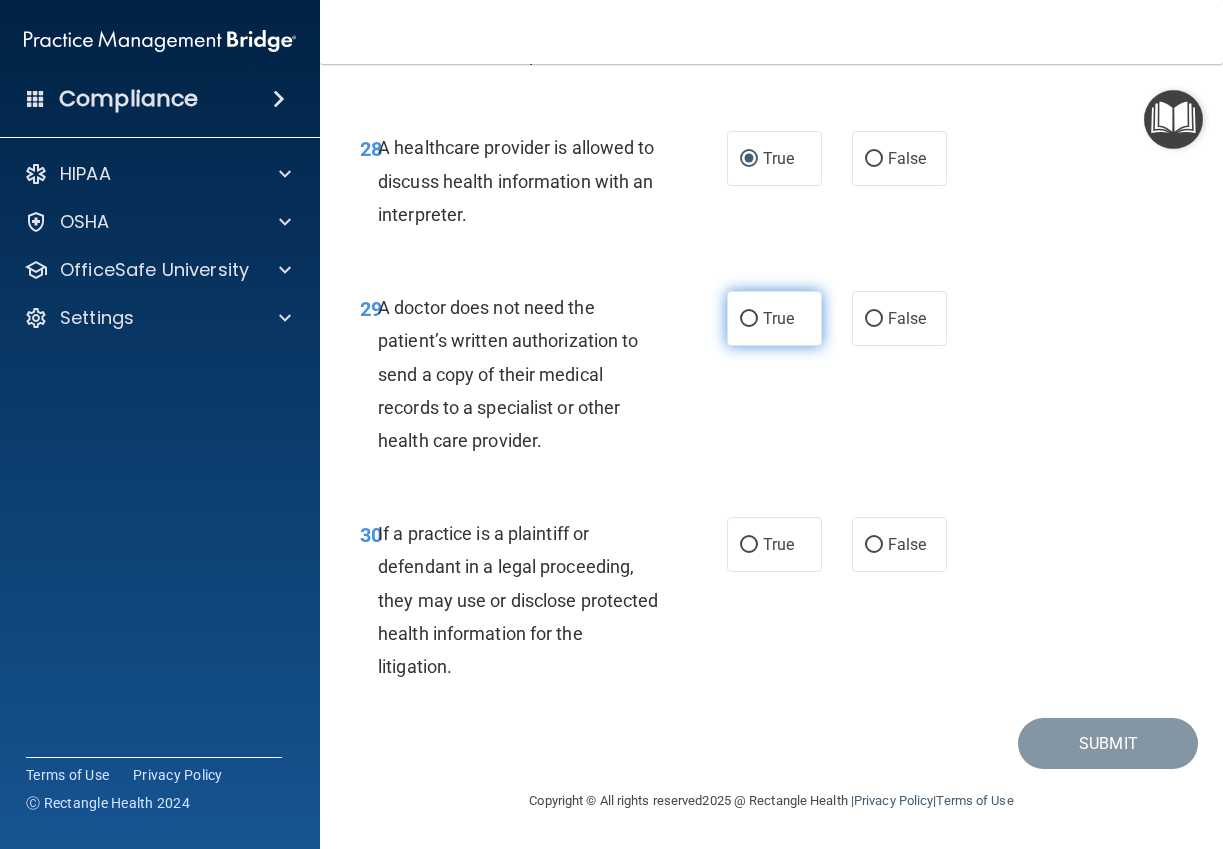 click on "True" at bounding box center (749, 319) 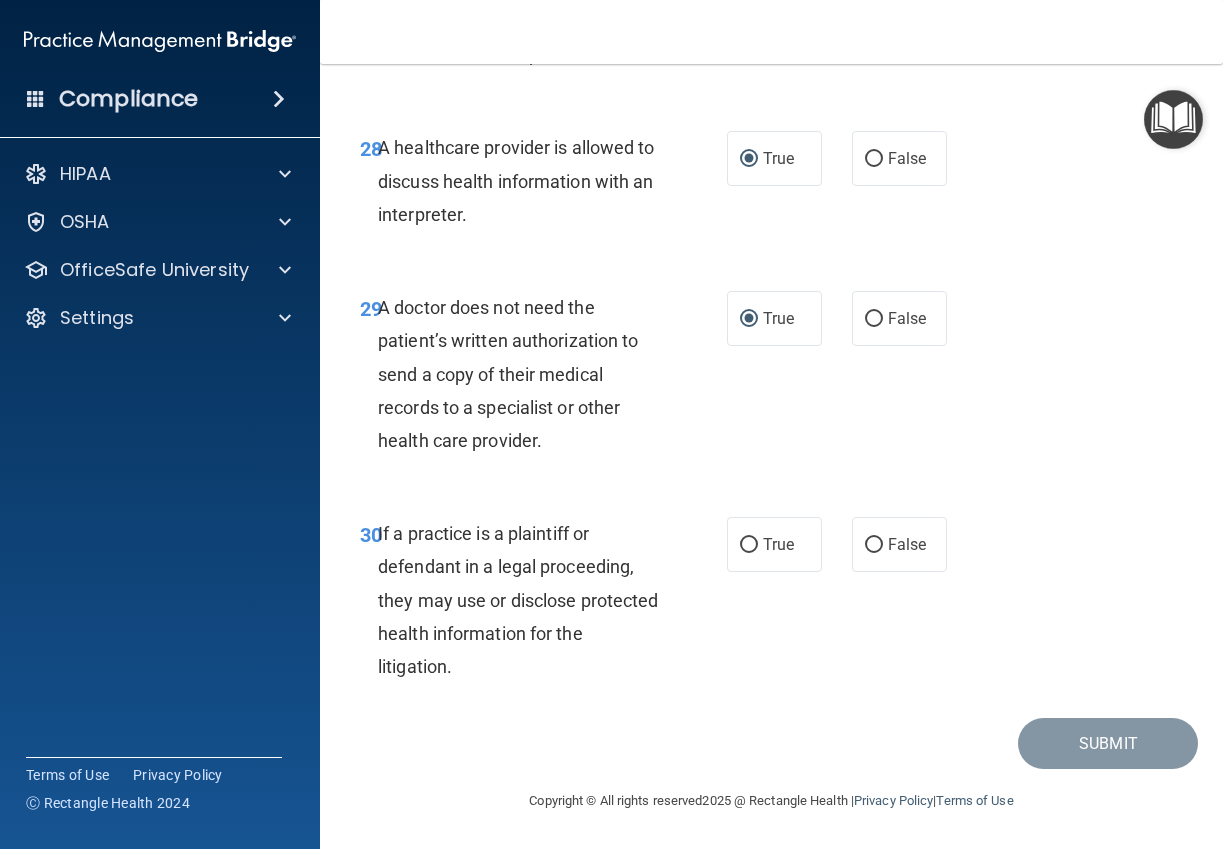 scroll, scrollTop: 6167, scrollLeft: 0, axis: vertical 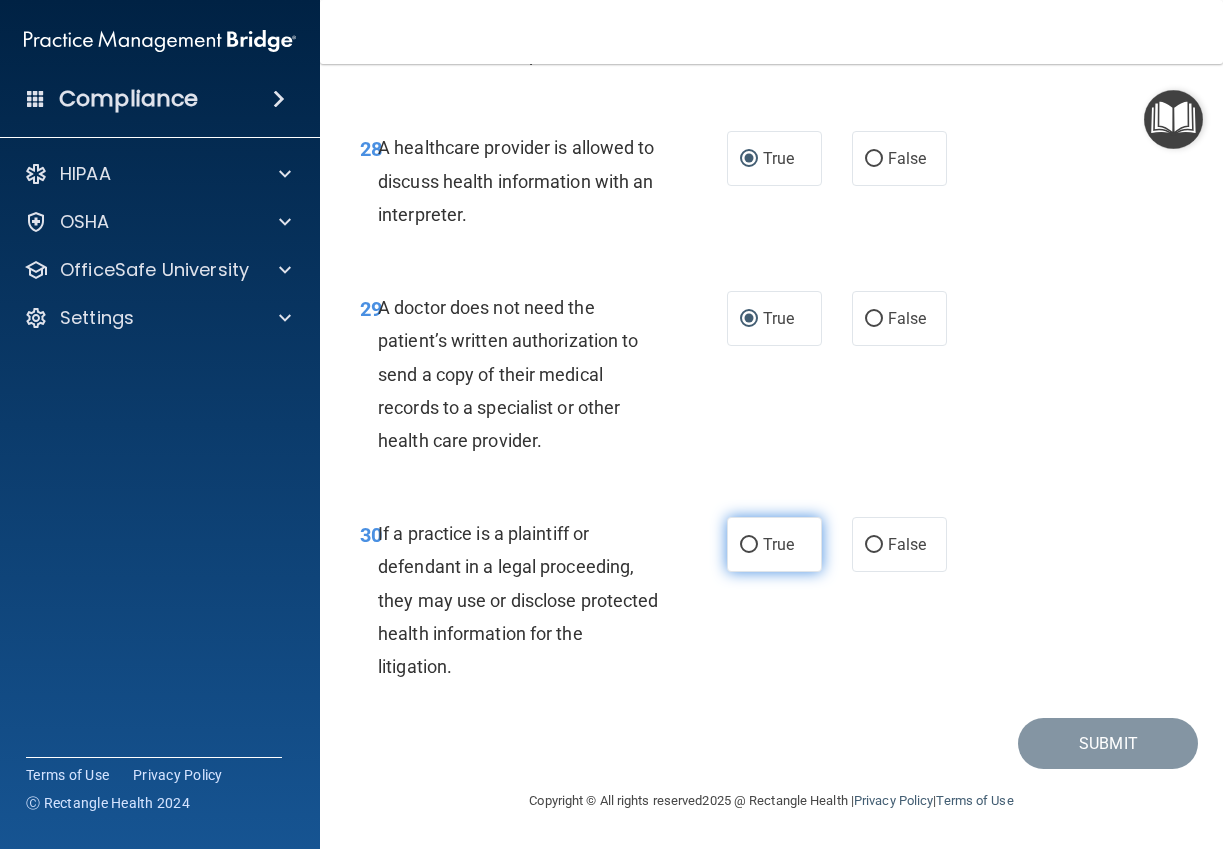 click on "True" at bounding box center [749, 545] 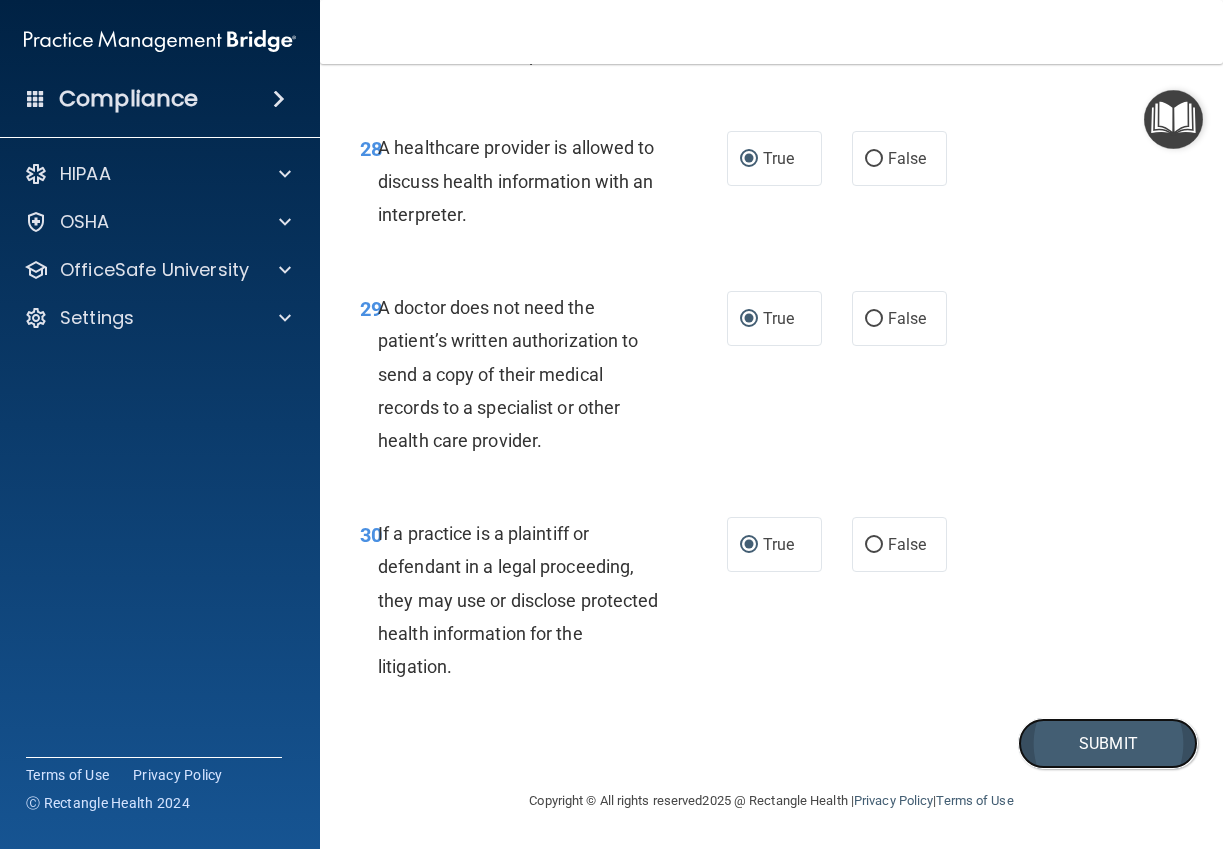 click on "Submit" at bounding box center [1108, 743] 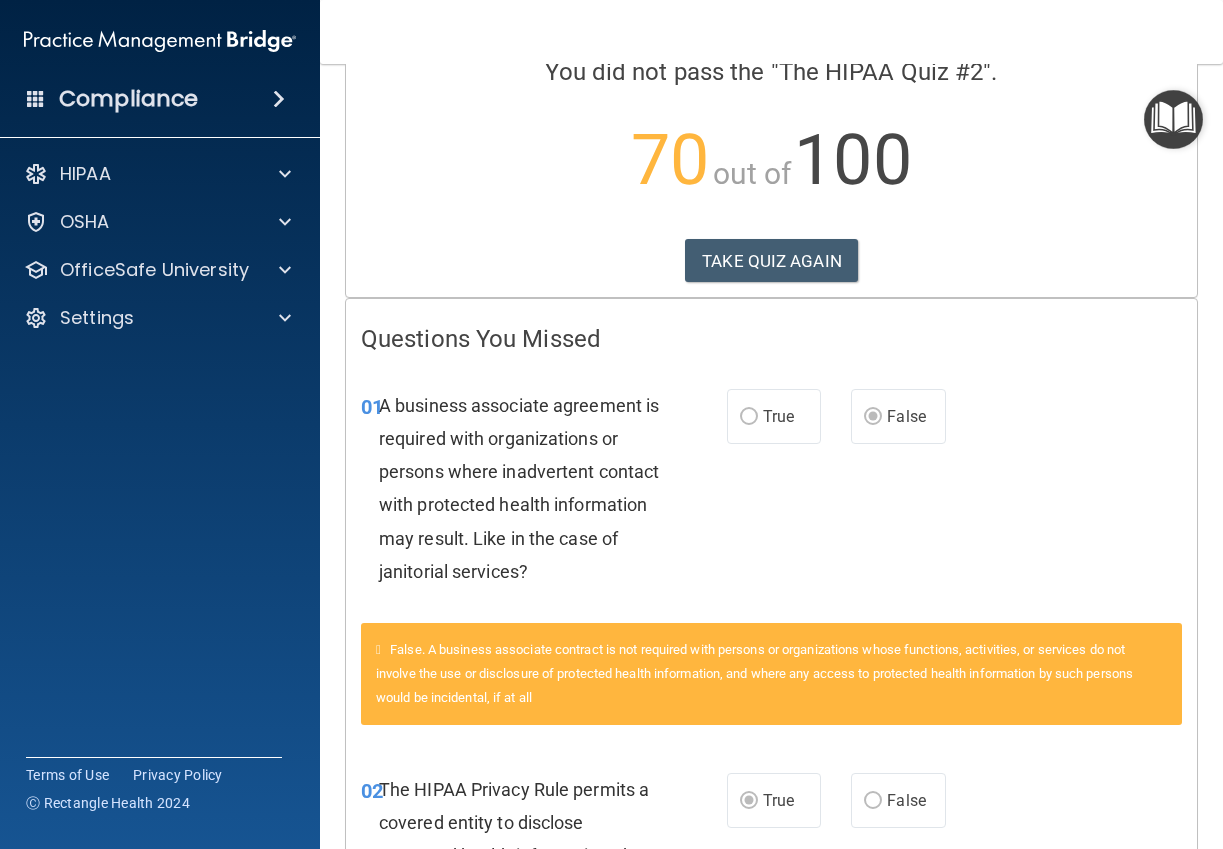 scroll, scrollTop: 0, scrollLeft: 0, axis: both 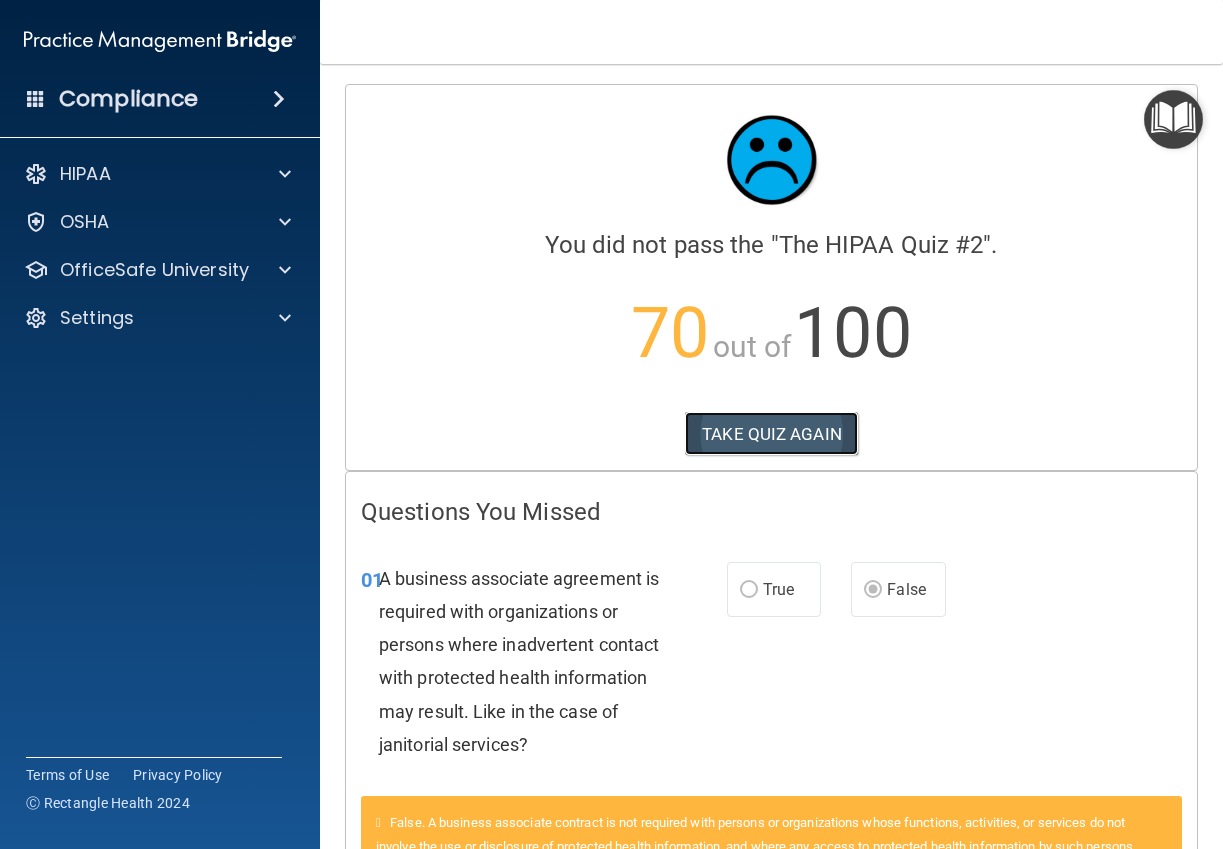 click on "TAKE QUIZ AGAIN" at bounding box center (771, 434) 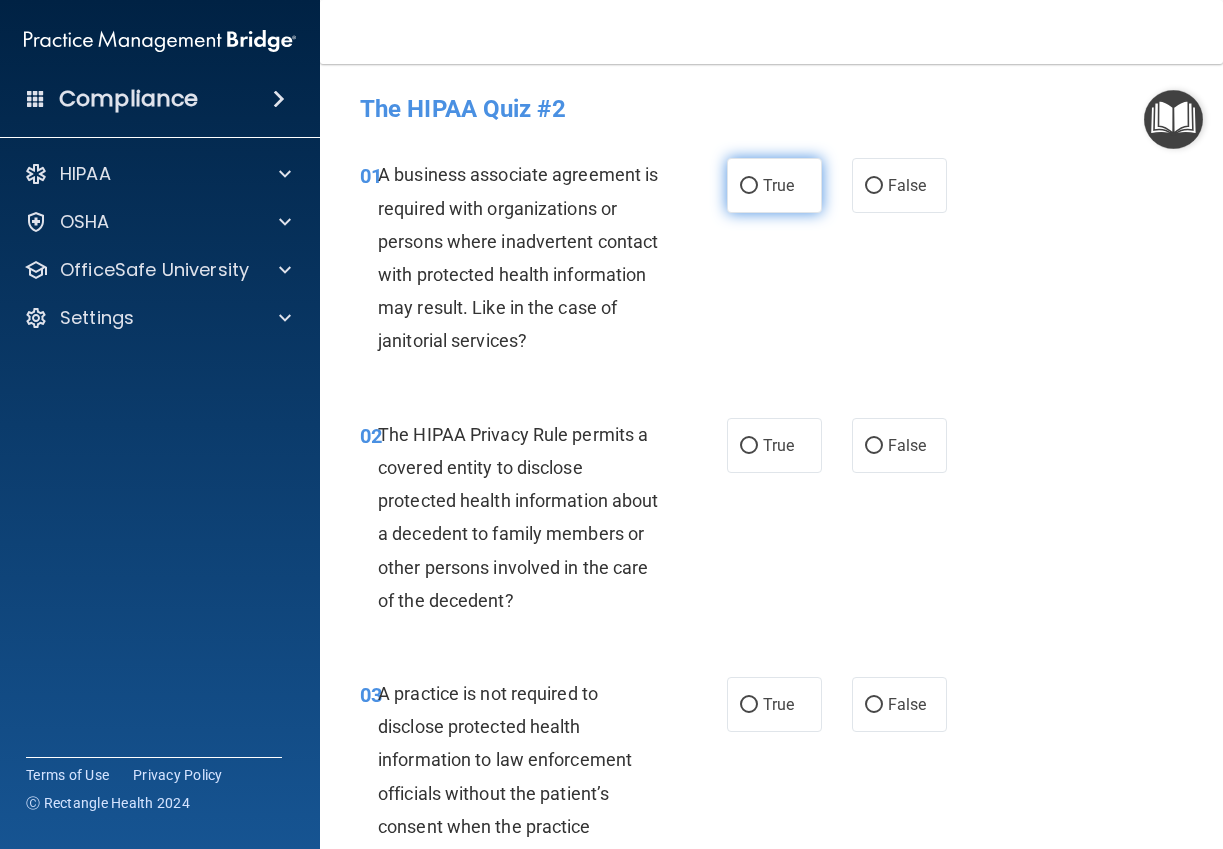 click on "True" at bounding box center (749, 186) 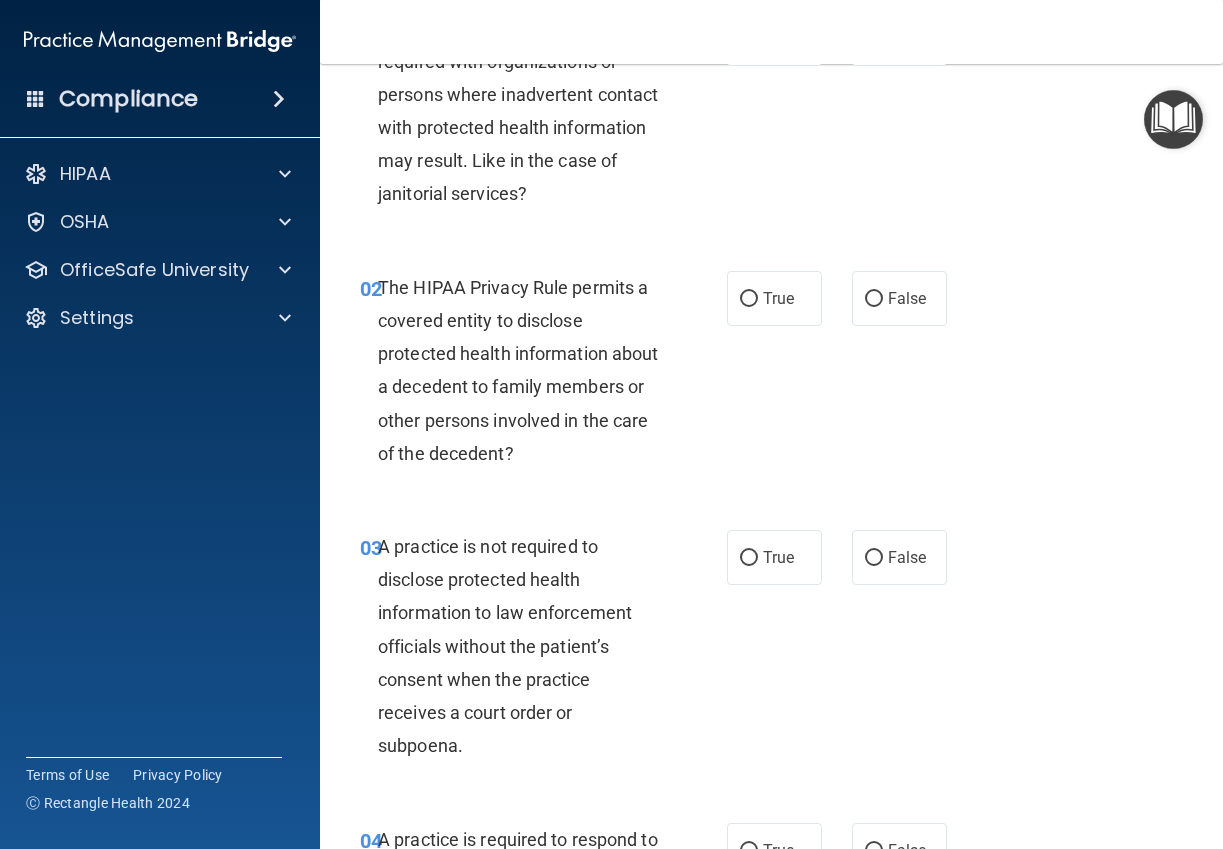 scroll, scrollTop: 180, scrollLeft: 0, axis: vertical 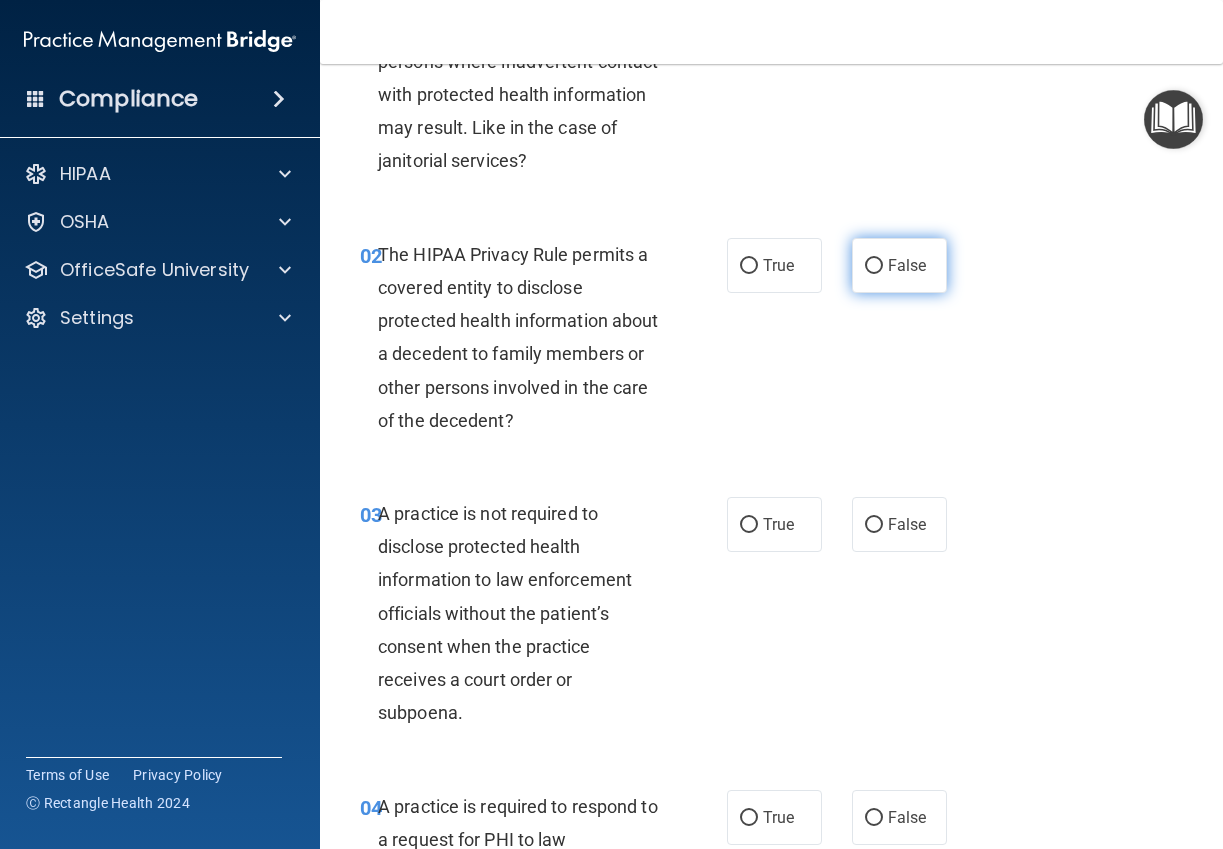 click on "False" at bounding box center [874, 266] 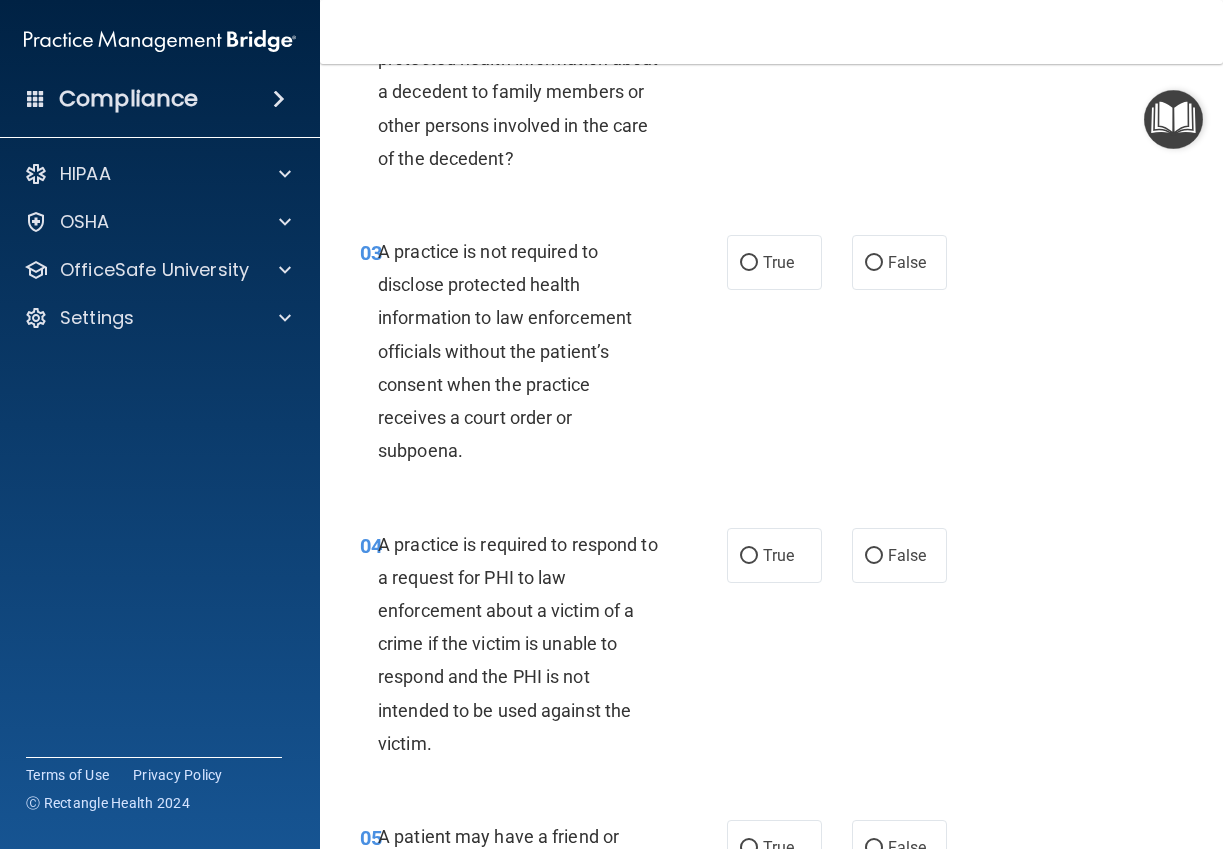 scroll, scrollTop: 450, scrollLeft: 0, axis: vertical 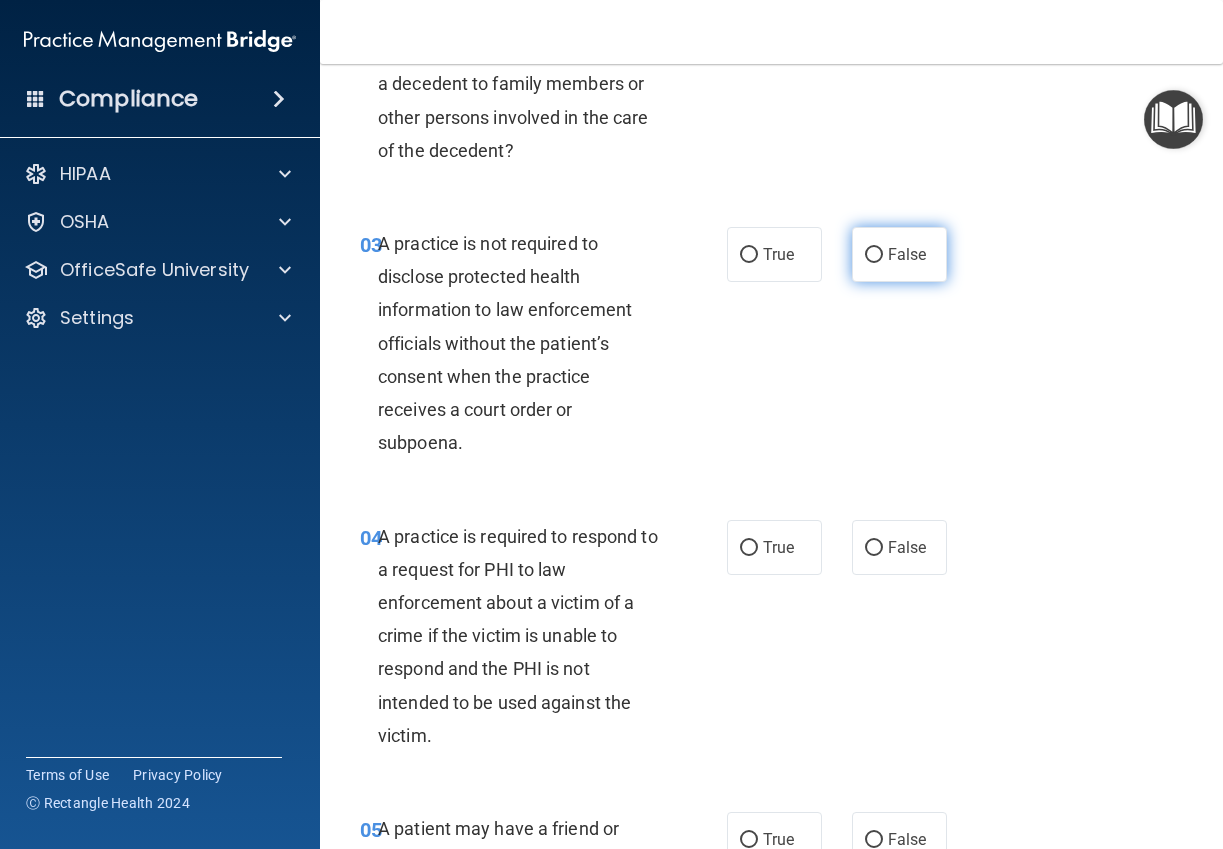 click on "False" at bounding box center [874, 255] 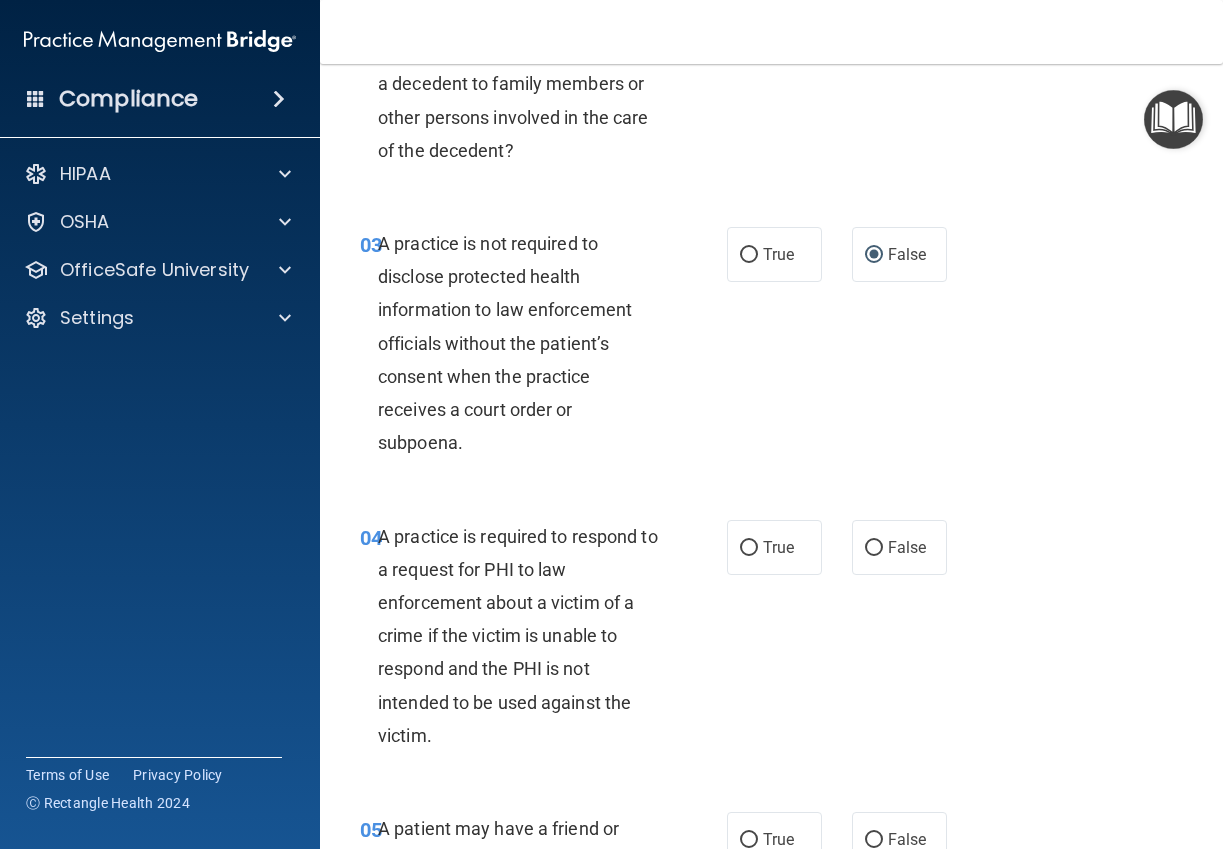 scroll, scrollTop: 630, scrollLeft: 0, axis: vertical 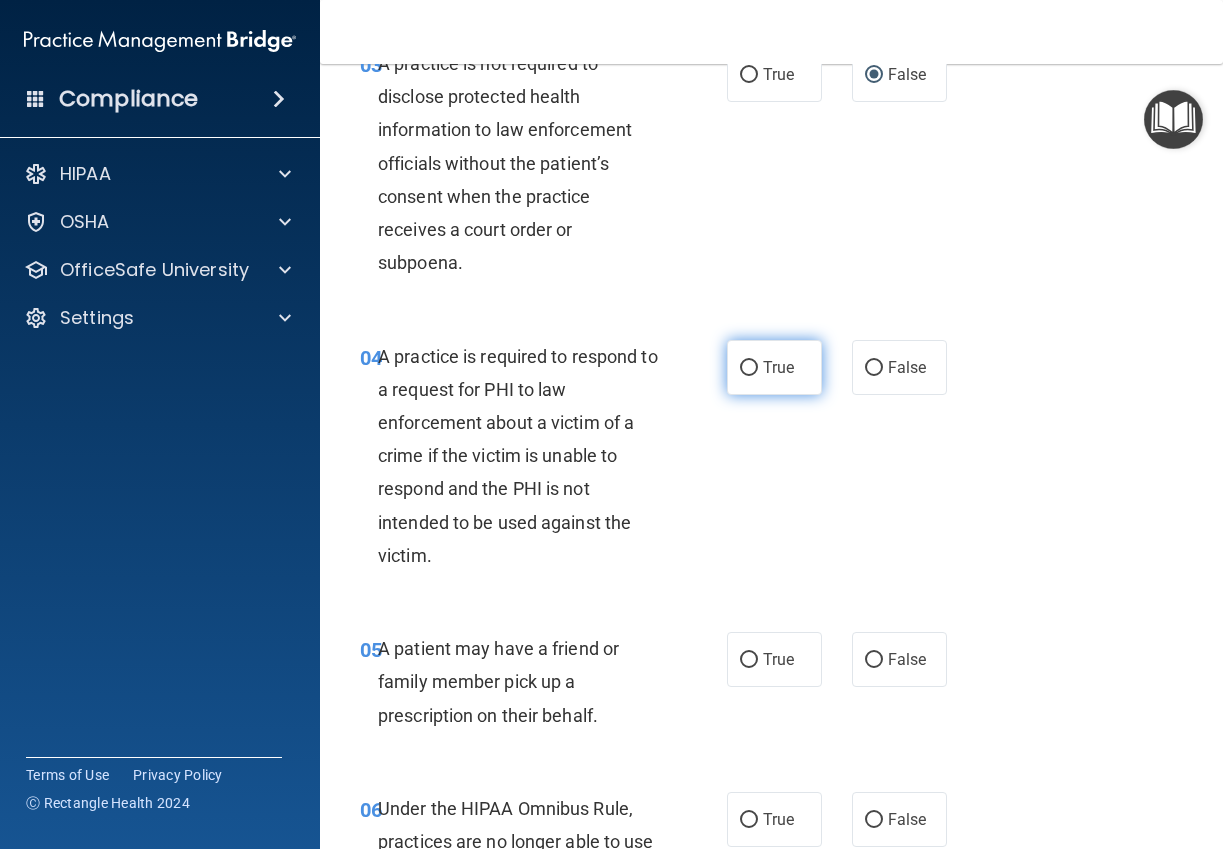 drag, startPoint x: 731, startPoint y: 399, endPoint x: 741, endPoint y: 452, distance: 53.935146 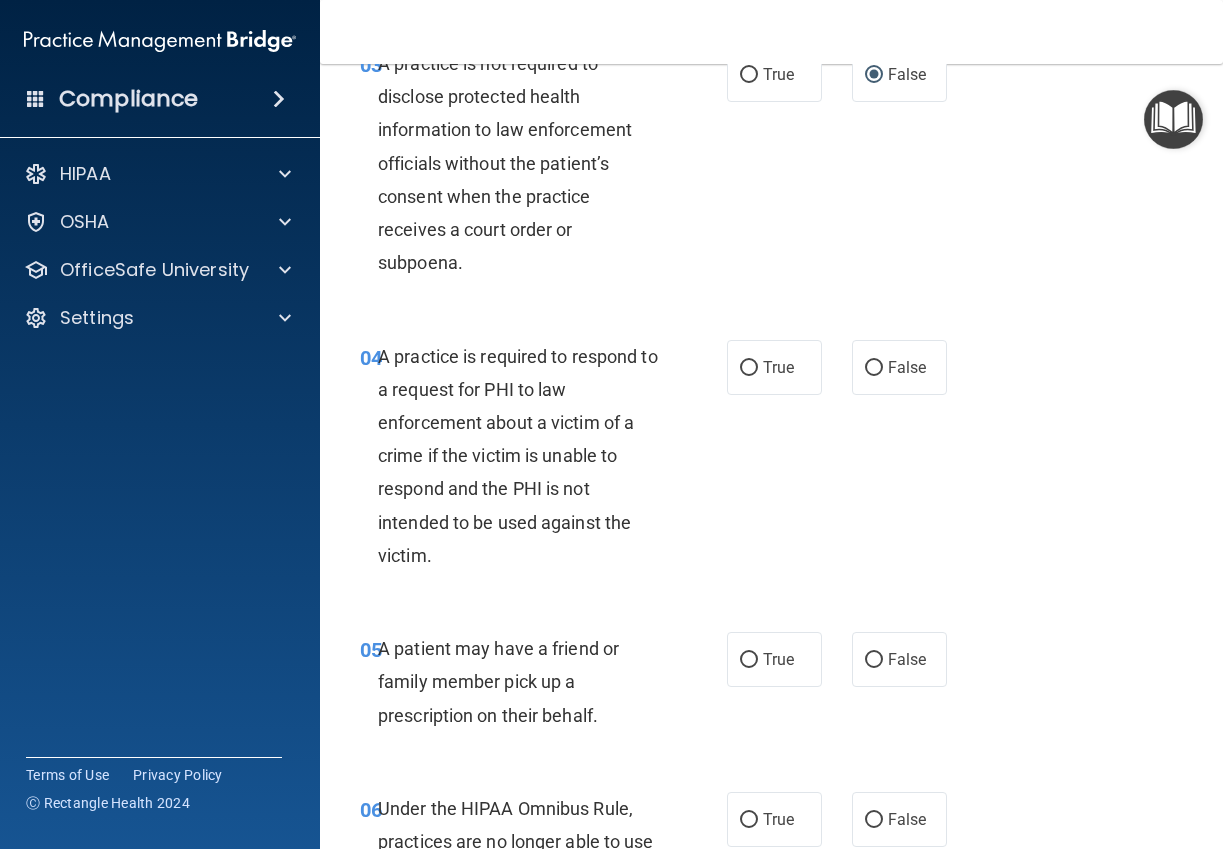 radio on "true" 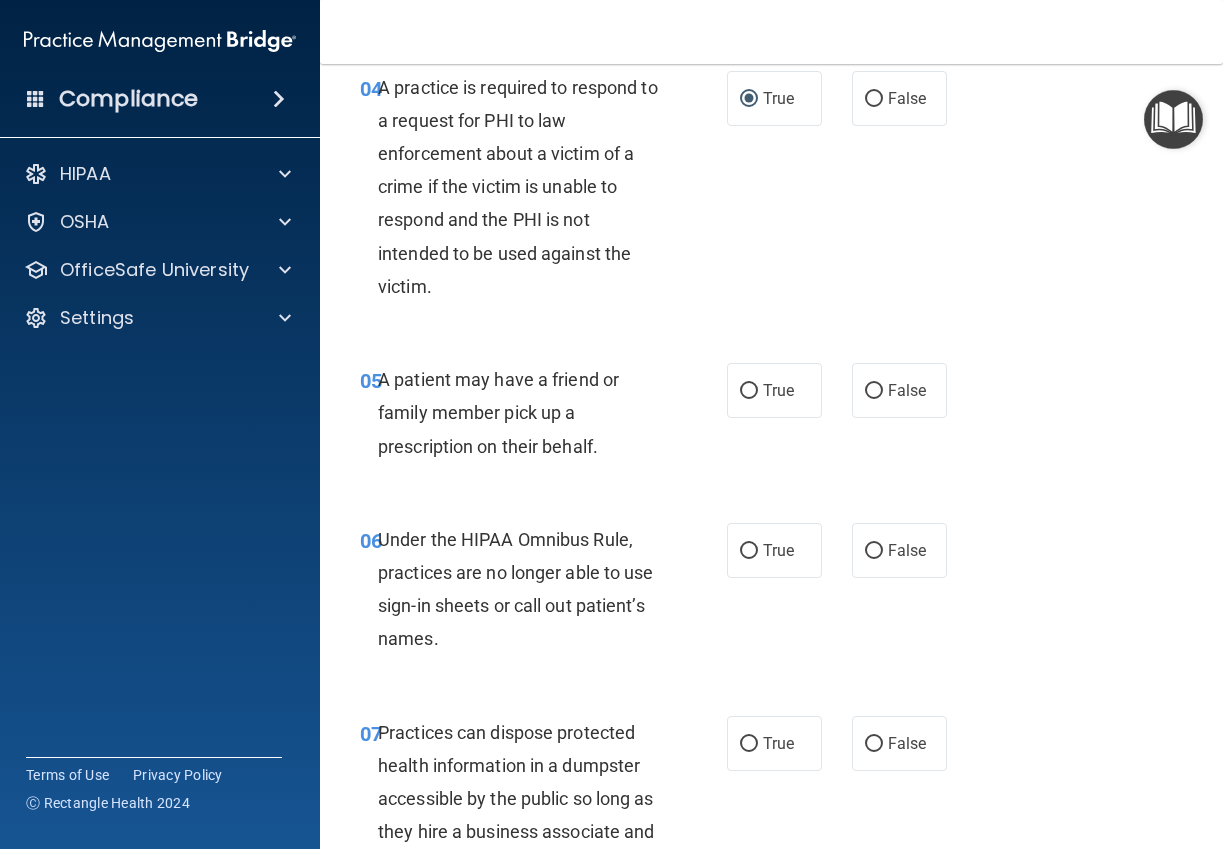 scroll, scrollTop: 900, scrollLeft: 0, axis: vertical 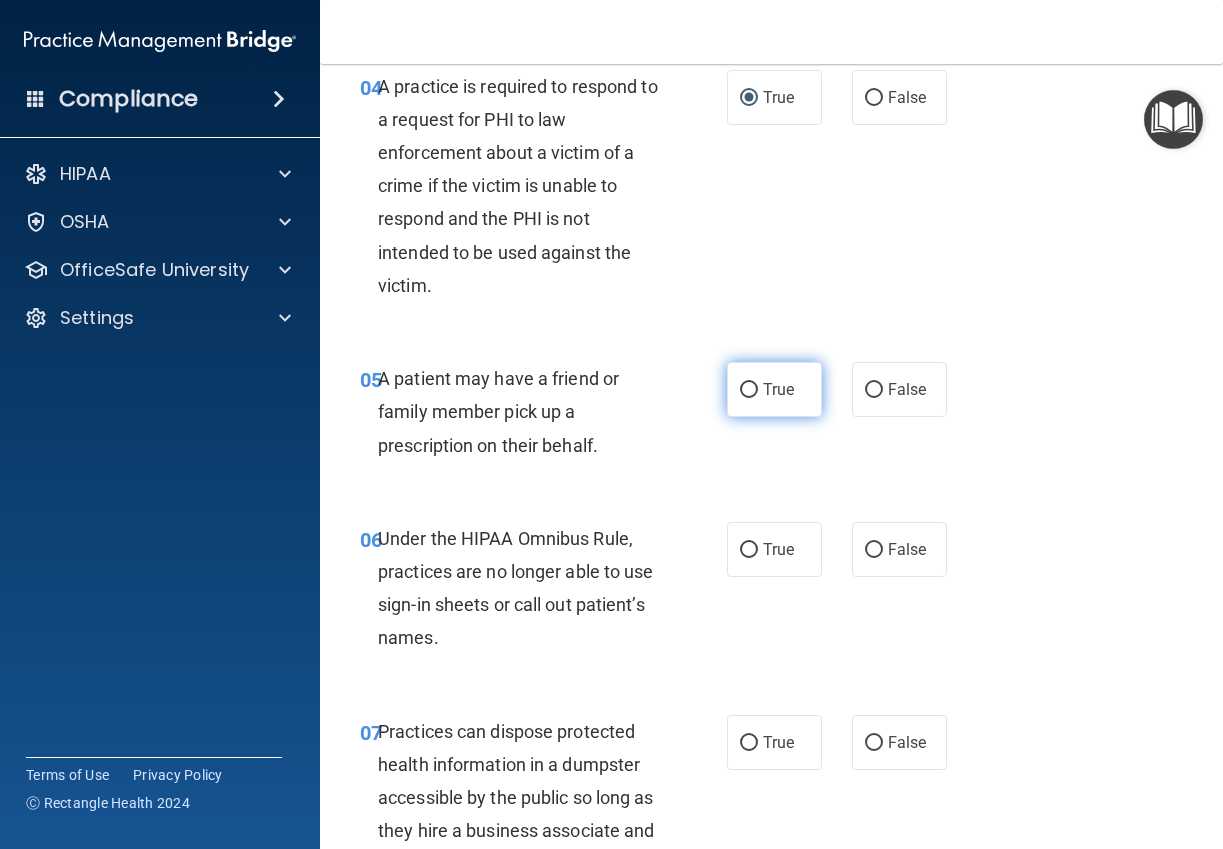 click on "True" at bounding box center [749, 390] 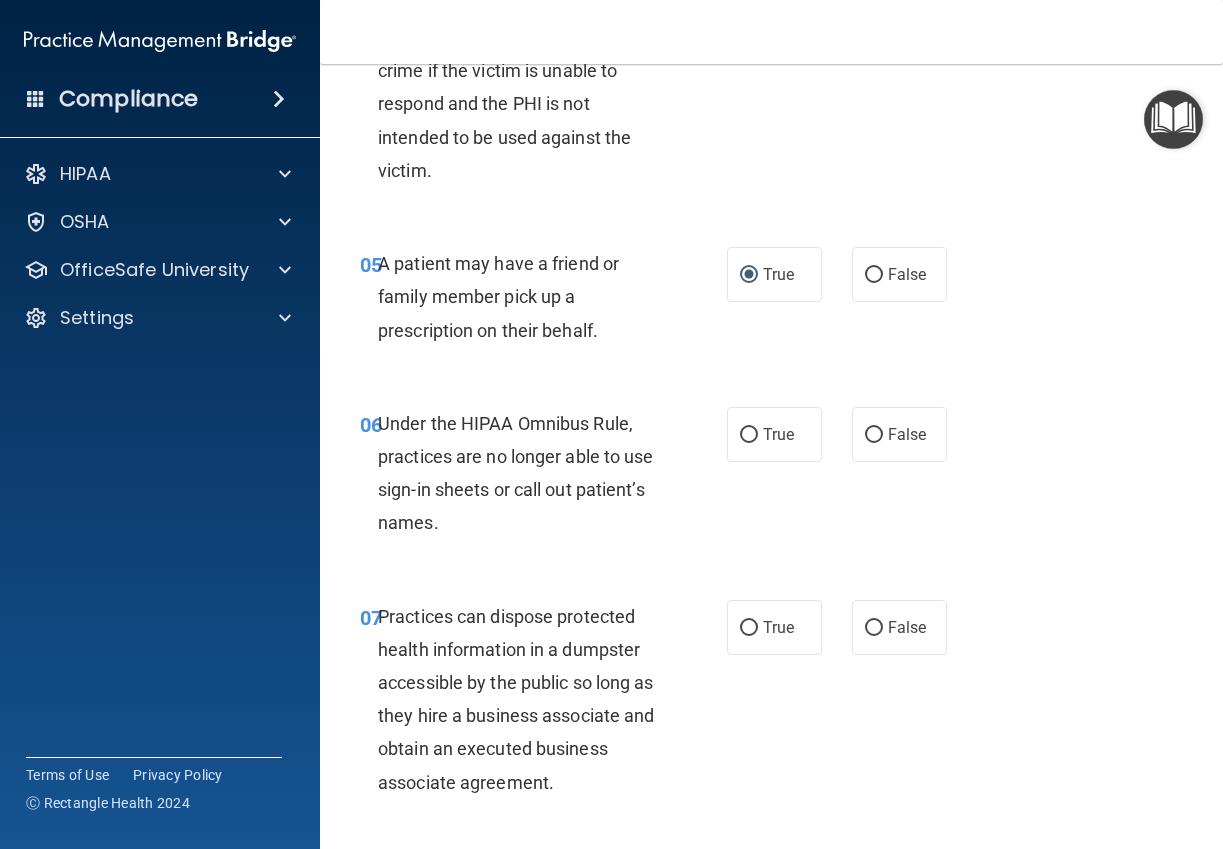 scroll, scrollTop: 1080, scrollLeft: 0, axis: vertical 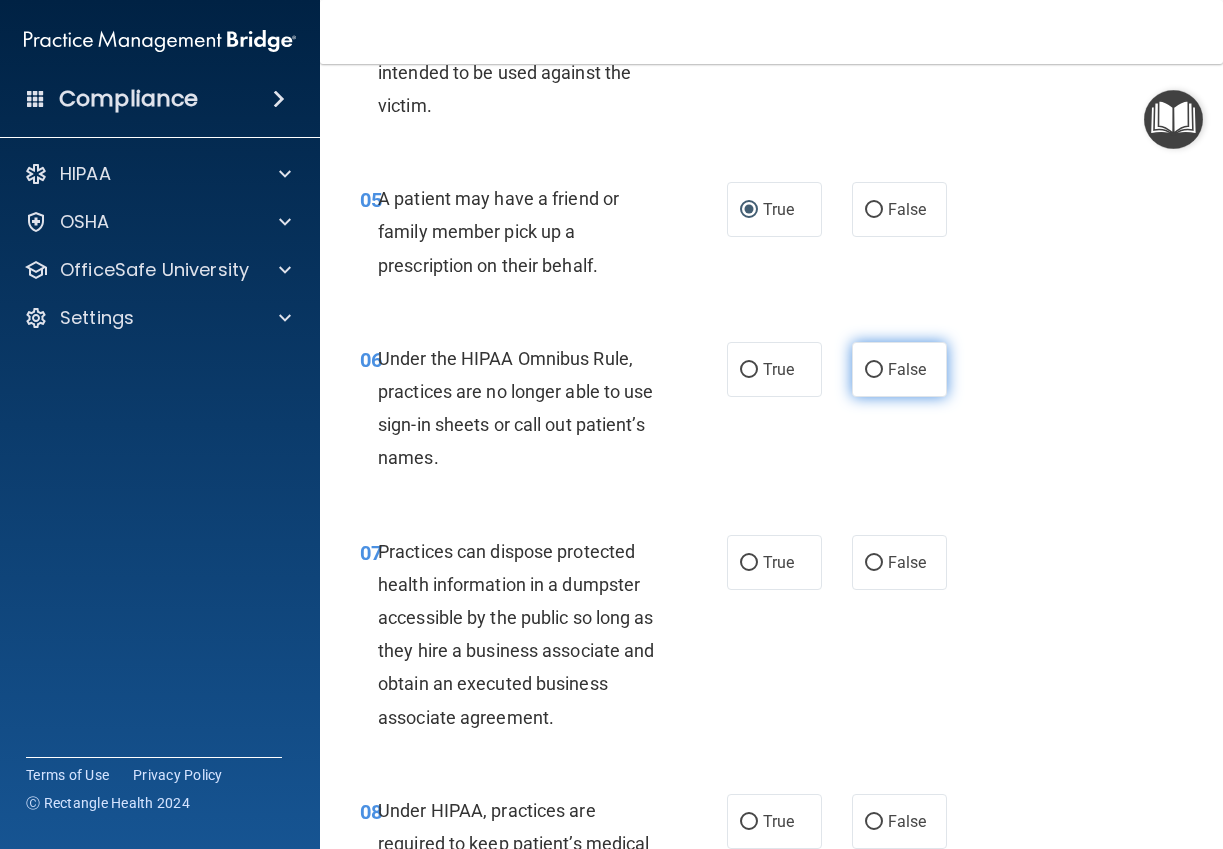 click on "False" at bounding box center (874, 370) 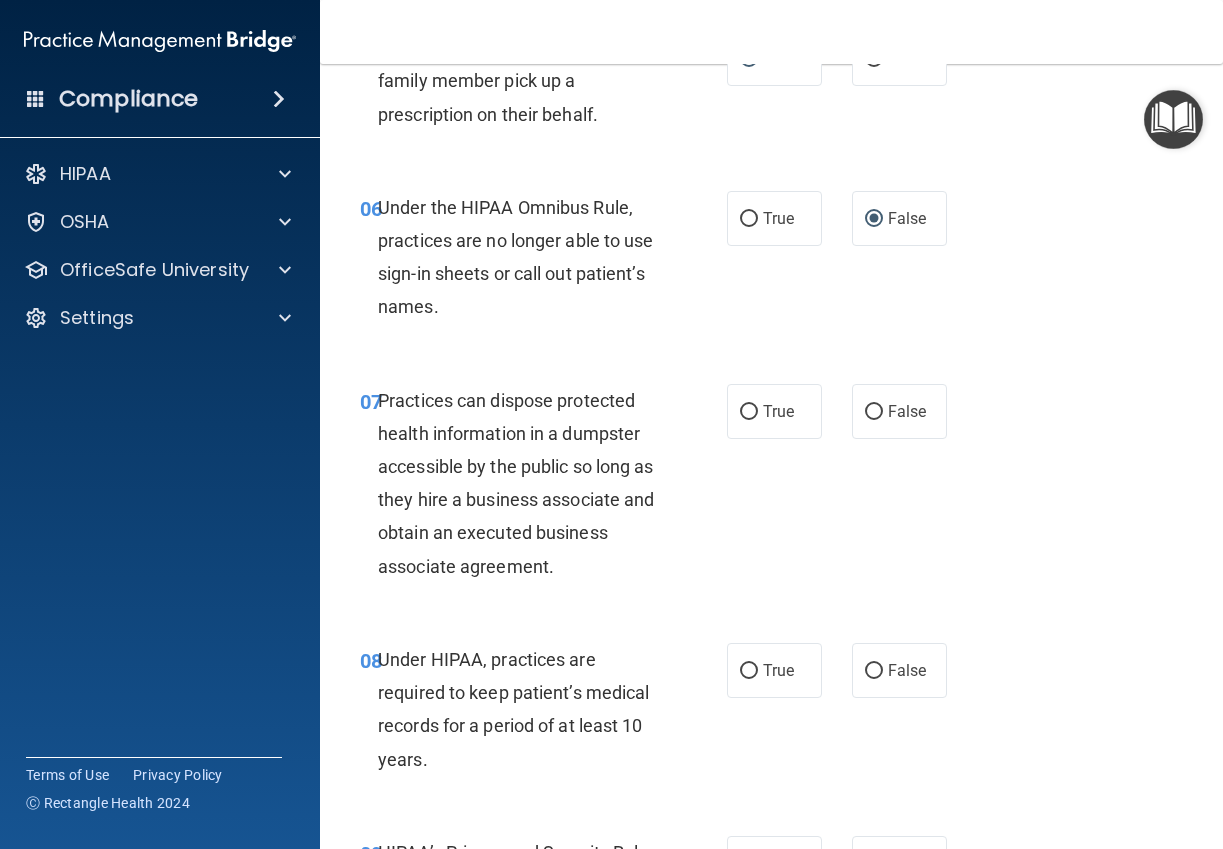 scroll, scrollTop: 1350, scrollLeft: 0, axis: vertical 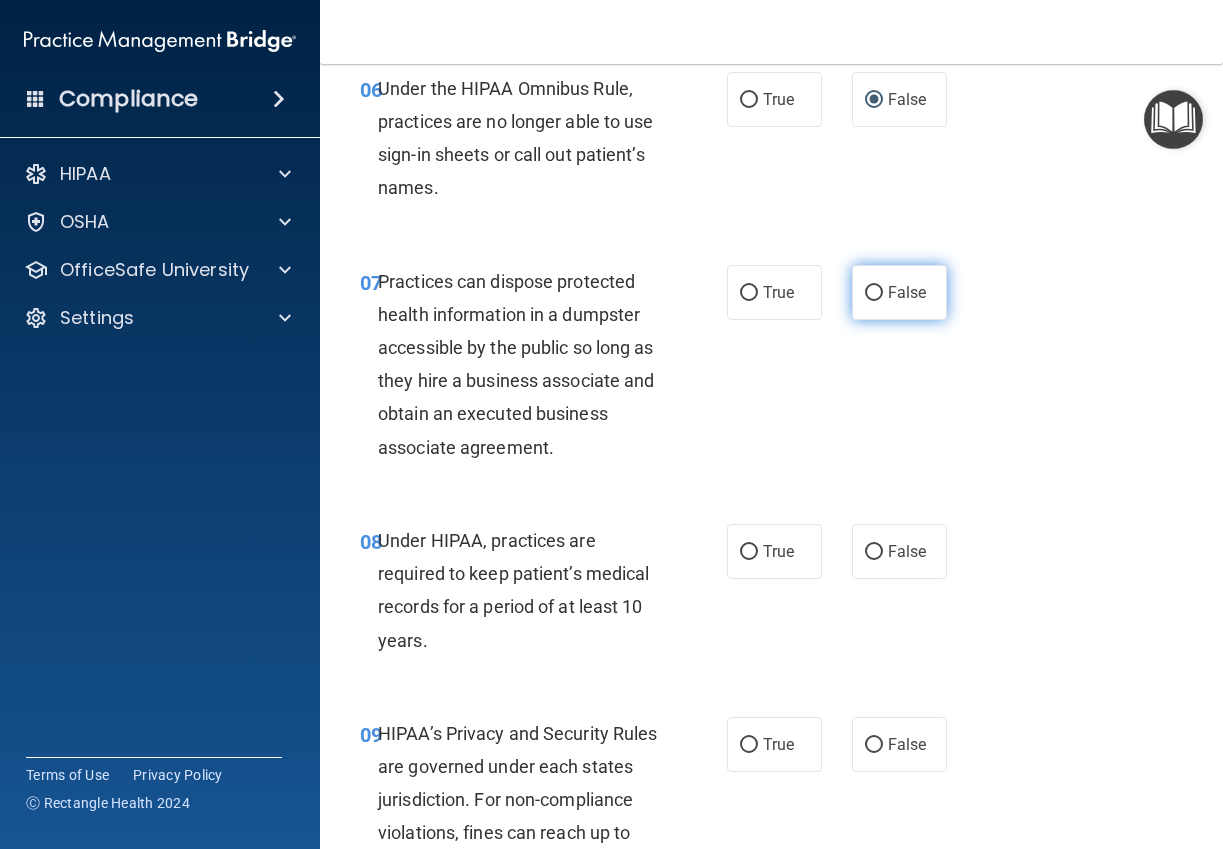 drag, startPoint x: 864, startPoint y: 323, endPoint x: 881, endPoint y: 333, distance: 19.723083 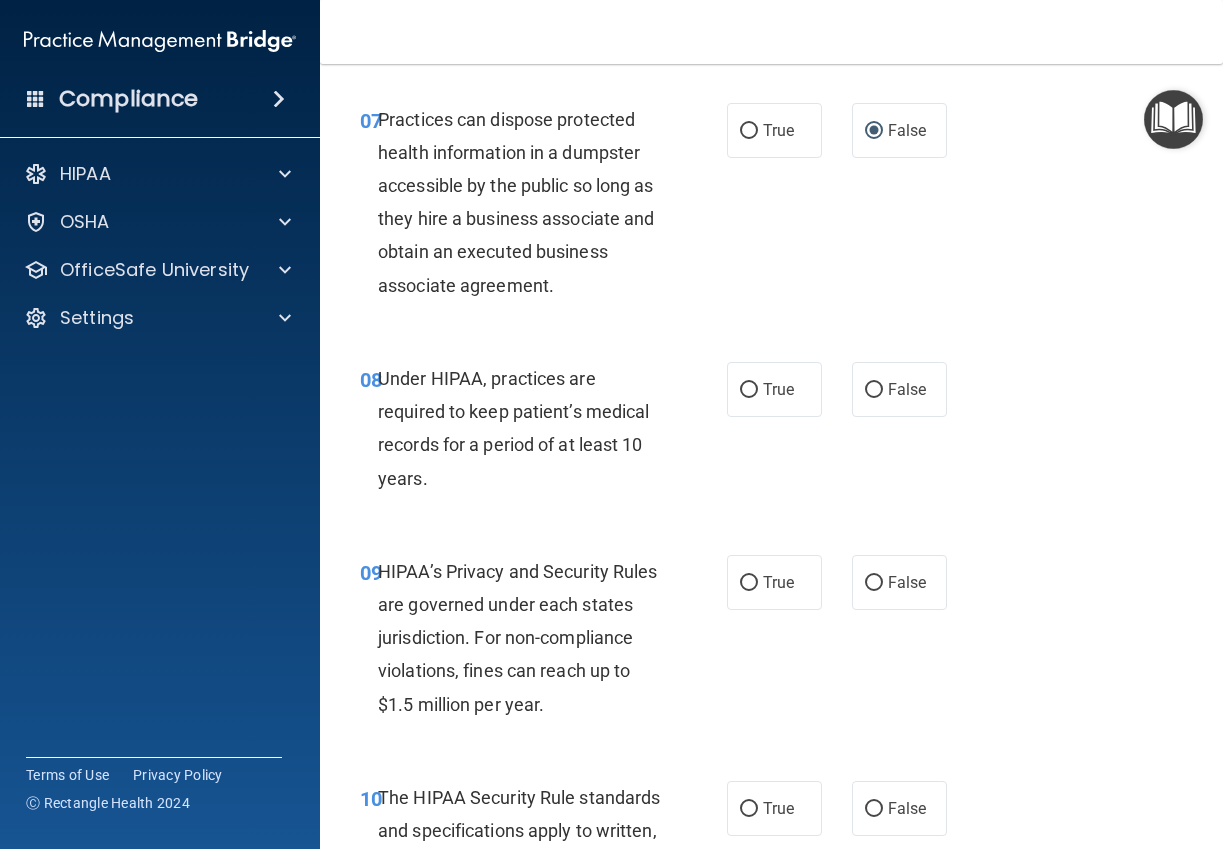 scroll, scrollTop: 1530, scrollLeft: 0, axis: vertical 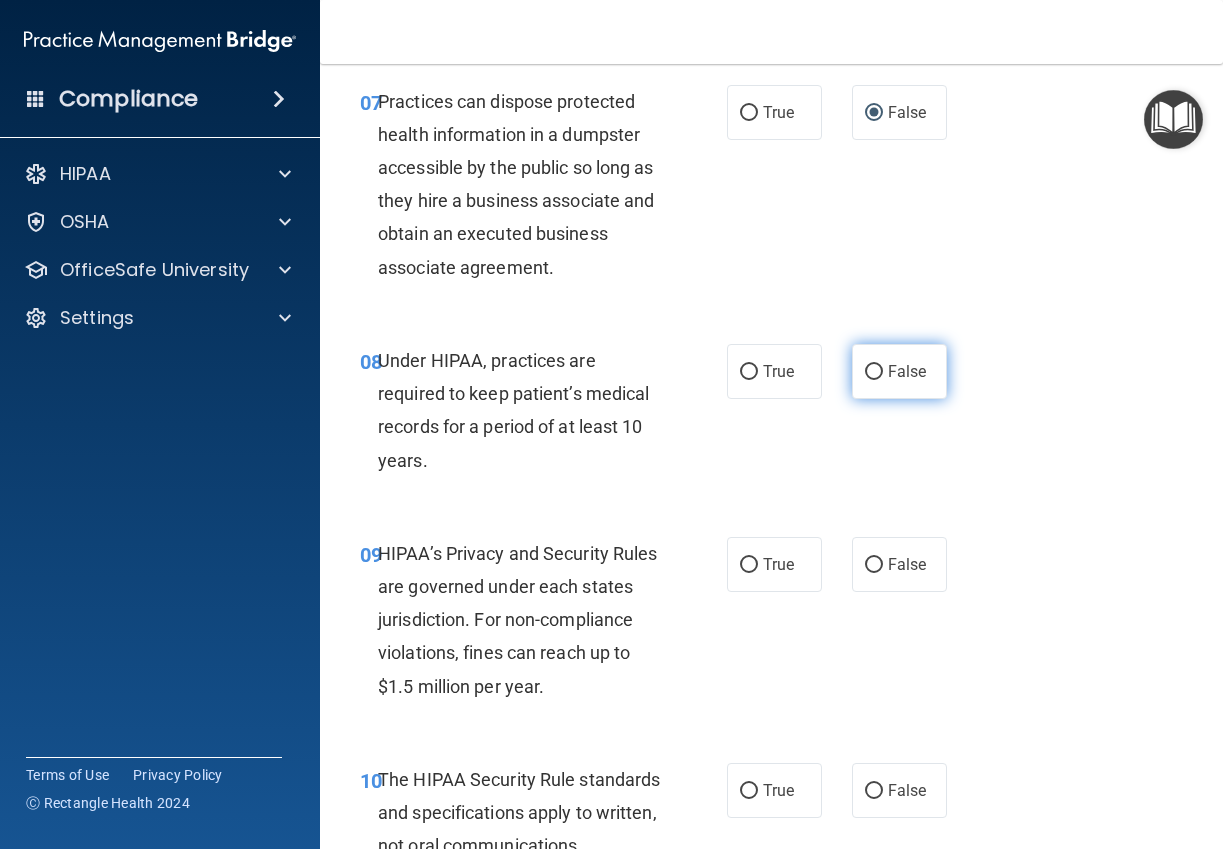 click on "False" at bounding box center [874, 372] 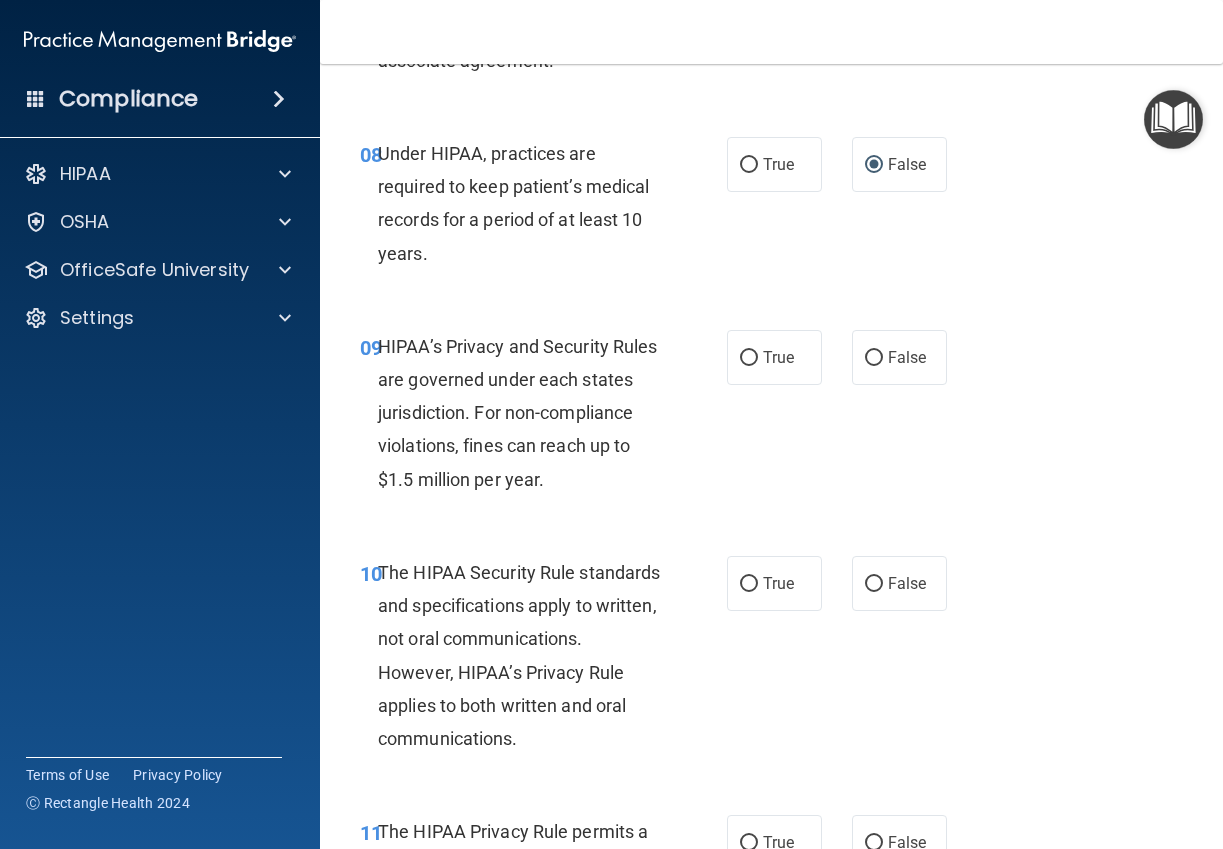 scroll, scrollTop: 1800, scrollLeft: 0, axis: vertical 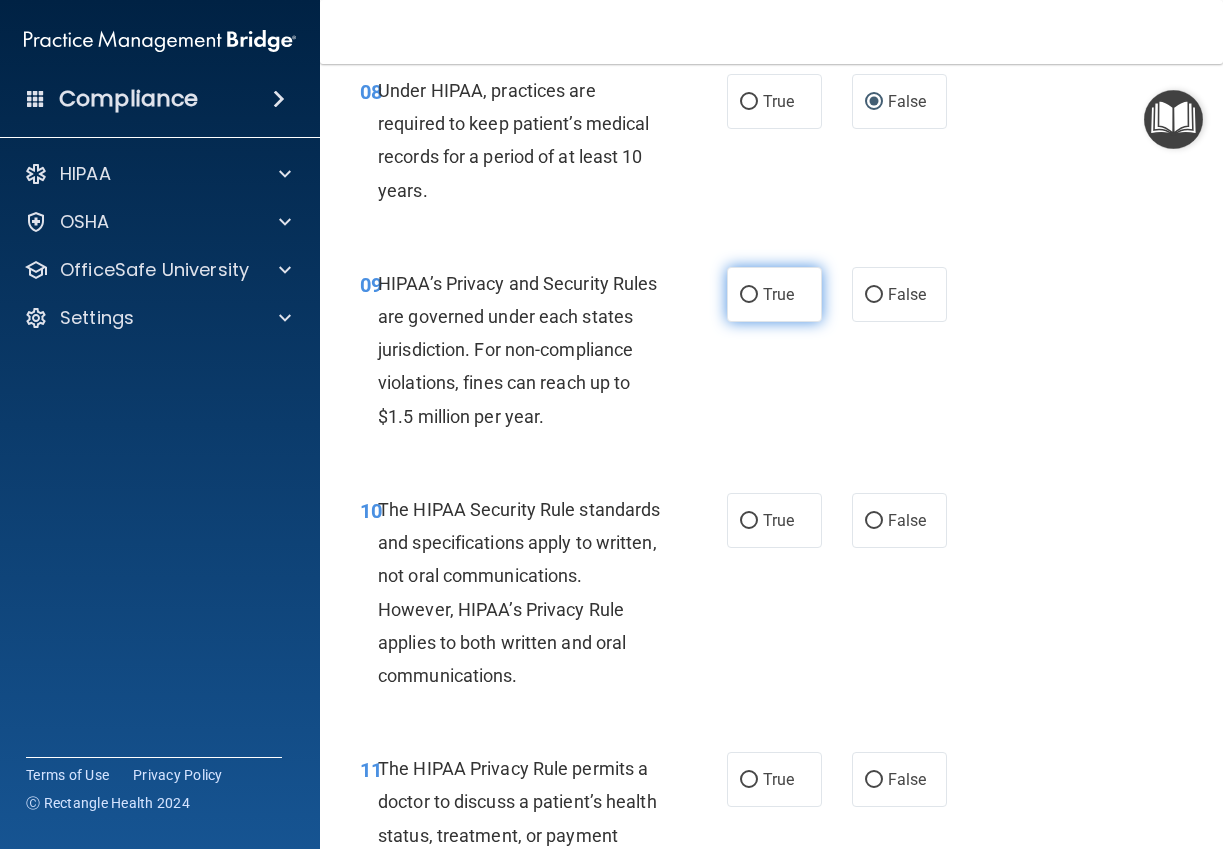 click on "True" at bounding box center [749, 295] 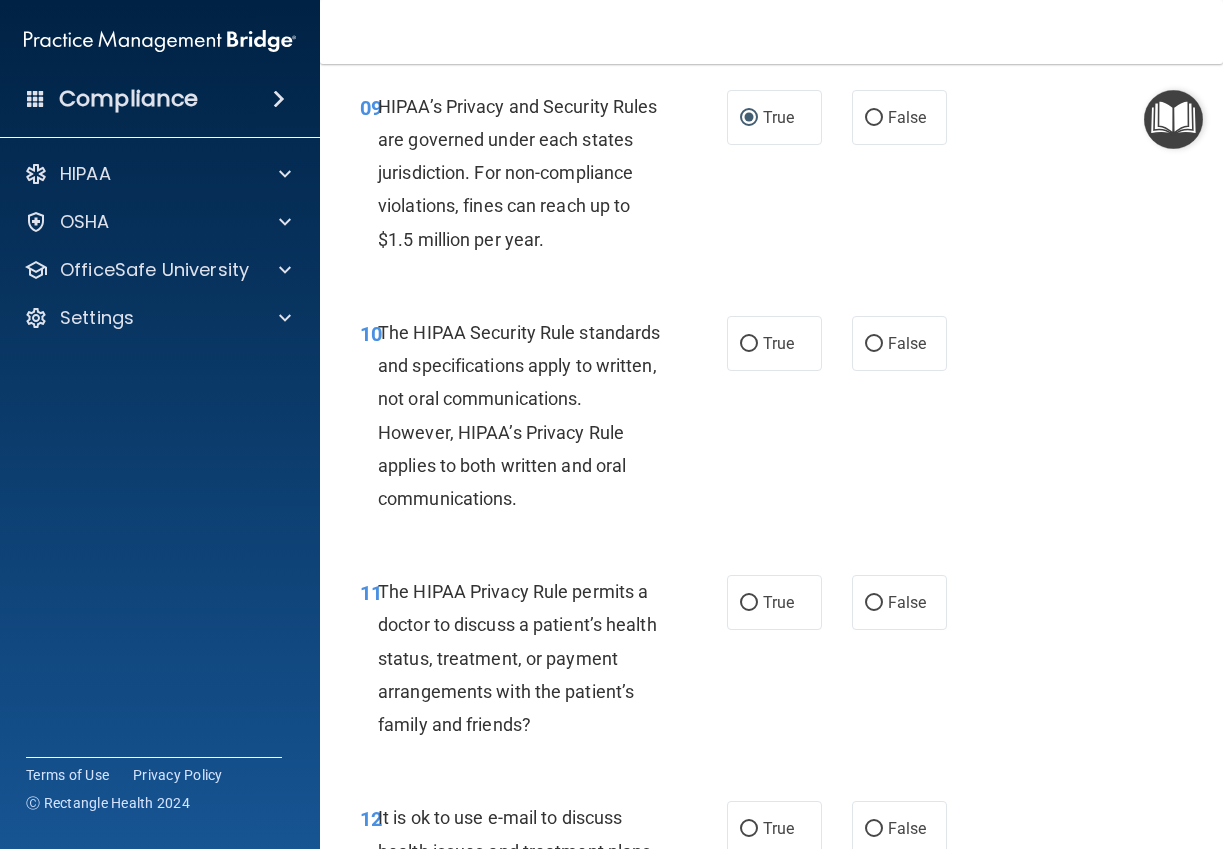 scroll, scrollTop: 1980, scrollLeft: 0, axis: vertical 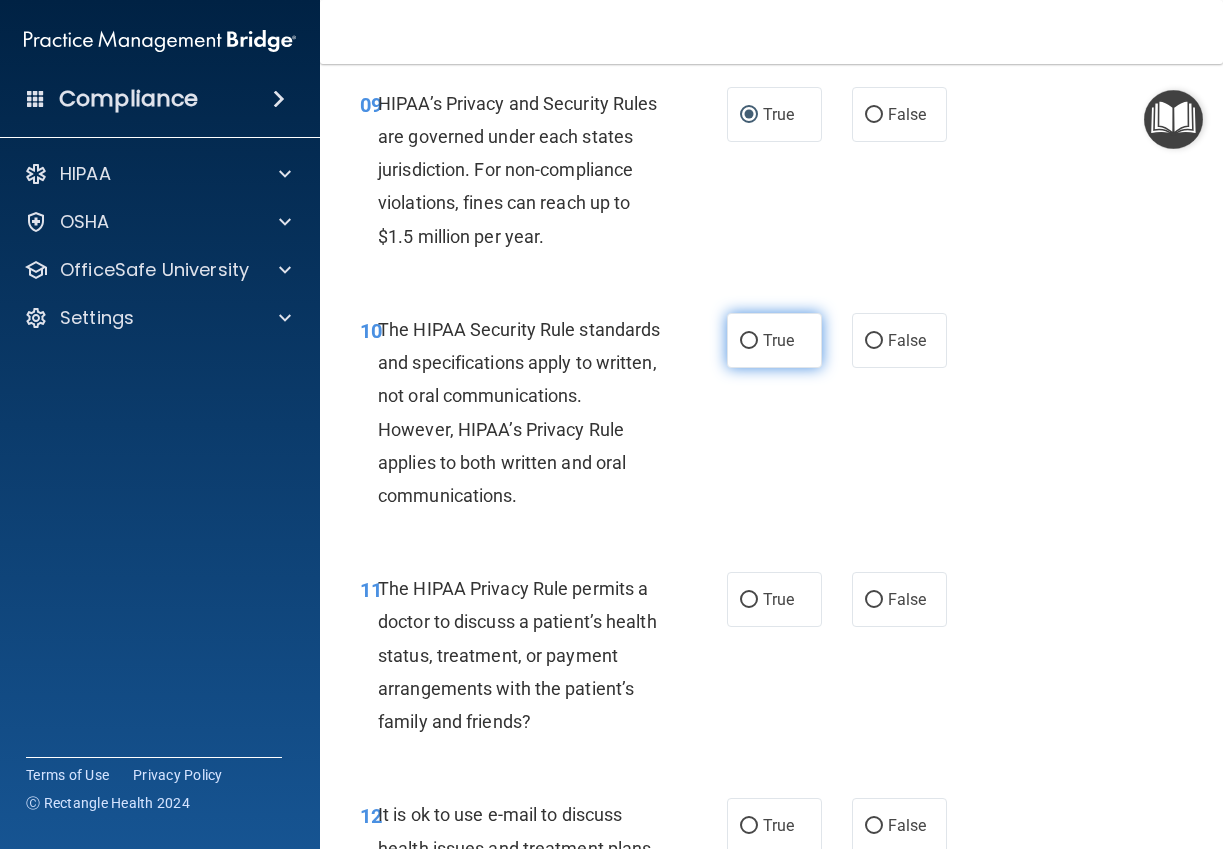 click on "True" at bounding box center (749, 341) 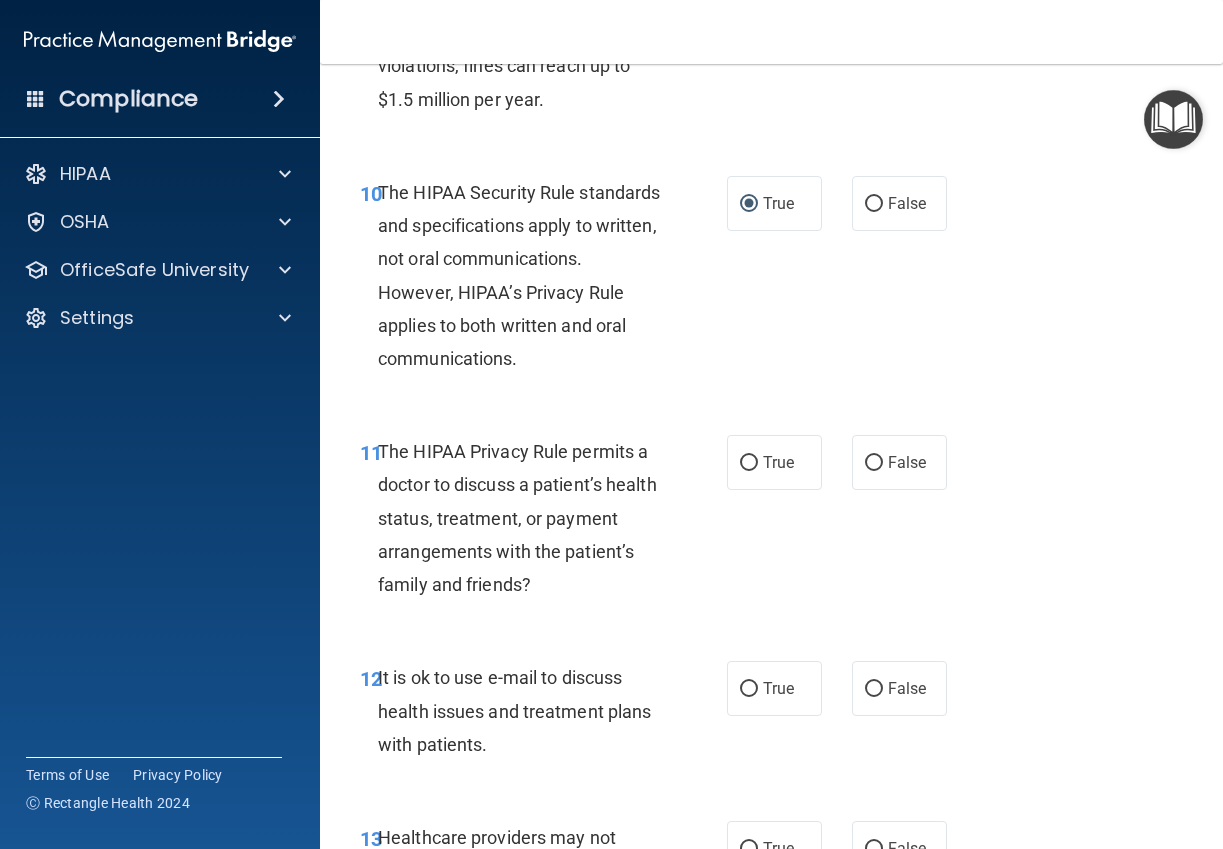 scroll, scrollTop: 2160, scrollLeft: 0, axis: vertical 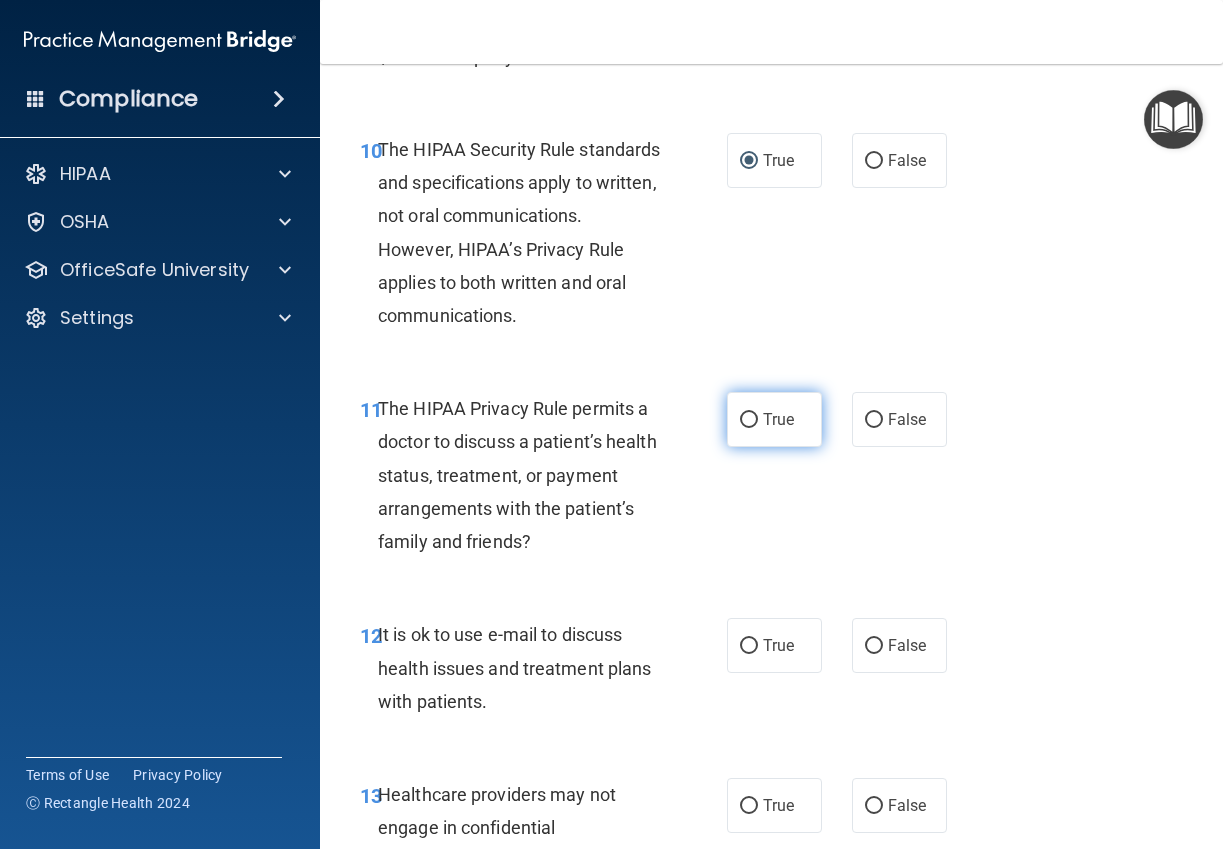 click on "True" at bounding box center (749, 420) 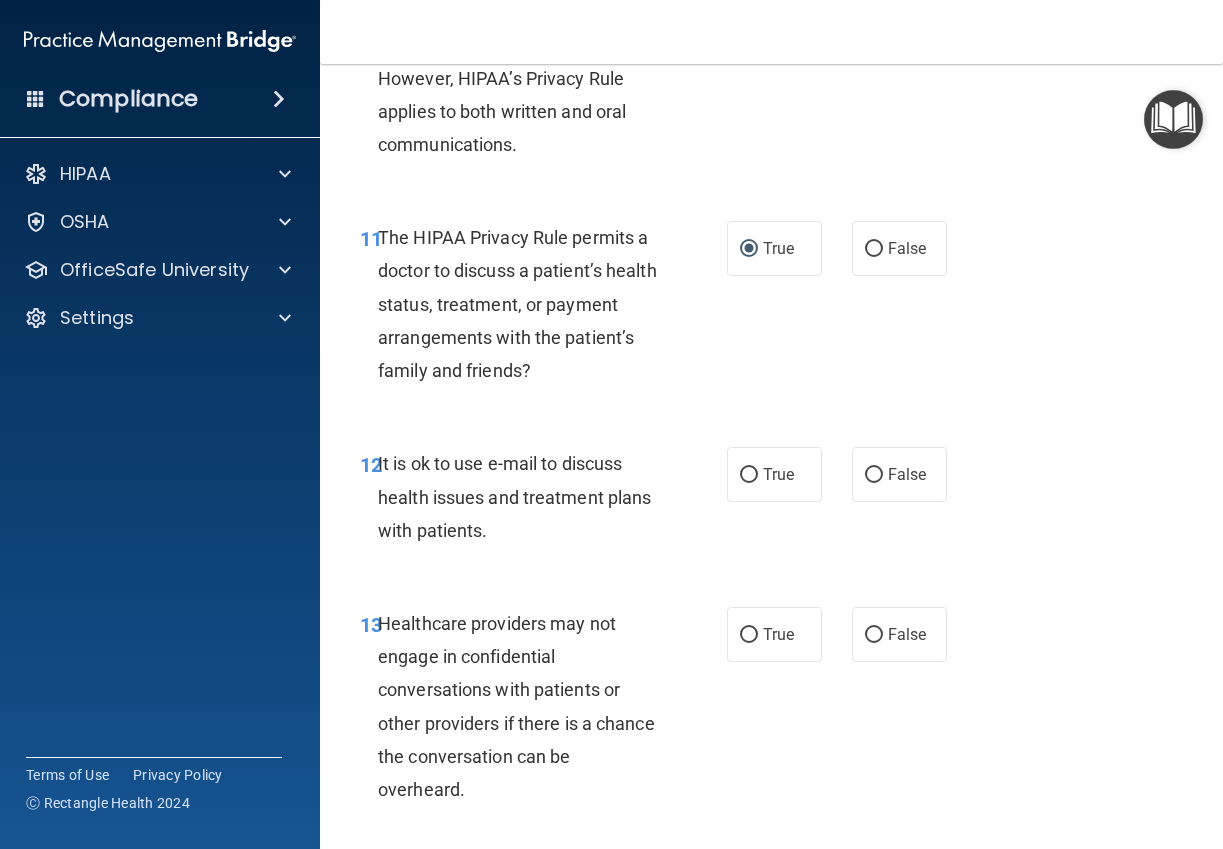scroll, scrollTop: 2430, scrollLeft: 0, axis: vertical 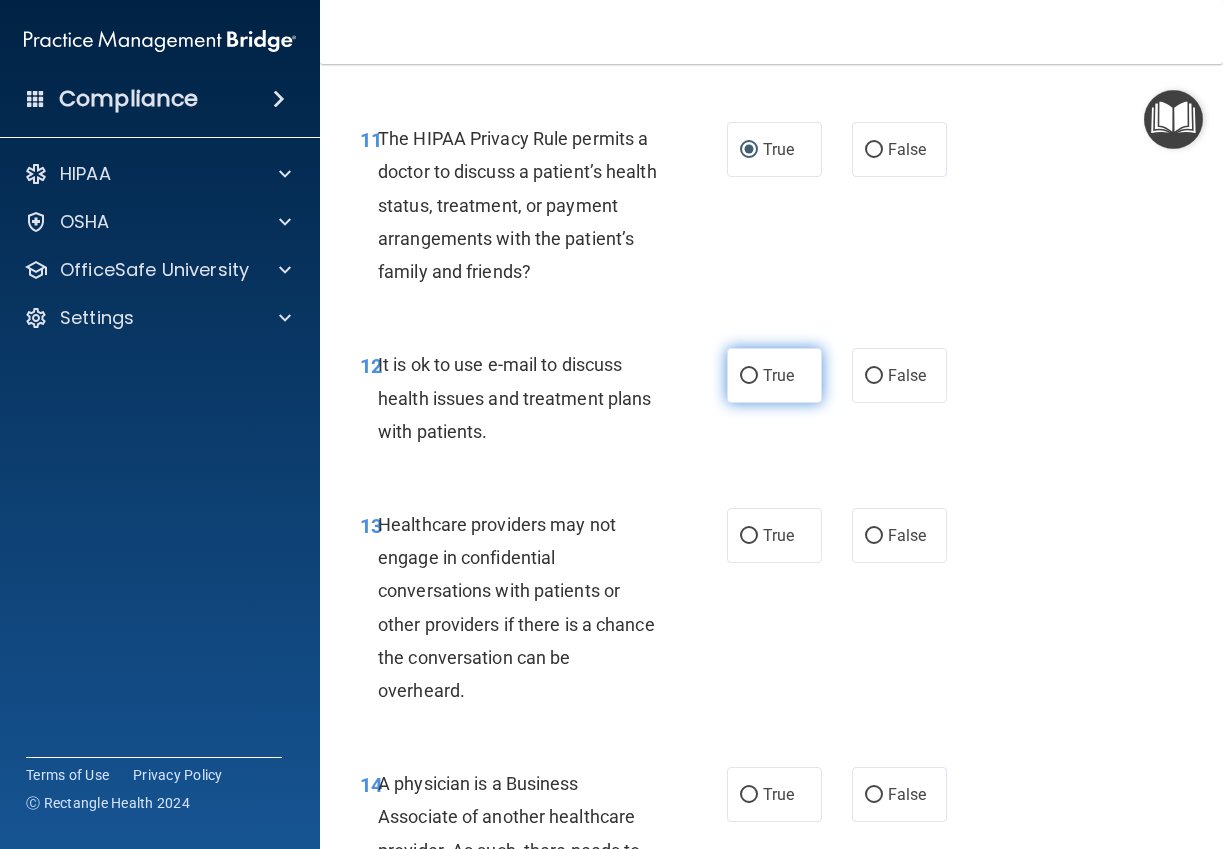 click on "True" at bounding box center [749, 376] 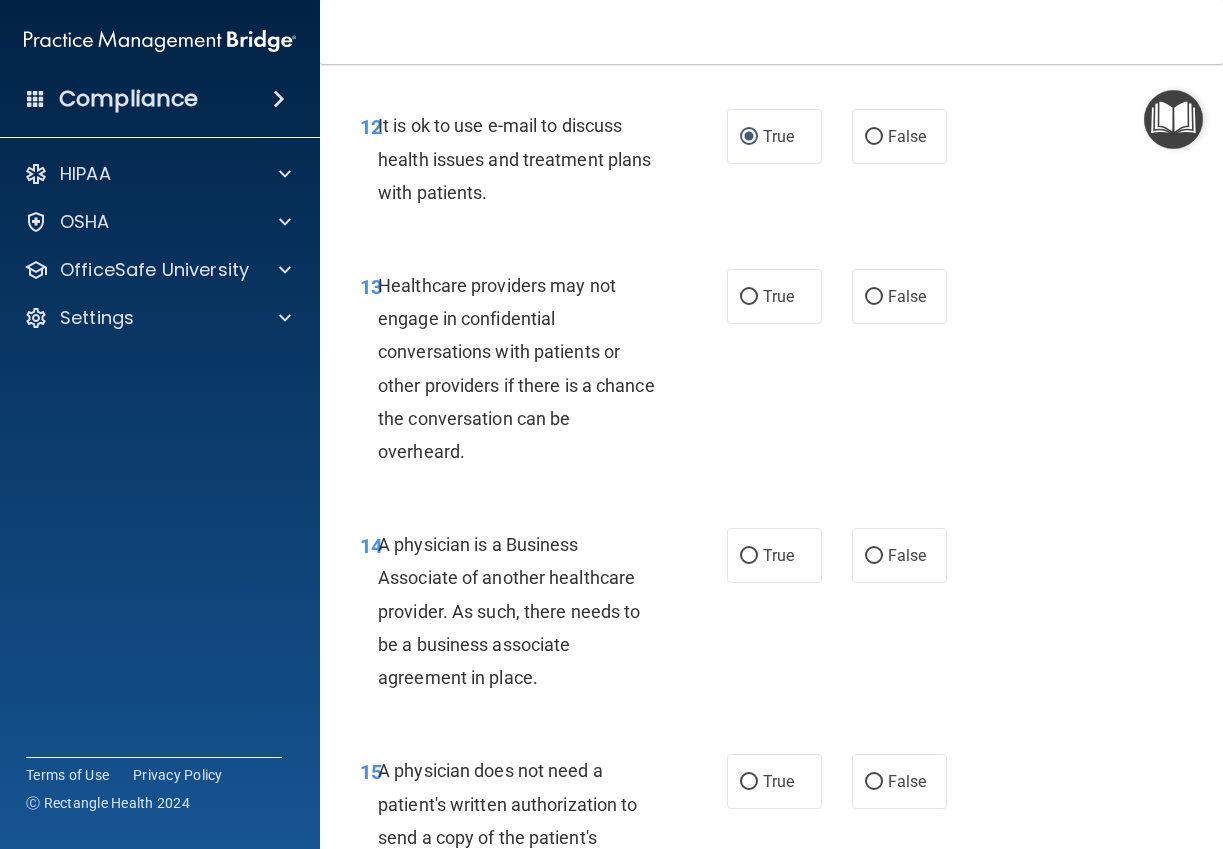 scroll, scrollTop: 2700, scrollLeft: 0, axis: vertical 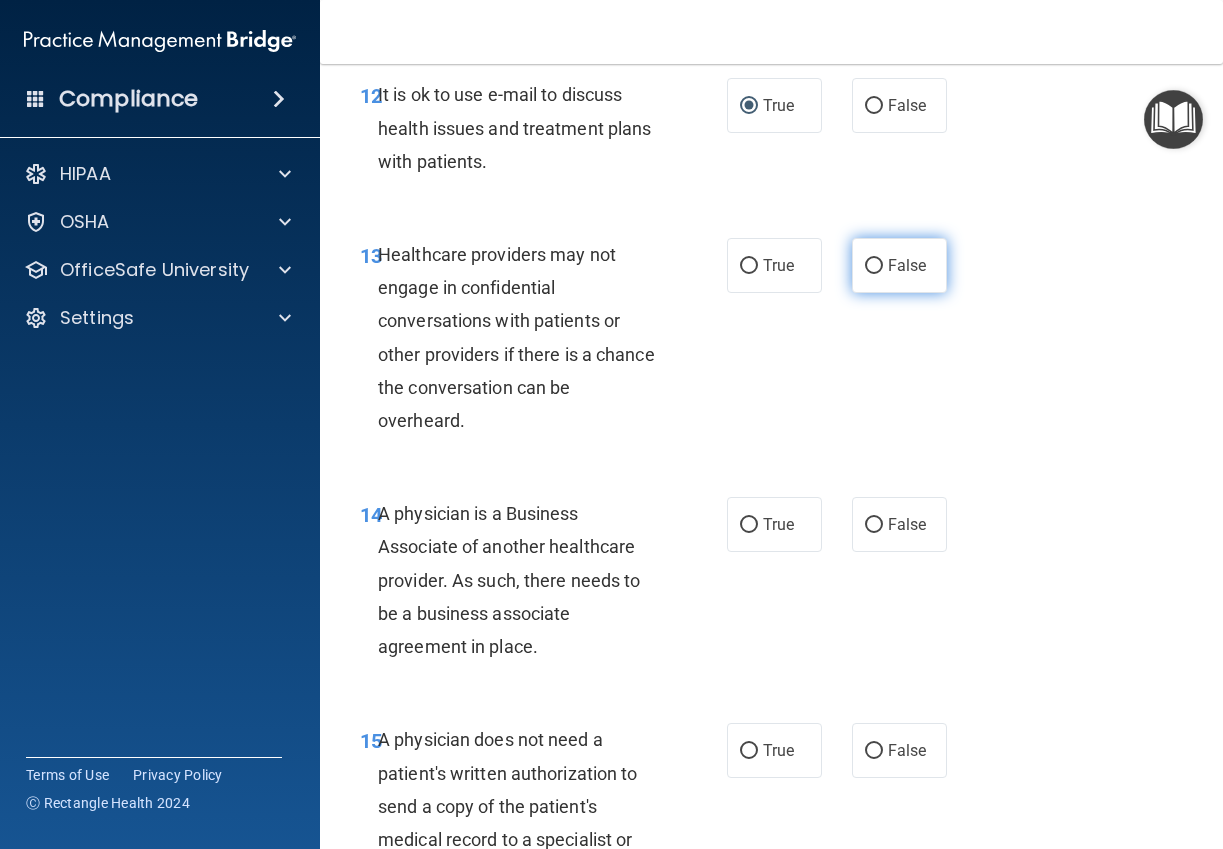 click on "False" at bounding box center [874, 266] 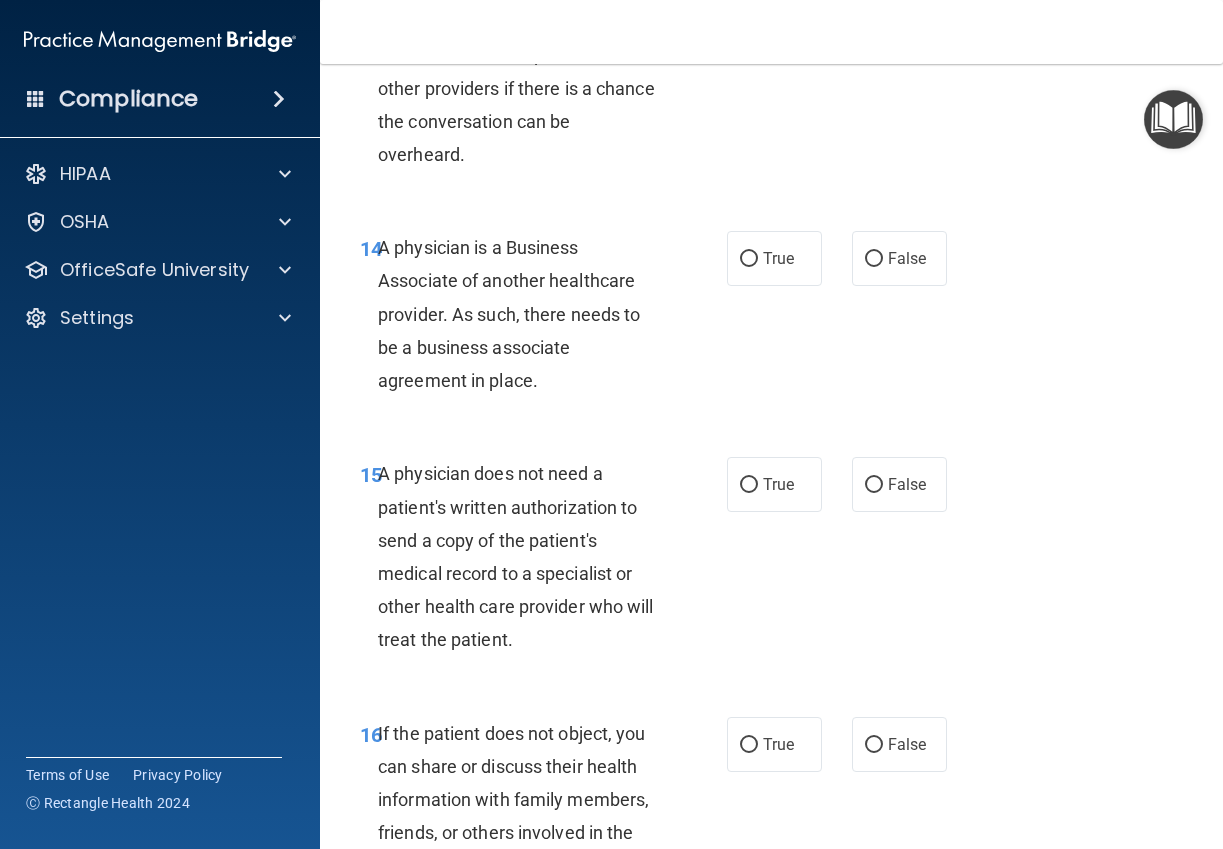 scroll, scrollTop: 2970, scrollLeft: 0, axis: vertical 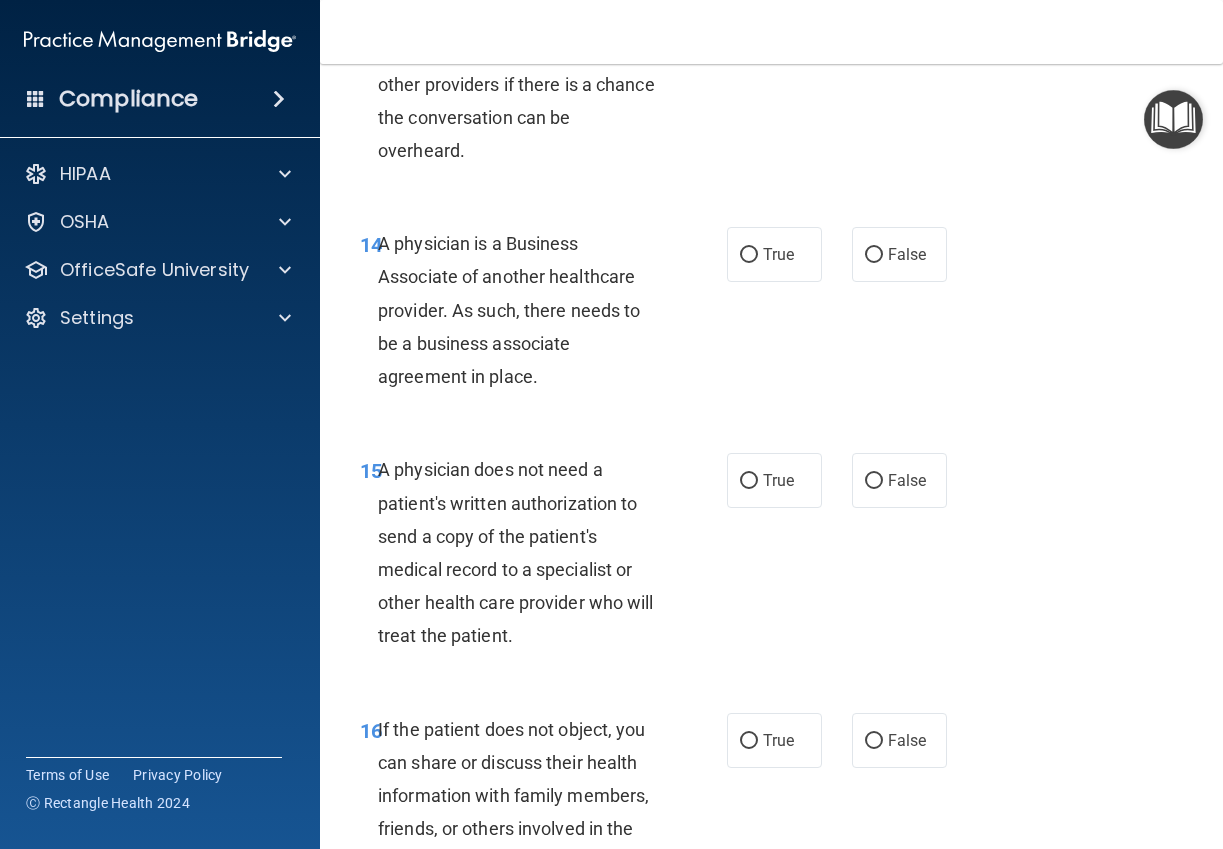 drag, startPoint x: 860, startPoint y: 320, endPoint x: 1126, endPoint y: 553, distance: 353.61703 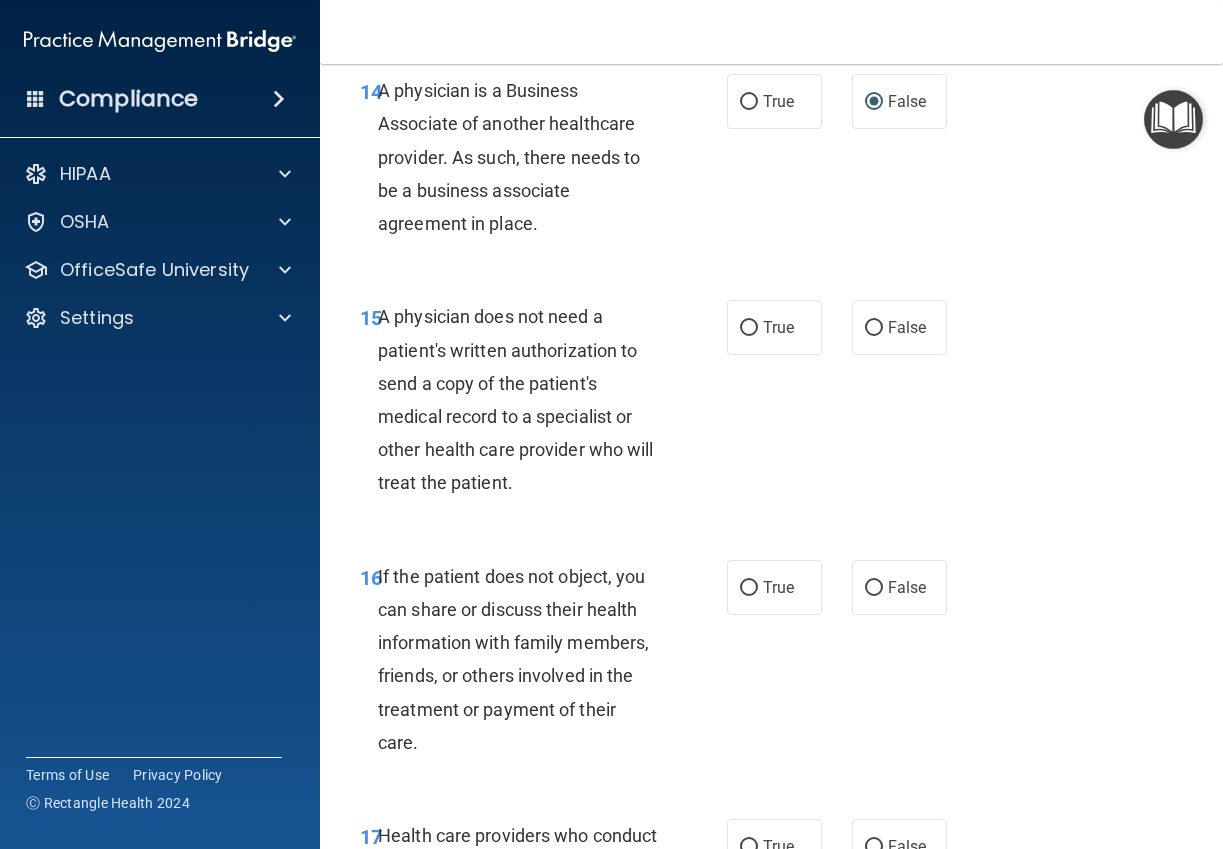 scroll, scrollTop: 3150, scrollLeft: 0, axis: vertical 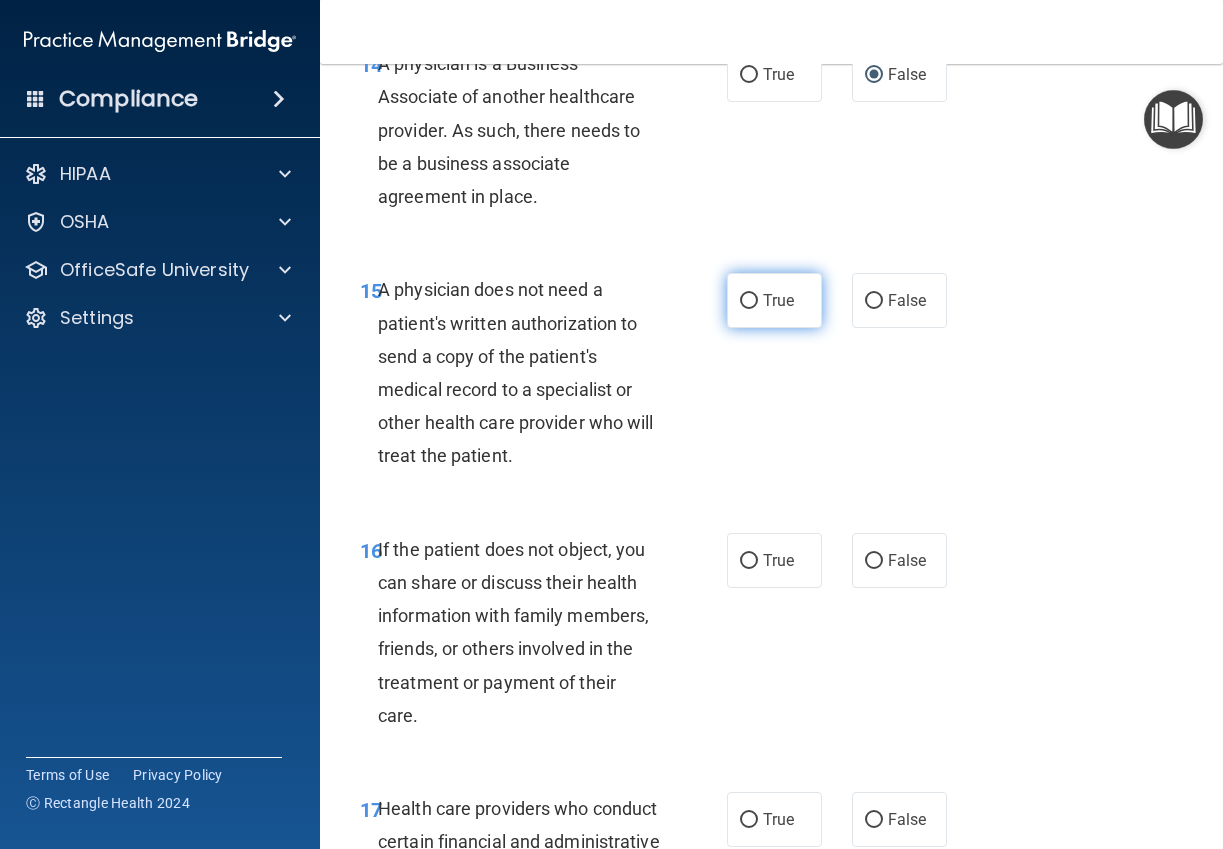 drag, startPoint x: 740, startPoint y: 361, endPoint x: 775, endPoint y: 376, distance: 38.078865 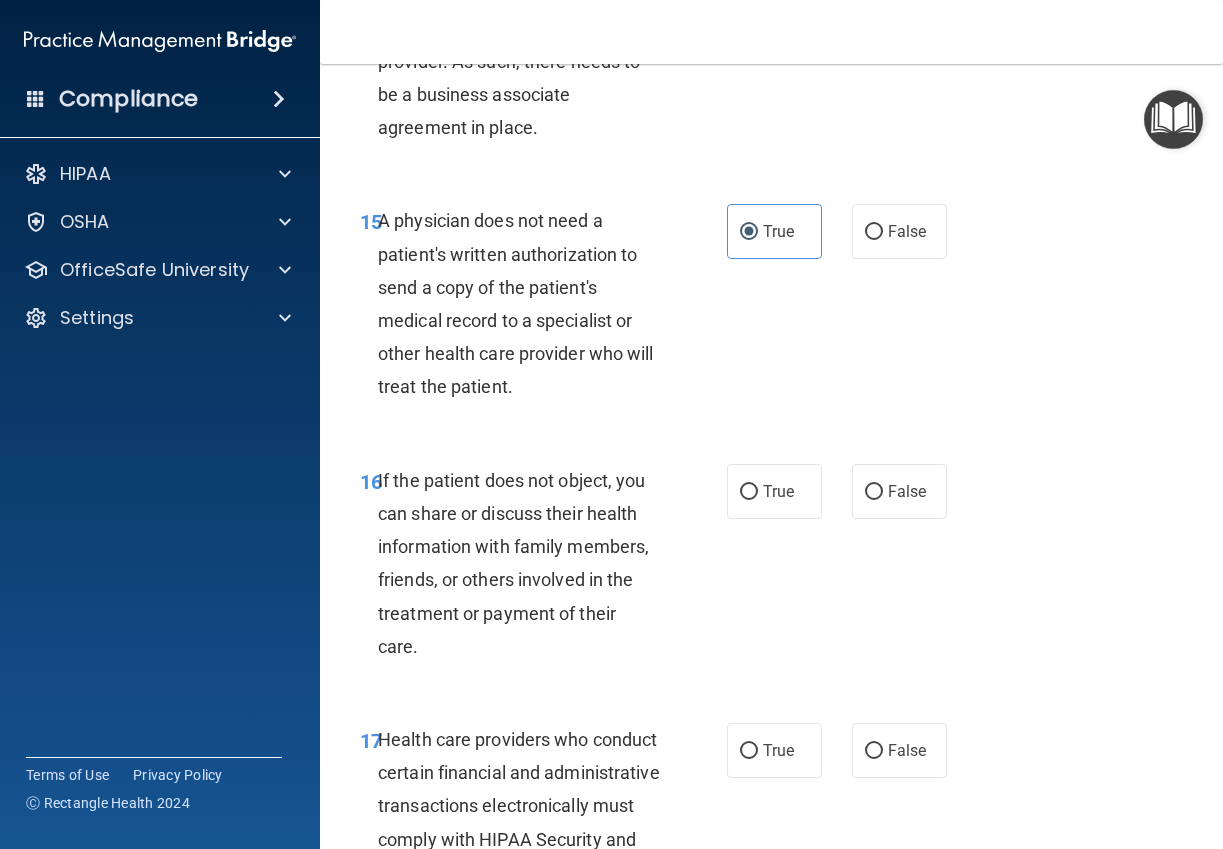 scroll, scrollTop: 3330, scrollLeft: 0, axis: vertical 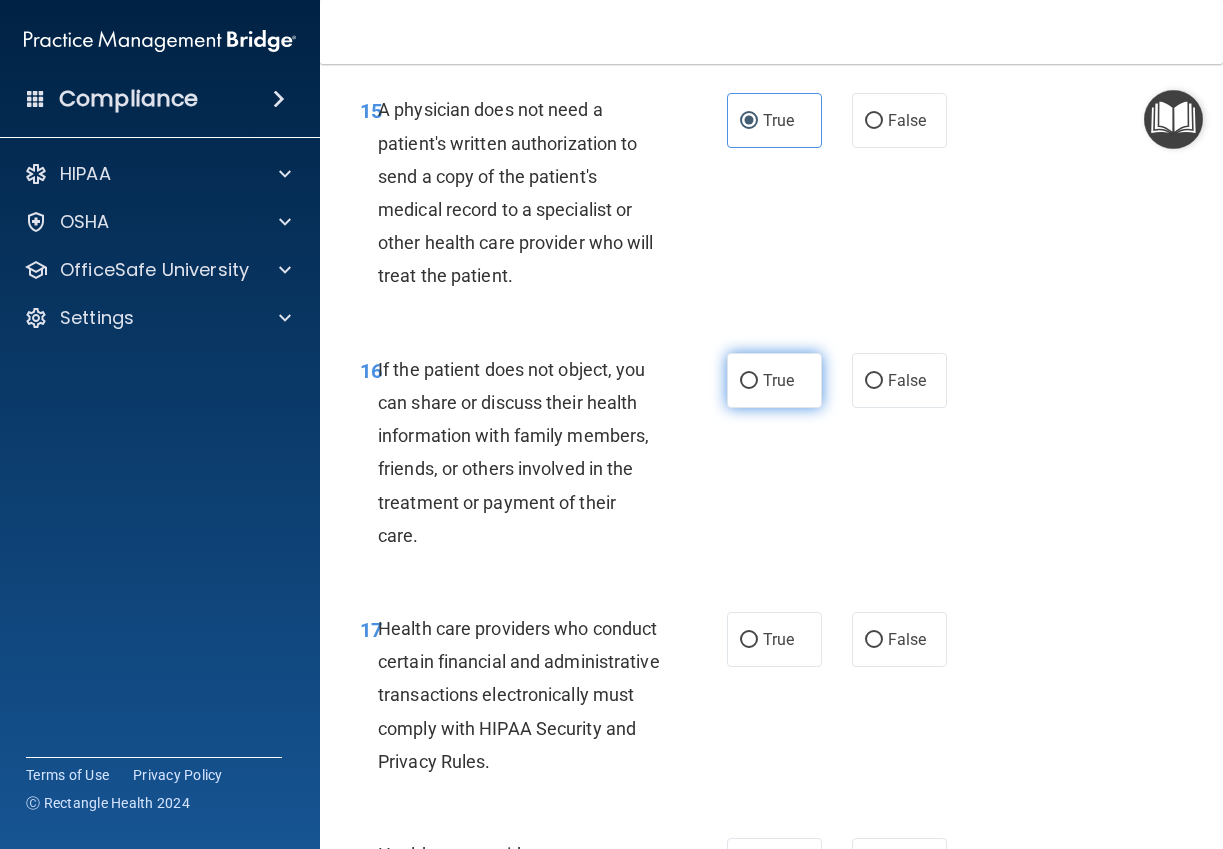 drag, startPoint x: 739, startPoint y: 451, endPoint x: 751, endPoint y: 462, distance: 16.27882 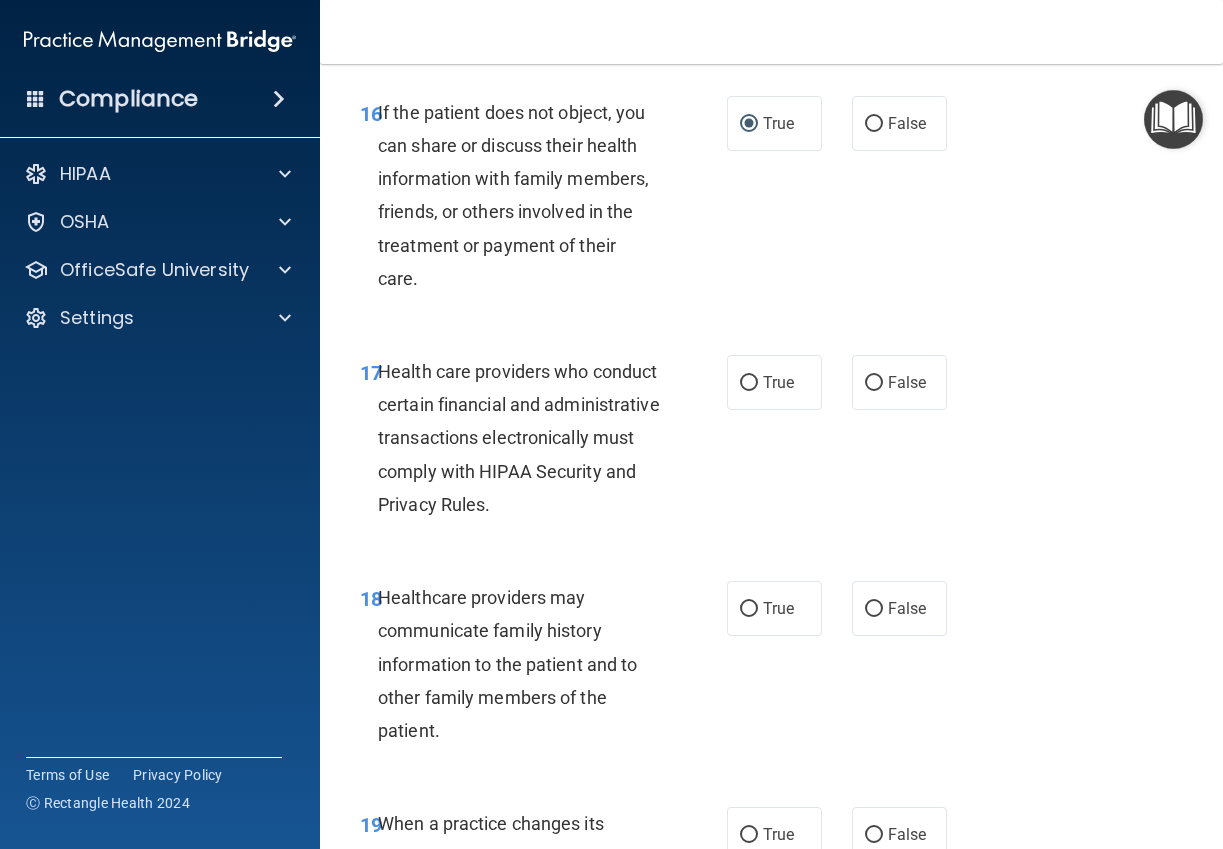 scroll, scrollTop: 3600, scrollLeft: 0, axis: vertical 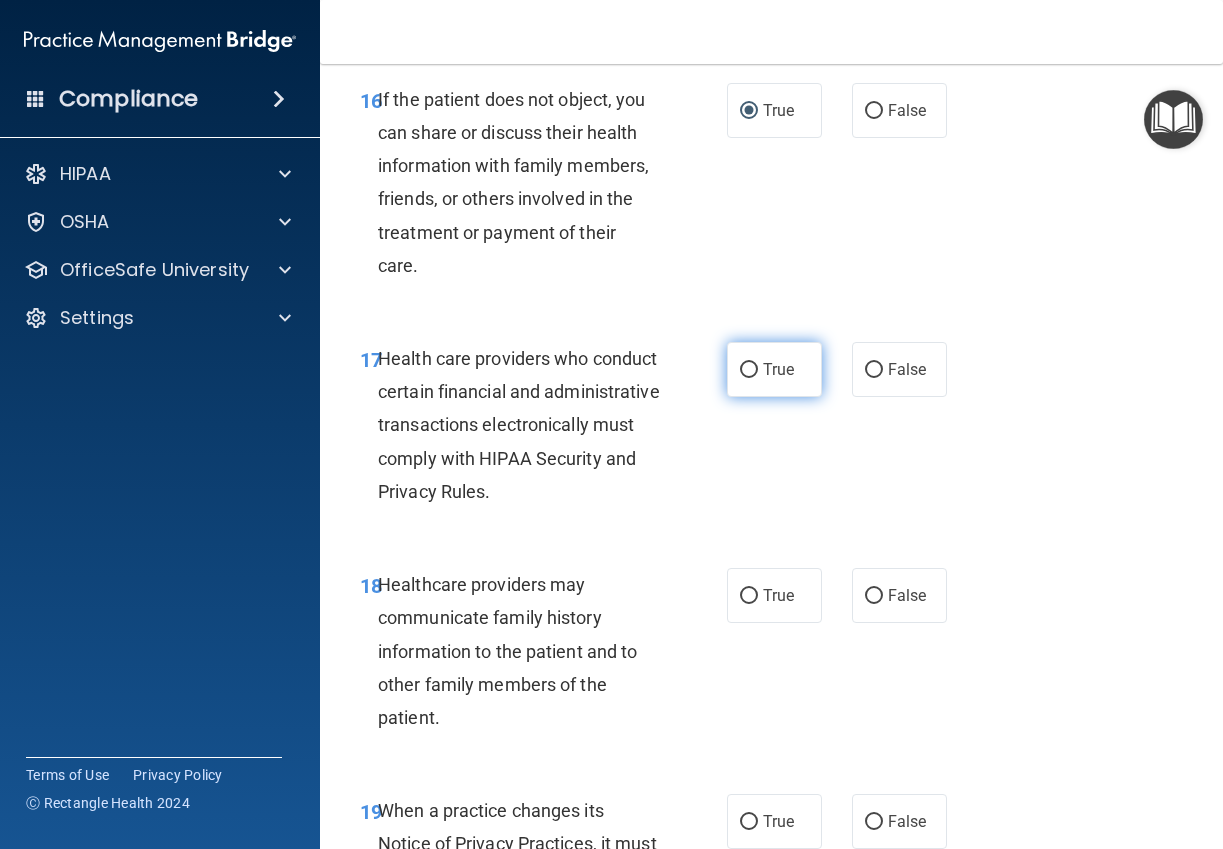 click on "True" at bounding box center (749, 370) 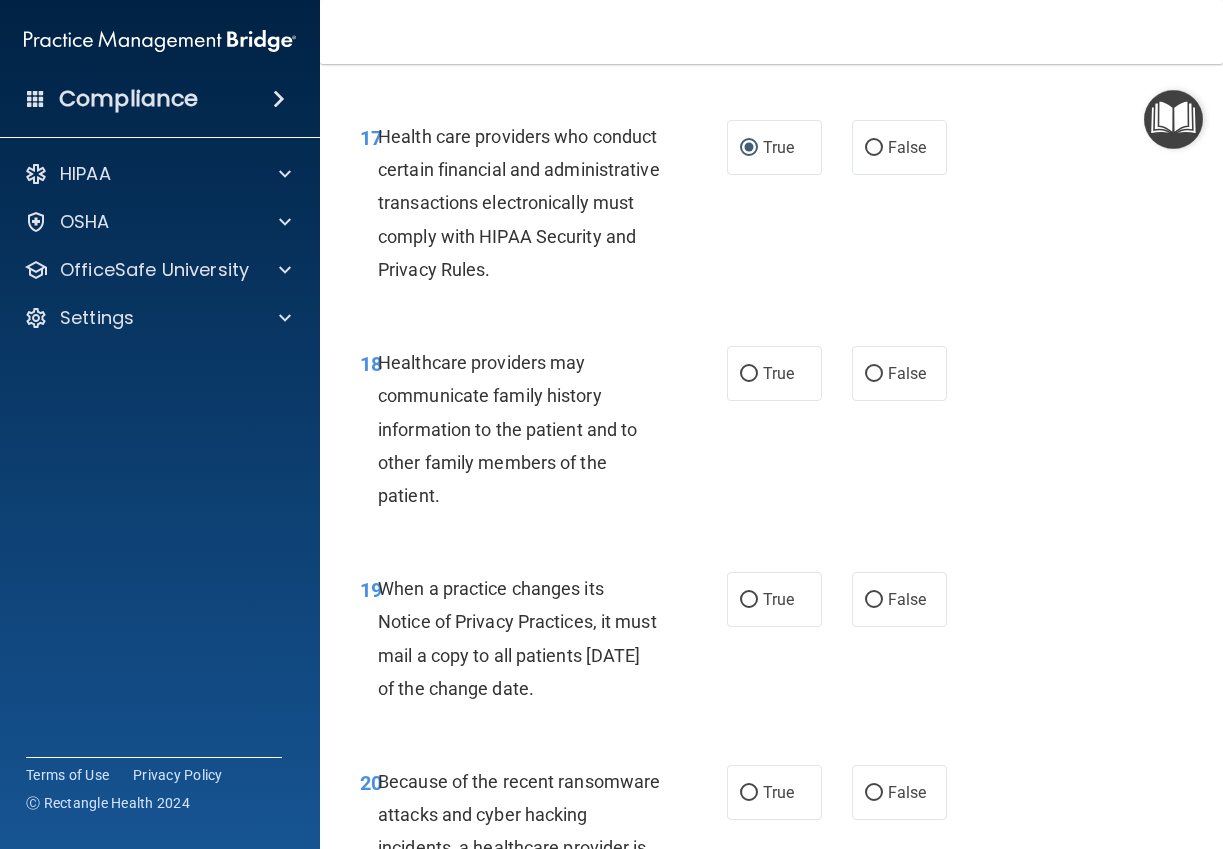 scroll, scrollTop: 3870, scrollLeft: 0, axis: vertical 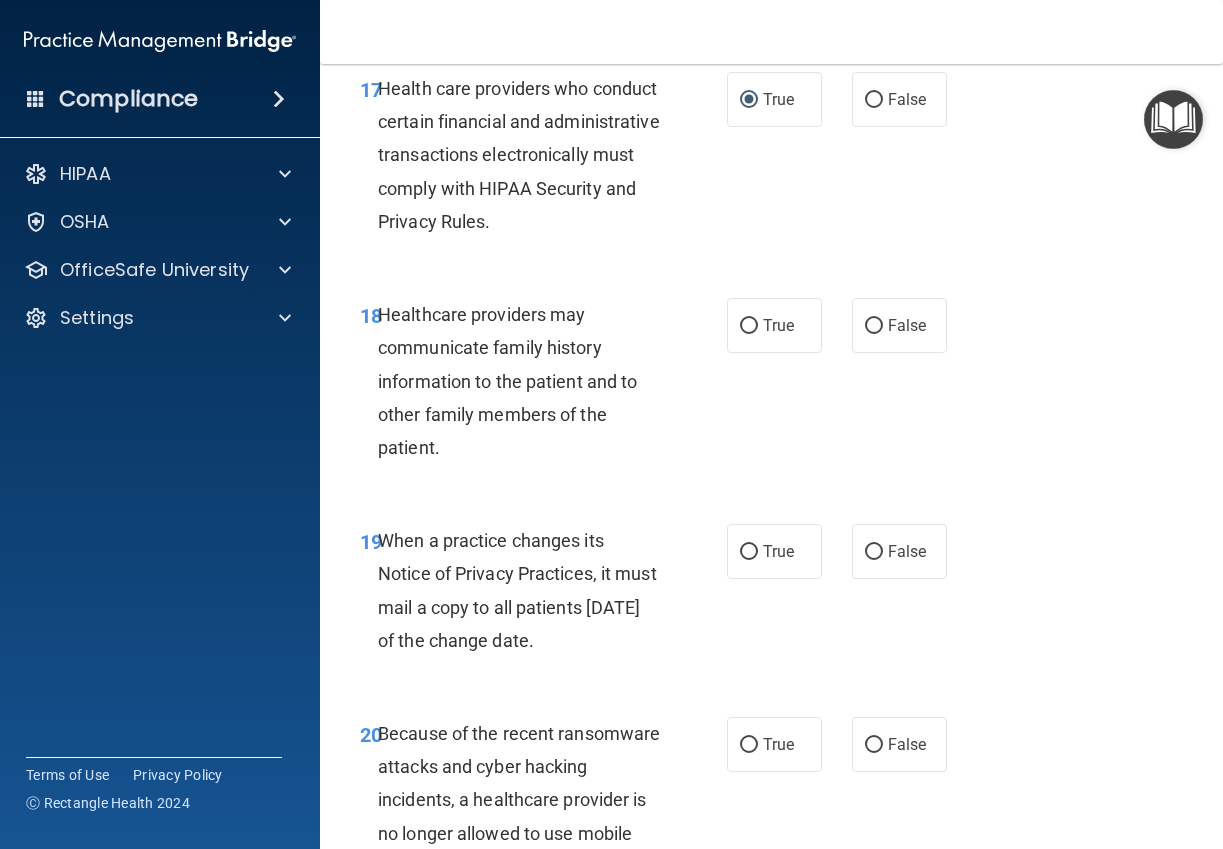 drag, startPoint x: 859, startPoint y: 389, endPoint x: 976, endPoint y: 495, distance: 157.87654 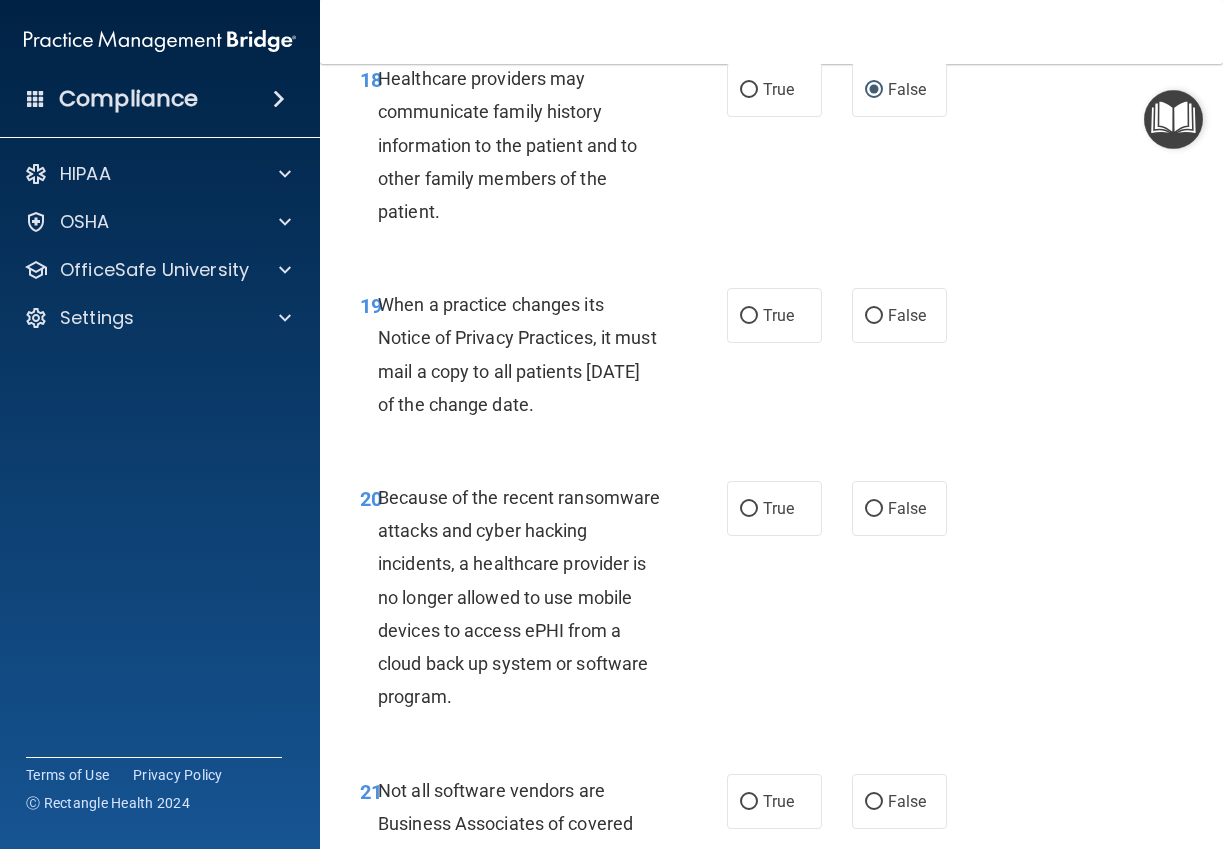 scroll, scrollTop: 4140, scrollLeft: 0, axis: vertical 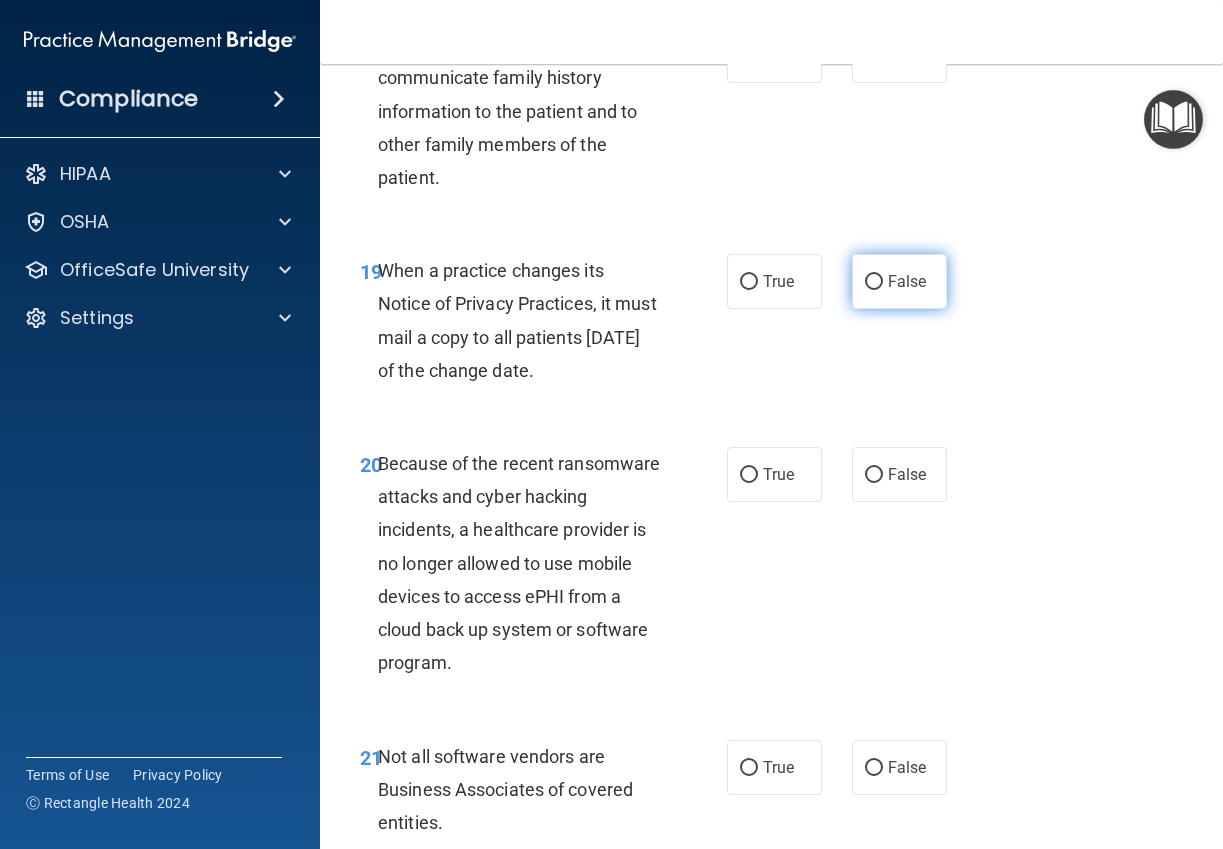 click on "False" at bounding box center [899, 281] 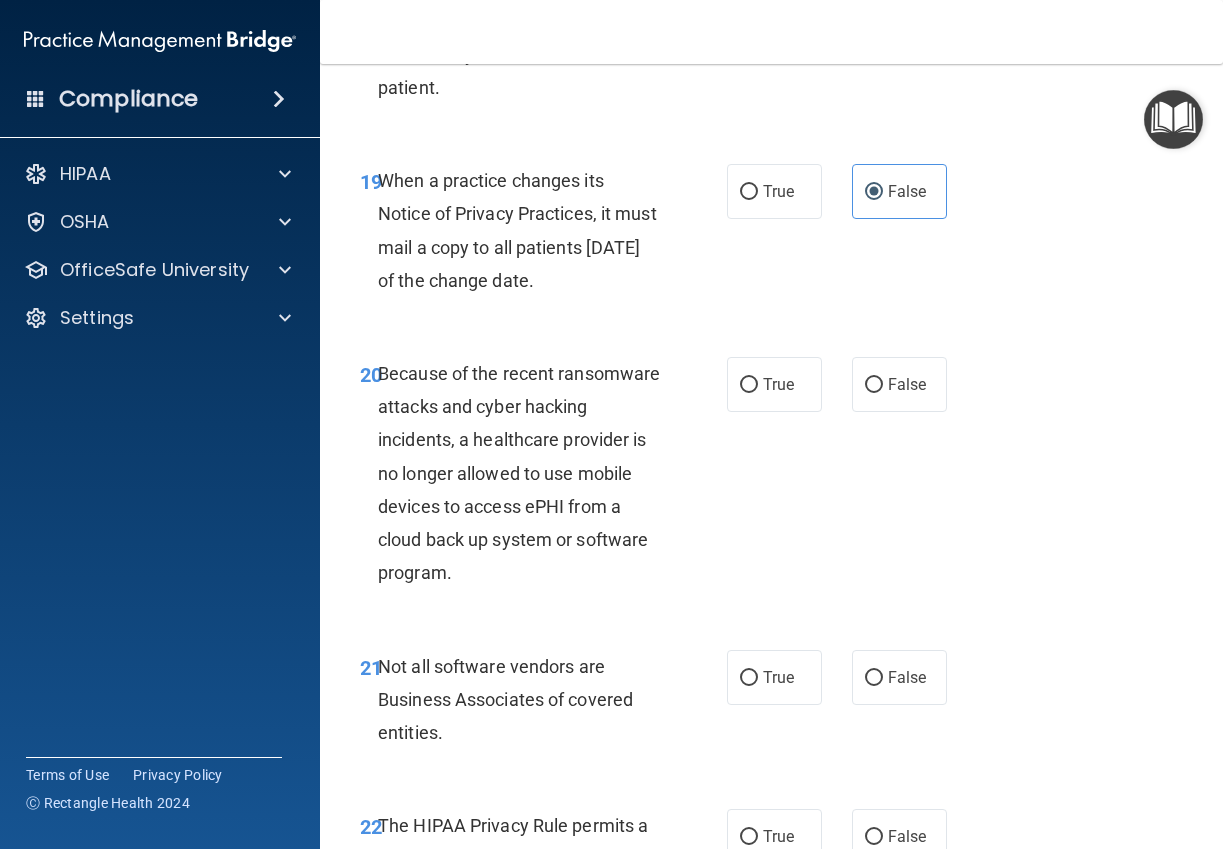 scroll, scrollTop: 4320, scrollLeft: 0, axis: vertical 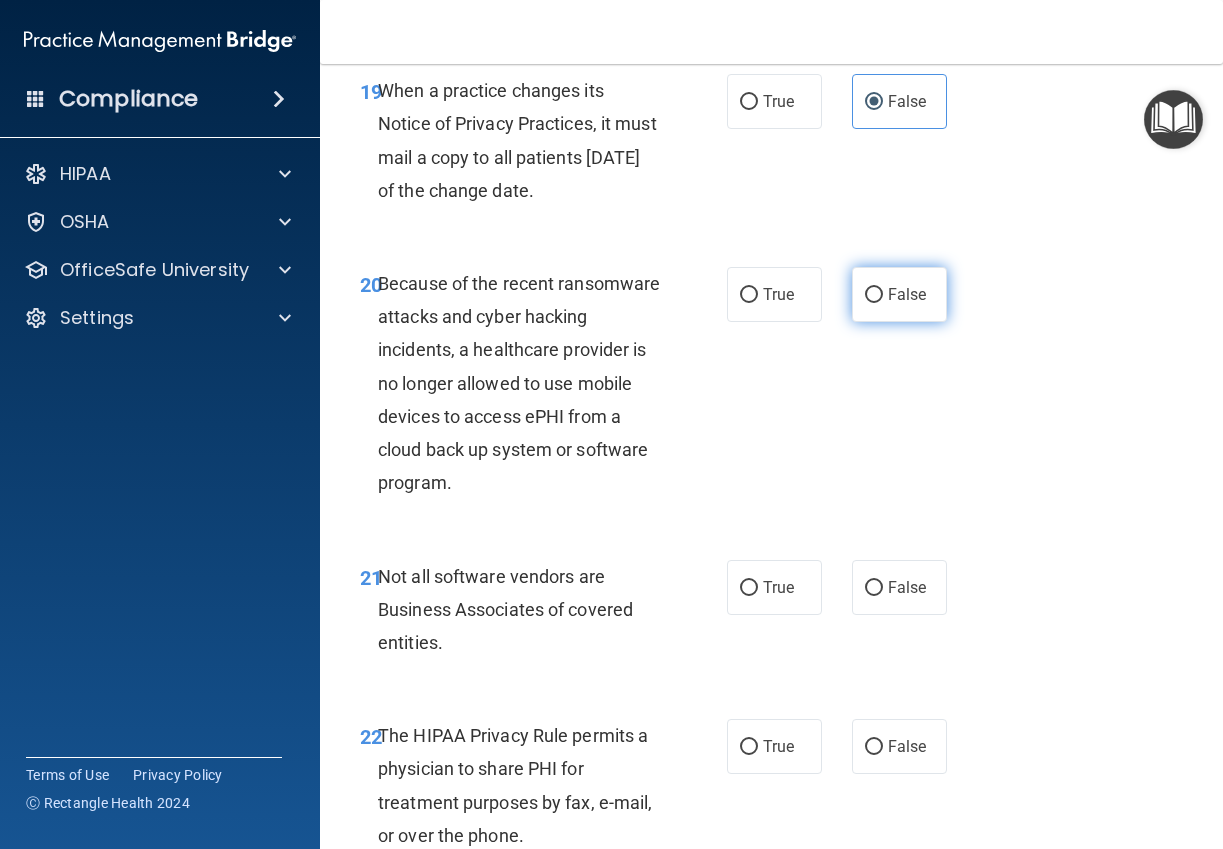 click on "False" at bounding box center (874, 295) 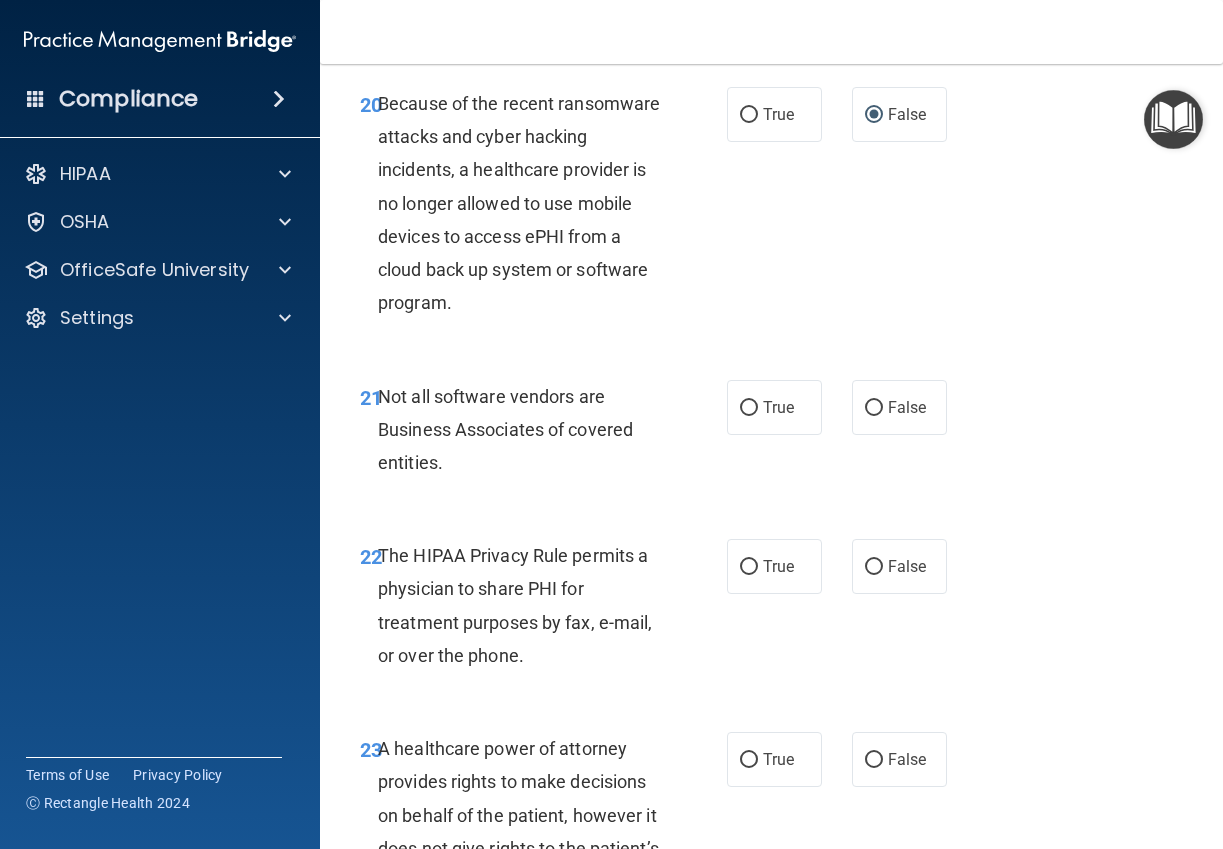 scroll, scrollTop: 4590, scrollLeft: 0, axis: vertical 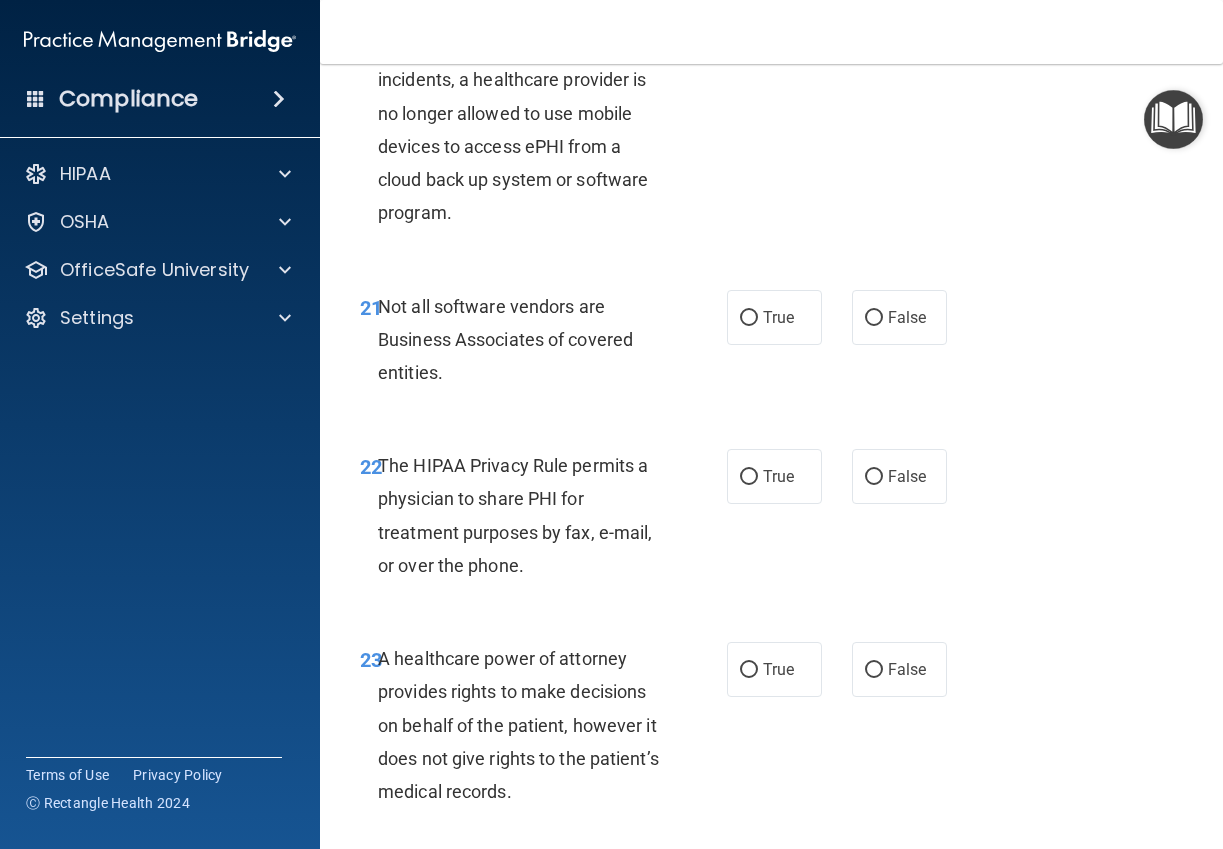 drag, startPoint x: 780, startPoint y: 412, endPoint x: 832, endPoint y: 420, distance: 52.611786 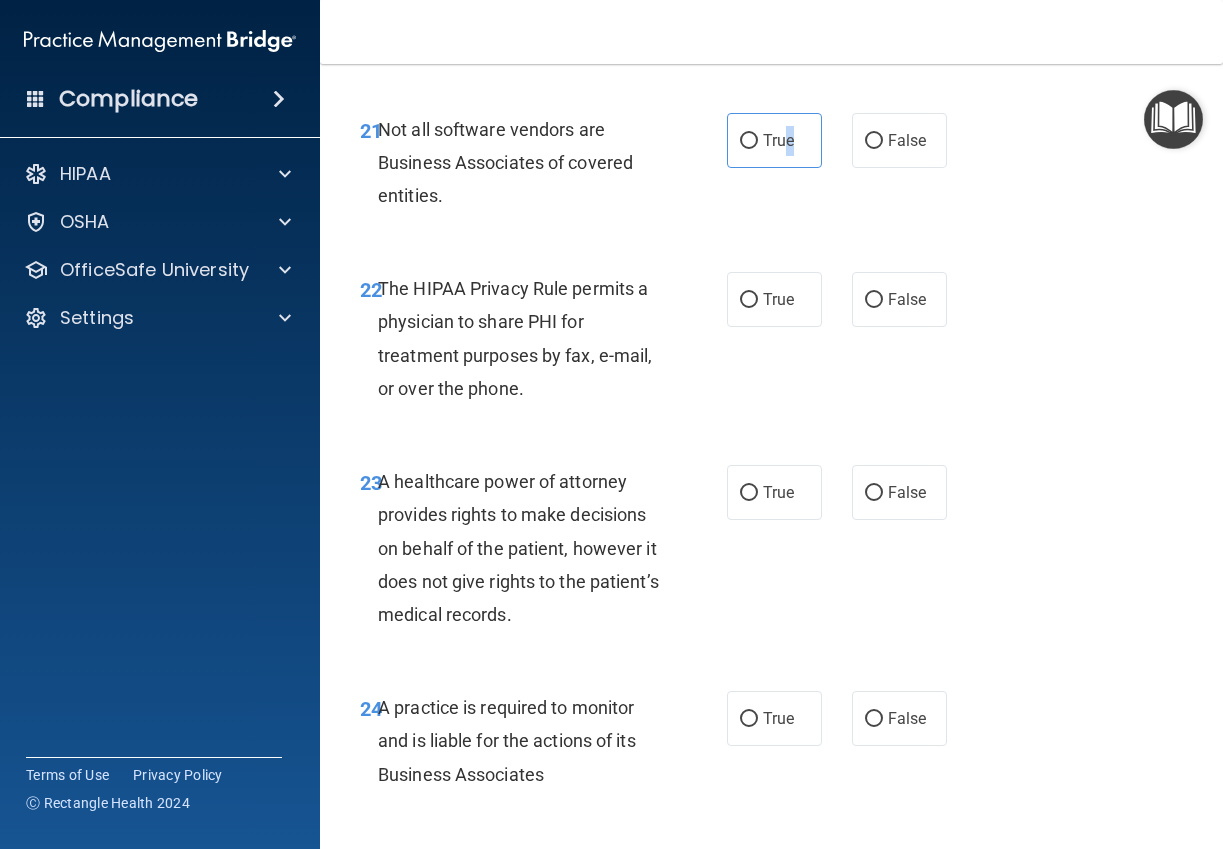scroll, scrollTop: 4770, scrollLeft: 0, axis: vertical 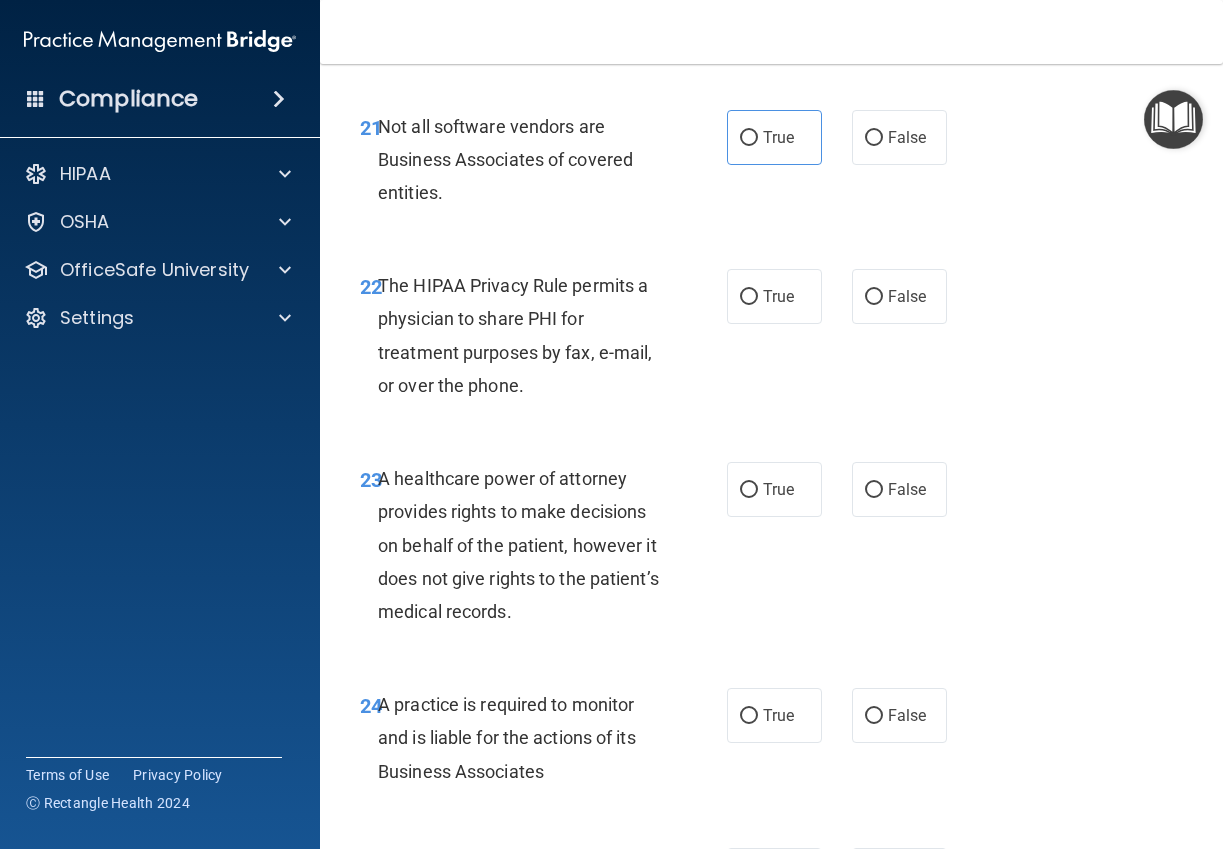 drag, startPoint x: 774, startPoint y: 401, endPoint x: 926, endPoint y: 442, distance: 157.43253 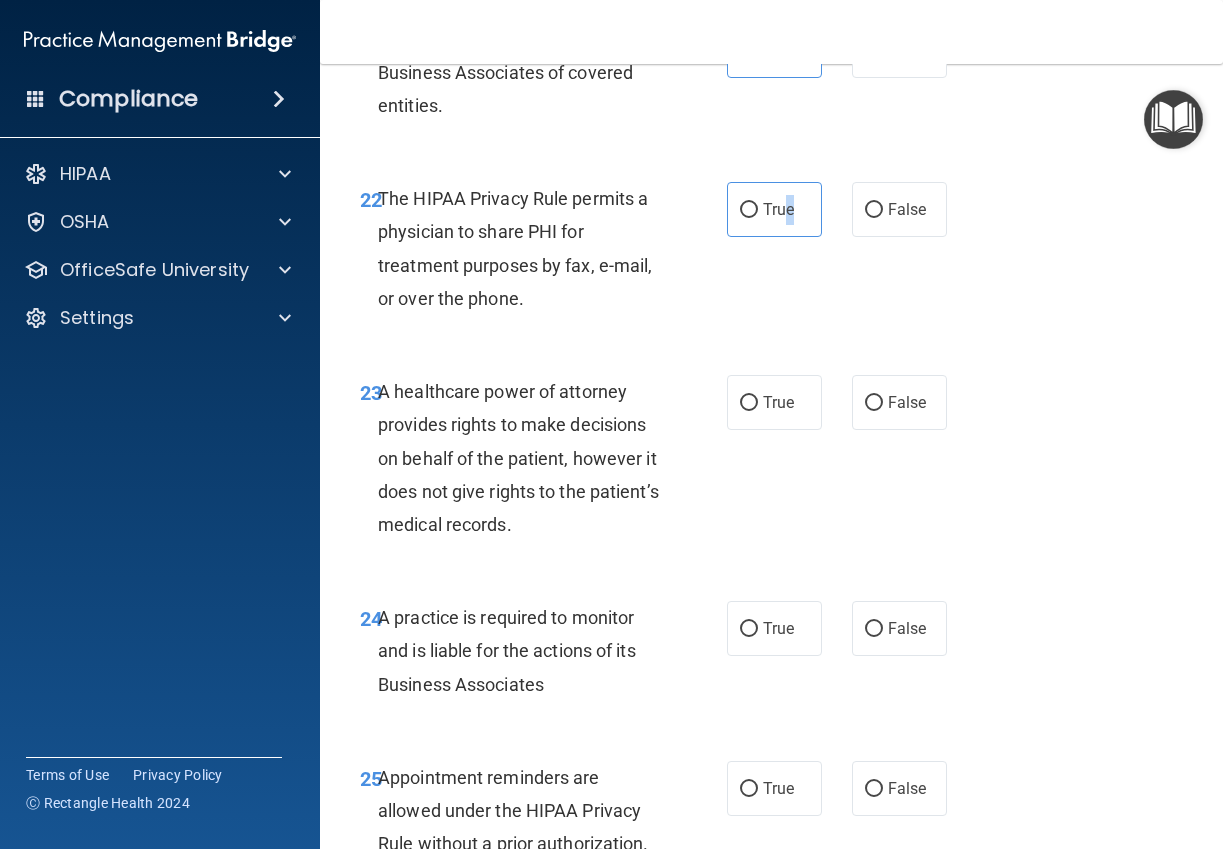 scroll, scrollTop: 4950, scrollLeft: 0, axis: vertical 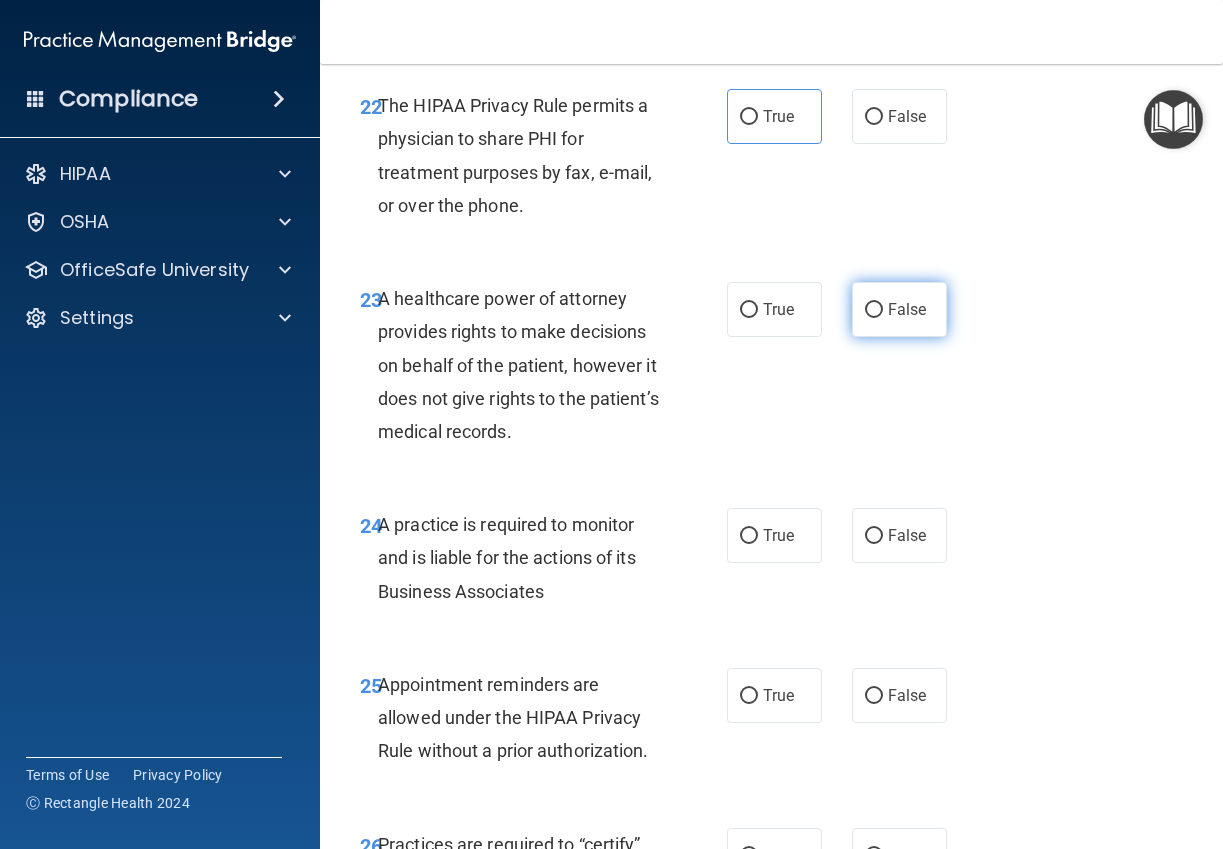 click on "False" at bounding box center [899, 309] 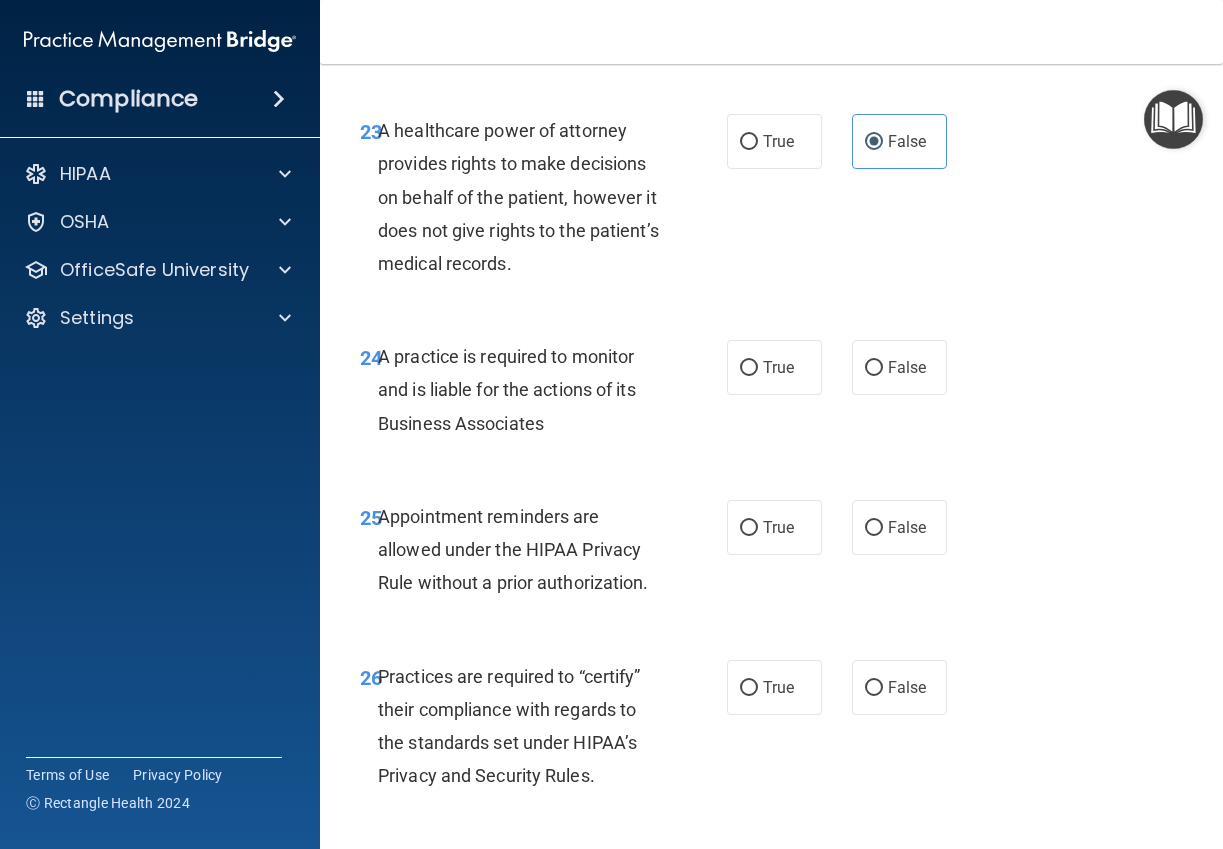 scroll, scrollTop: 5220, scrollLeft: 0, axis: vertical 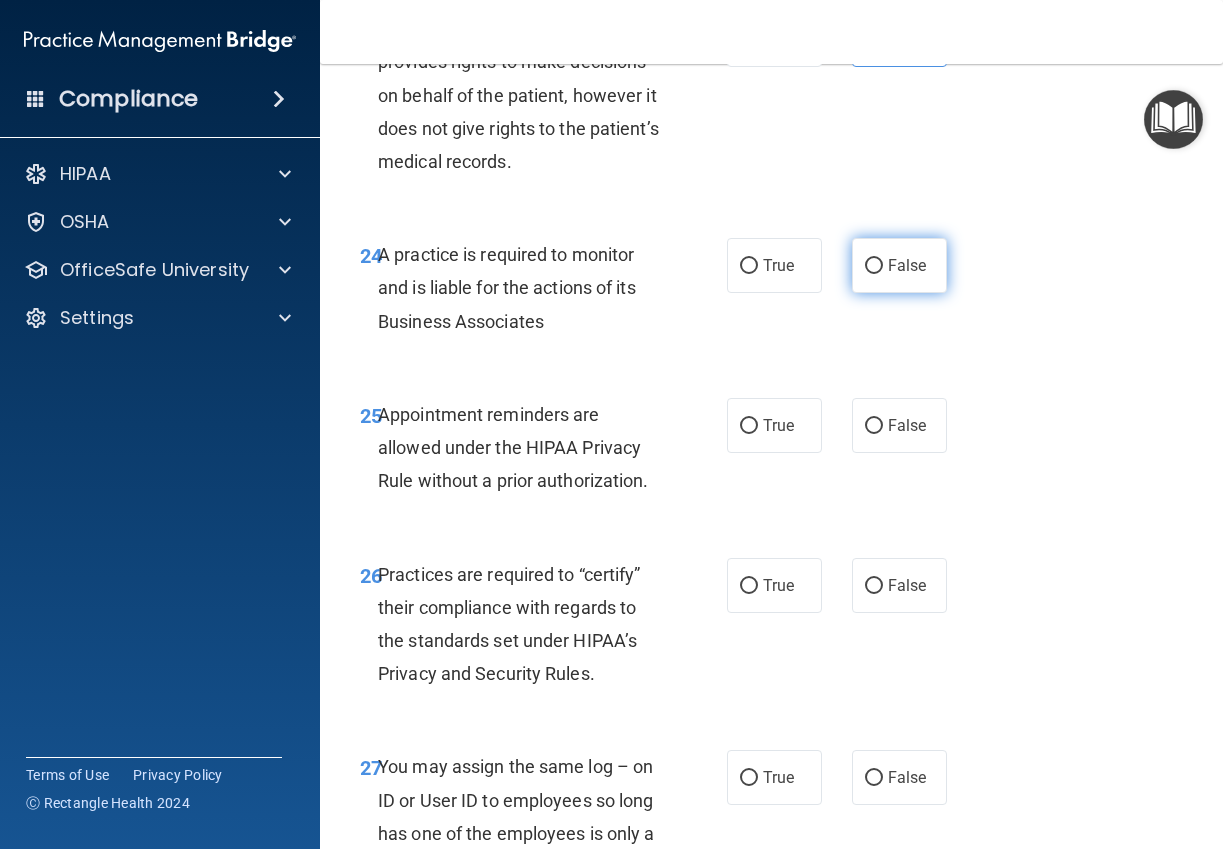 click on "False" at bounding box center [874, 266] 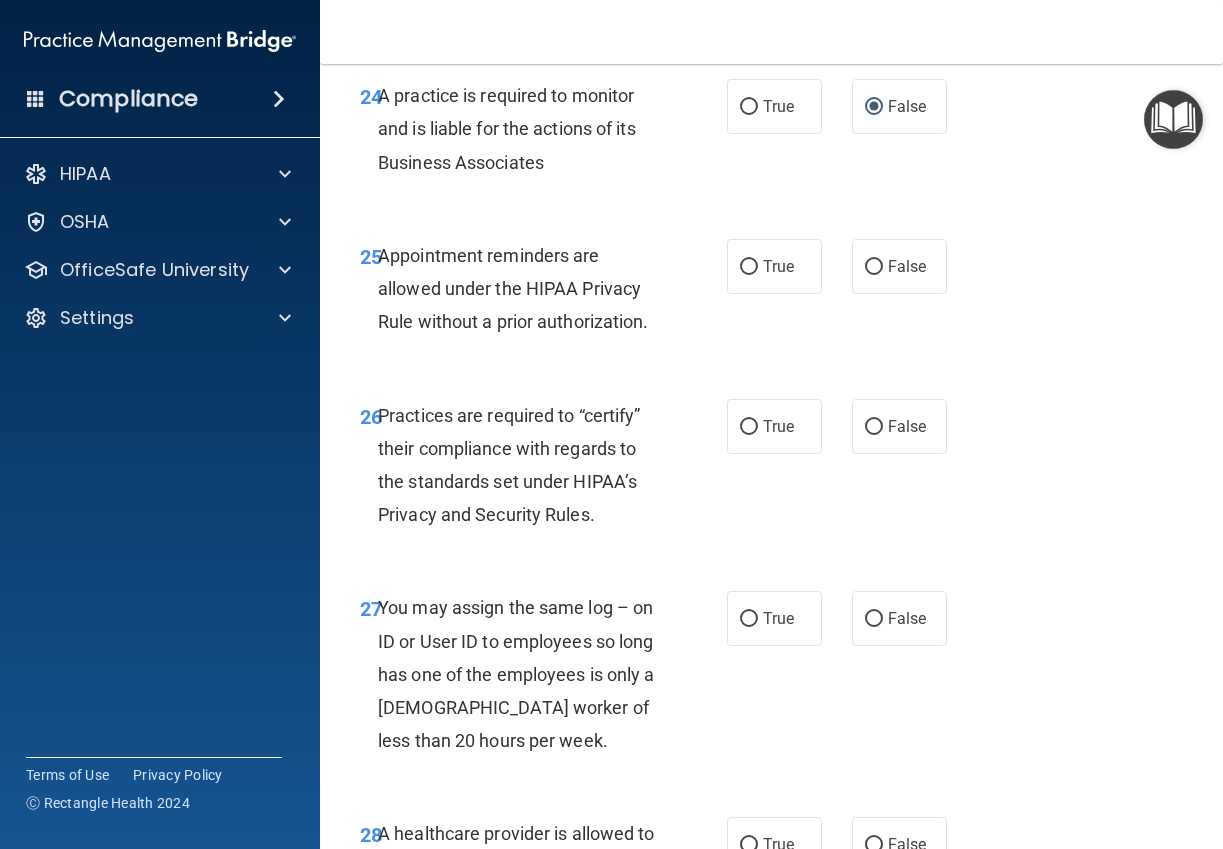 scroll, scrollTop: 5400, scrollLeft: 0, axis: vertical 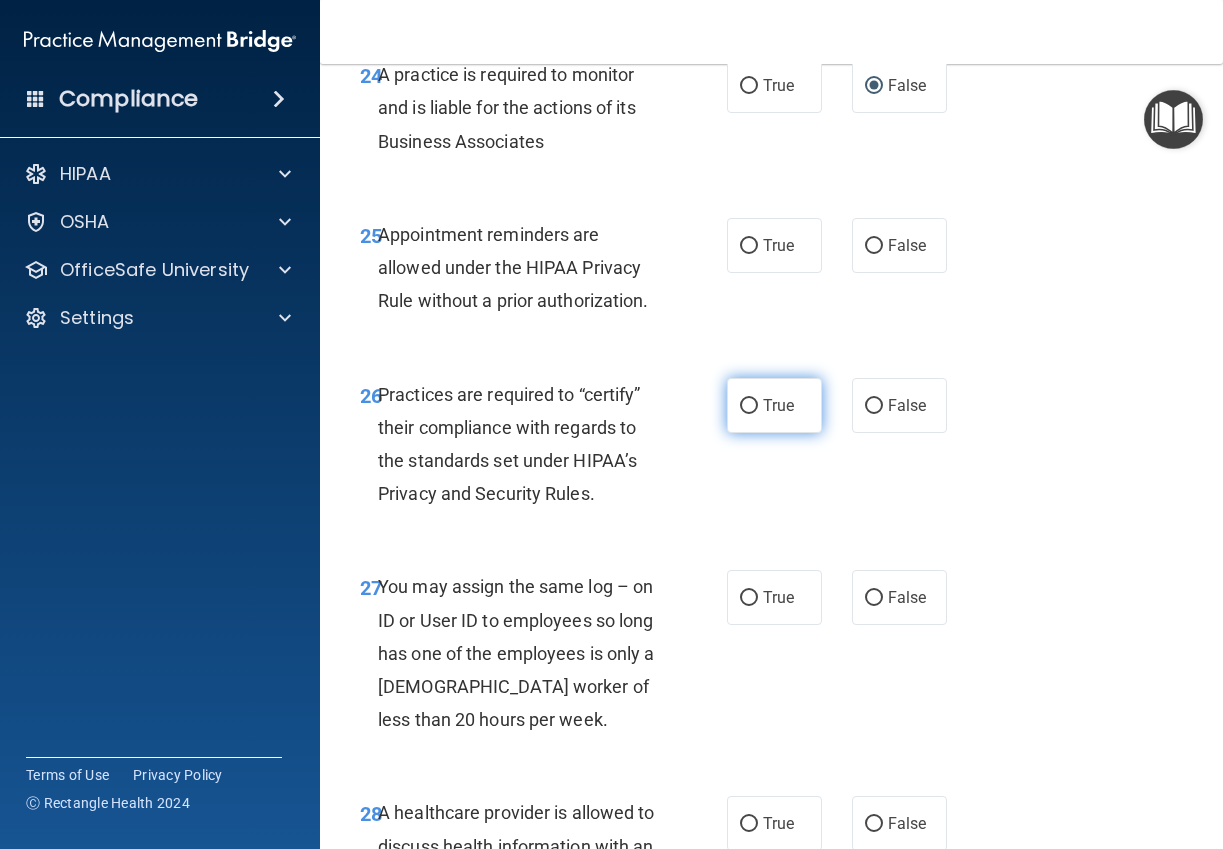 click on "True" at bounding box center [749, 406] 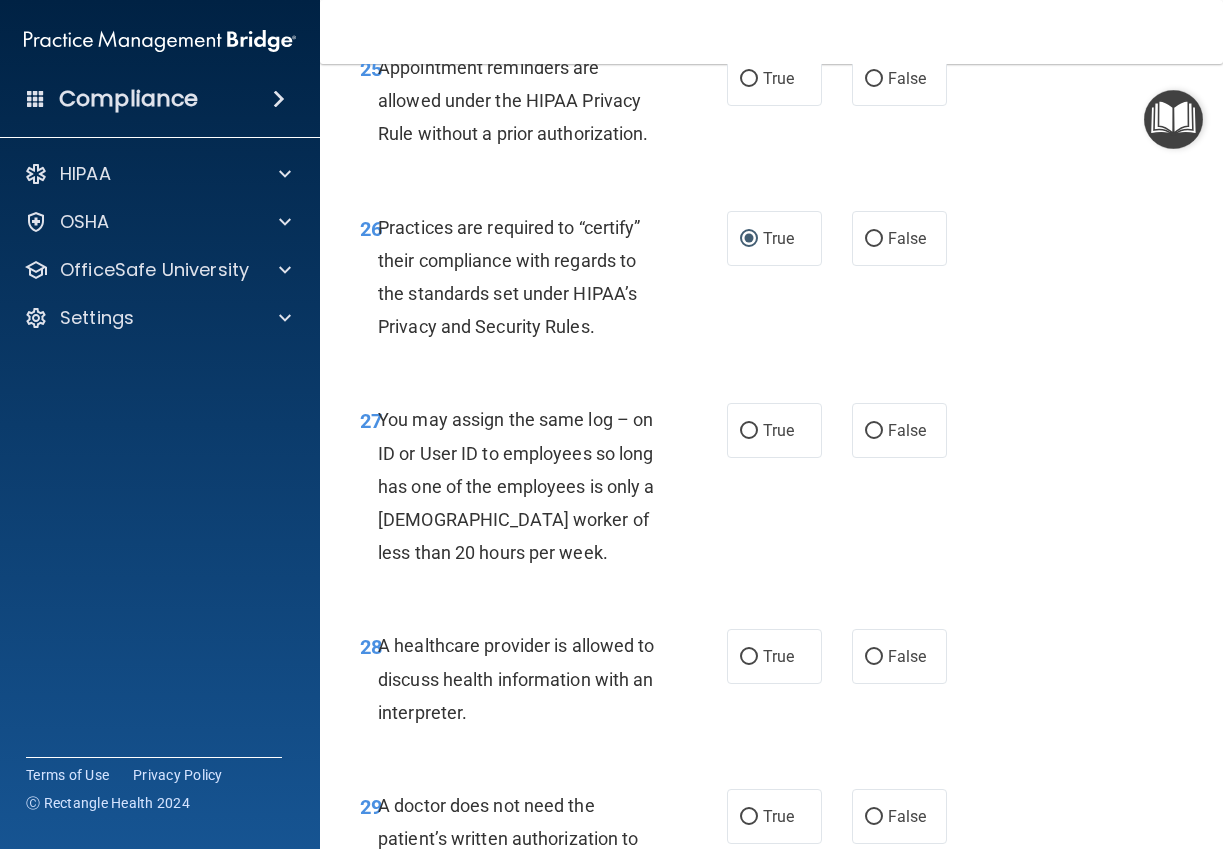 scroll, scrollTop: 5580, scrollLeft: 0, axis: vertical 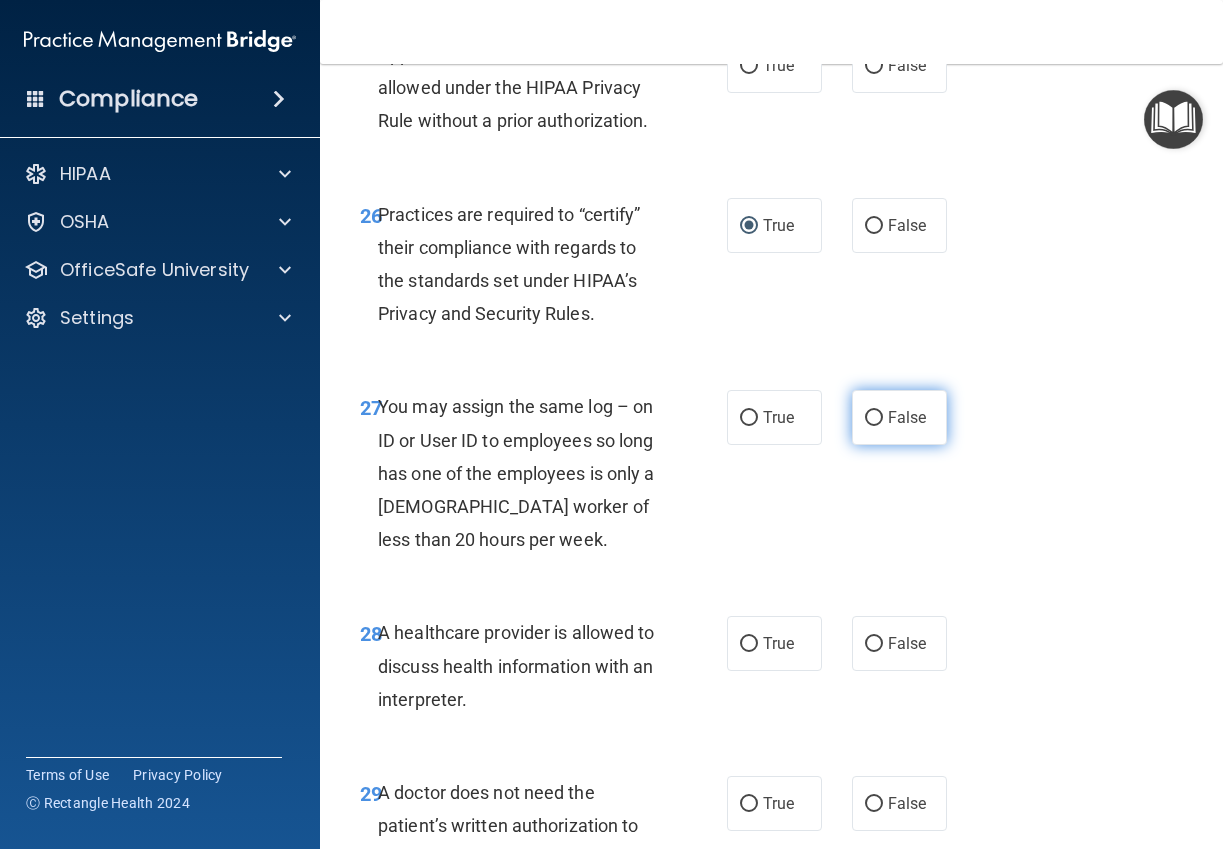 click on "False" at bounding box center [874, 418] 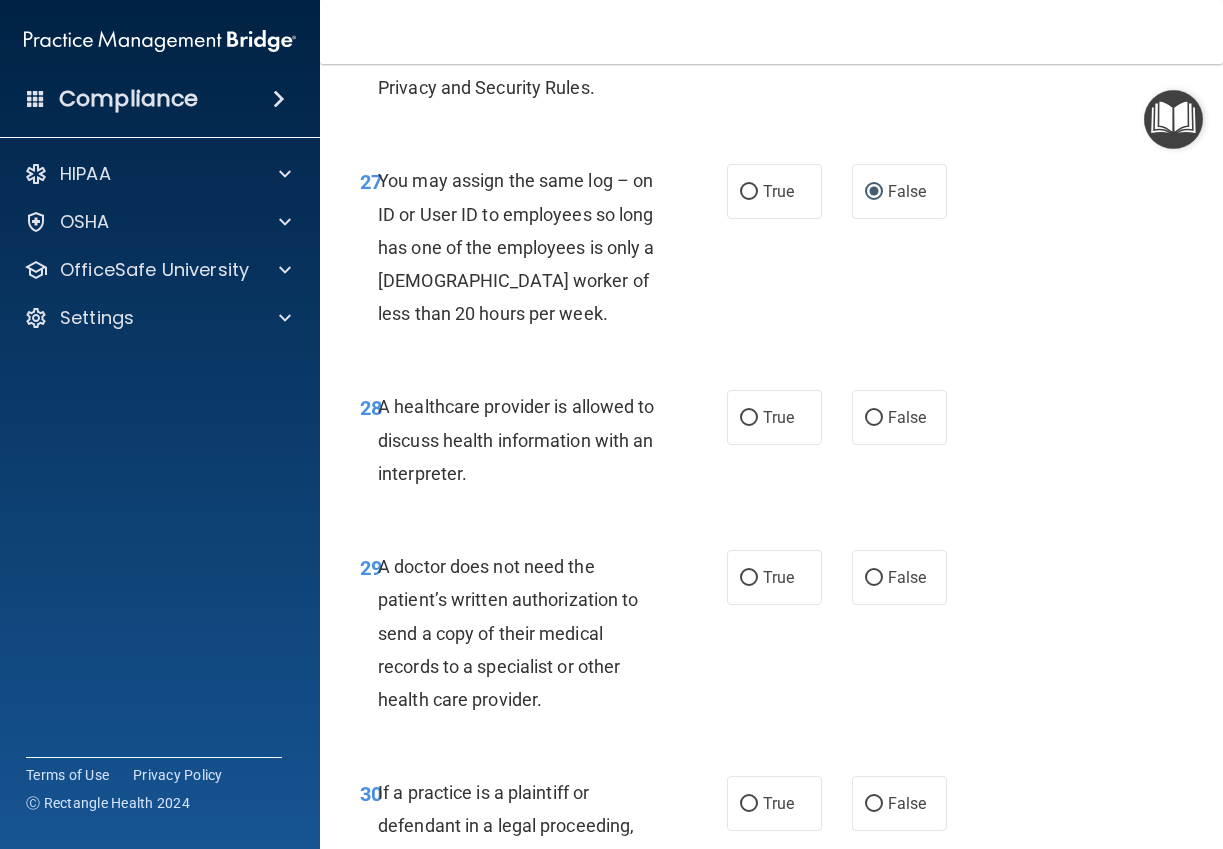 scroll, scrollTop: 5850, scrollLeft: 0, axis: vertical 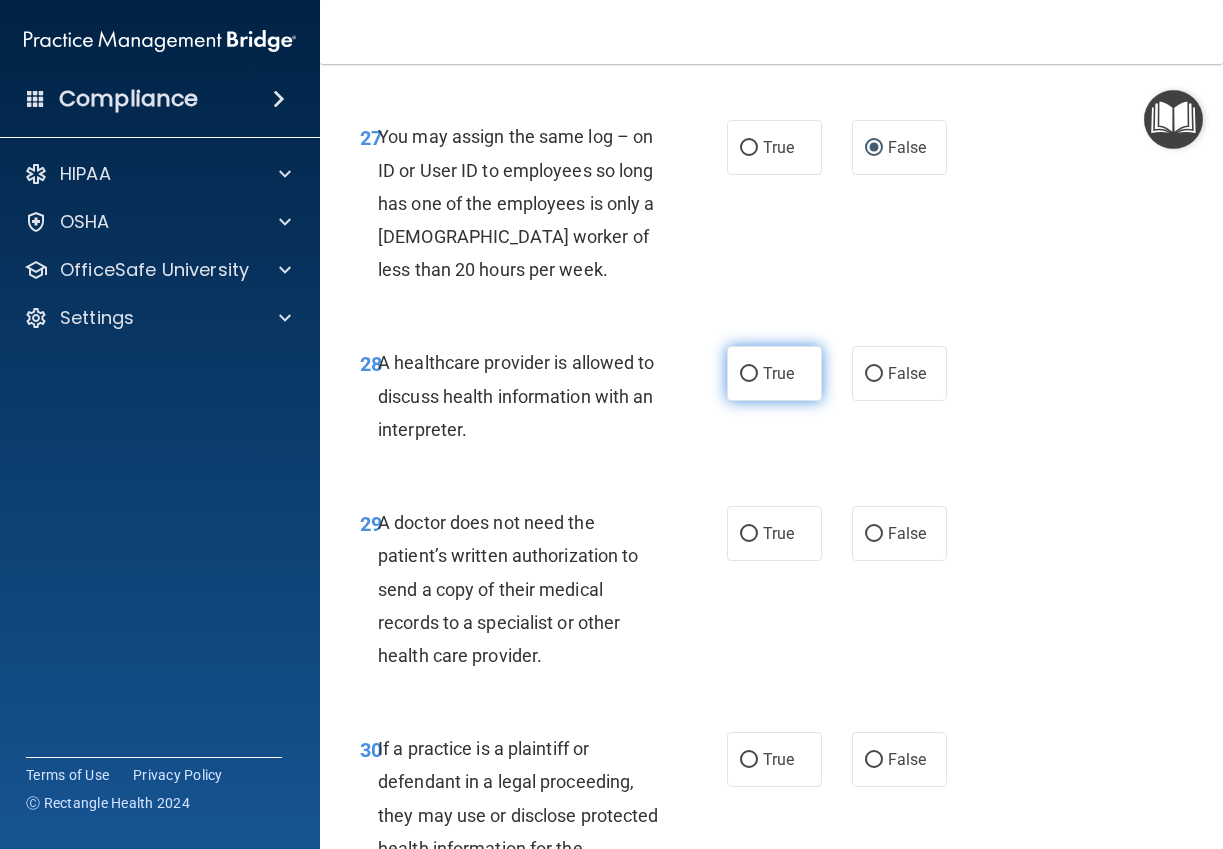 drag, startPoint x: 768, startPoint y: 476, endPoint x: 794, endPoint y: 491, distance: 30.016663 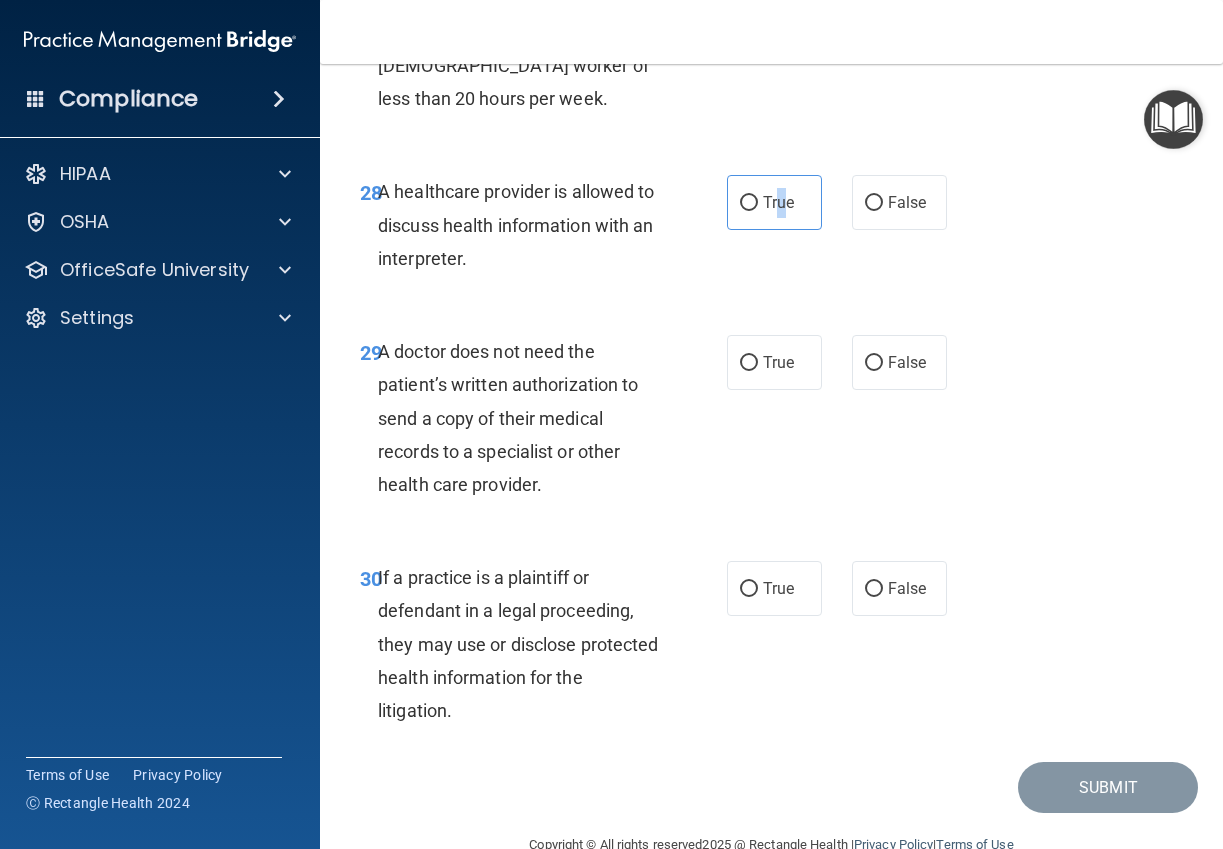 scroll, scrollTop: 6030, scrollLeft: 0, axis: vertical 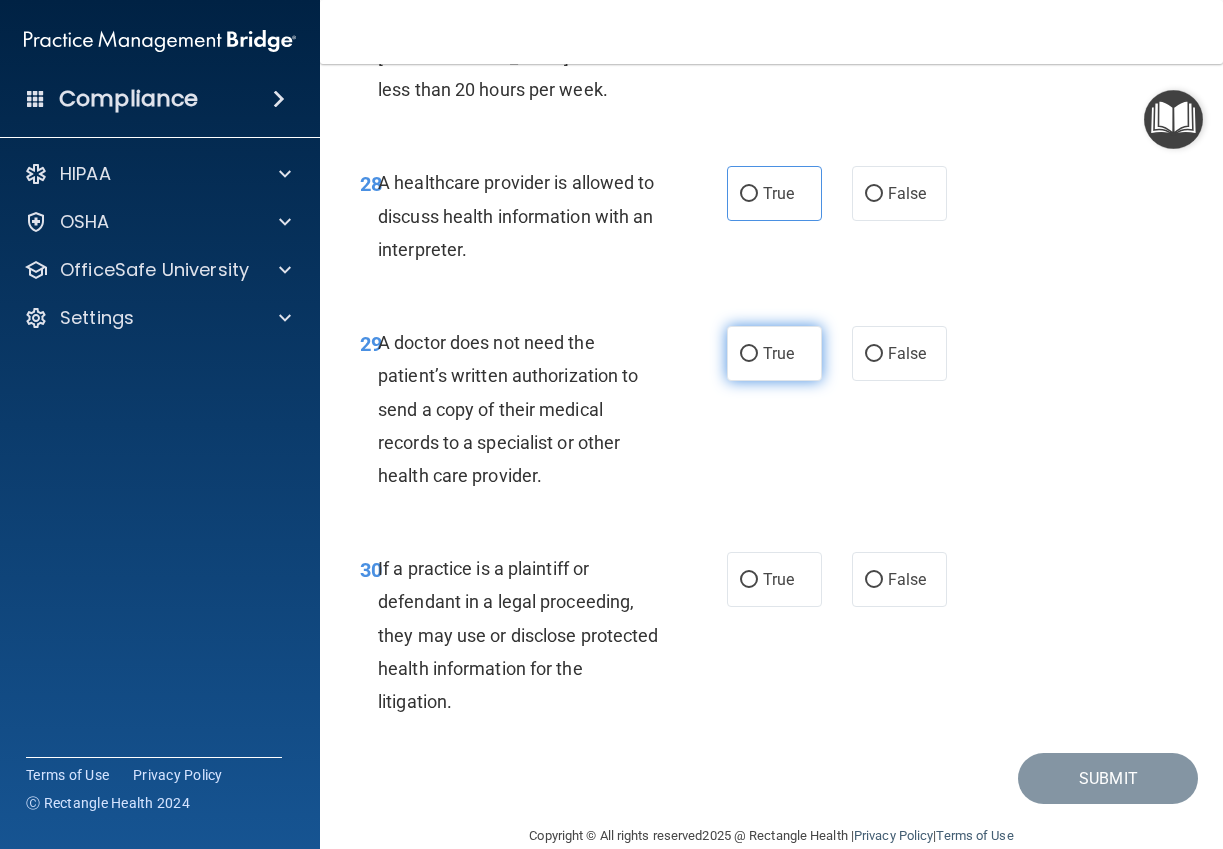 drag, startPoint x: 766, startPoint y: 447, endPoint x: 1065, endPoint y: 643, distance: 357.51505 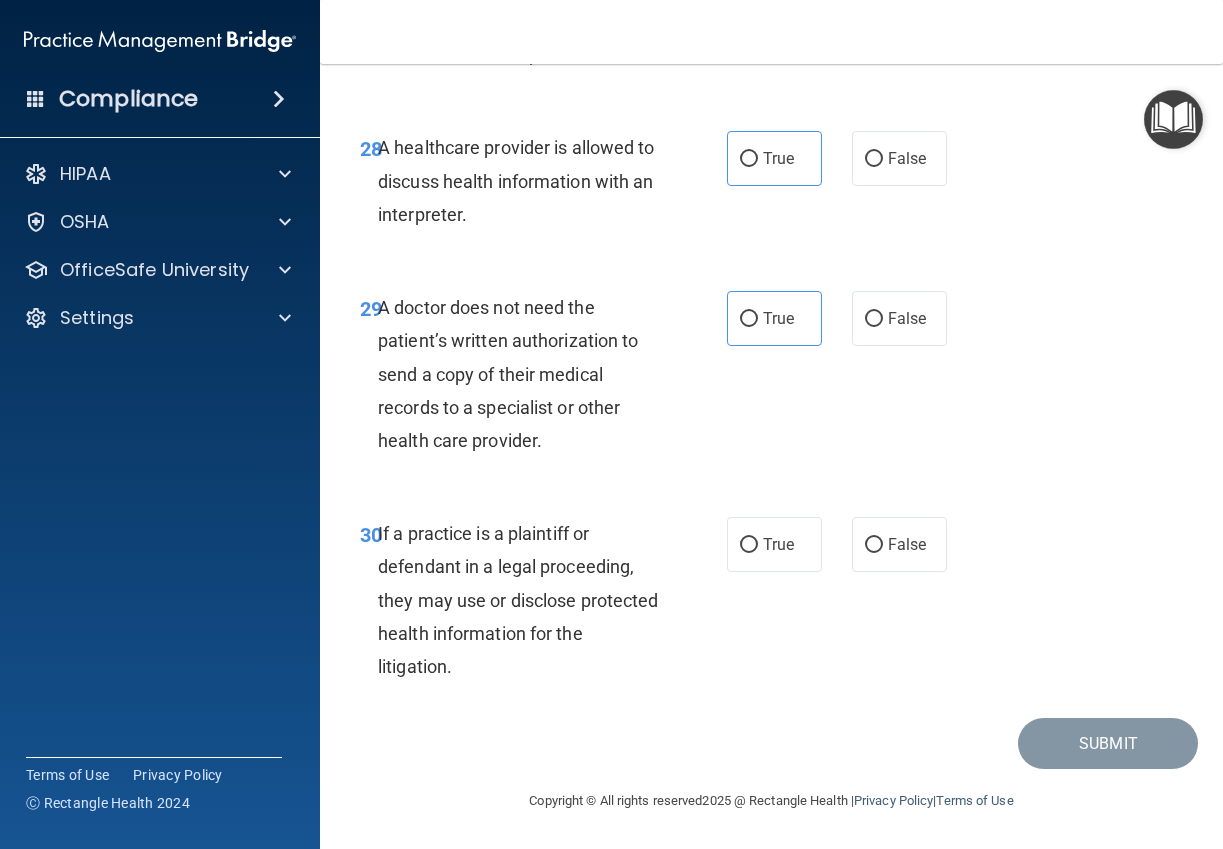scroll, scrollTop: 6167, scrollLeft: 0, axis: vertical 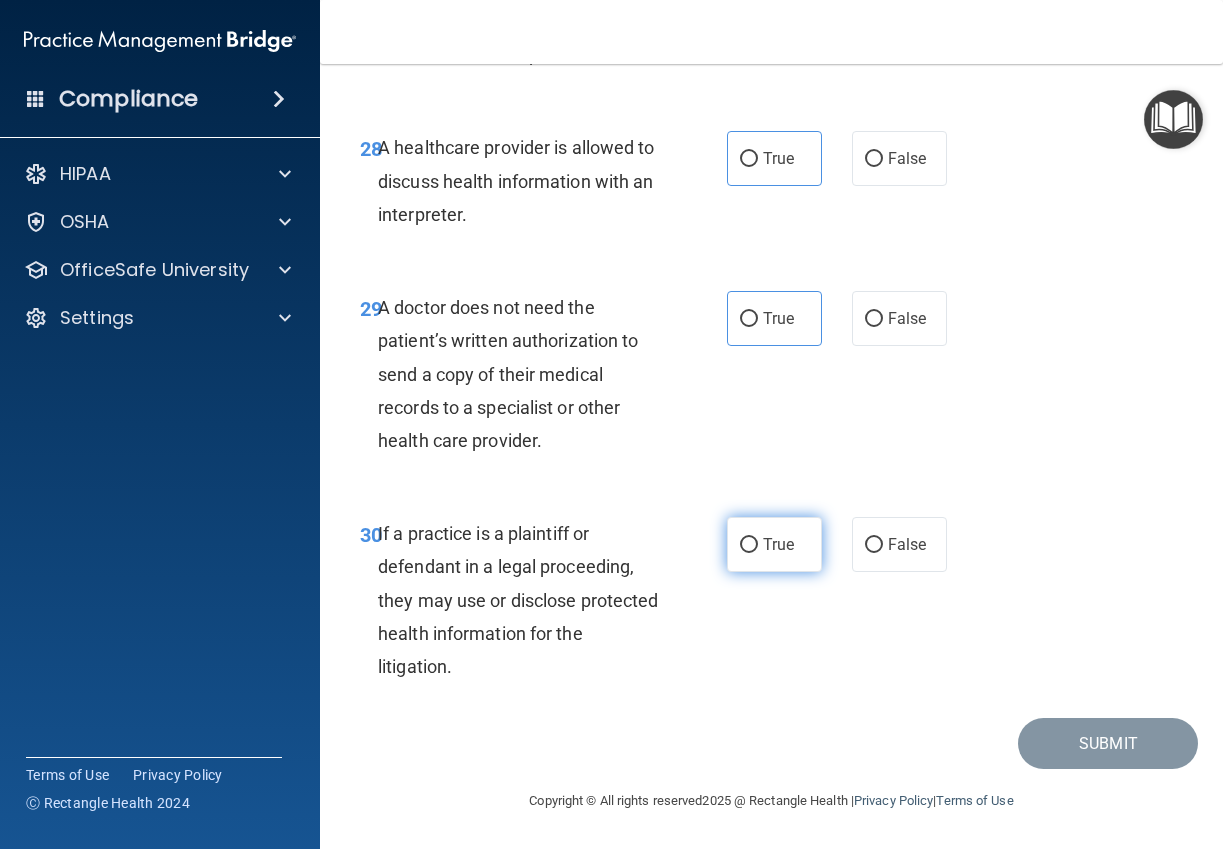 drag, startPoint x: 737, startPoint y: 537, endPoint x: 761, endPoint y: 568, distance: 39.20459 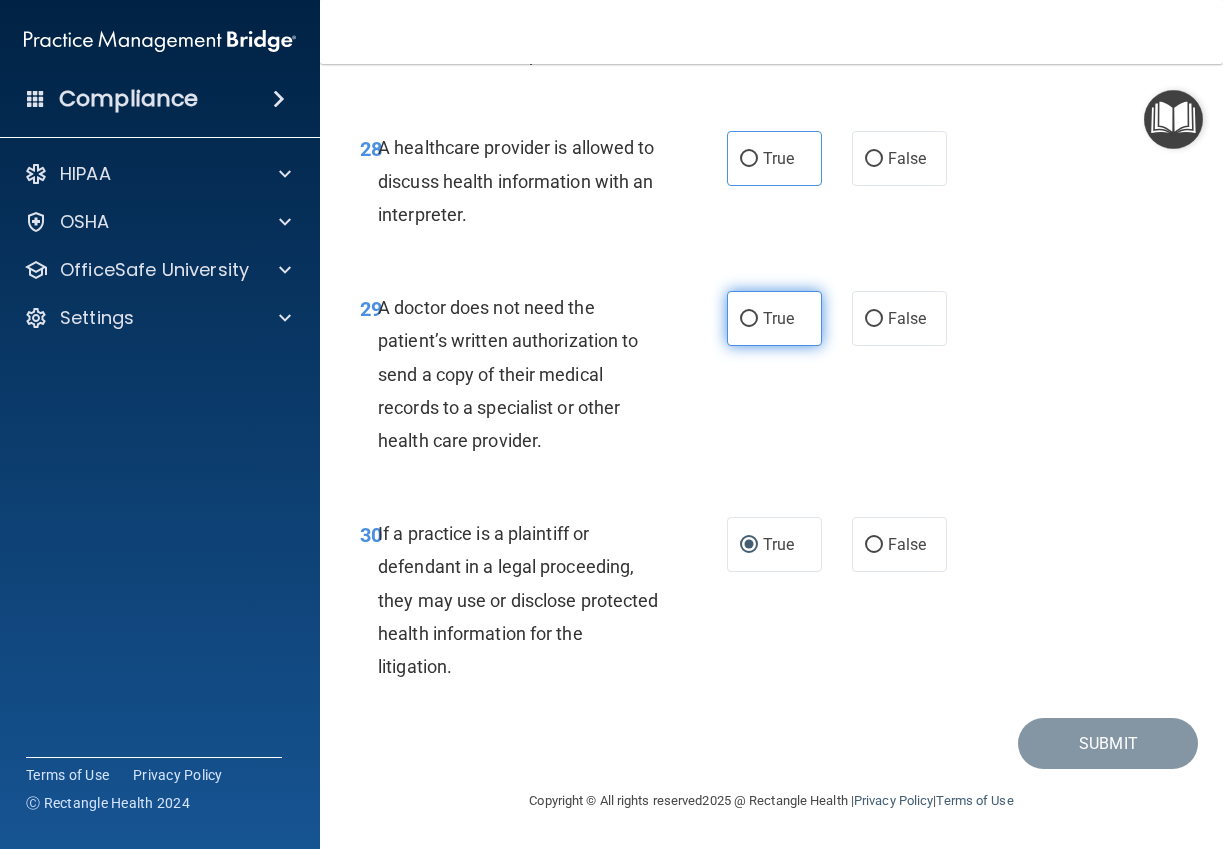 click on "True" at bounding box center (774, 318) 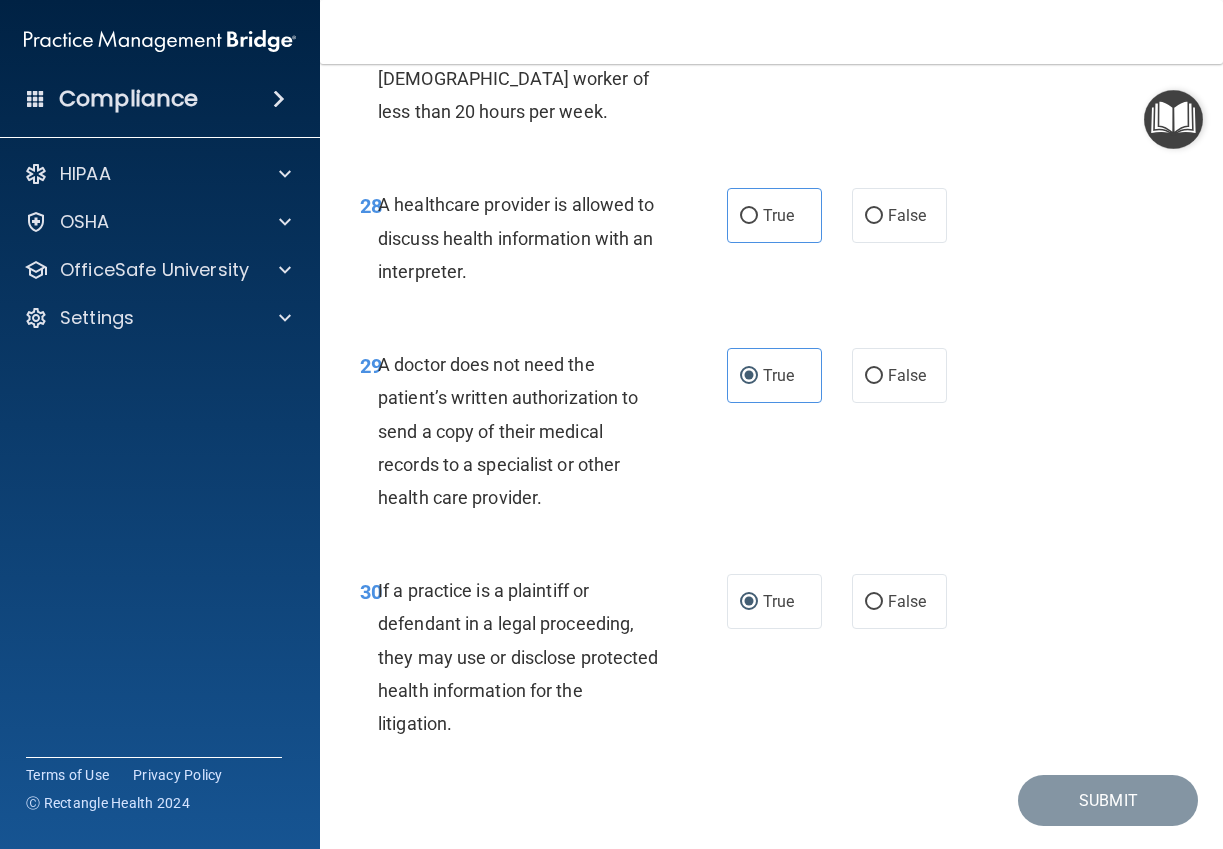 scroll, scrollTop: 5987, scrollLeft: 0, axis: vertical 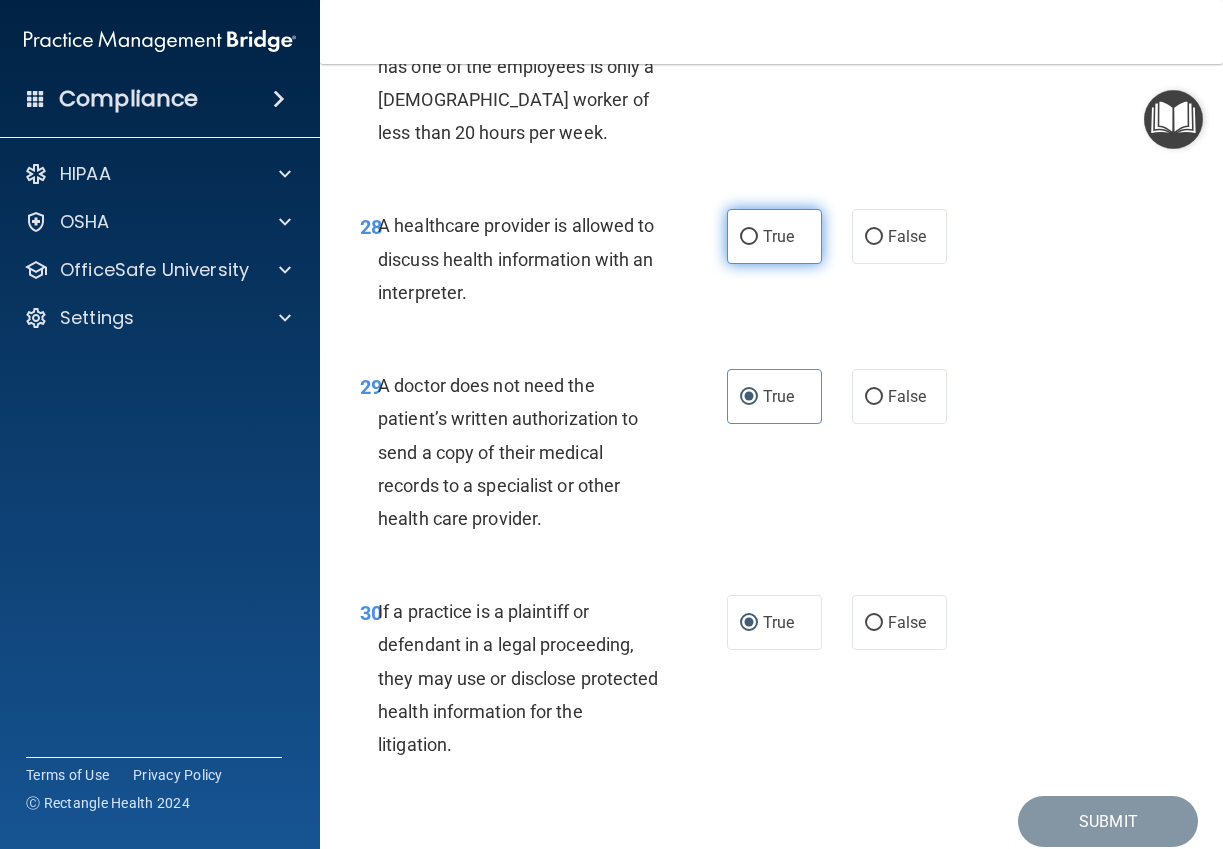 click on "True" at bounding box center (778, 236) 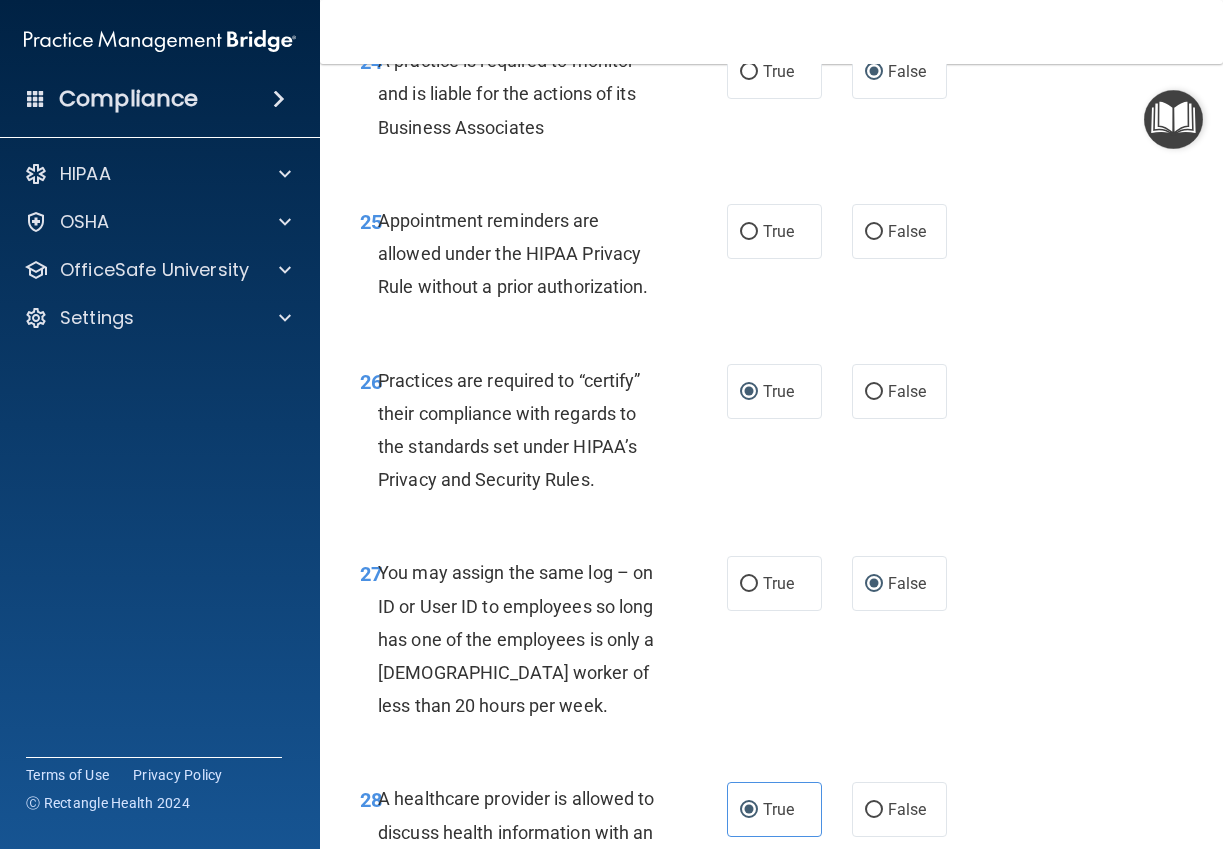 scroll, scrollTop: 5357, scrollLeft: 0, axis: vertical 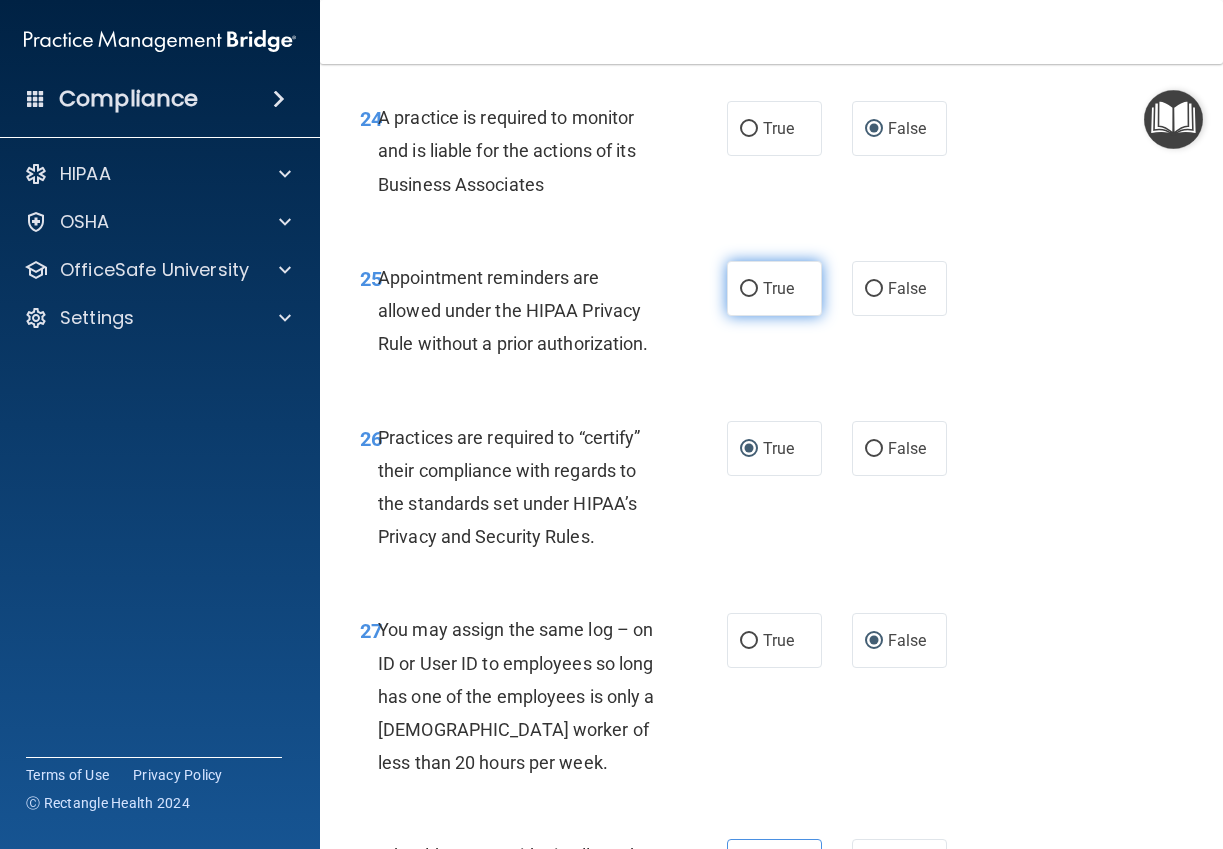 click on "True" at bounding box center [749, 289] 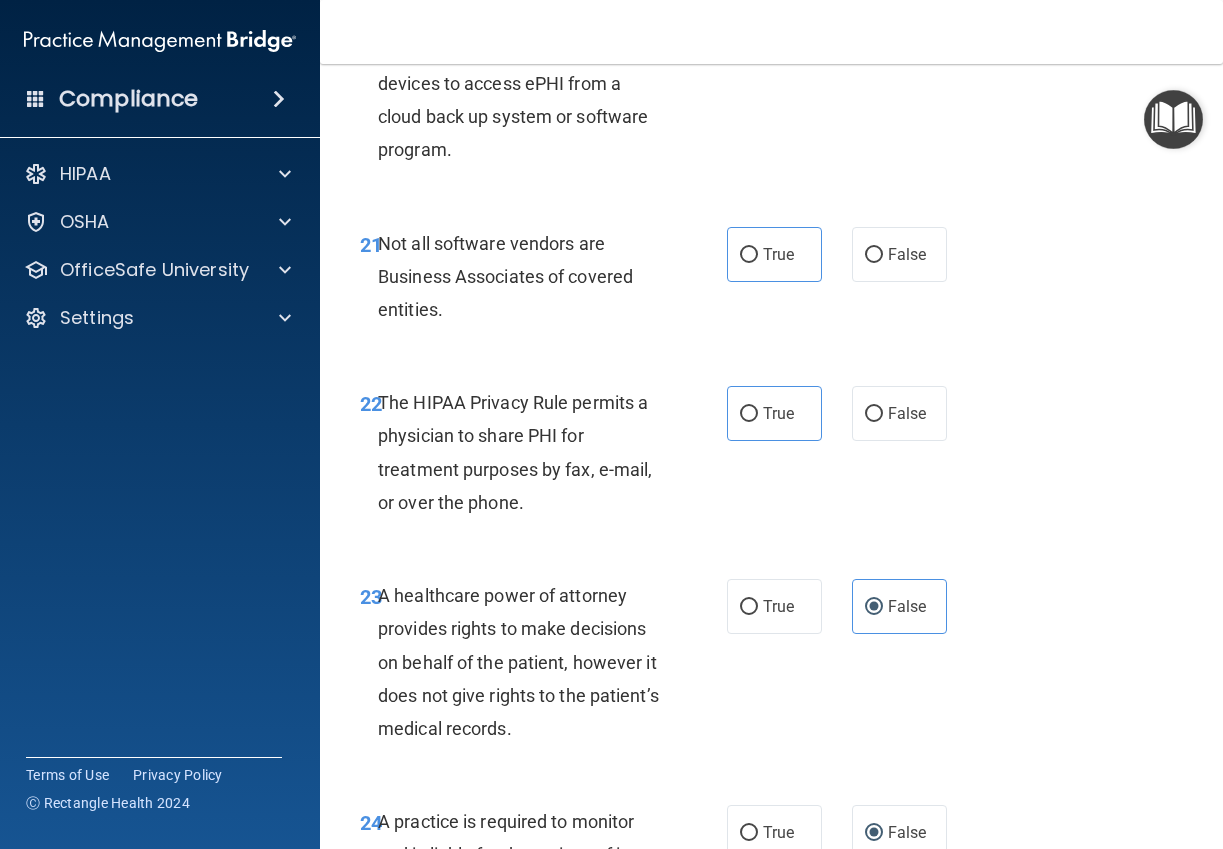 scroll, scrollTop: 4637, scrollLeft: 0, axis: vertical 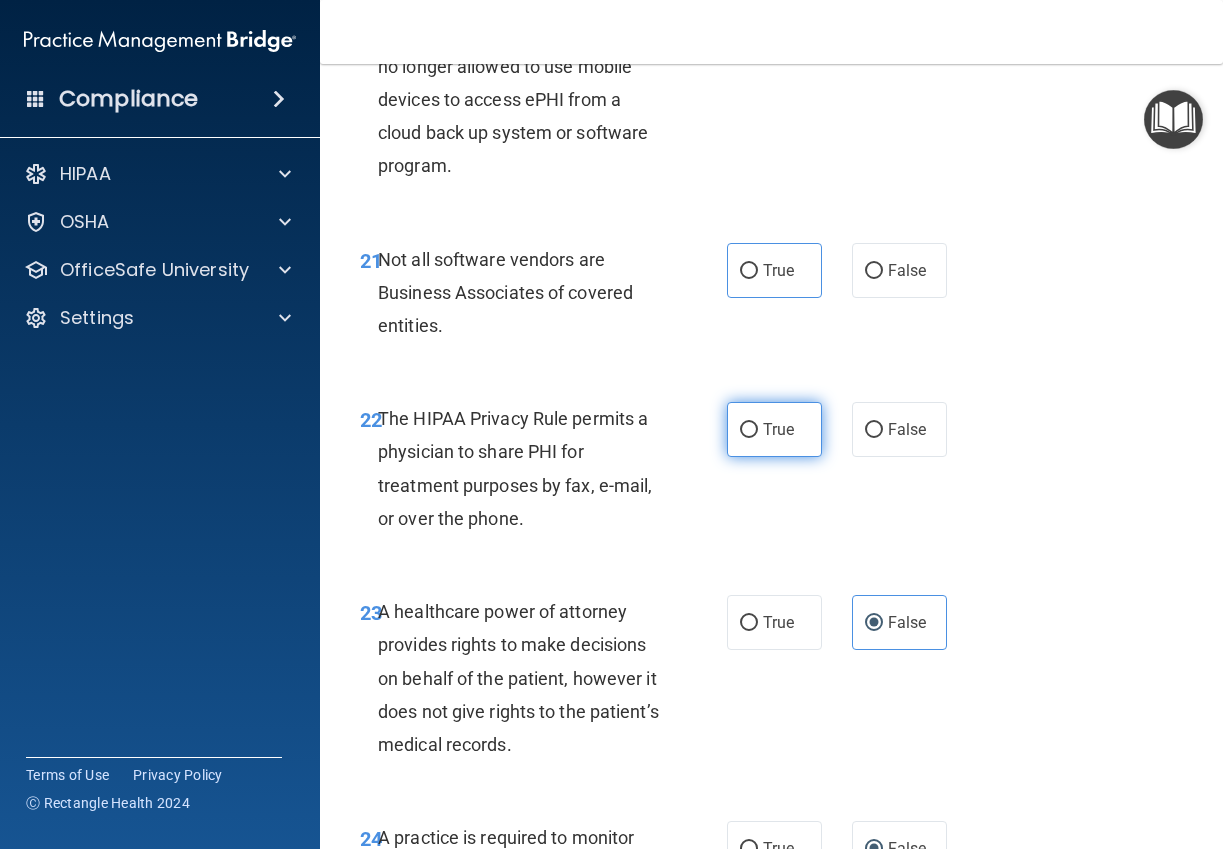 click on "True" at bounding box center [749, 430] 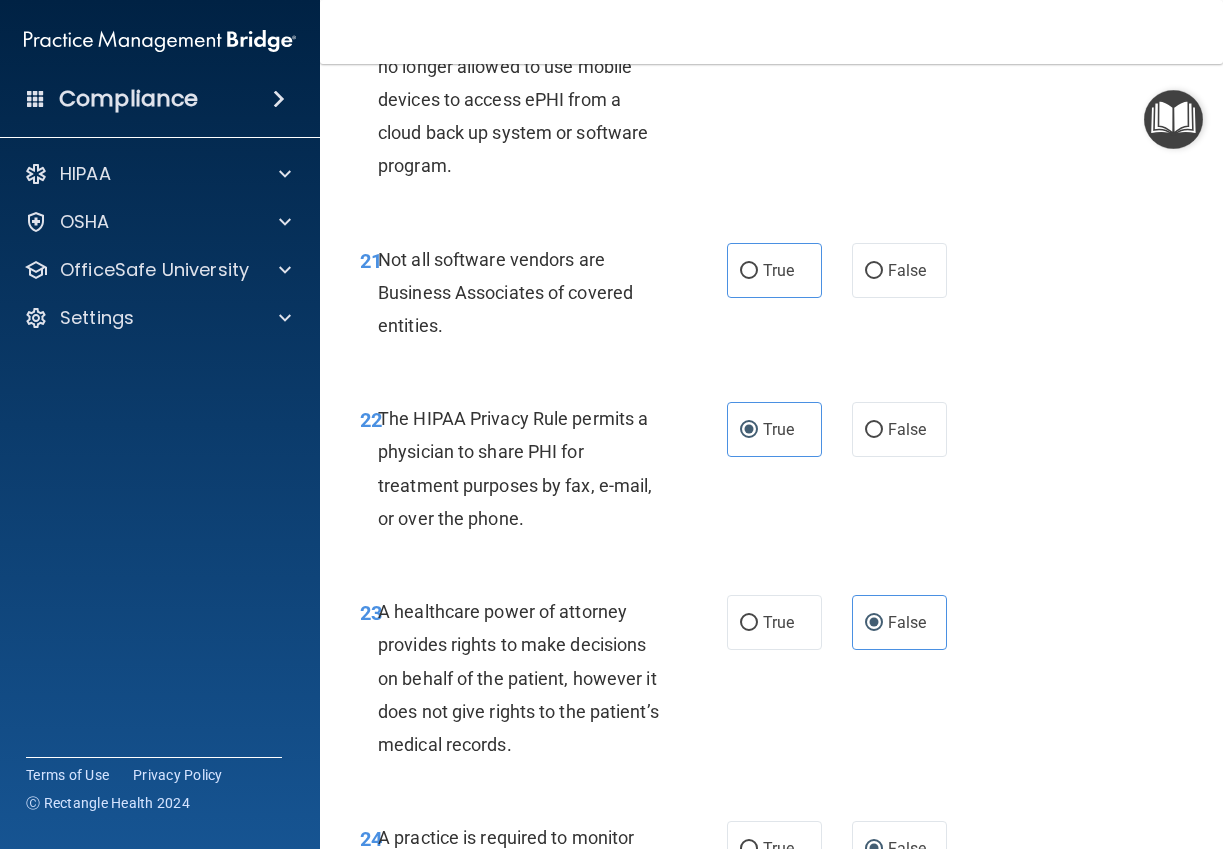 drag, startPoint x: 735, startPoint y: 376, endPoint x: 877, endPoint y: 438, distance: 154.94514 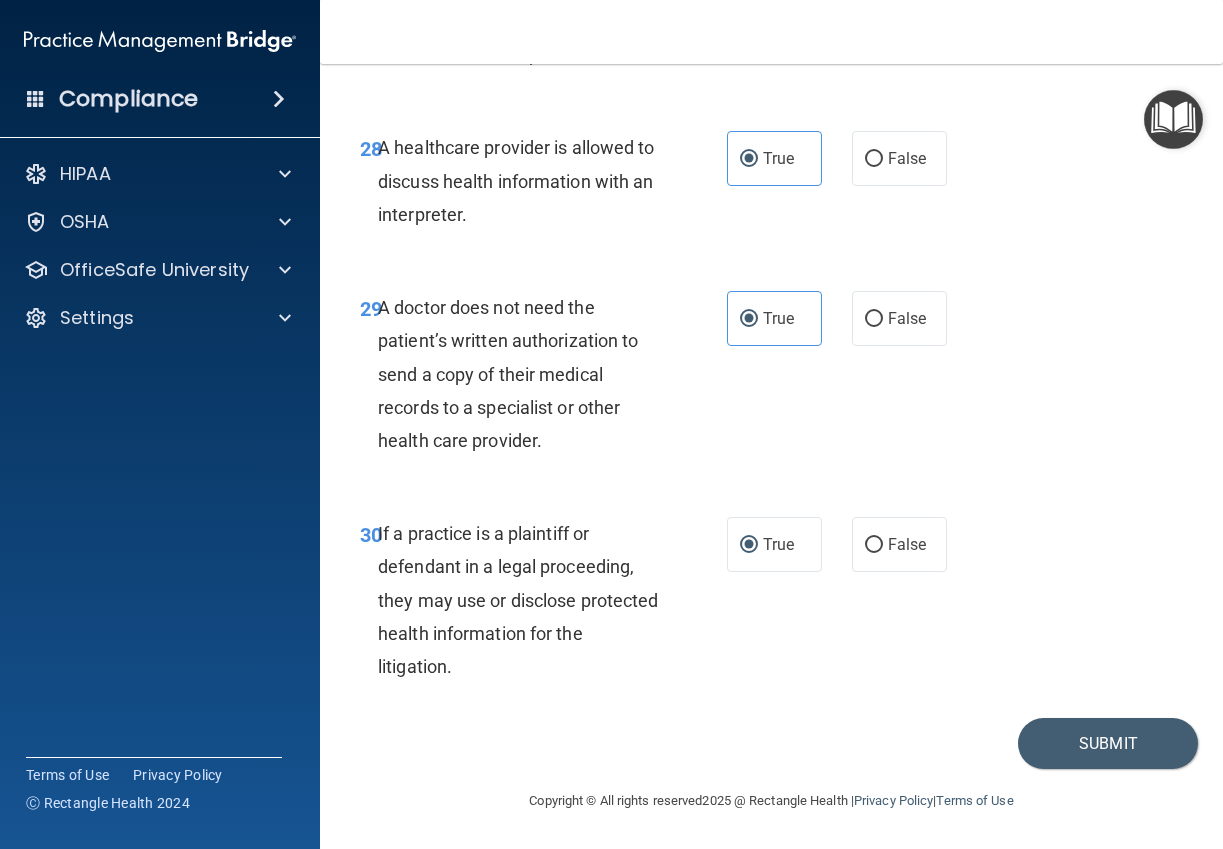 scroll, scrollTop: 6167, scrollLeft: 0, axis: vertical 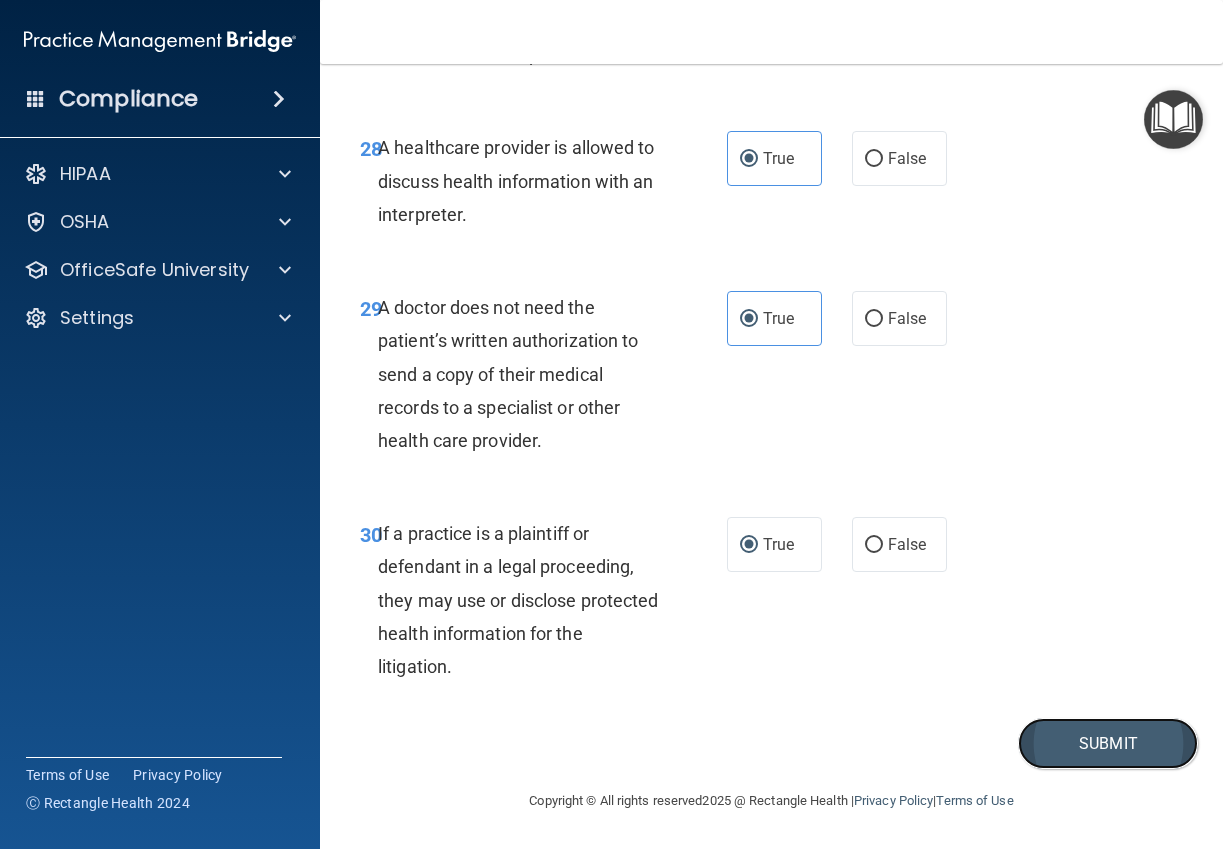 click on "Submit" at bounding box center [1108, 743] 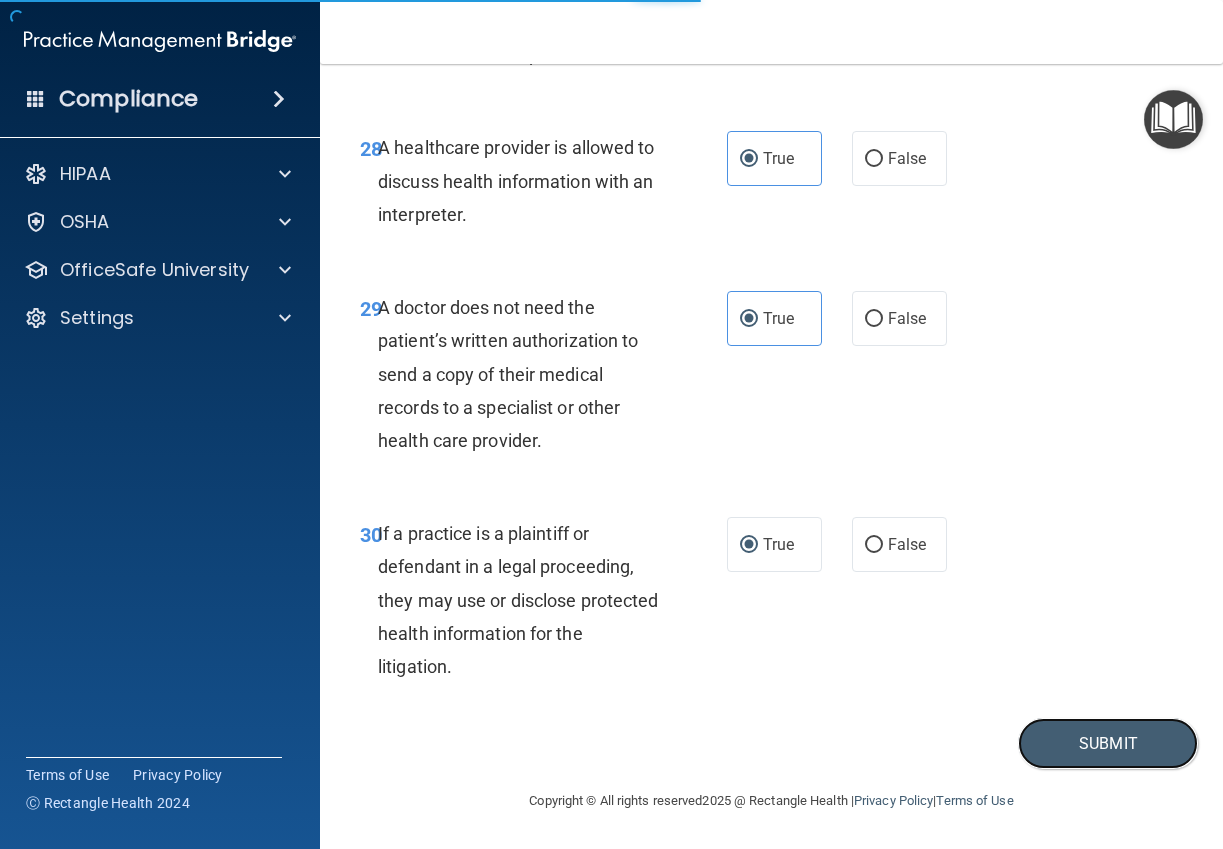 scroll, scrollTop: 0, scrollLeft: 0, axis: both 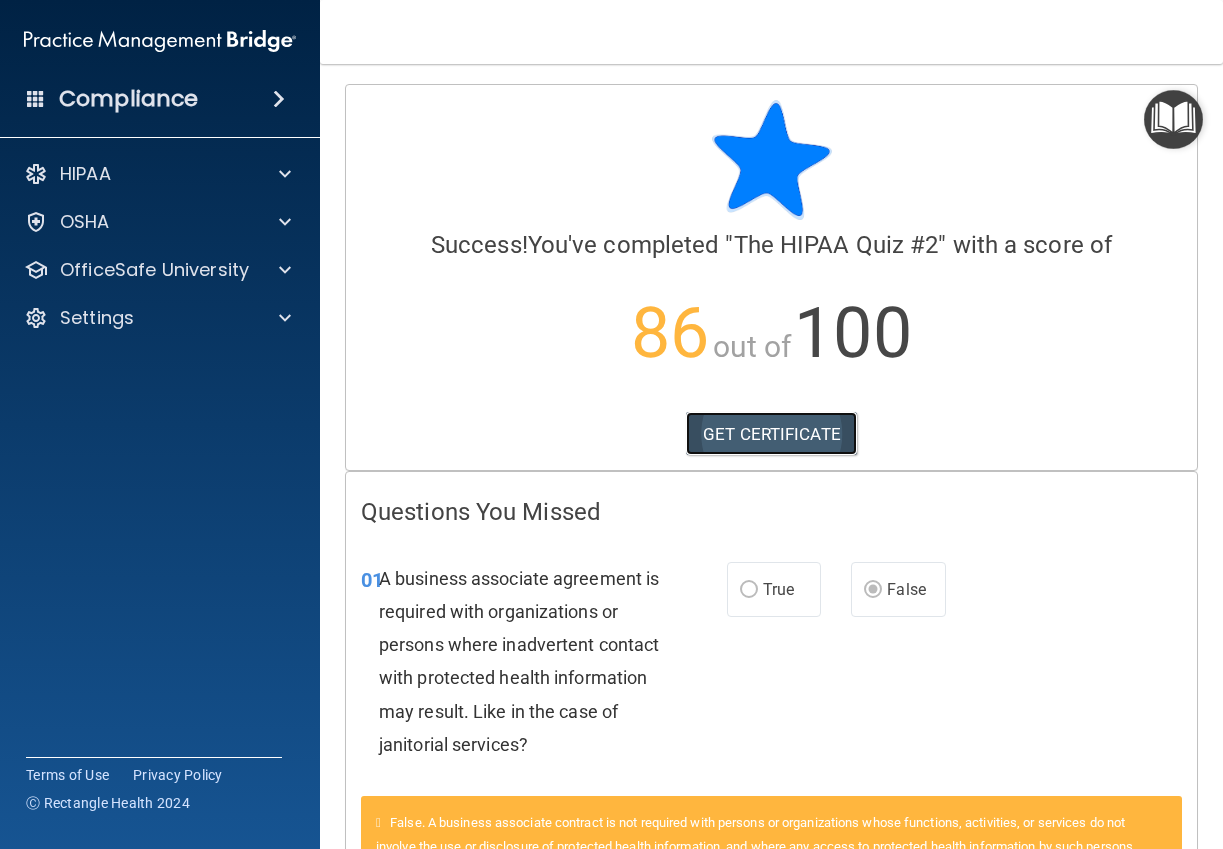 click on "GET CERTIFICATE" at bounding box center (771, 434) 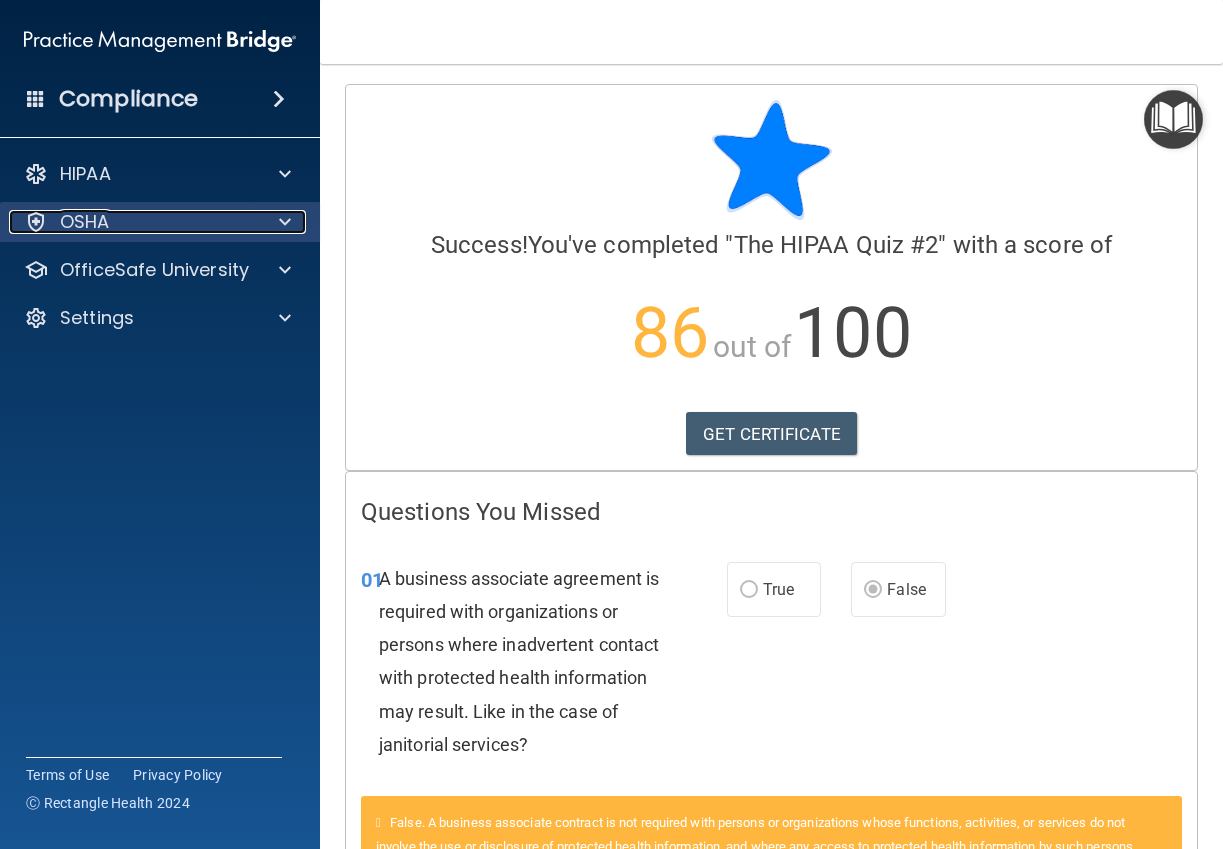 click on "OSHA" at bounding box center [133, 222] 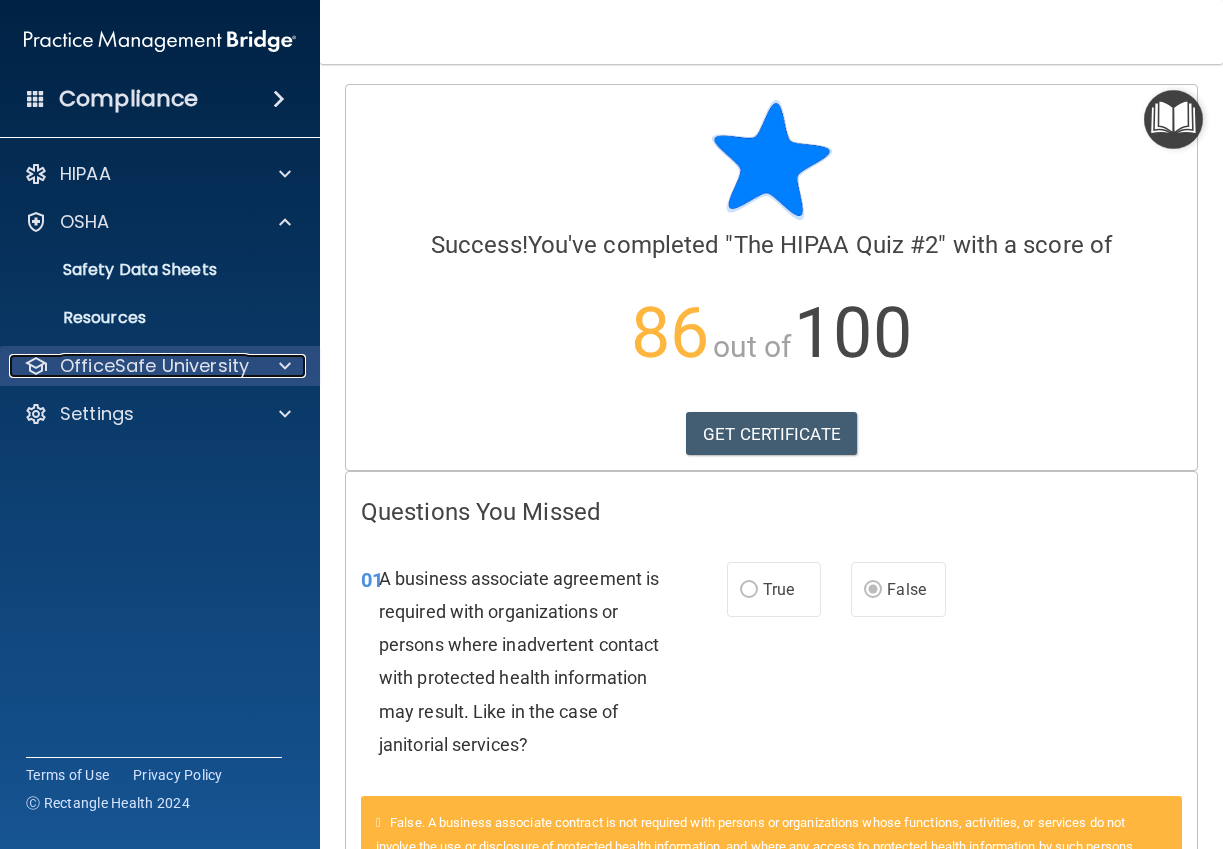 click at bounding box center (282, 366) 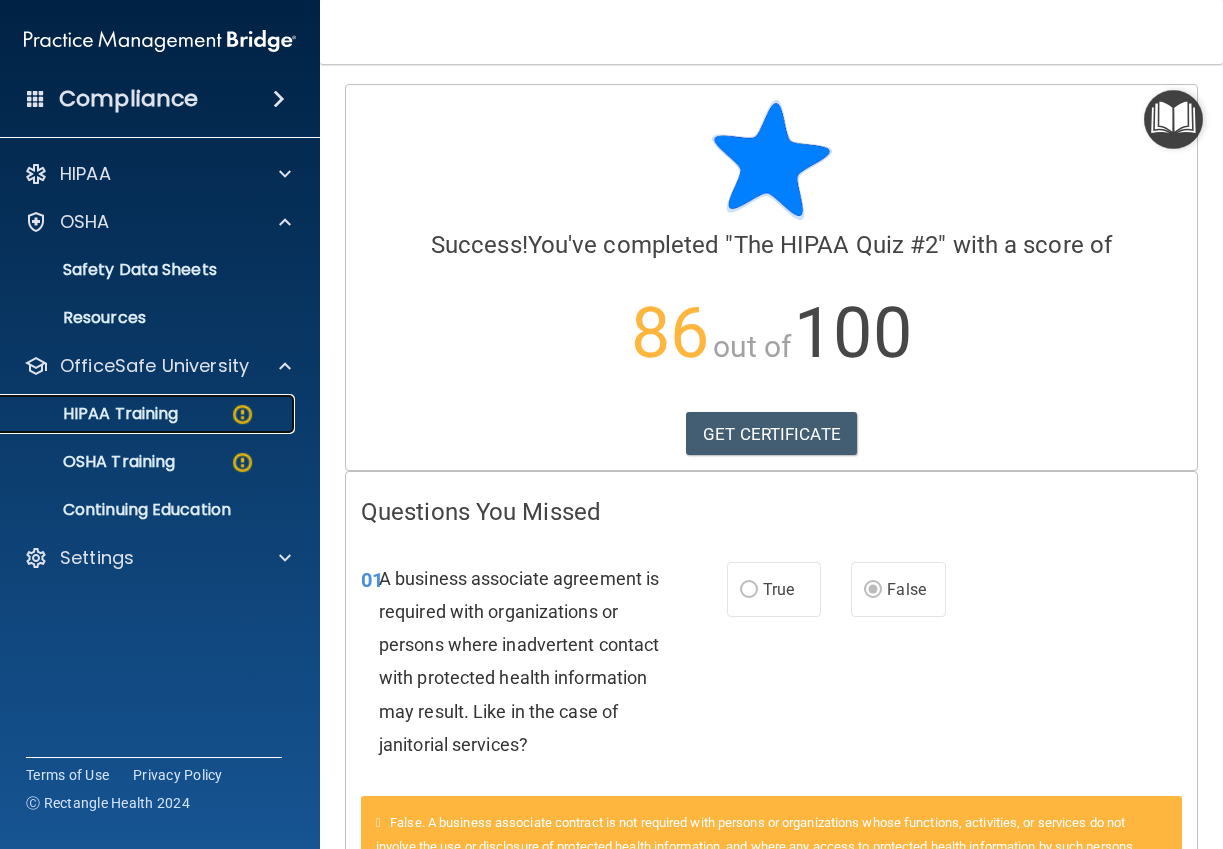 click on "HIPAA Training" at bounding box center [95, 414] 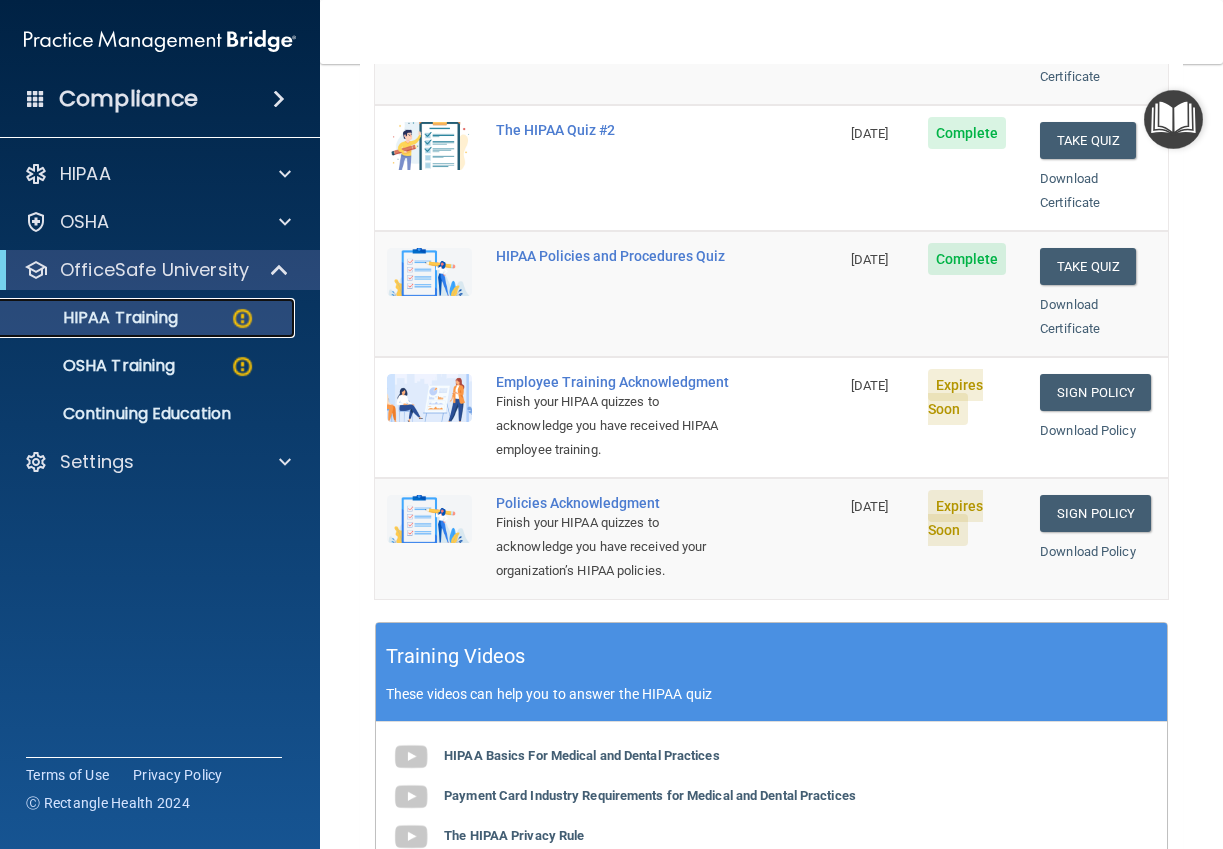 scroll, scrollTop: 360, scrollLeft: 0, axis: vertical 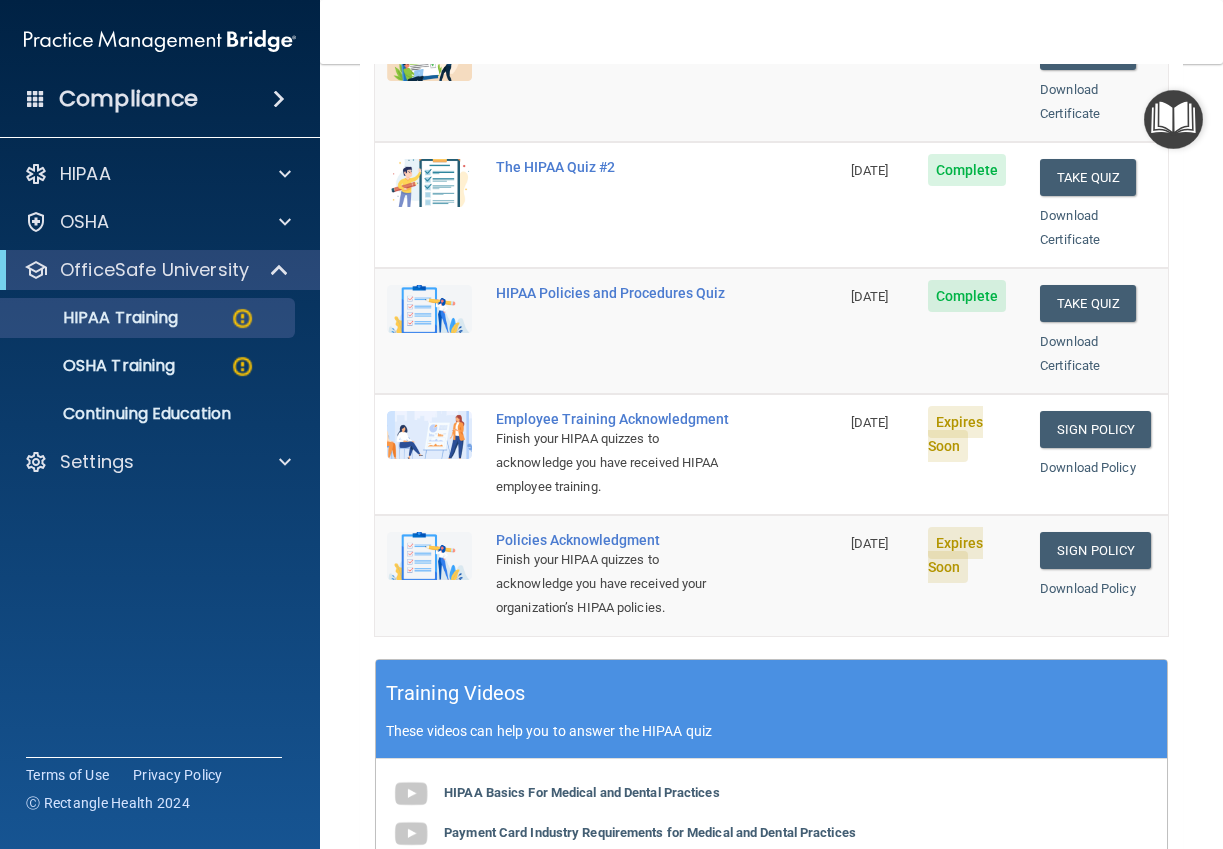 drag, startPoint x: 819, startPoint y: 352, endPoint x: 799, endPoint y: 232, distance: 121.65525 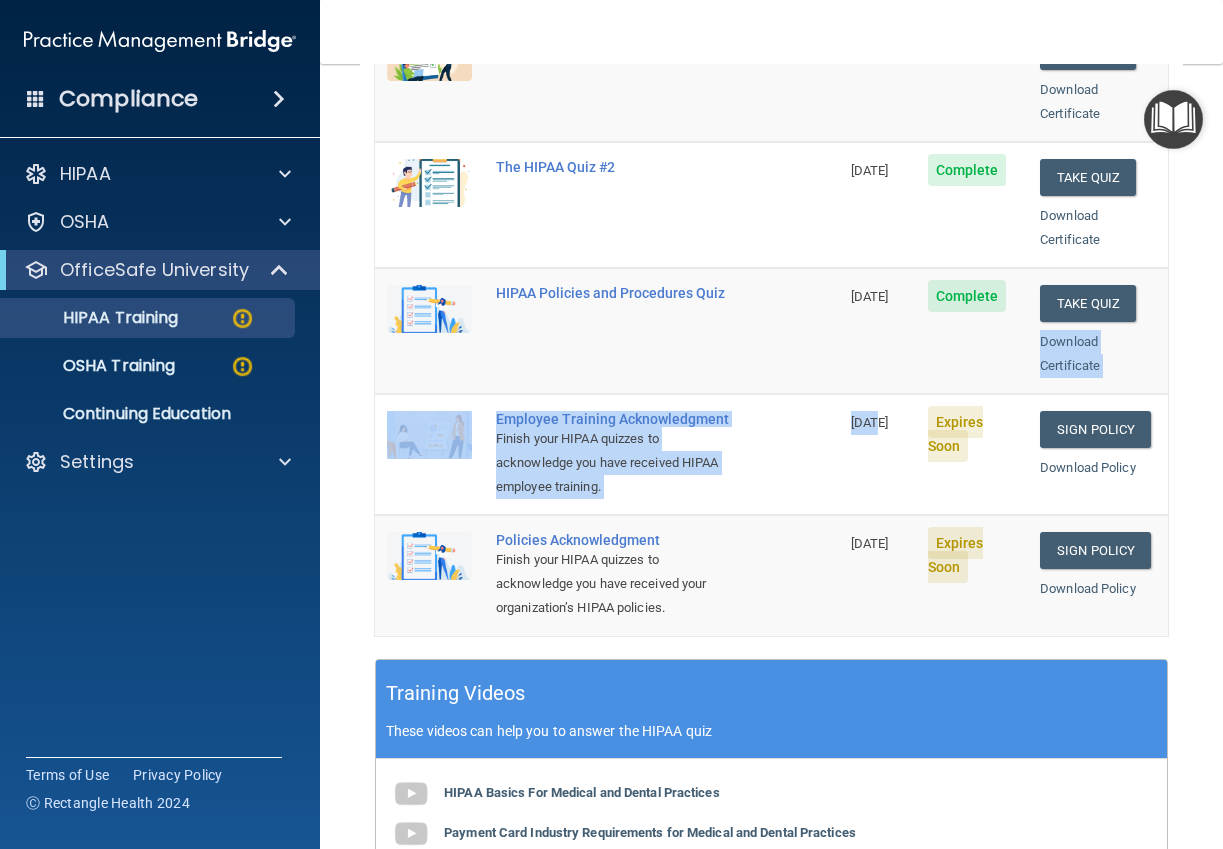 click on "Employee Training Acknowledgment   Finish your HIPAA quizzes to acknowledge you have received HIPAA employee training." at bounding box center (661, 454) 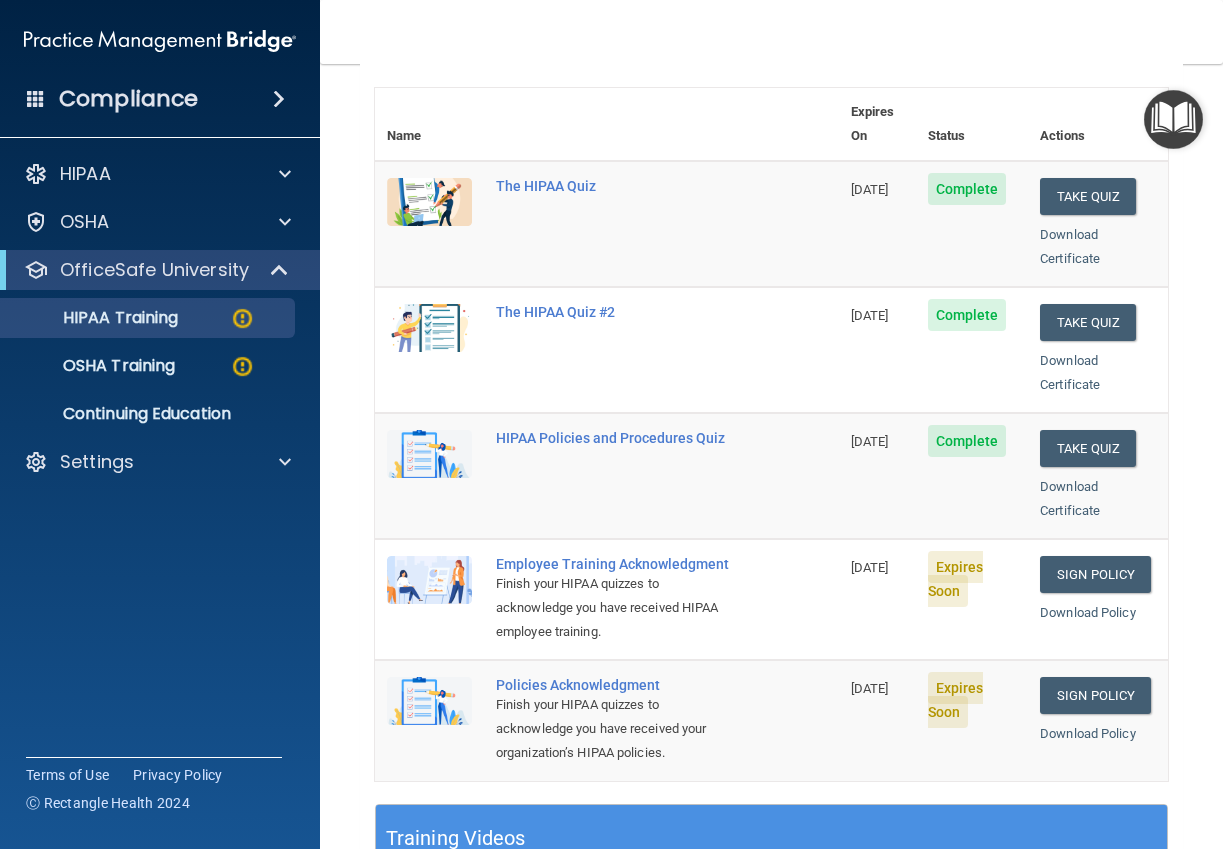 scroll, scrollTop: 180, scrollLeft: 0, axis: vertical 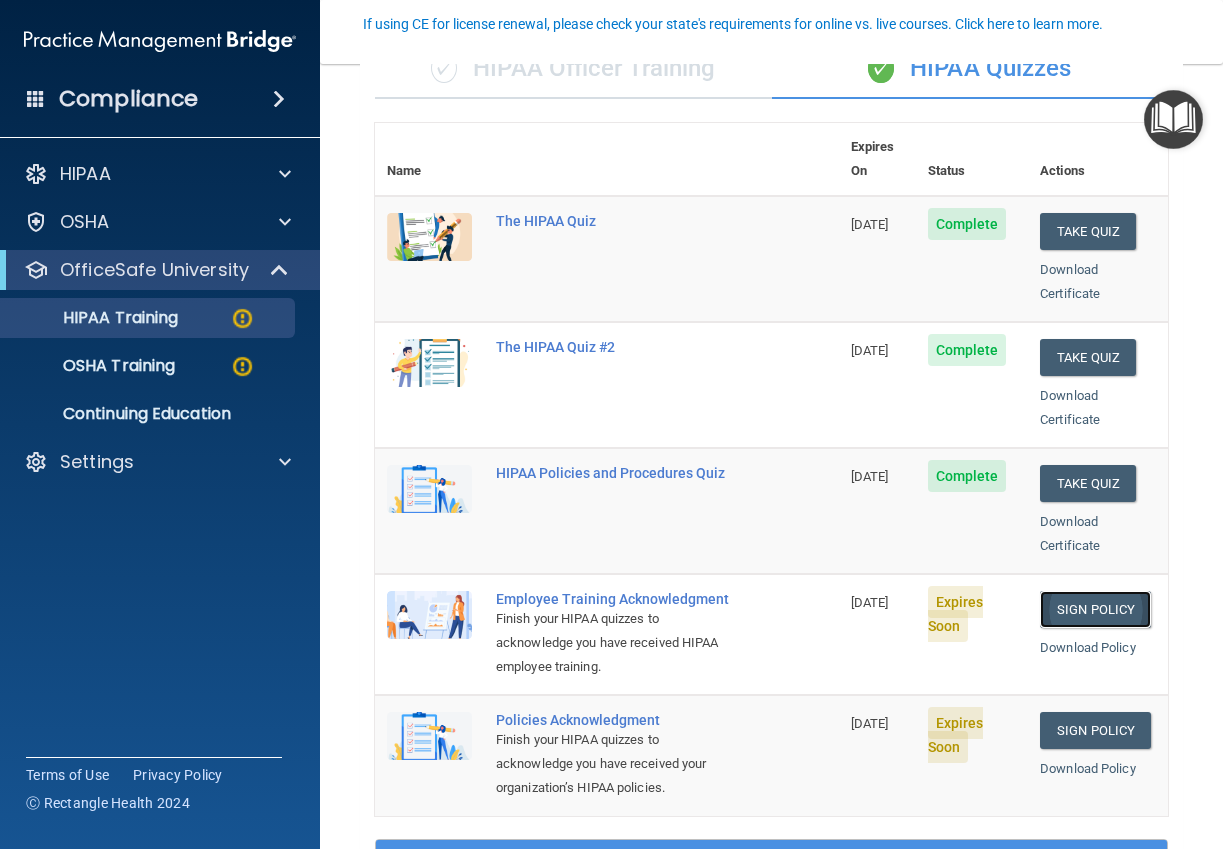 click on "Sign Policy" at bounding box center [1095, 609] 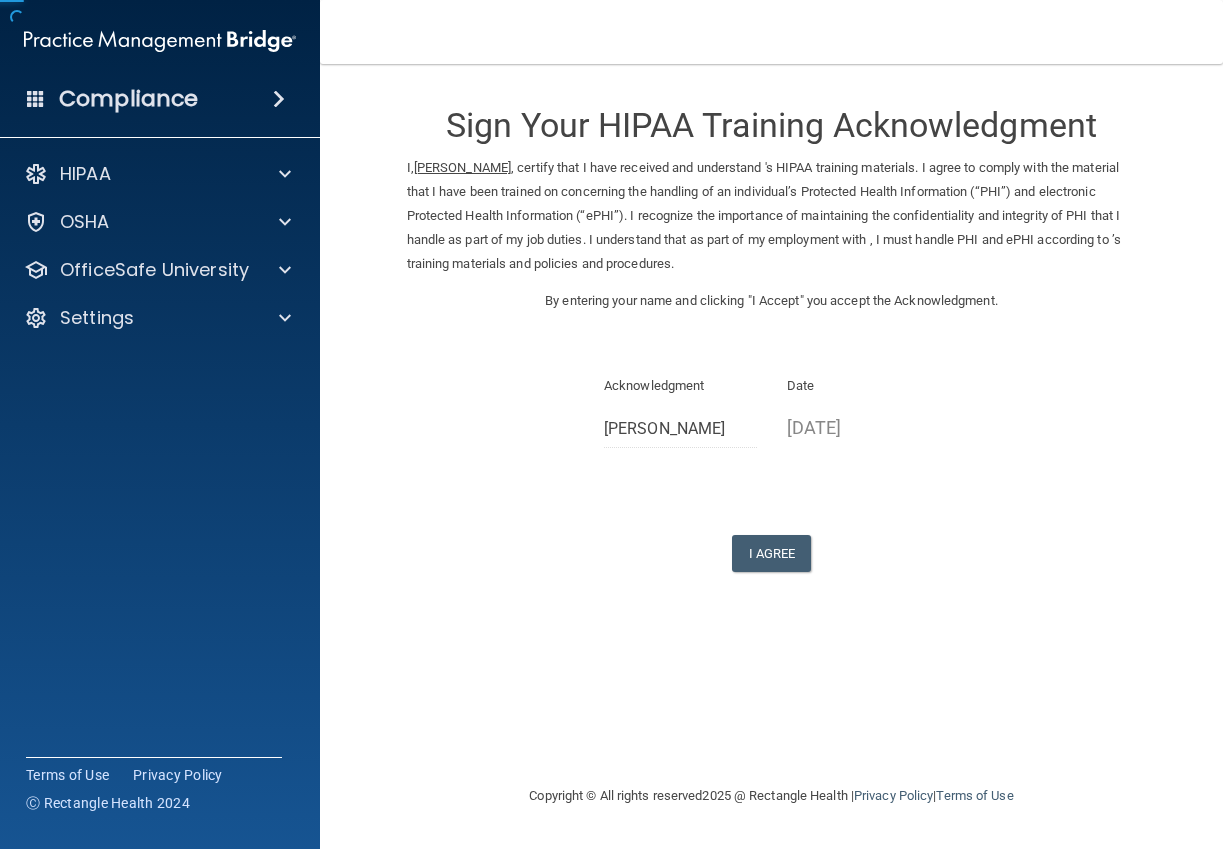 scroll, scrollTop: 0, scrollLeft: 0, axis: both 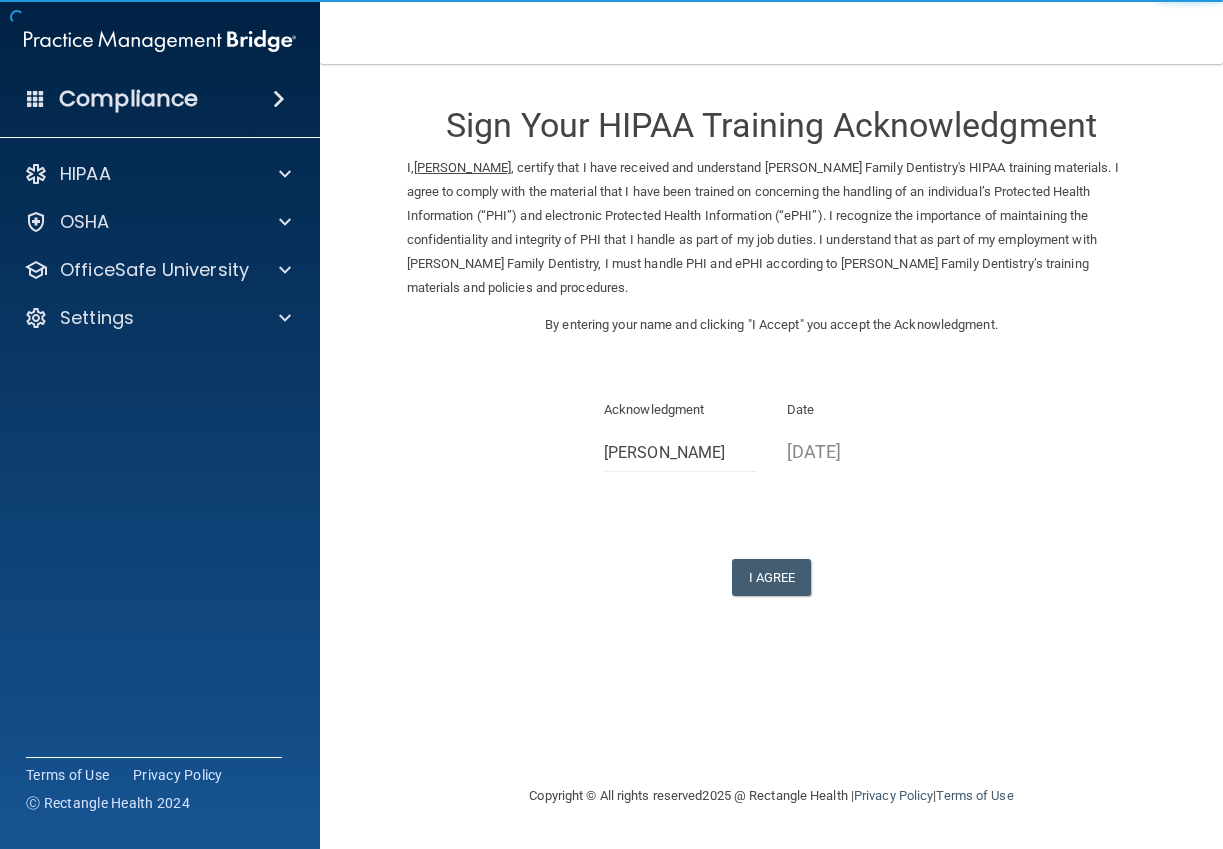 click on "Sign Your HIPAA Training Acknowledgment             I,  [PERSON_NAME] , certify that I have received and understand [PERSON_NAME] Family Dentistry's HIPAA training materials. I agree to comply with the material that I have been trained on concerning the handling of an individual’s Protected Health Information (“PHI”) and electronic Protected Health Information (“ePHI”). I recognize the importance of maintaining the confidentiality and integrity of PHI that I handle as part of my job duties. I understand that as part of my employment with [PERSON_NAME] Family Dentistry, I must handle PHI and ePHI according to [PERSON_NAME] Family Dentistry’s training materials and policies and procedures.          By entering your name and clicking "I Accept" you accept the Acknowledgment.                 Acknowledgment   [PERSON_NAME]           Date    [DATE]                  I [GEOGRAPHIC_DATA]" at bounding box center (772, 340) 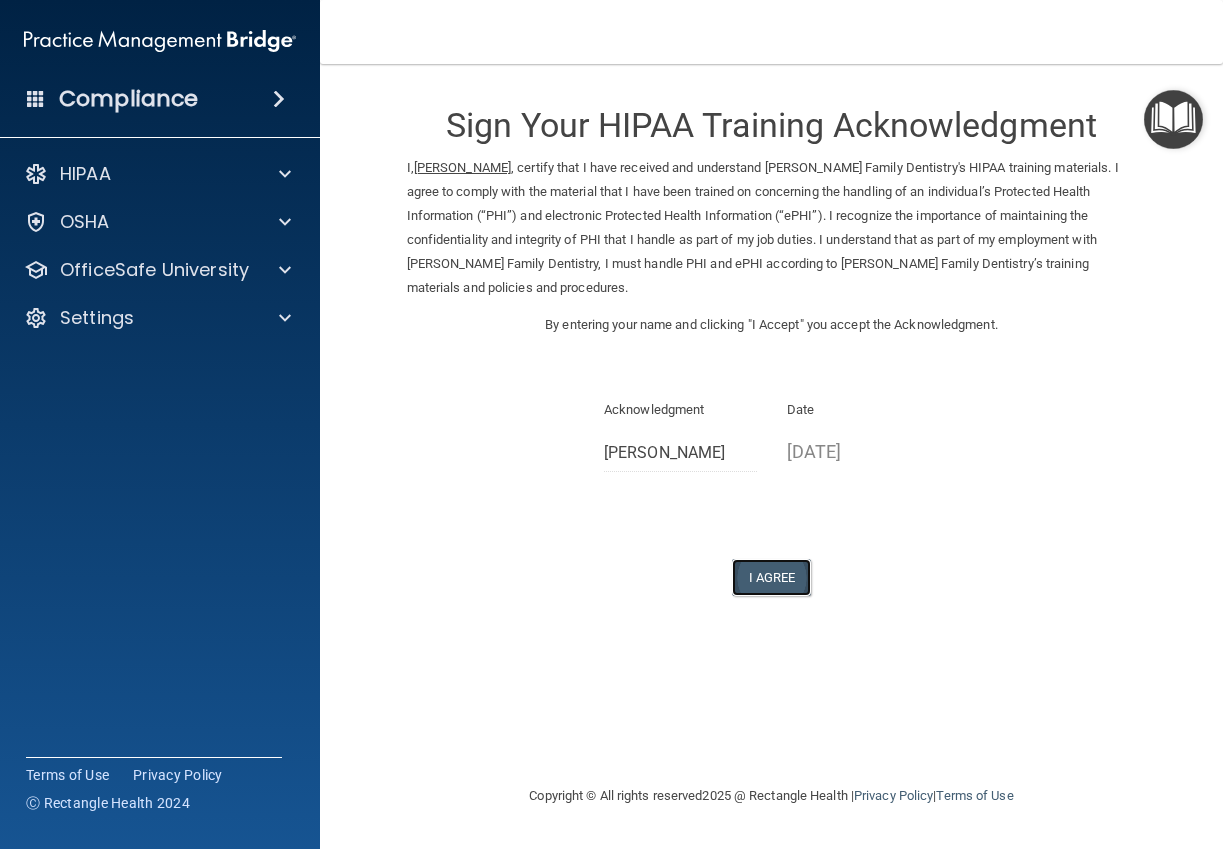 click on "I Agree" at bounding box center (772, 577) 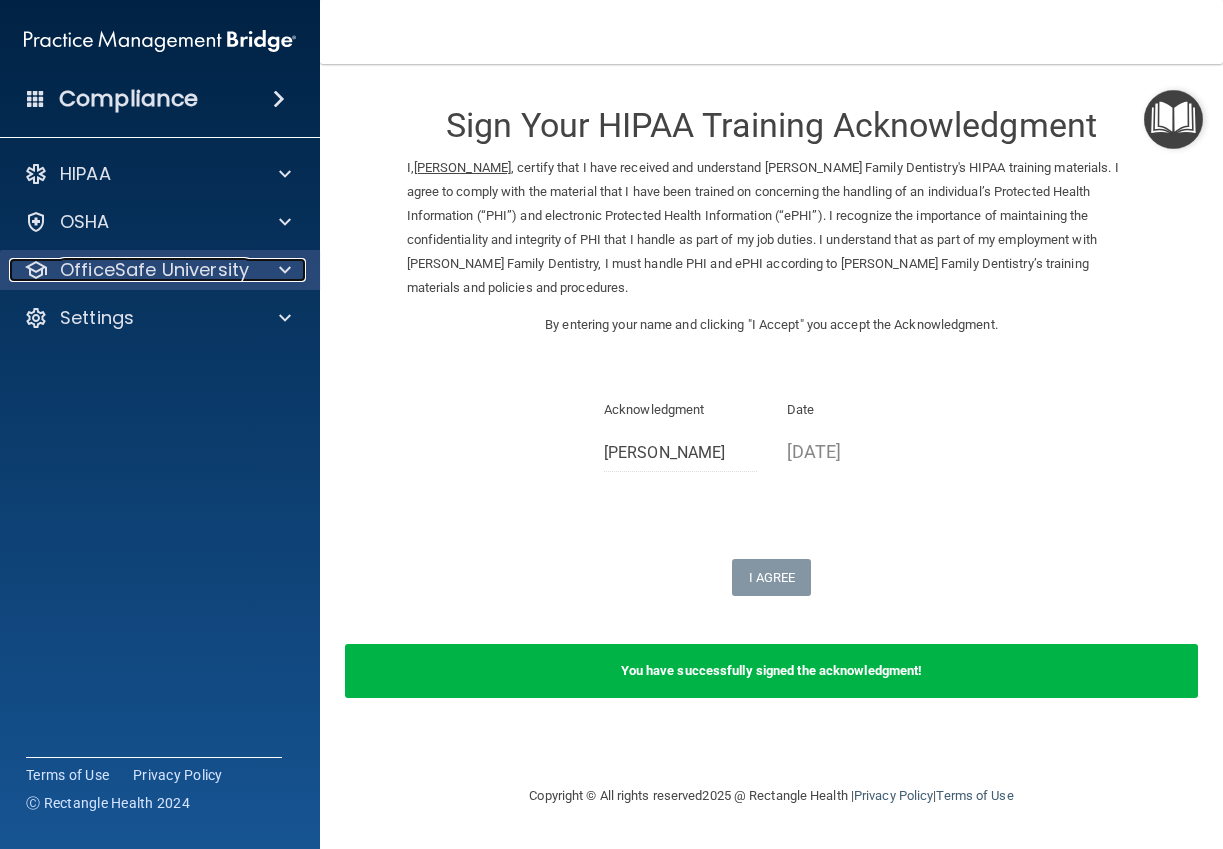 click at bounding box center [285, 270] 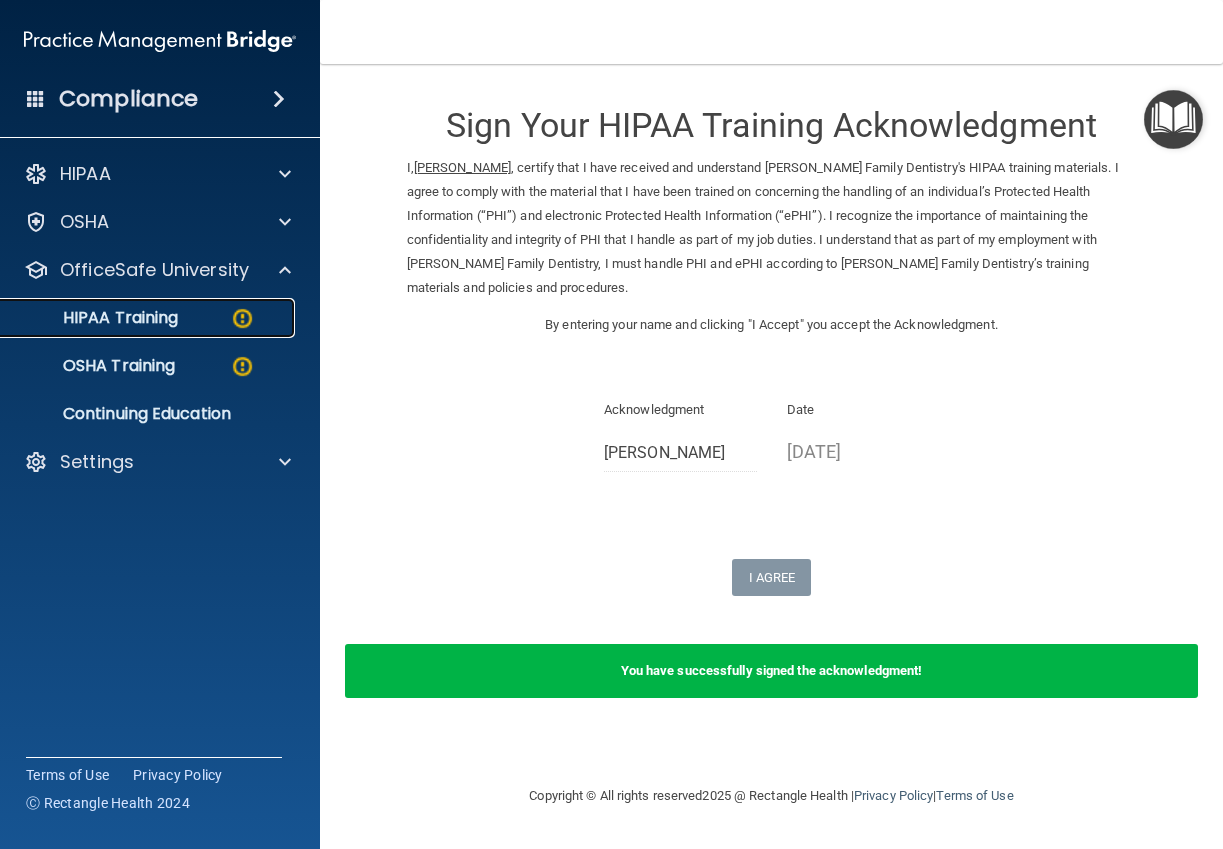 click on "HIPAA Training" at bounding box center [149, 318] 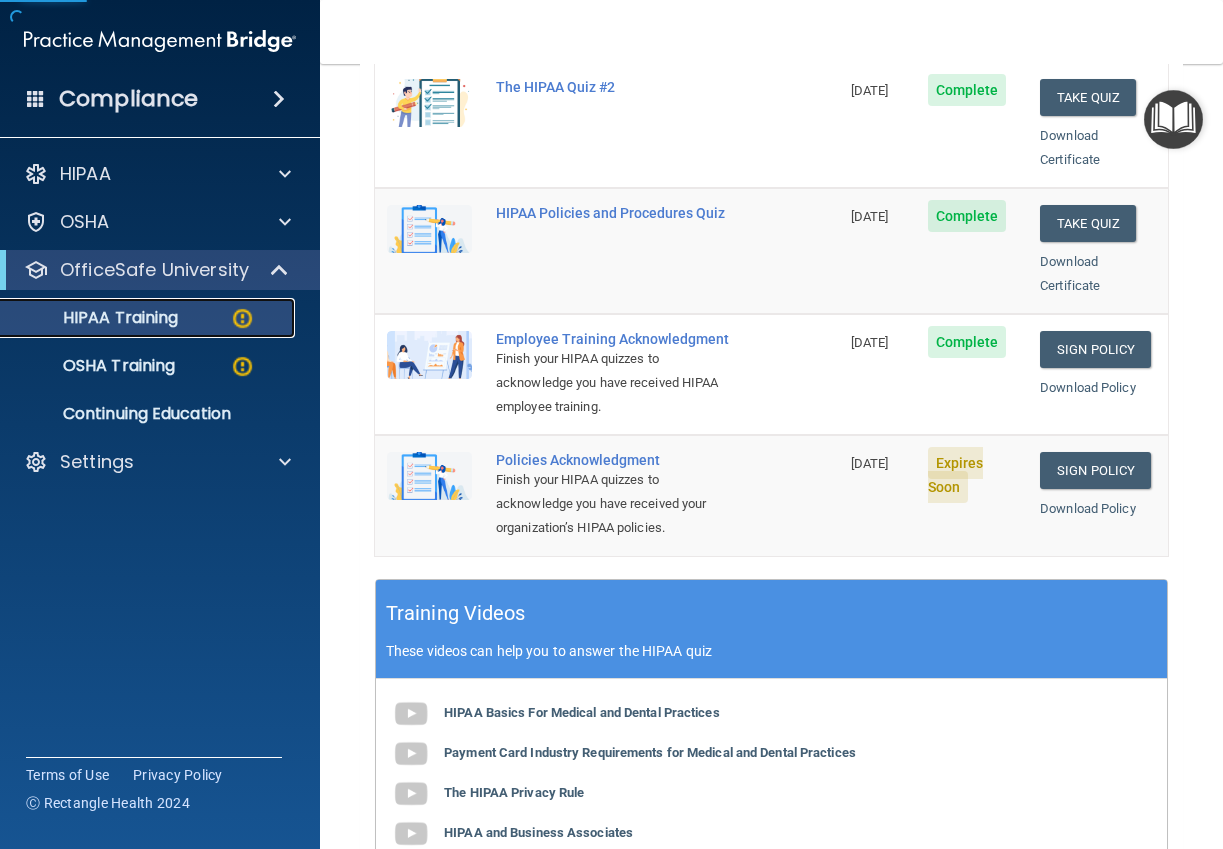 scroll, scrollTop: 450, scrollLeft: 0, axis: vertical 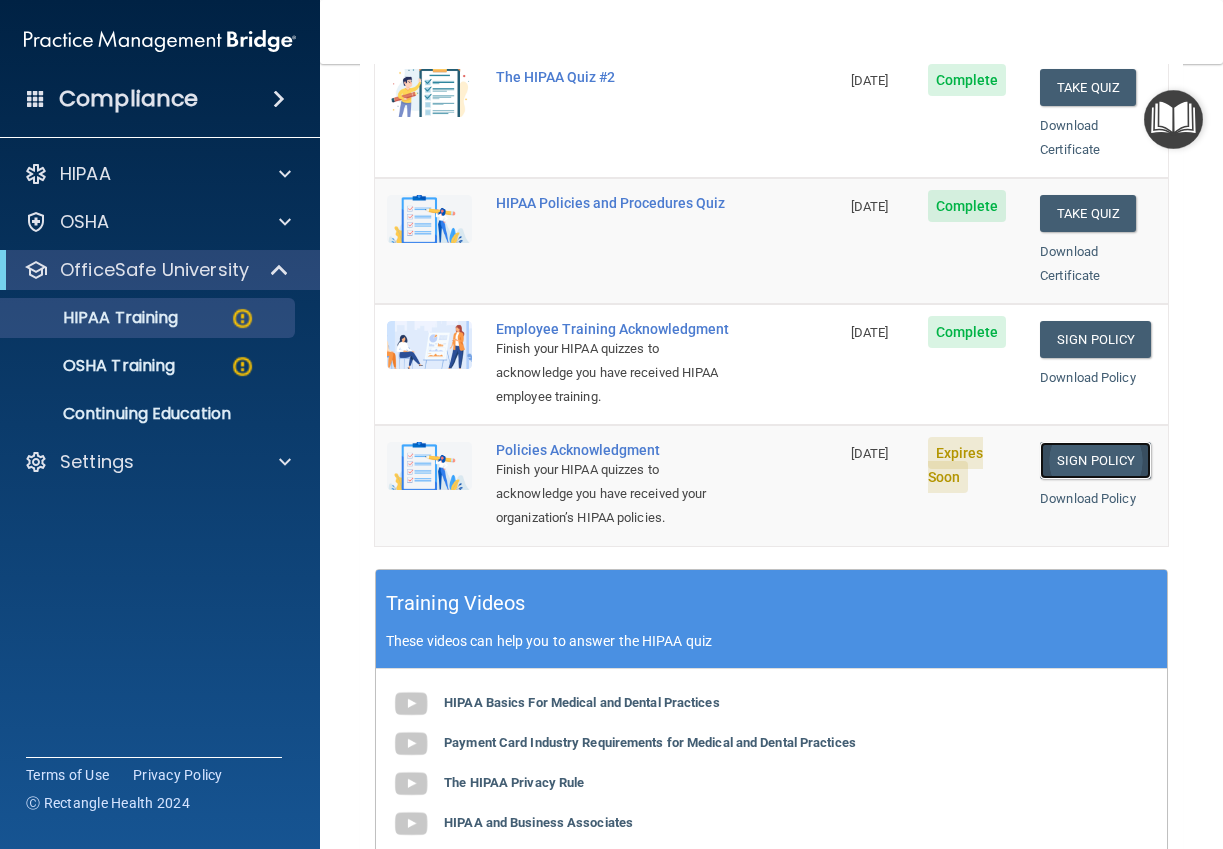 click on "Sign Policy" at bounding box center [1095, 460] 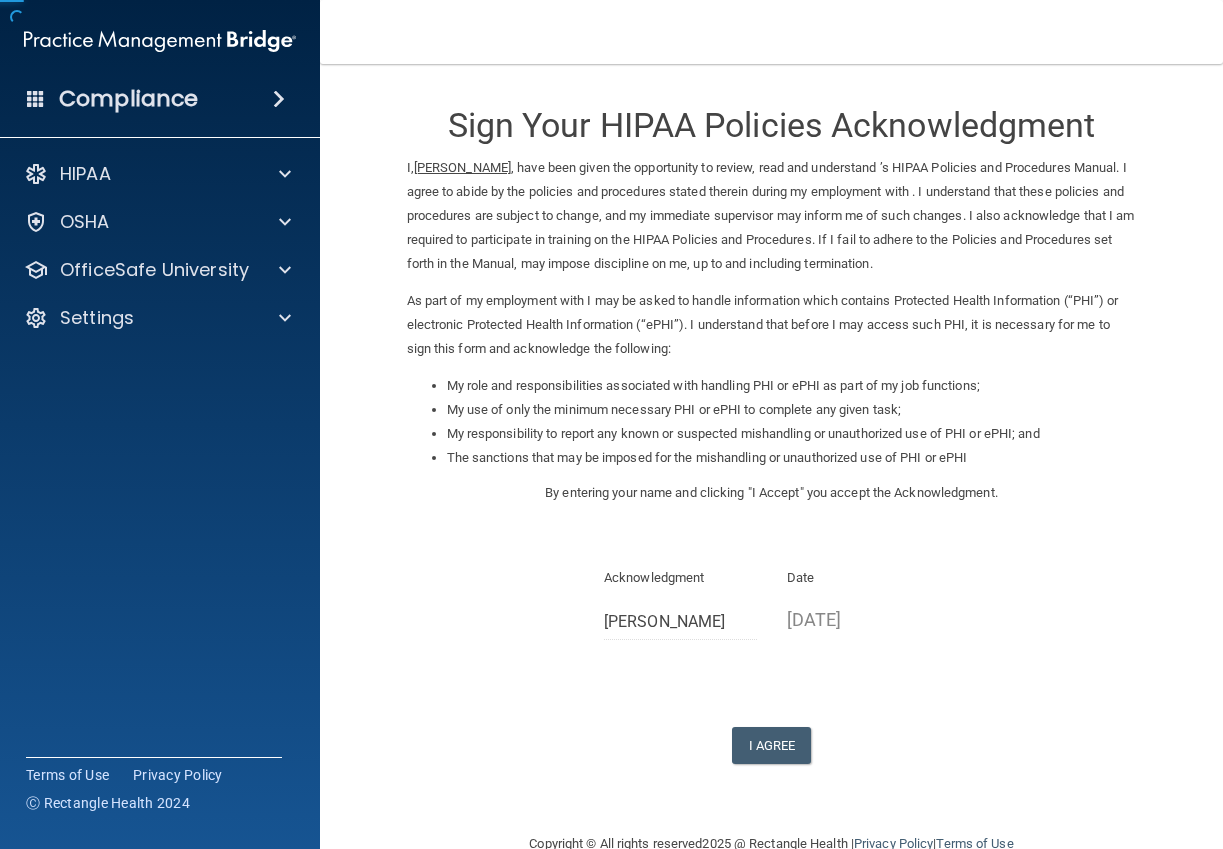 scroll, scrollTop: 0, scrollLeft: 0, axis: both 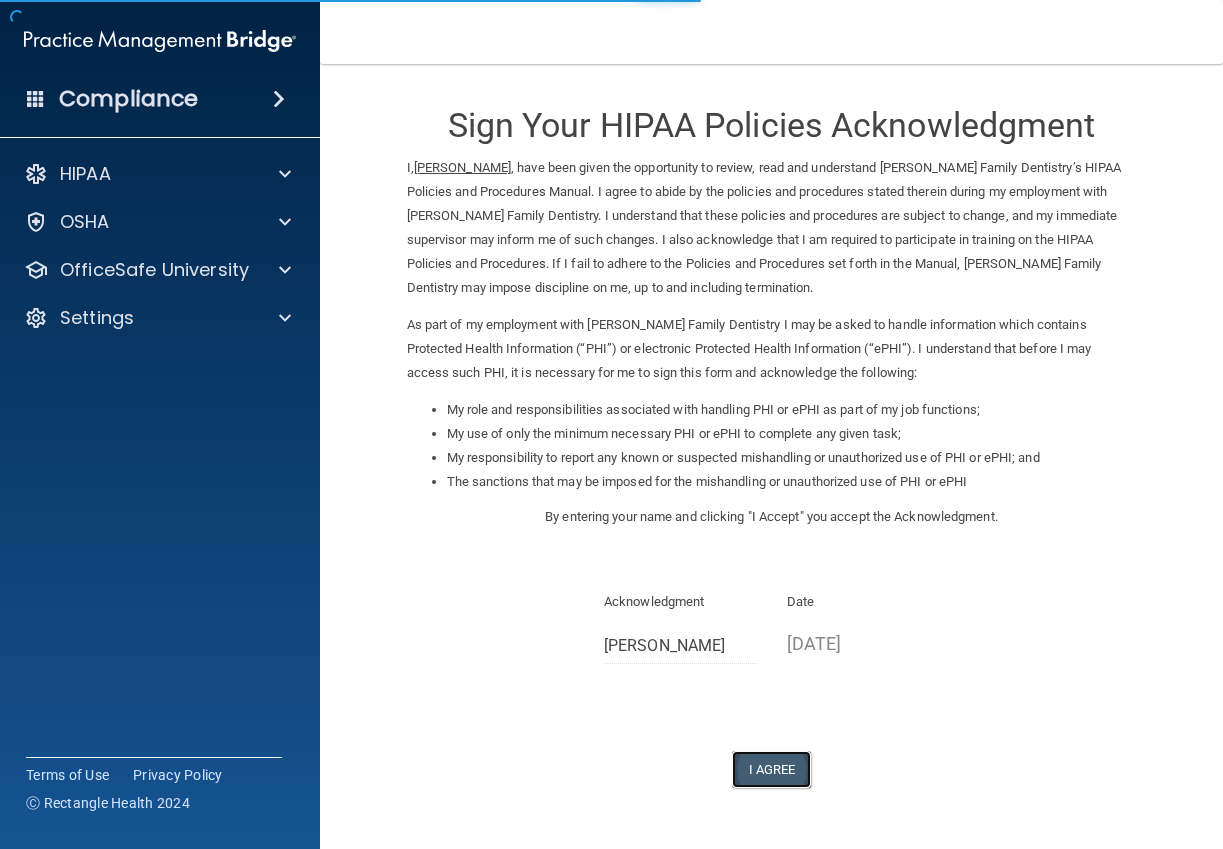 click on "I Agree" at bounding box center (772, 769) 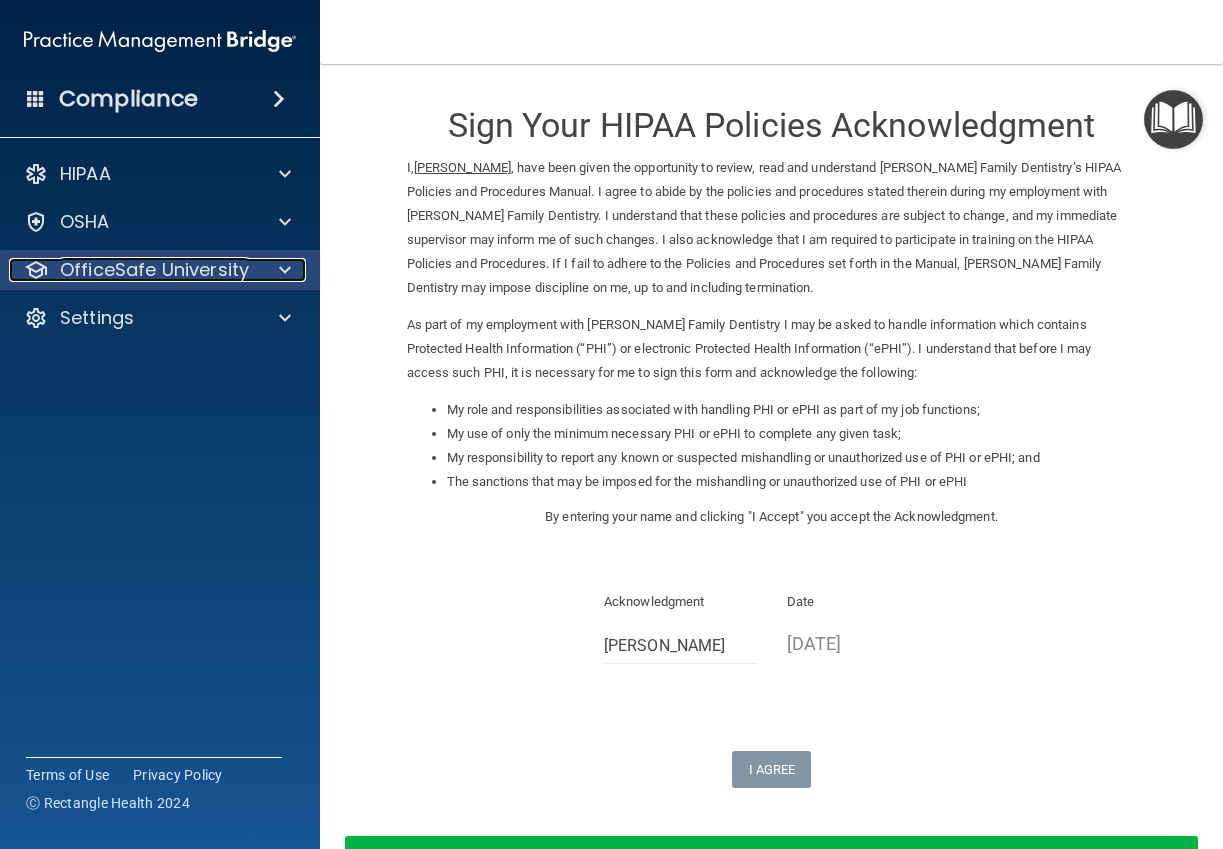 click at bounding box center [282, 270] 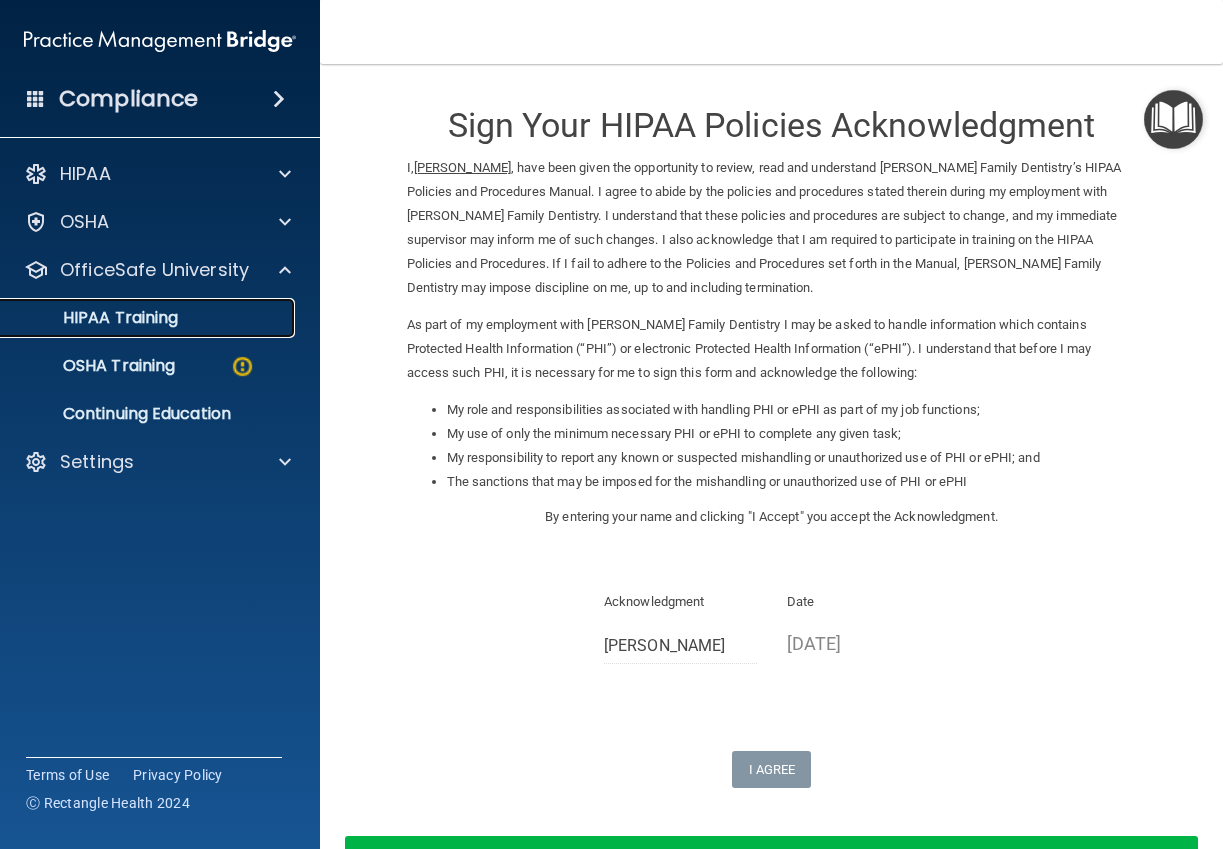 click on "HIPAA Training" at bounding box center (149, 318) 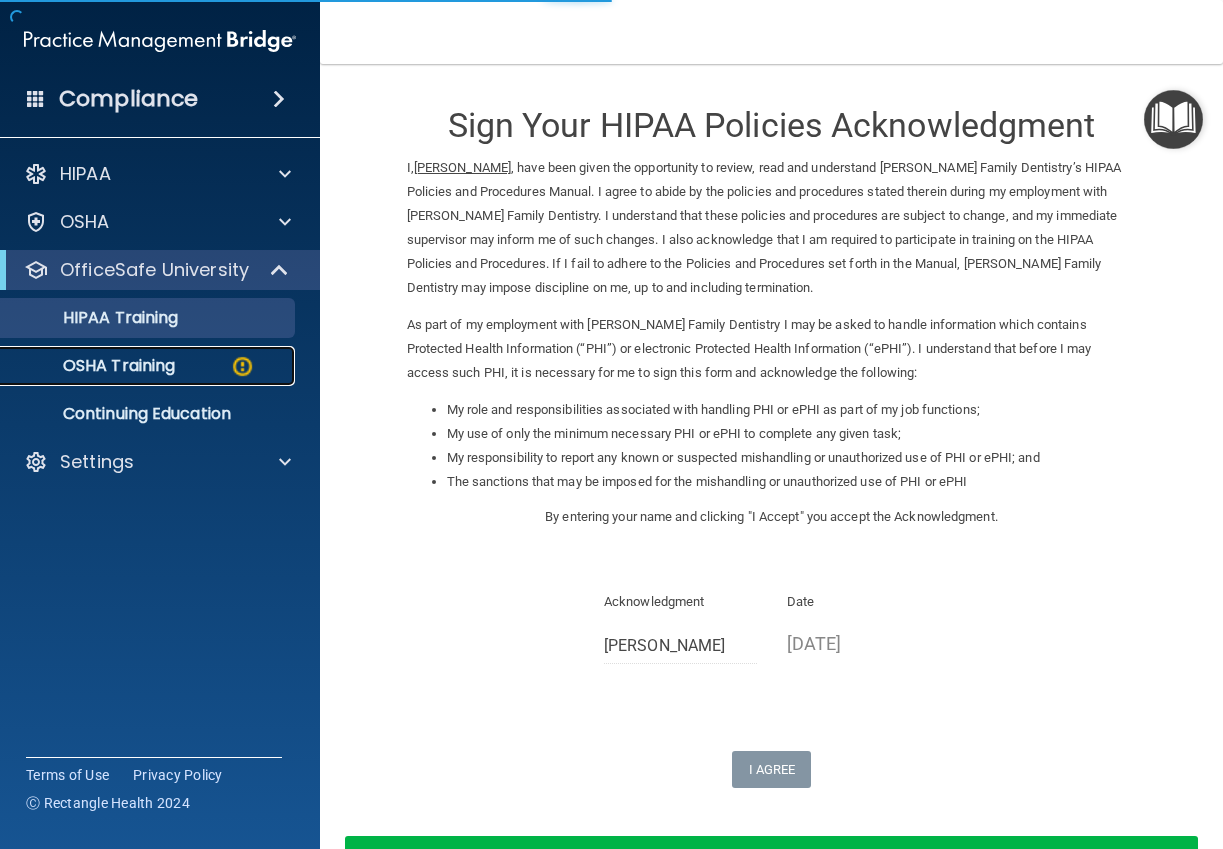 click on "OSHA Training" at bounding box center [149, 366] 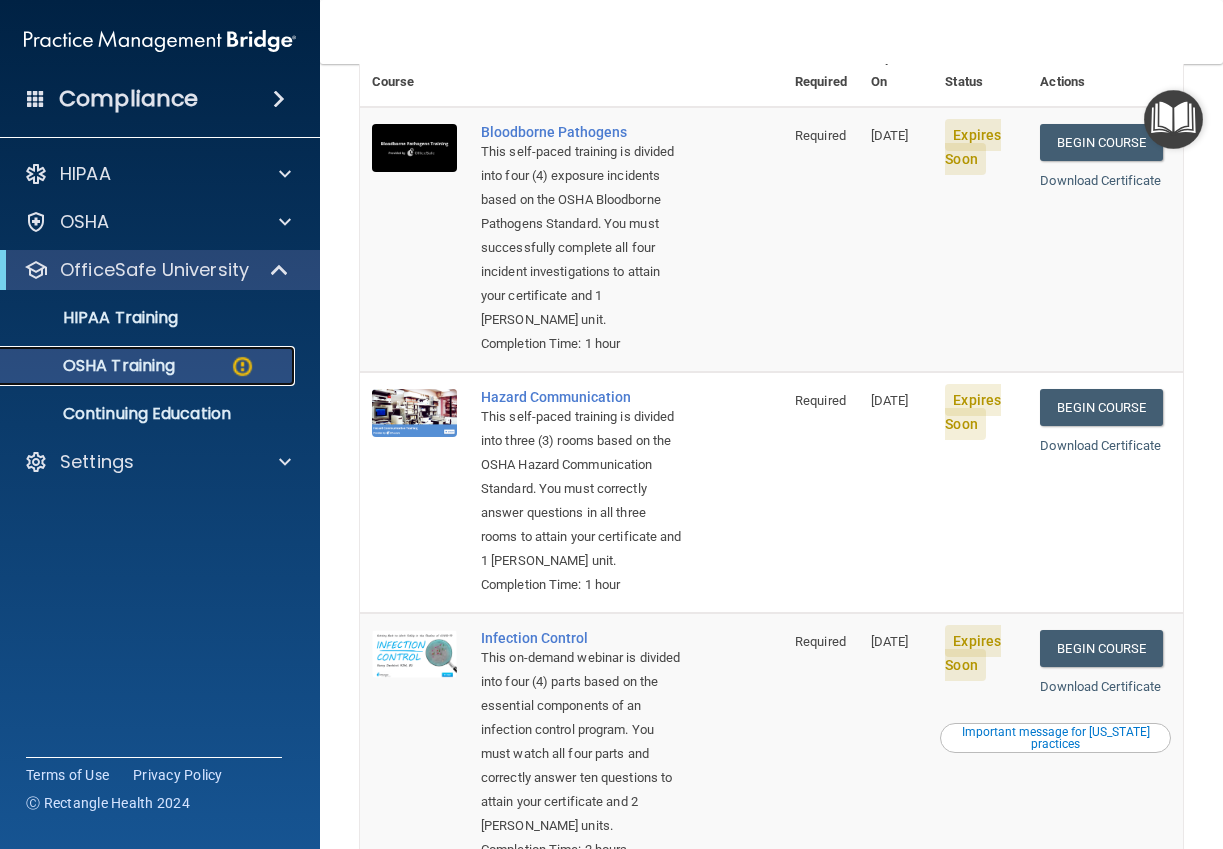 scroll, scrollTop: 0, scrollLeft: 0, axis: both 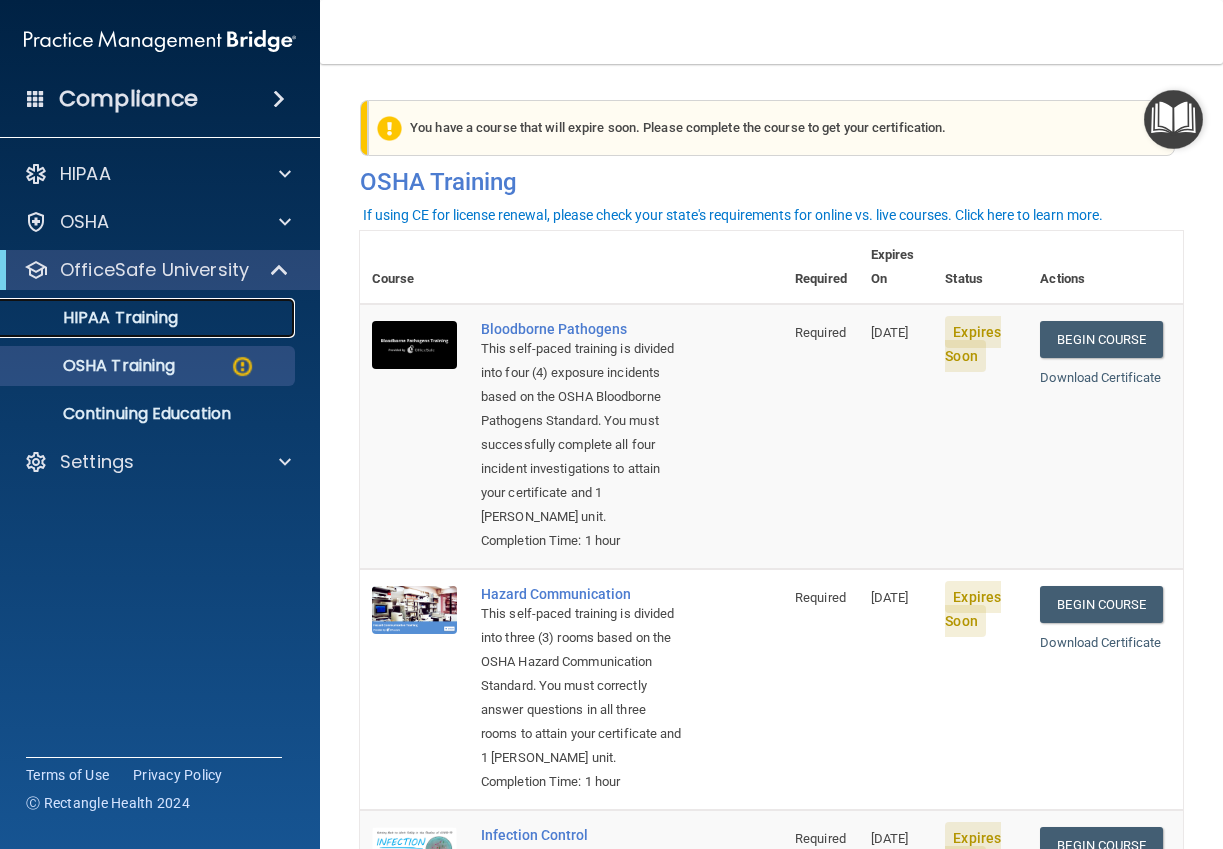 click on "HIPAA Training" at bounding box center (95, 318) 